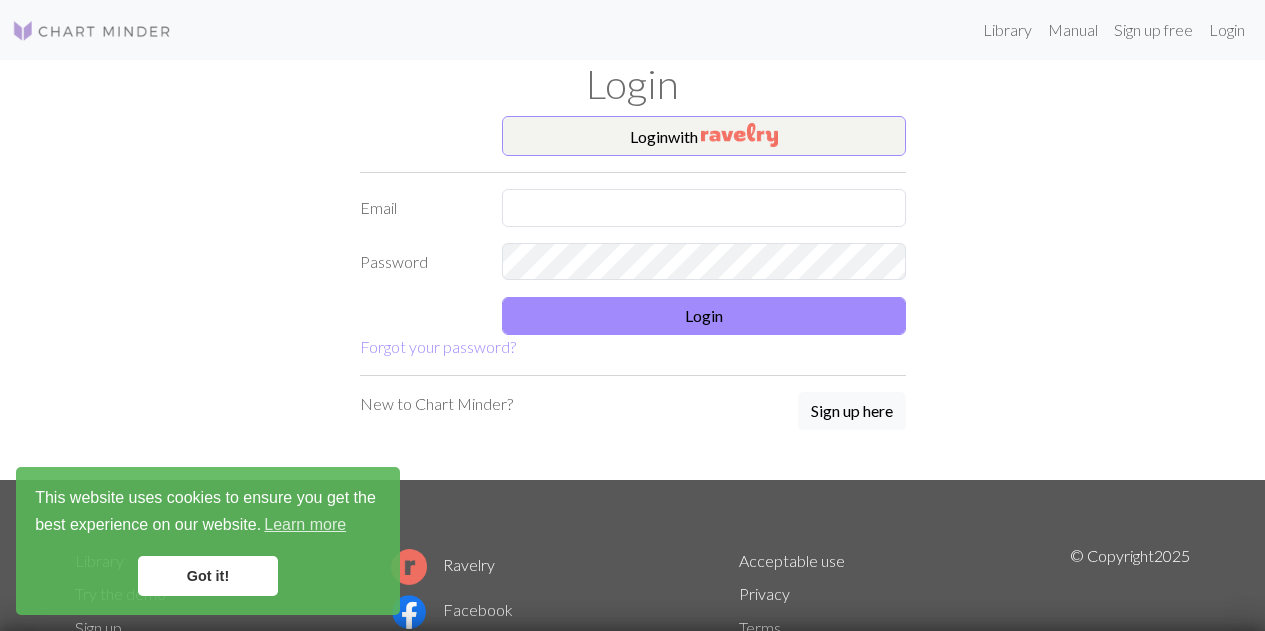 scroll, scrollTop: 0, scrollLeft: 0, axis: both 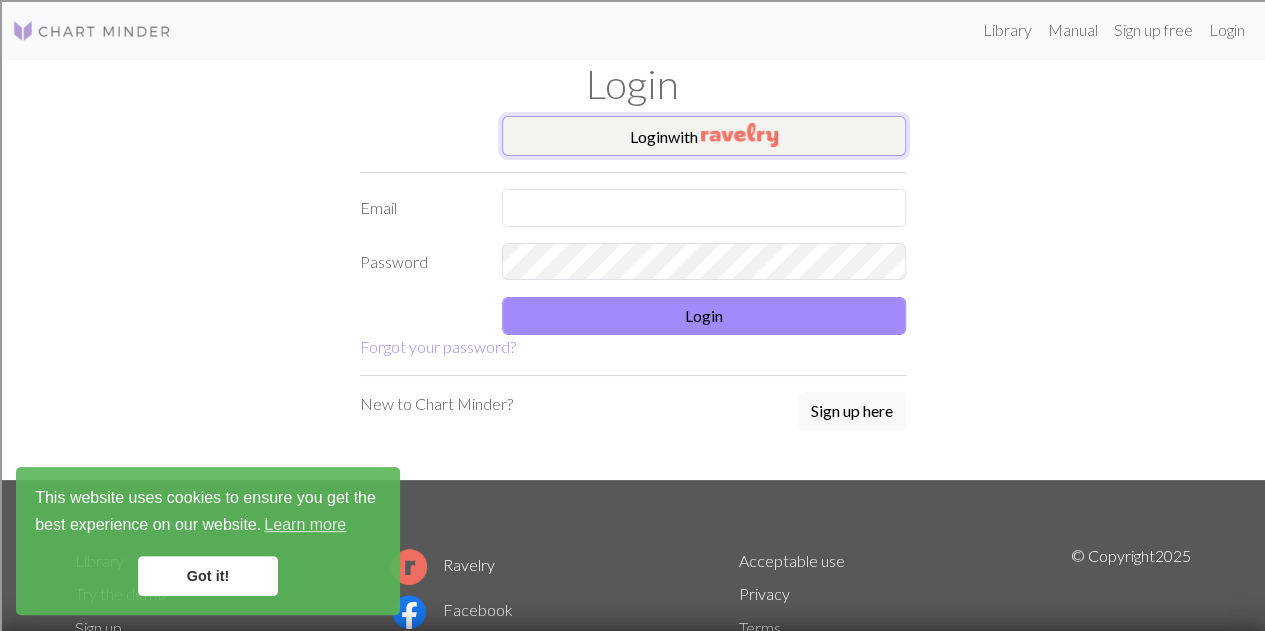 click on "Login  with" at bounding box center (704, 136) 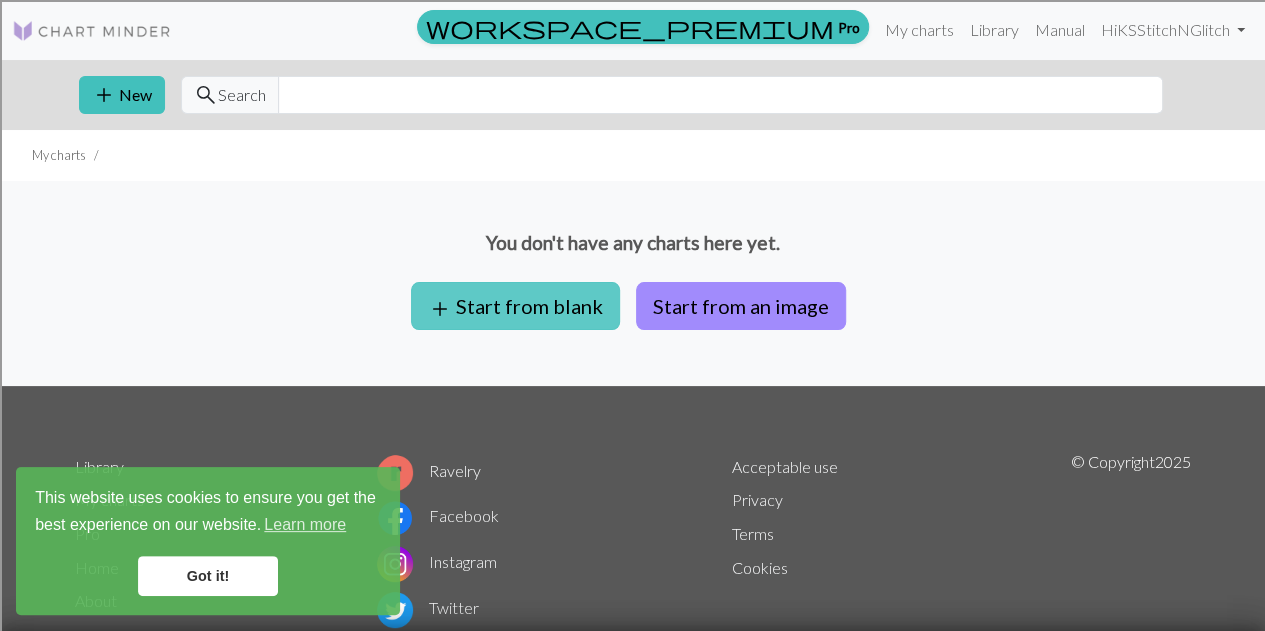 click on "add   Start from blank" at bounding box center (515, 306) 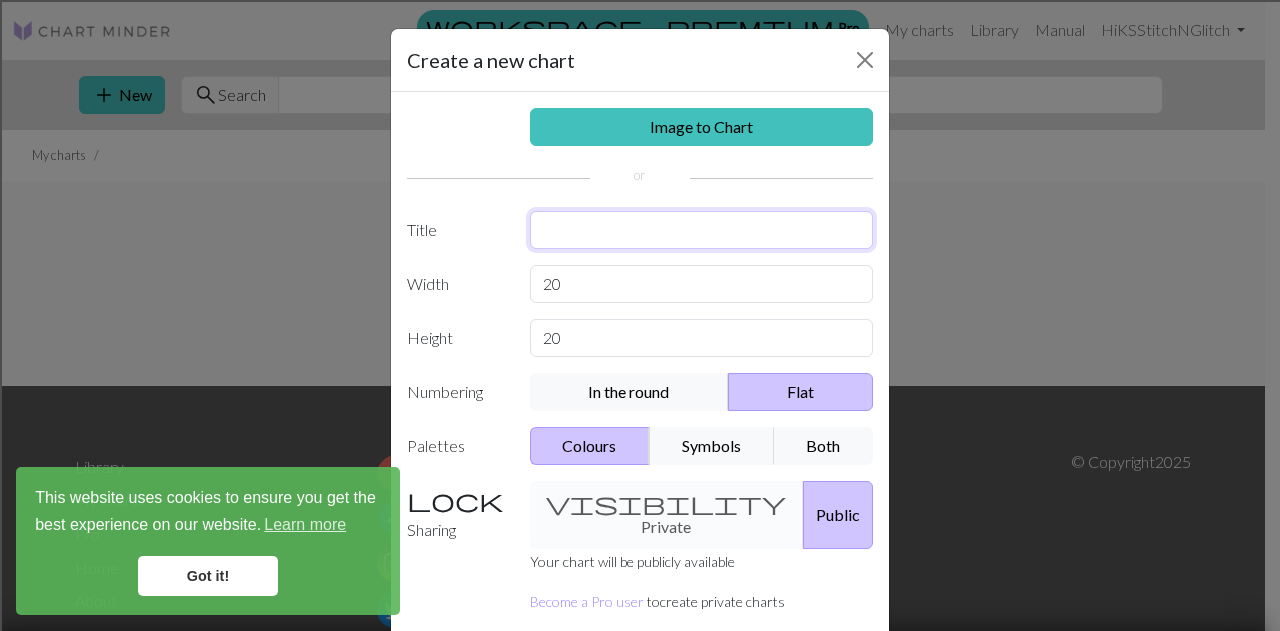 click at bounding box center [702, 230] 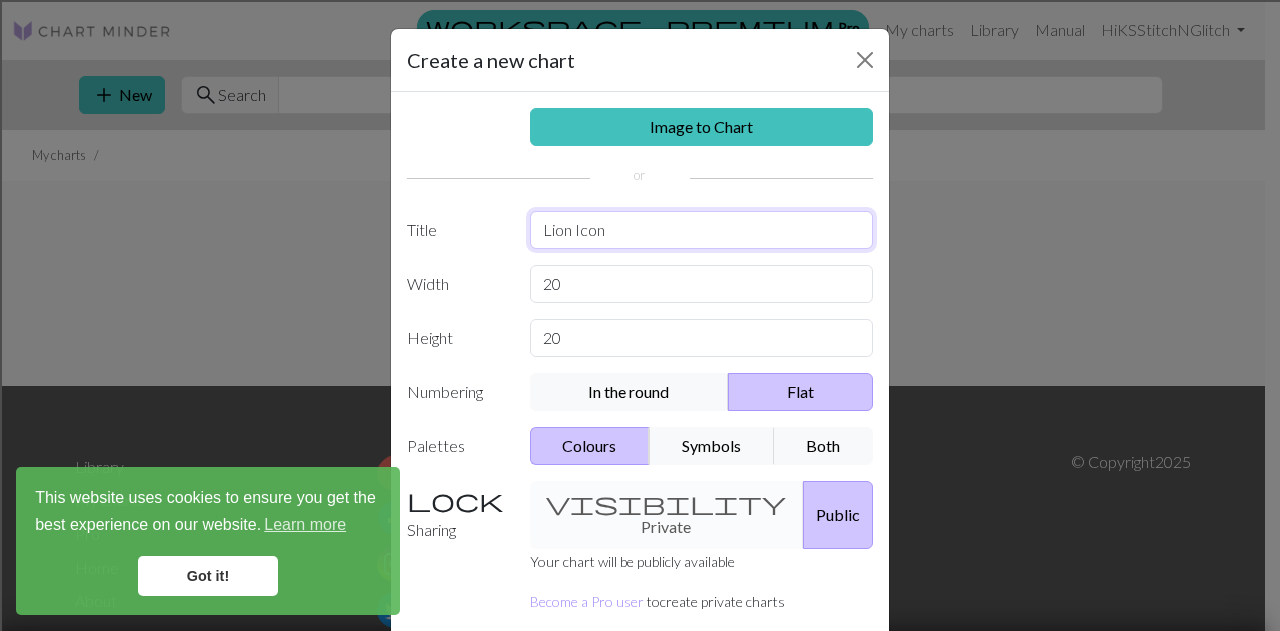 type on "Lion Icon" 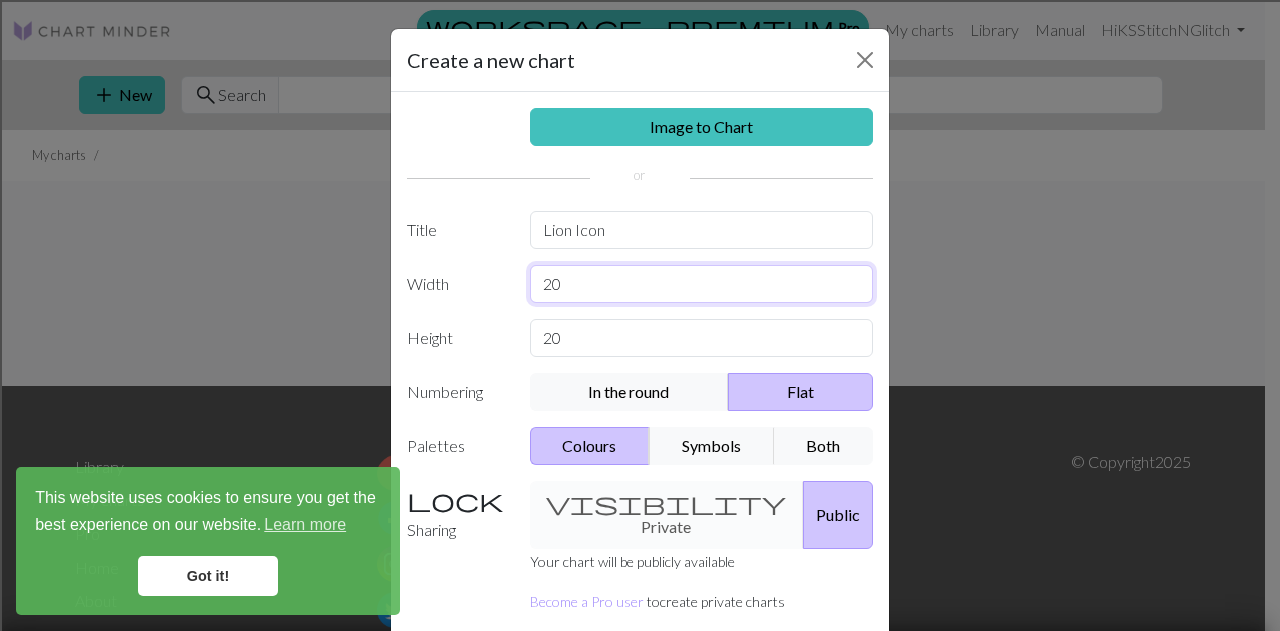 drag, startPoint x: 568, startPoint y: 288, endPoint x: 500, endPoint y: 293, distance: 68.18358 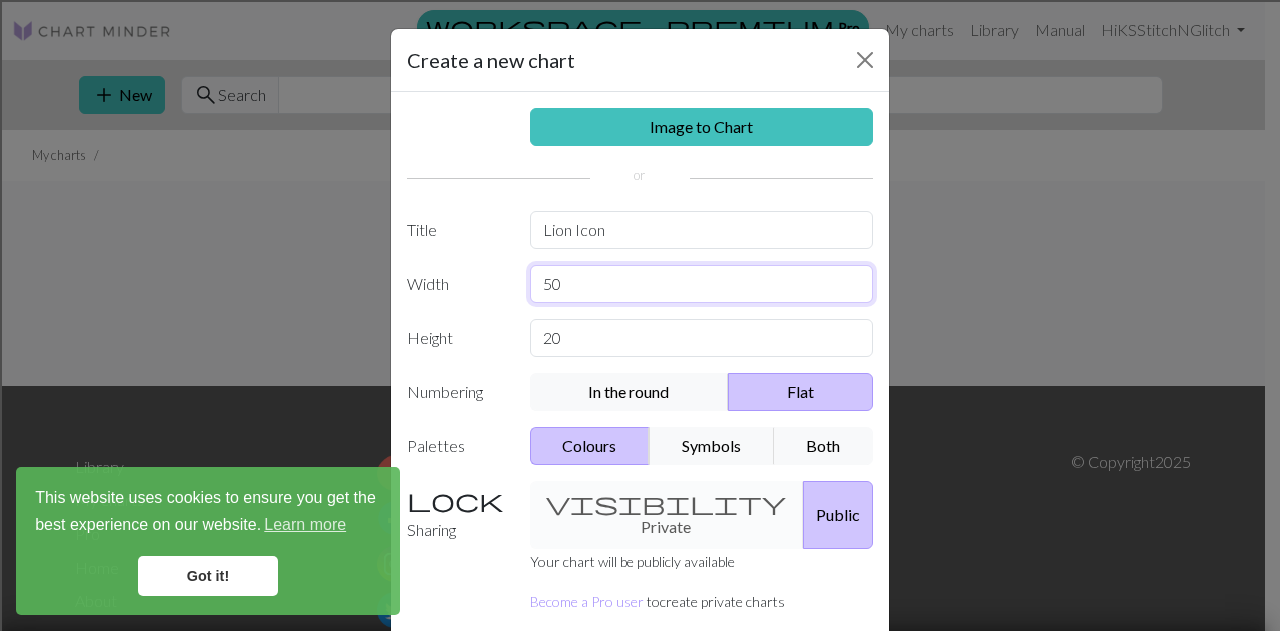 type on "50" 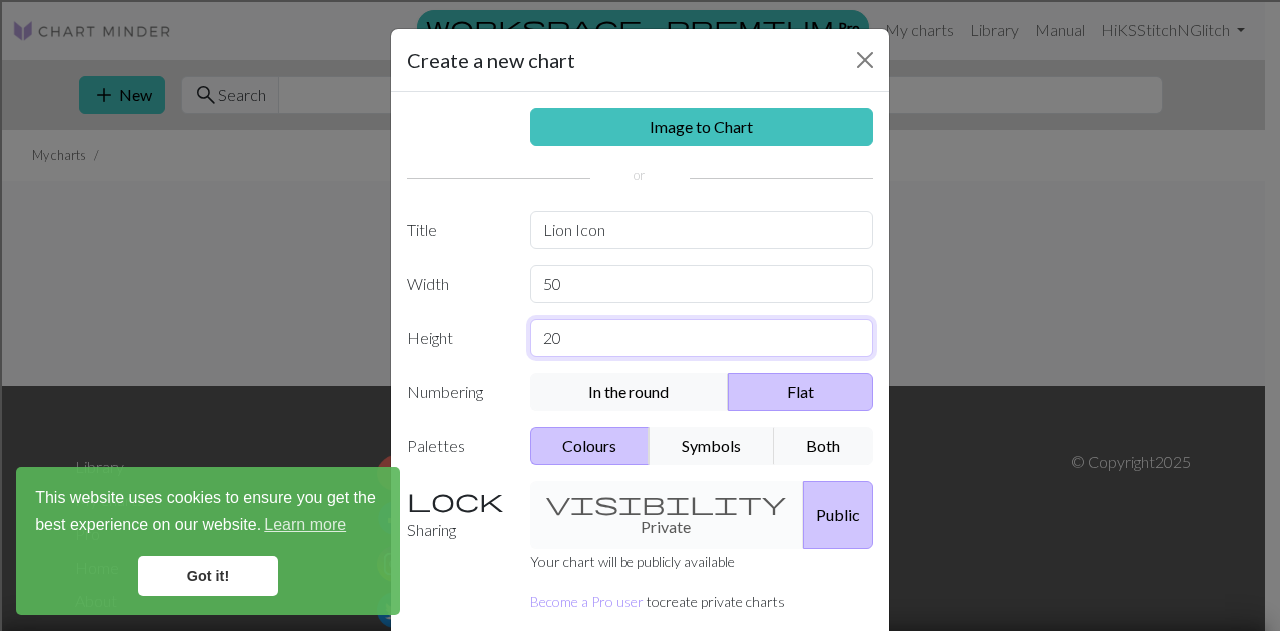 drag, startPoint x: 557, startPoint y: 337, endPoint x: 487, endPoint y: 342, distance: 70.178345 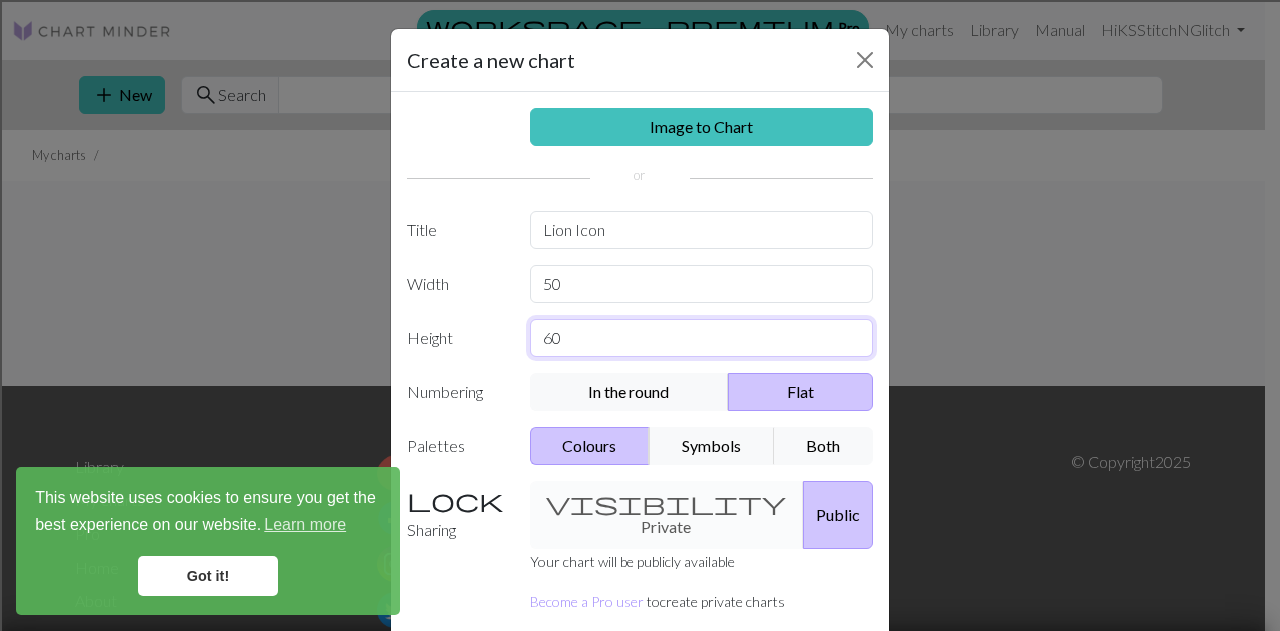 type on "60" 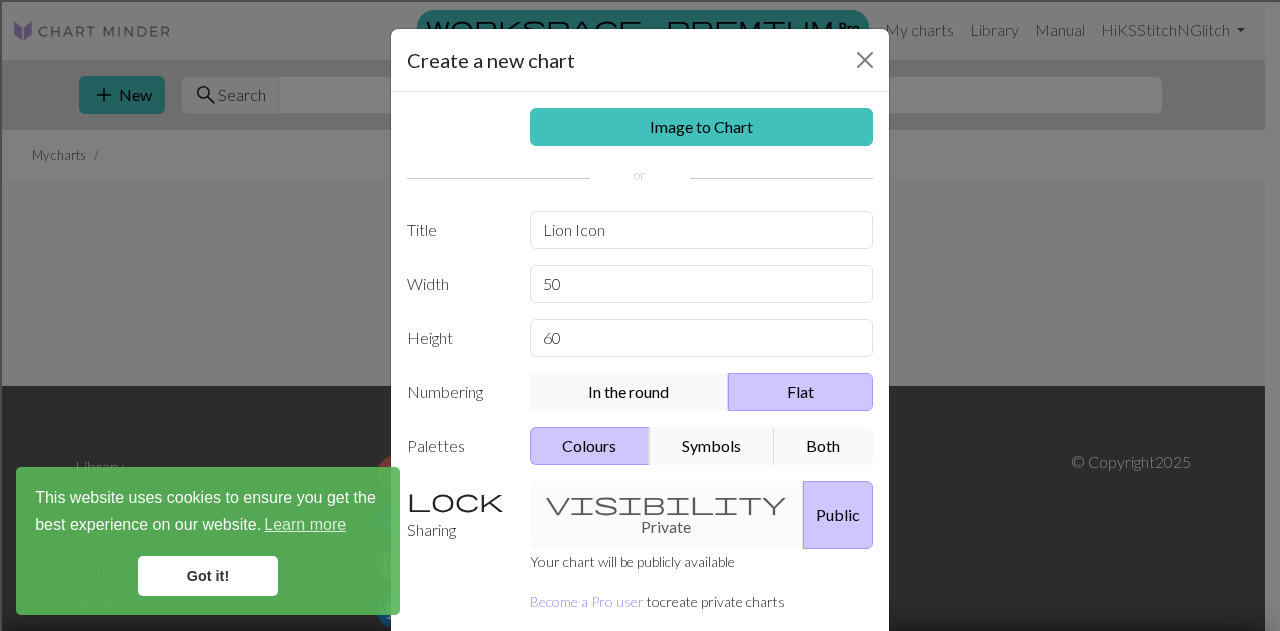 click on "visibility  Private Public" at bounding box center (702, 515) 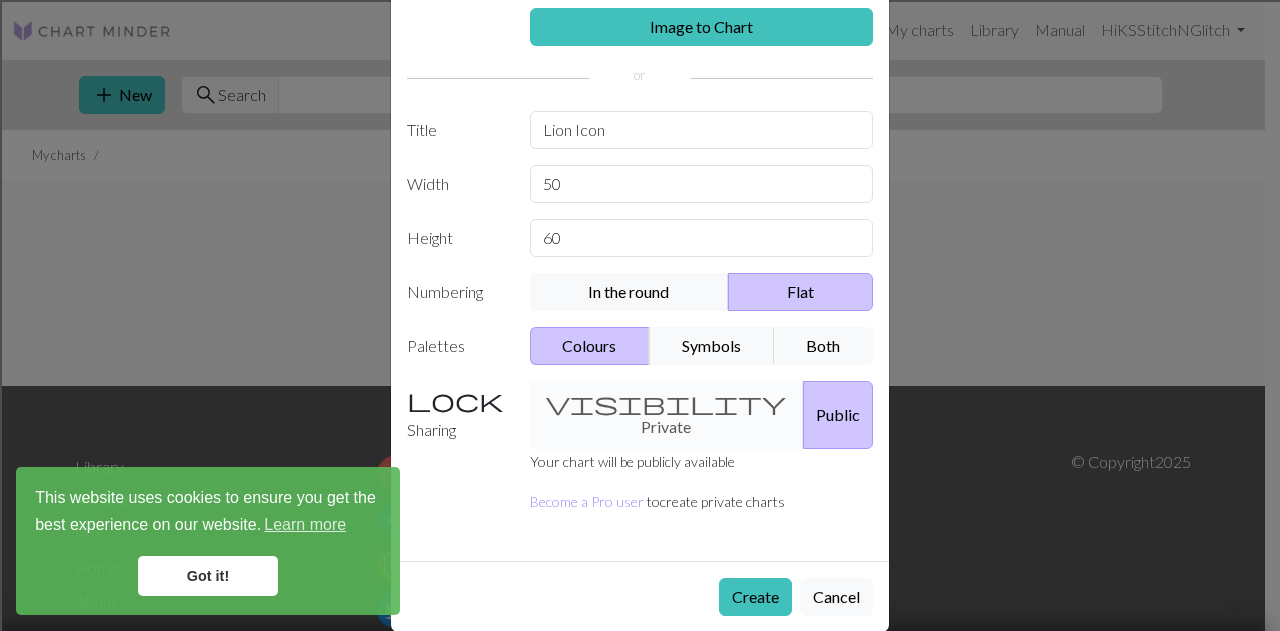 scroll, scrollTop: 102, scrollLeft: 0, axis: vertical 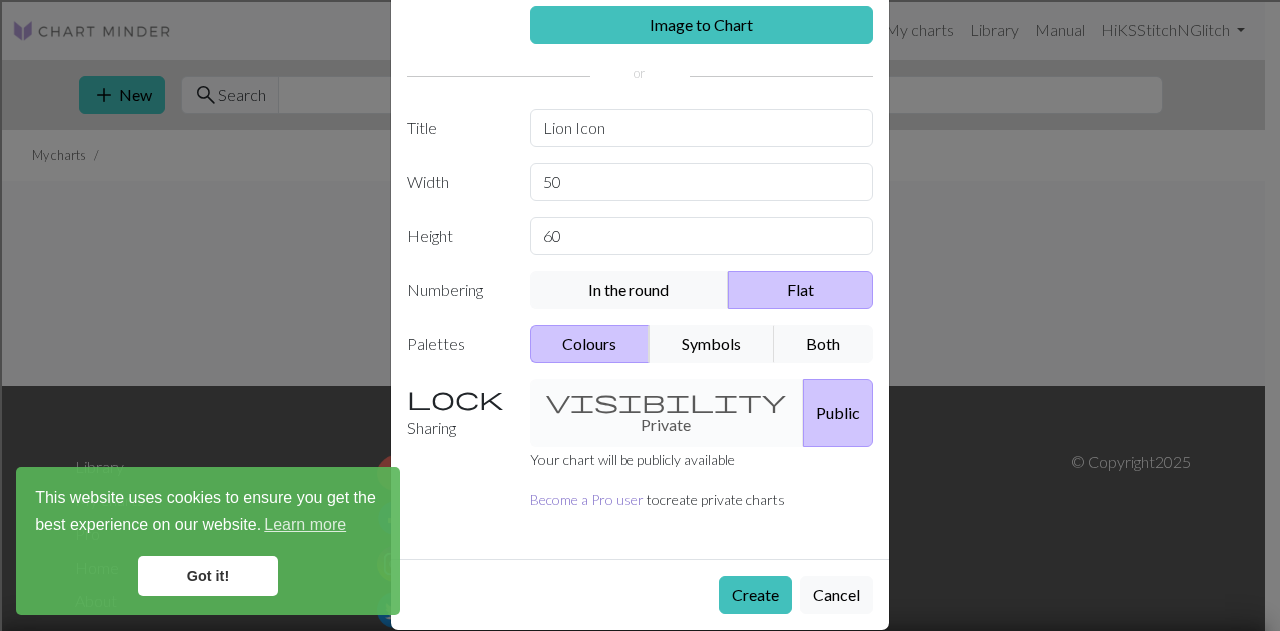 click on "Become a Pro user" at bounding box center [587, 499] 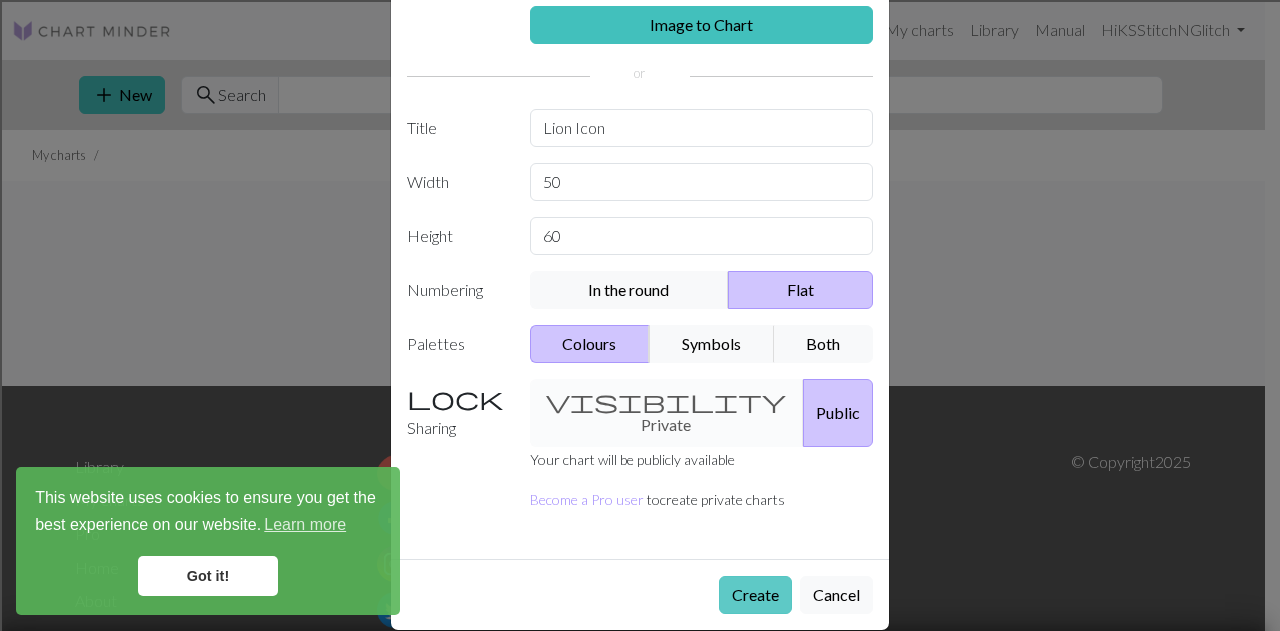 click on "Create" at bounding box center (755, 595) 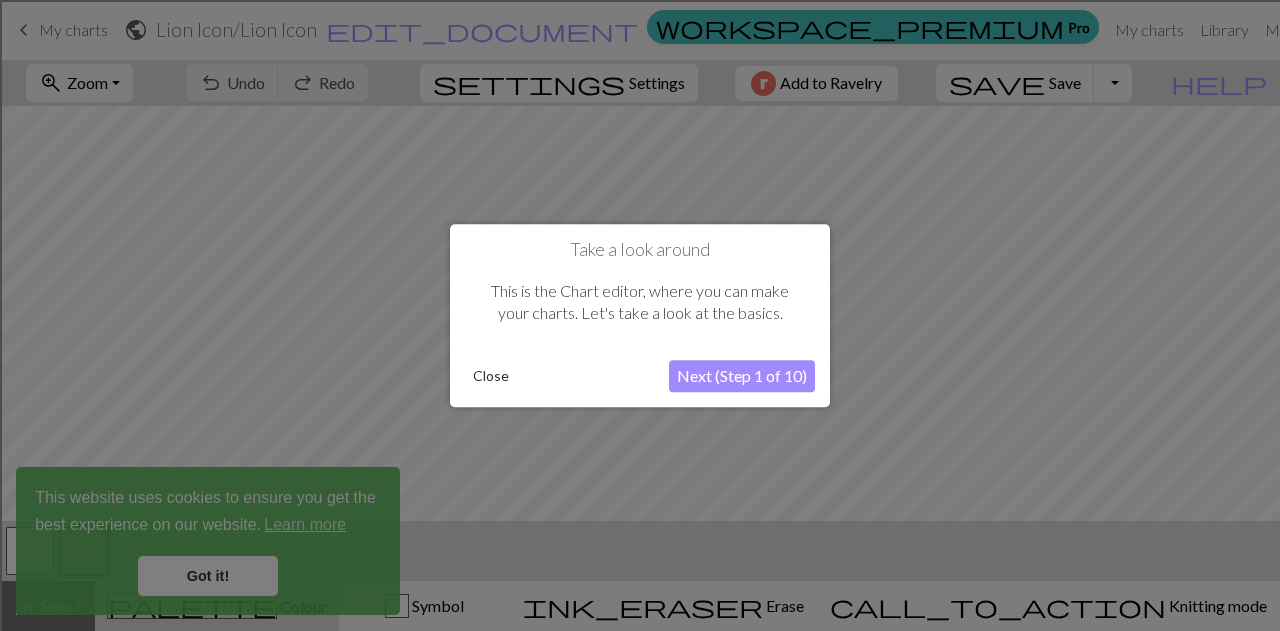 click on "Next (Step 1 of 10)" at bounding box center (742, 376) 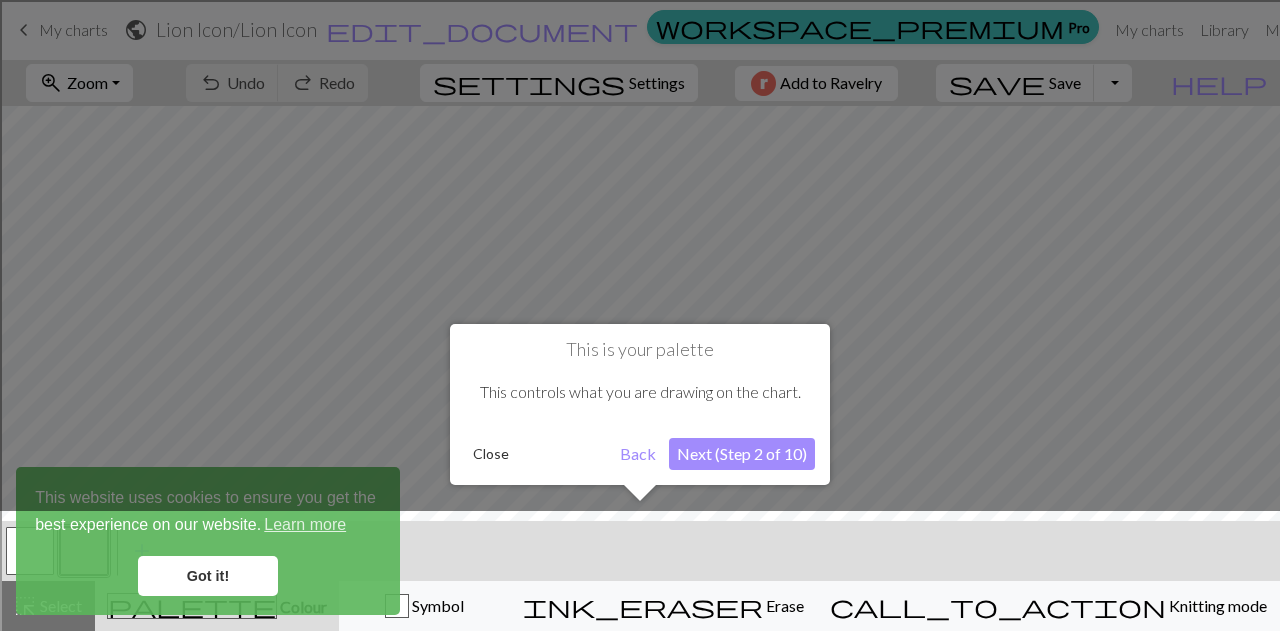 click on "Next (Step 2 of 10)" at bounding box center [742, 454] 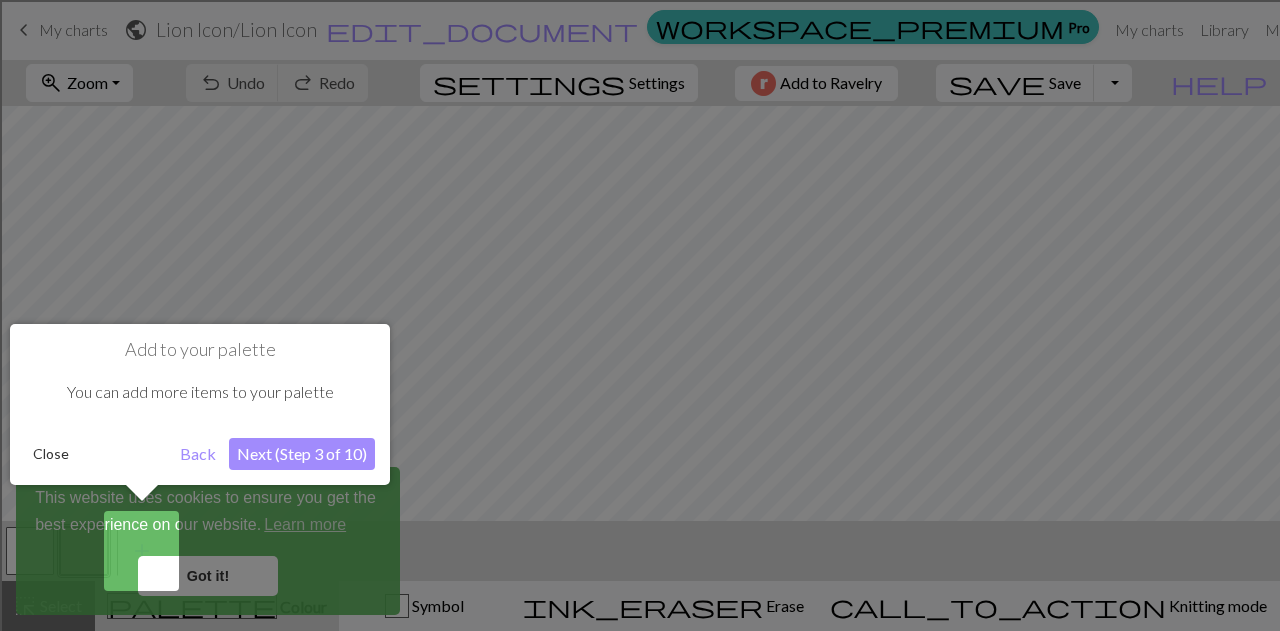click on "Next (Step 3 of 10)" at bounding box center (302, 454) 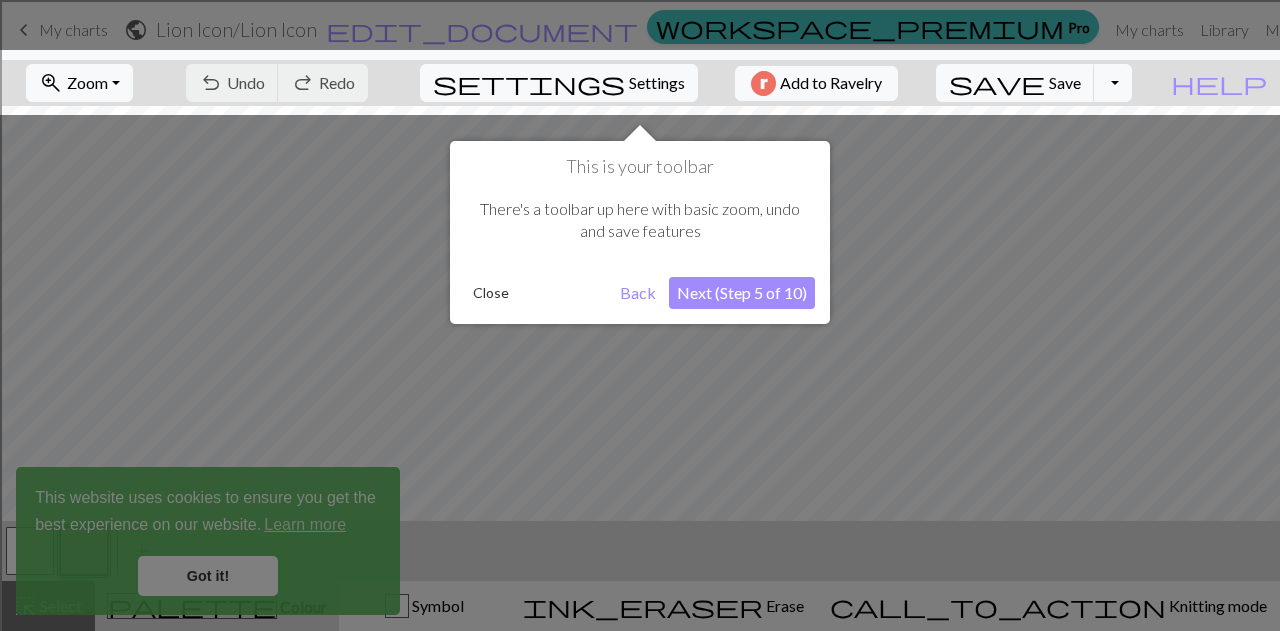 click on "Next (Step 5 of 10)" at bounding box center [742, 293] 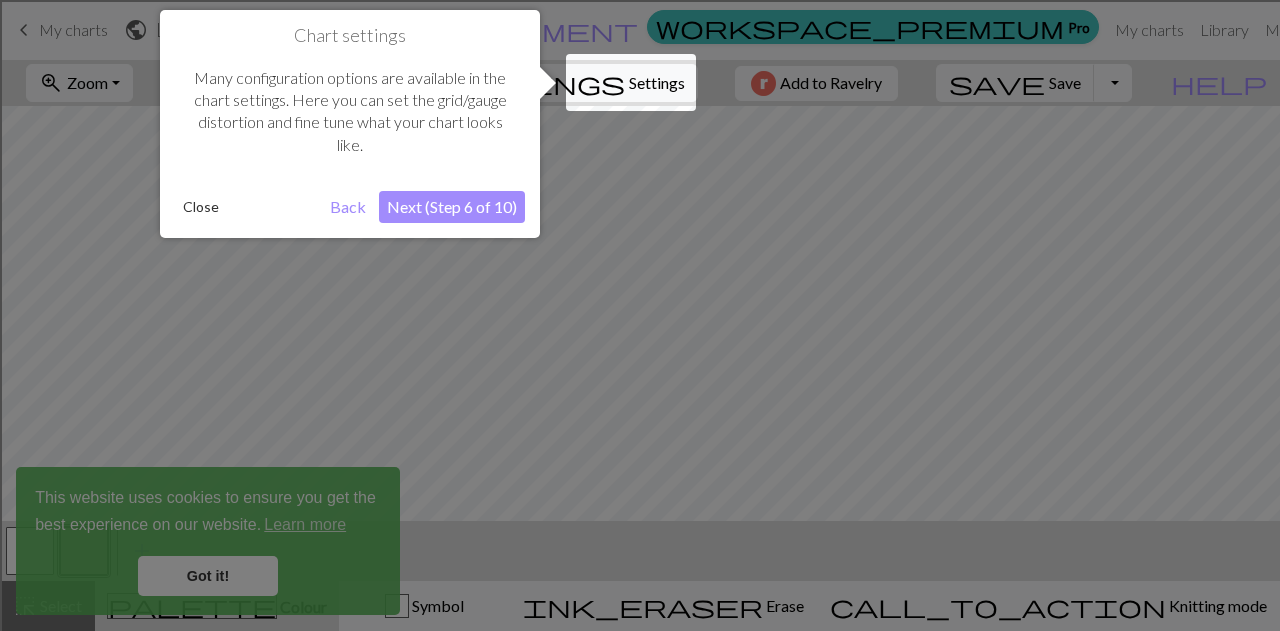 click on "Next (Step 6 of 10)" at bounding box center [452, 207] 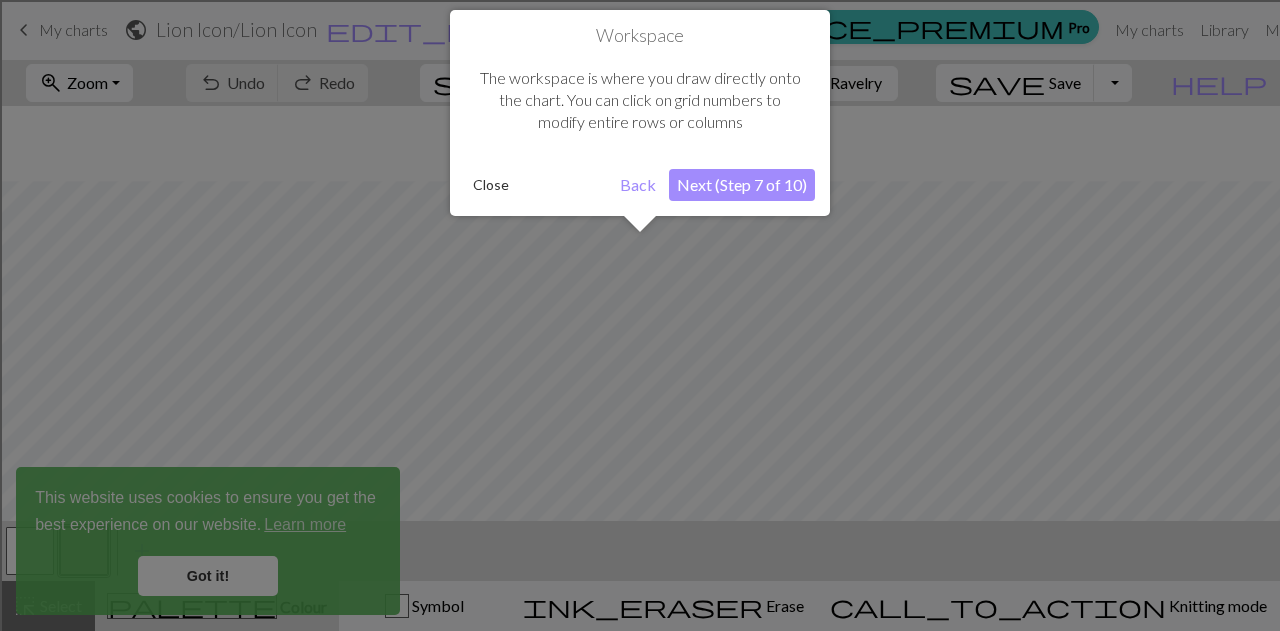 scroll, scrollTop: 75, scrollLeft: 0, axis: vertical 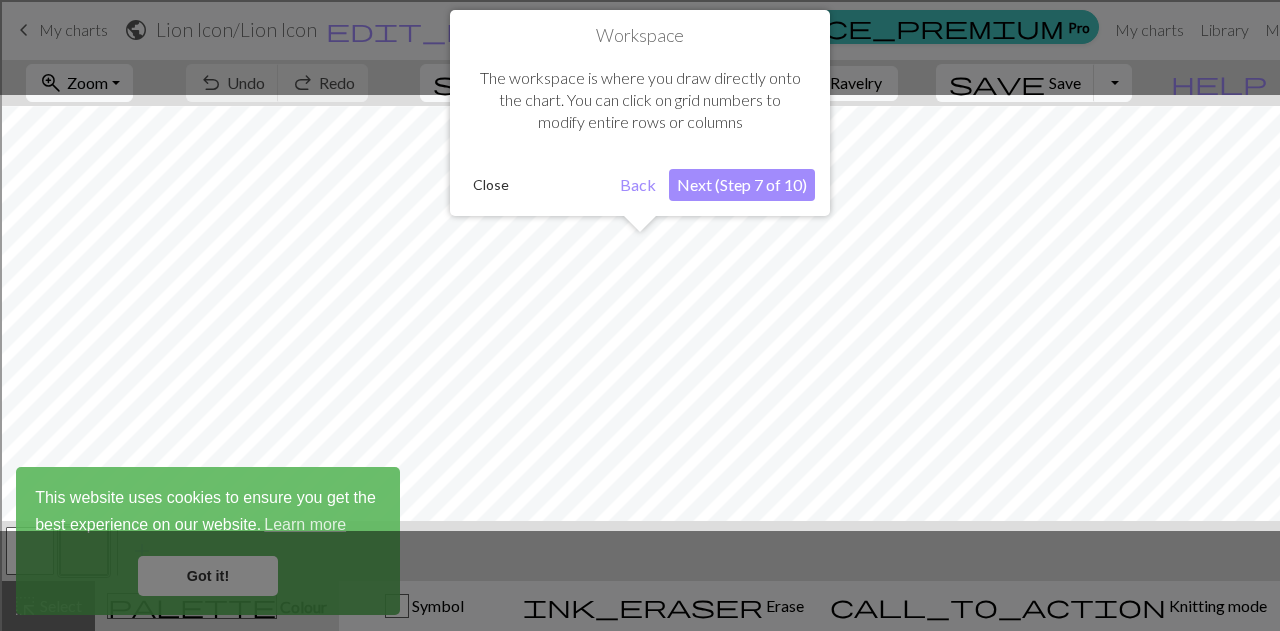 click on "Next (Step 7 of 10)" at bounding box center [742, 185] 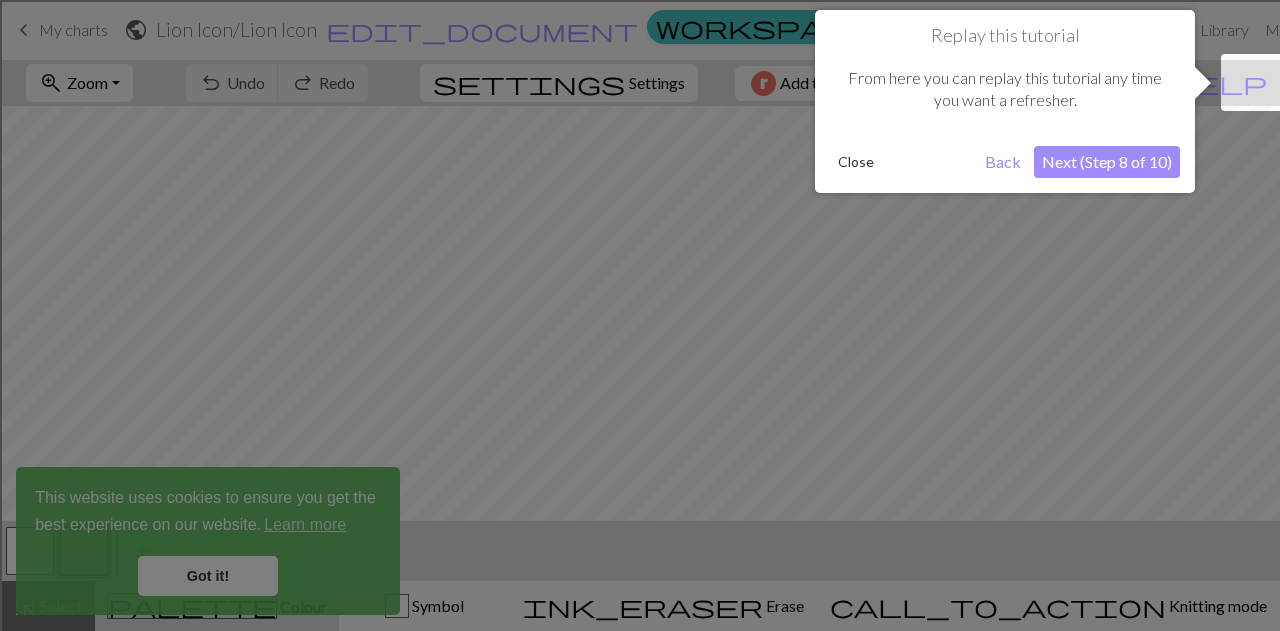 click on "Next (Step 8 of 10)" at bounding box center [1107, 162] 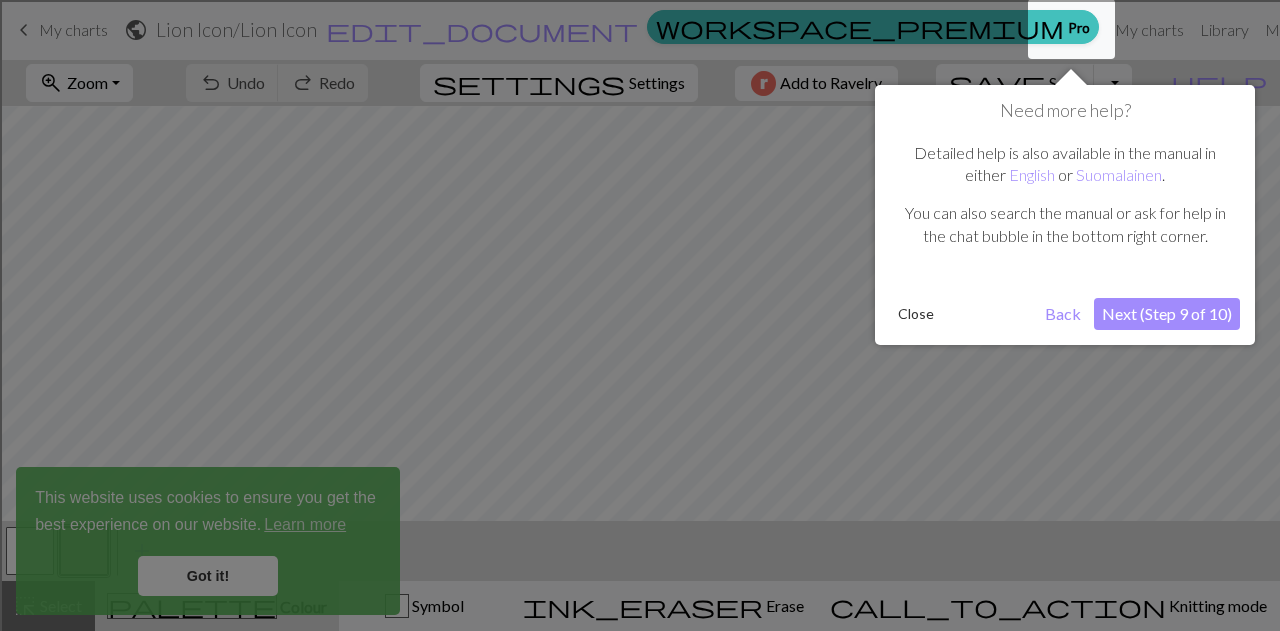 click on "Next (Step 9 of 10)" at bounding box center [1167, 314] 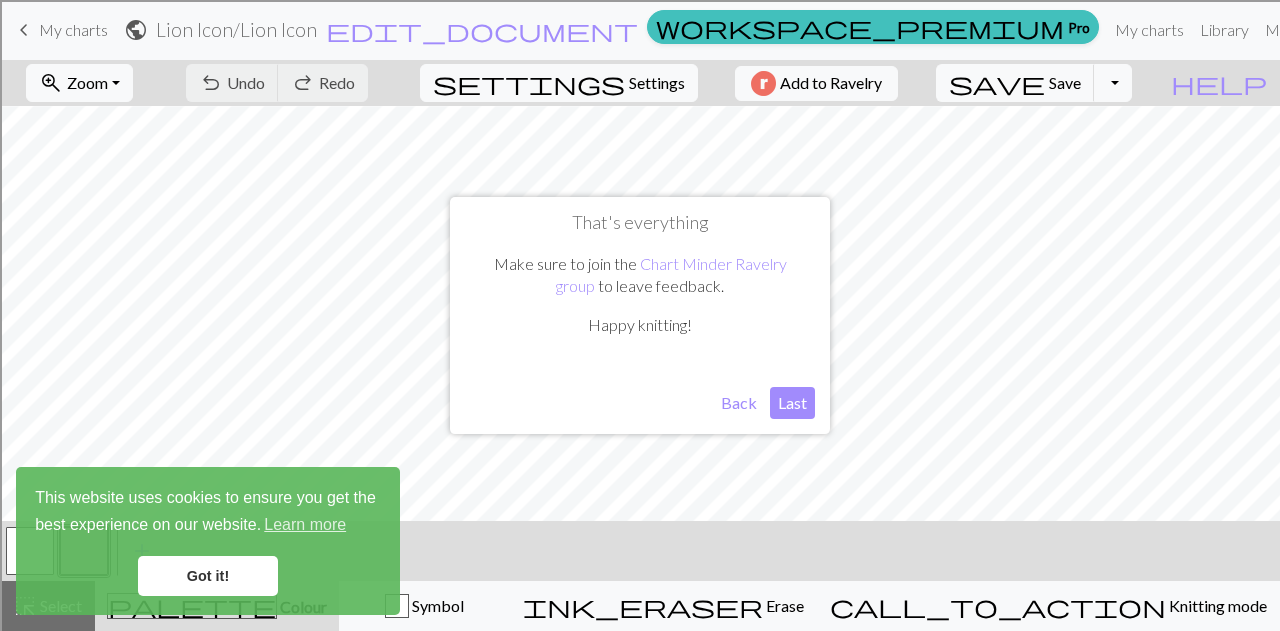 click on "Last" at bounding box center [792, 403] 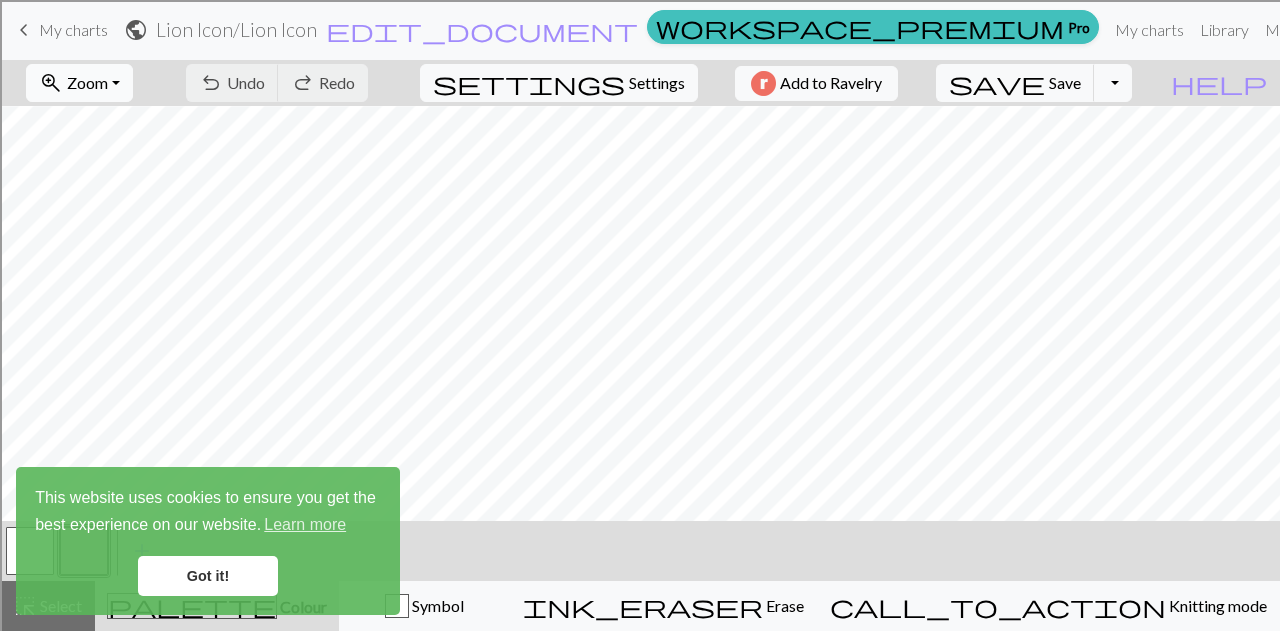 click on "zoom_in Zoom Zoom" at bounding box center [79, 83] 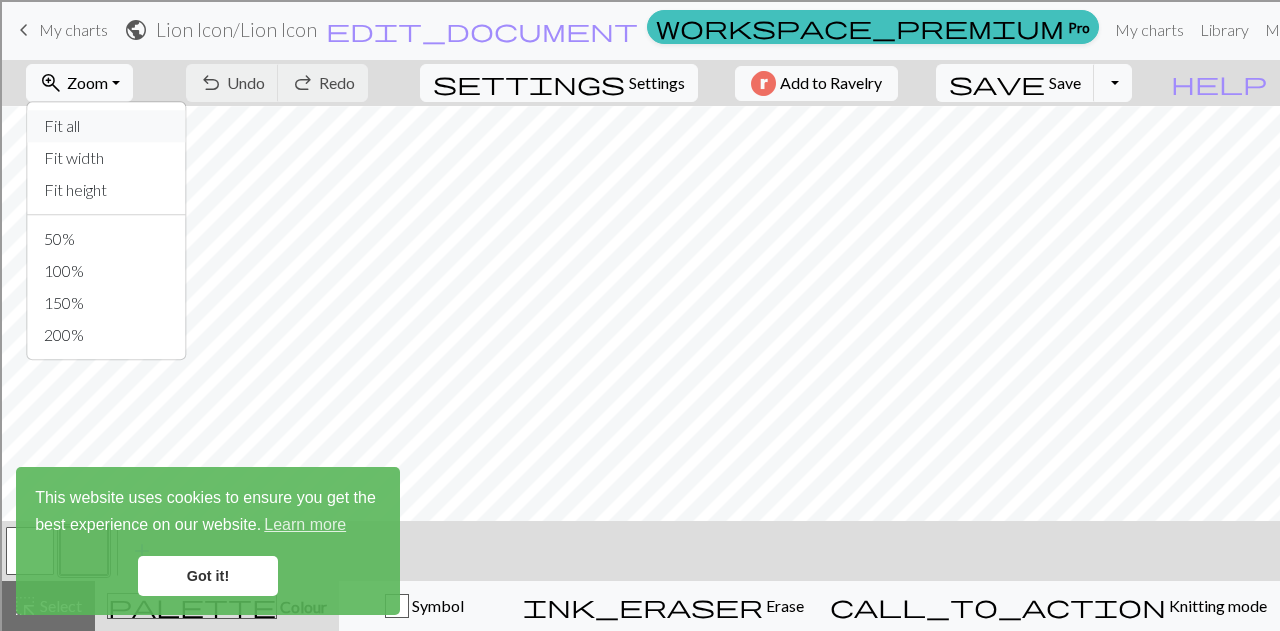 click on "Fit all" at bounding box center [107, 126] 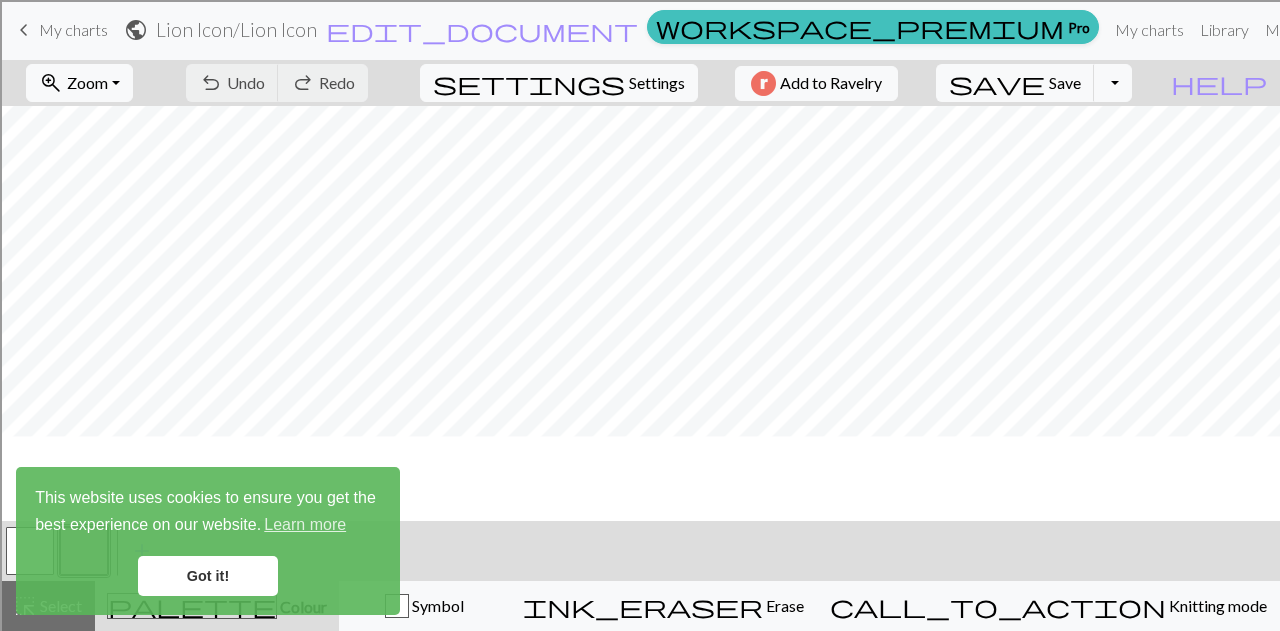 scroll, scrollTop: 169, scrollLeft: 0, axis: vertical 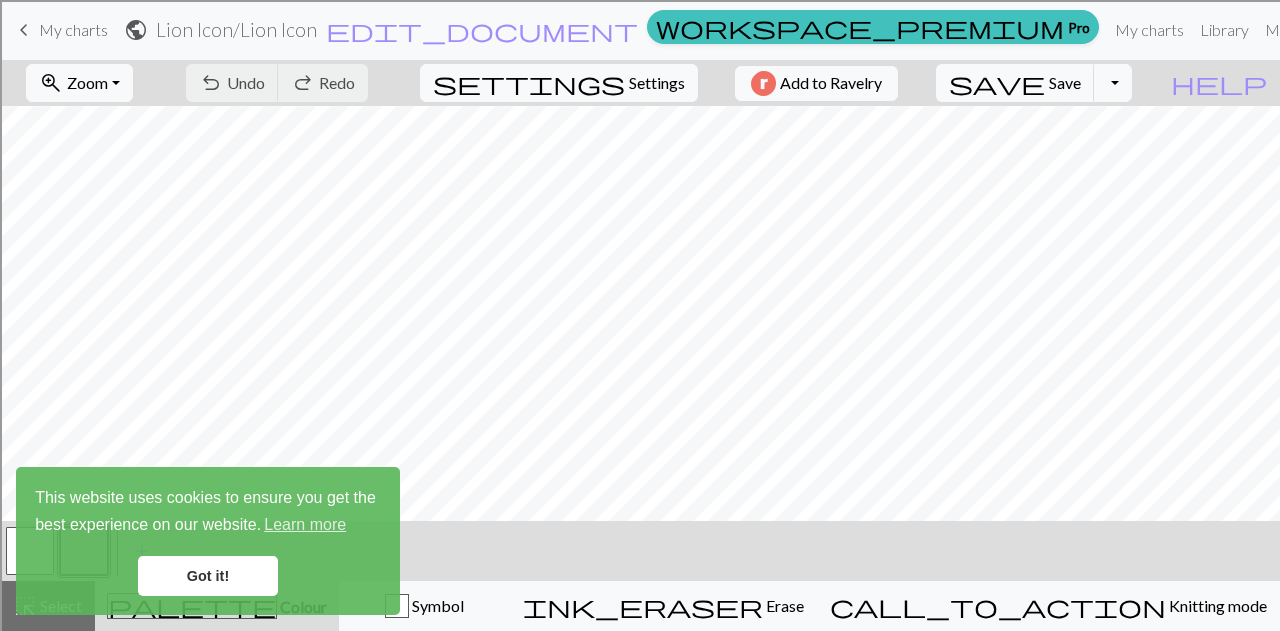 click on "Got it!" at bounding box center [208, 576] 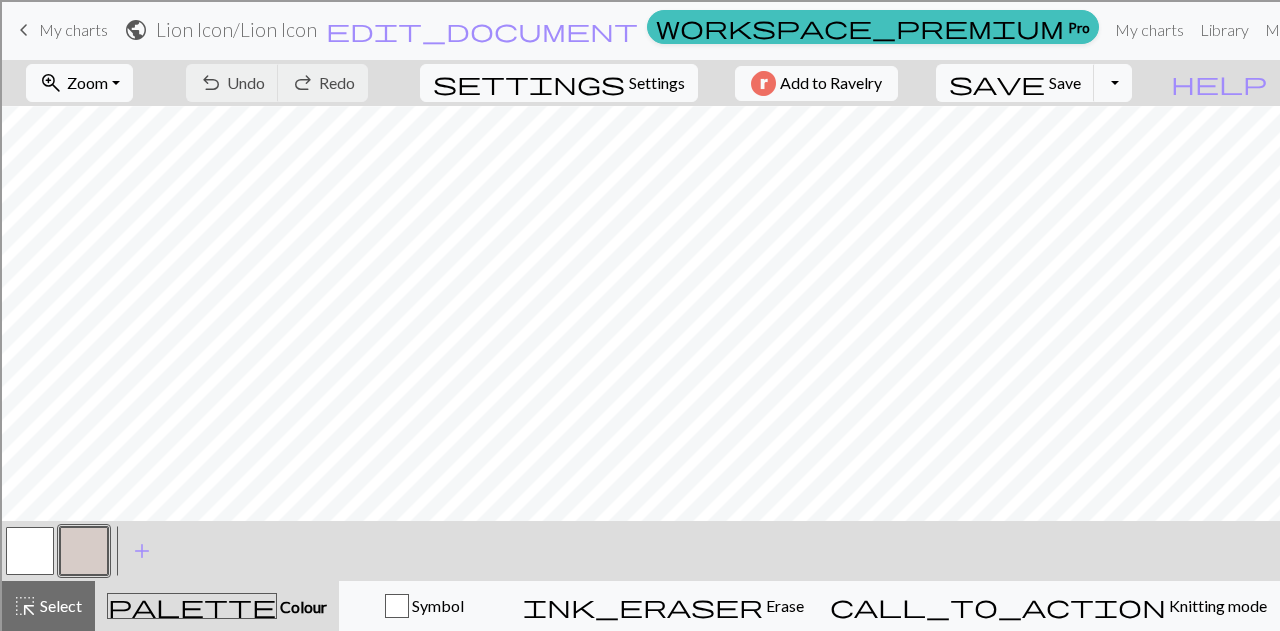 click on "Colour" at bounding box center [302, 606] 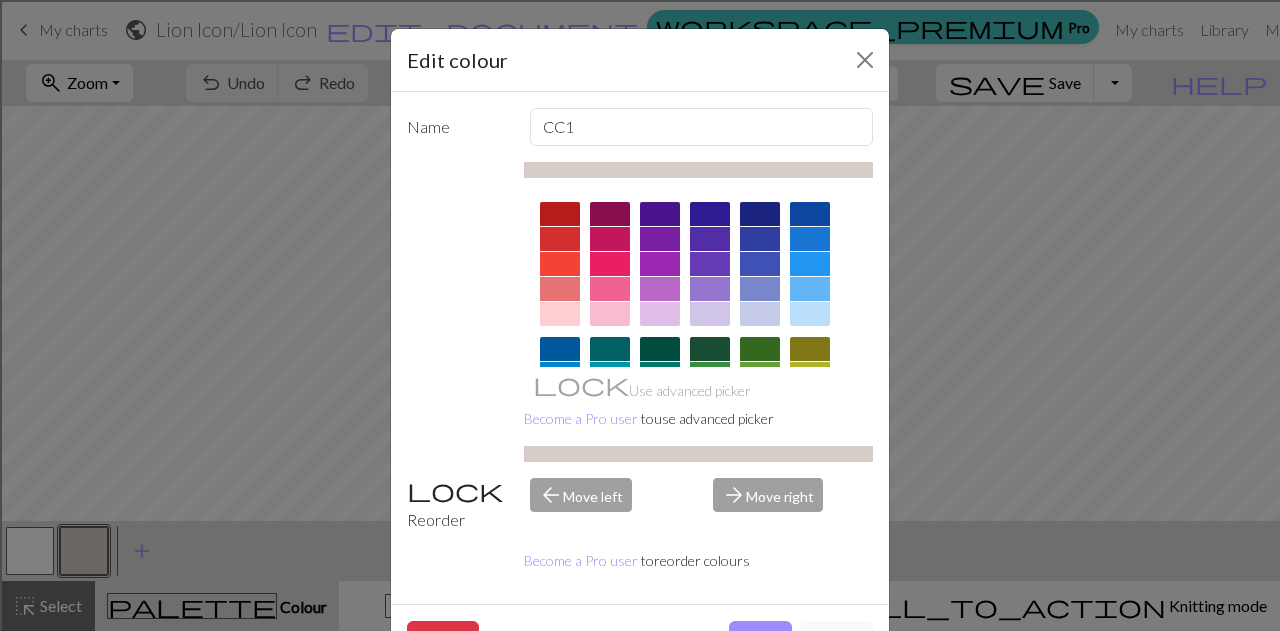 click at bounding box center (560, 239) 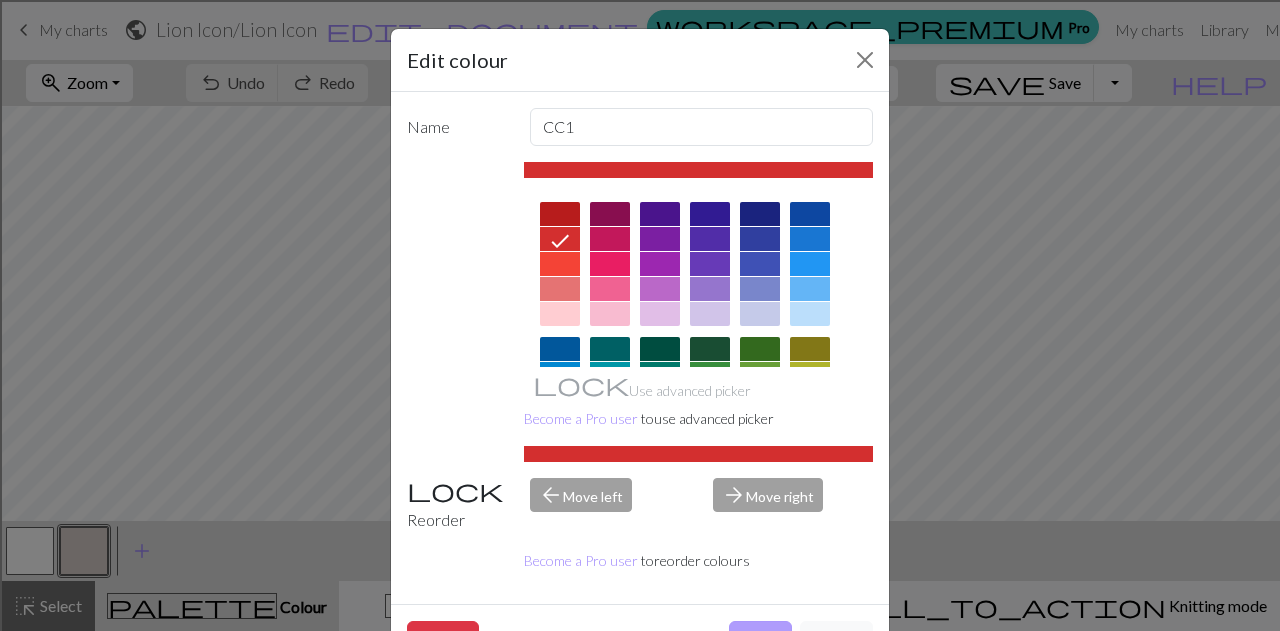 click on "Done" at bounding box center [760, 640] 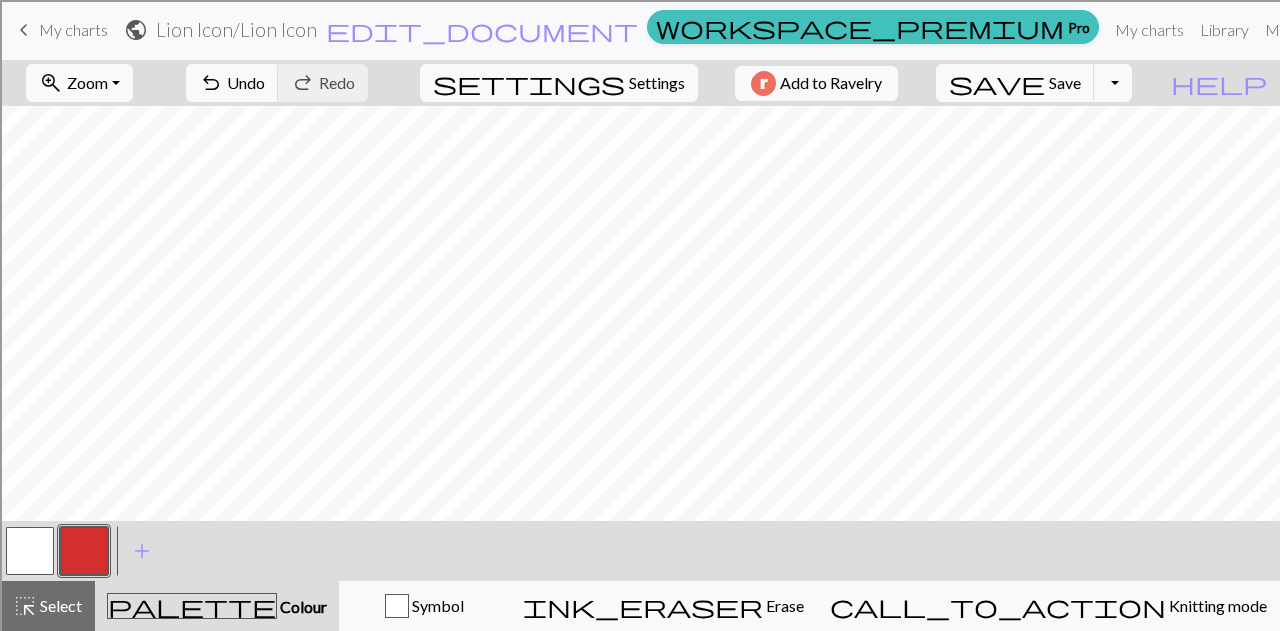 click at bounding box center (30, 551) 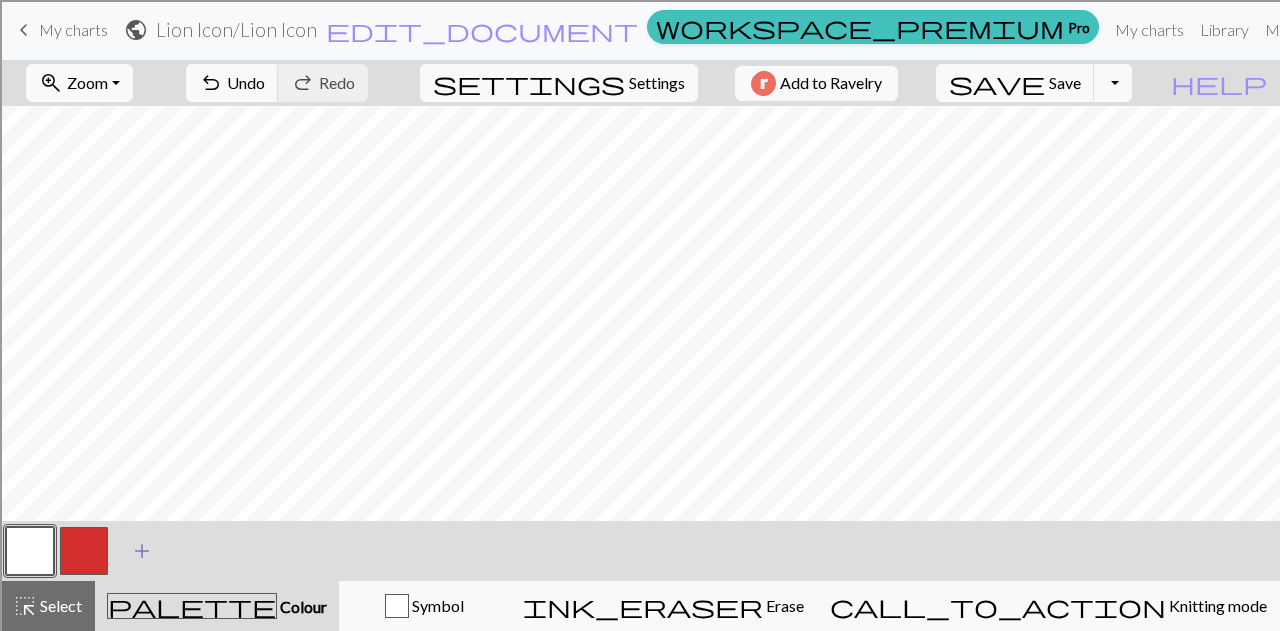 click on "add" at bounding box center (142, 551) 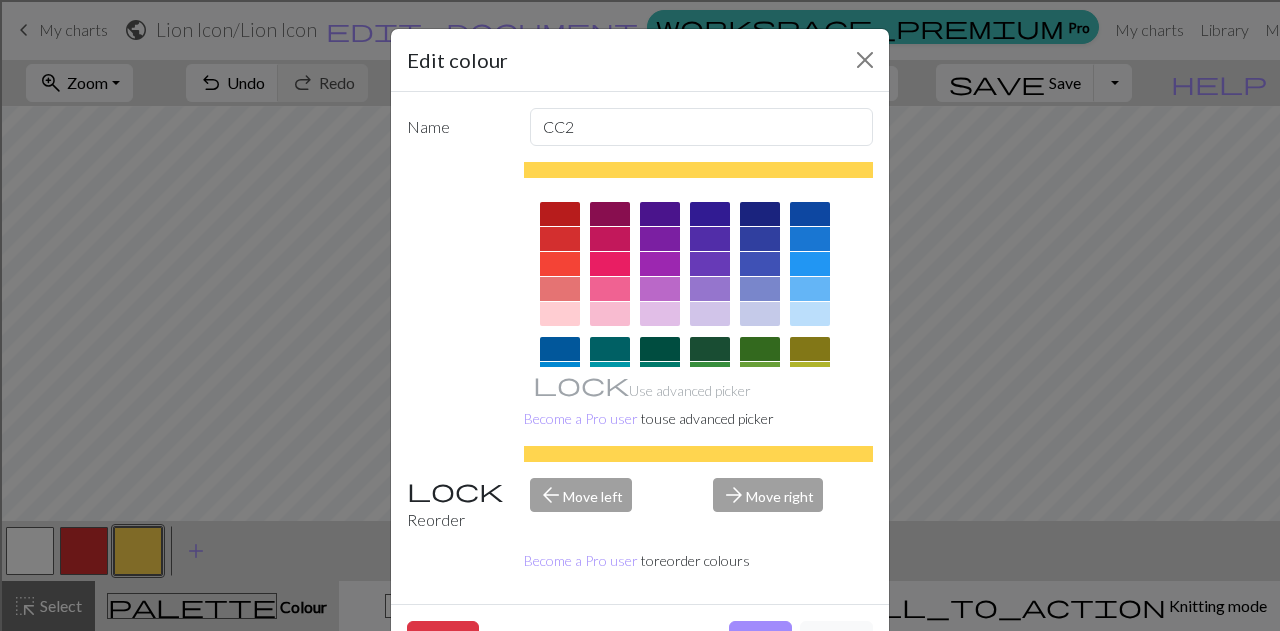 click on "Edit colour Name CC2 Use advanced picker Become a Pro user   to  use advanced picker Reorder arrow_back Move left arrow_forward Move right Become a Pro user   to  reorder colours Delete Done Cancel" at bounding box center (640, 315) 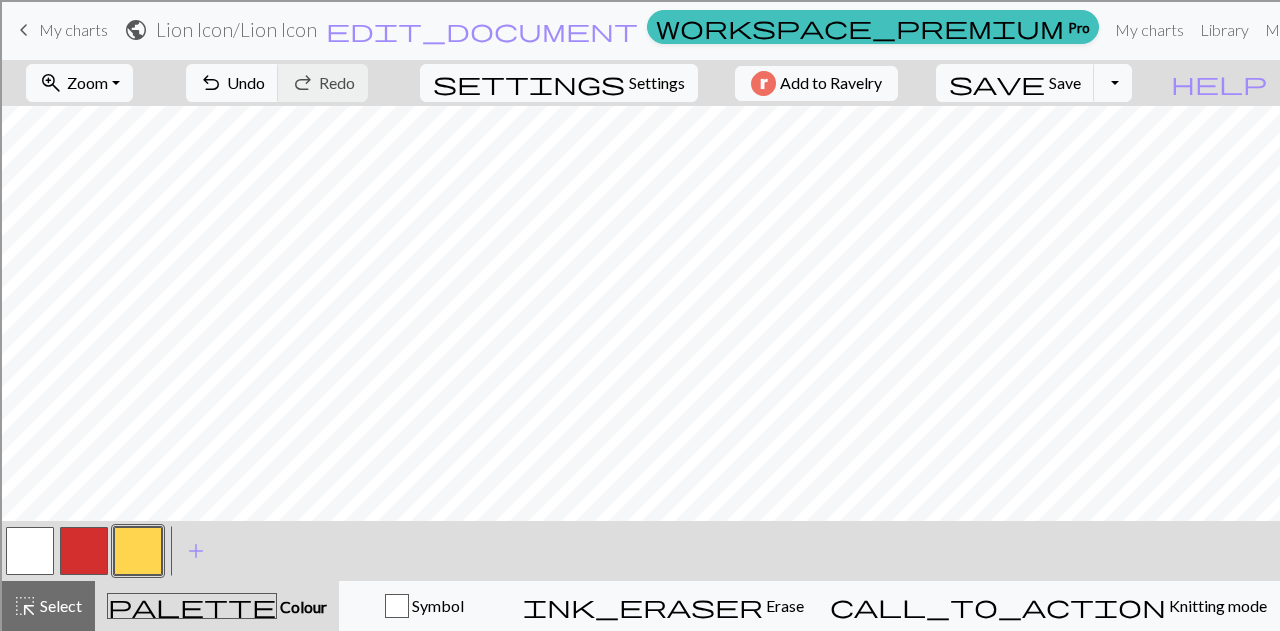 click at bounding box center (138, 551) 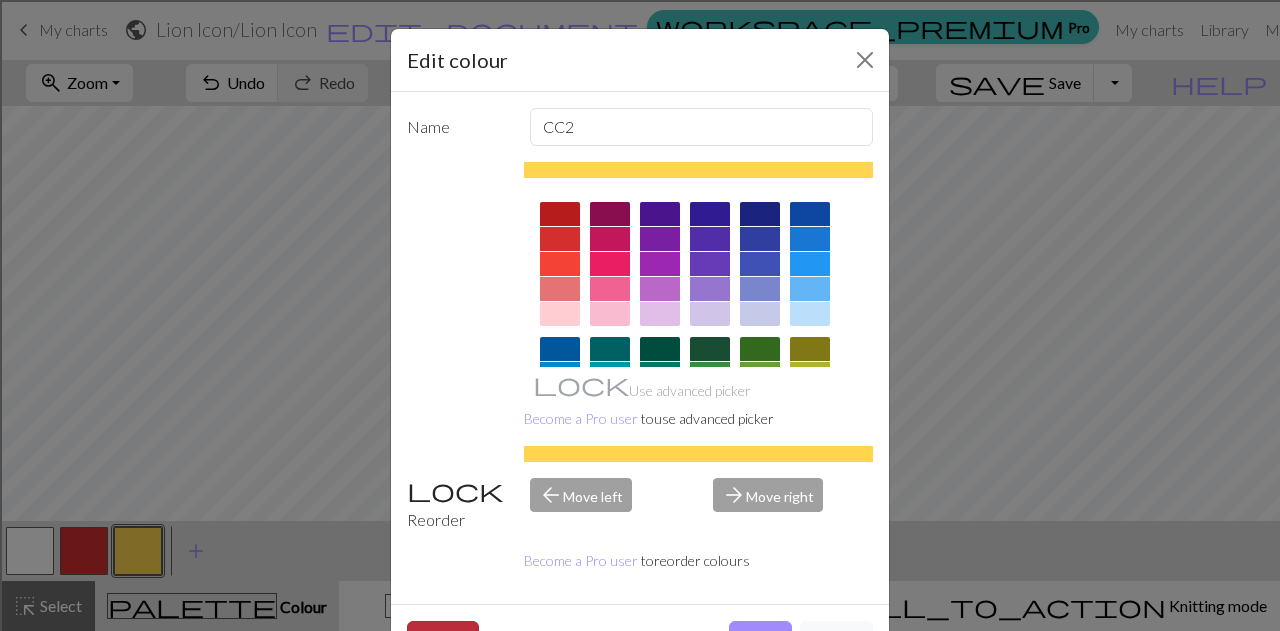 click on "Delete" at bounding box center (443, 640) 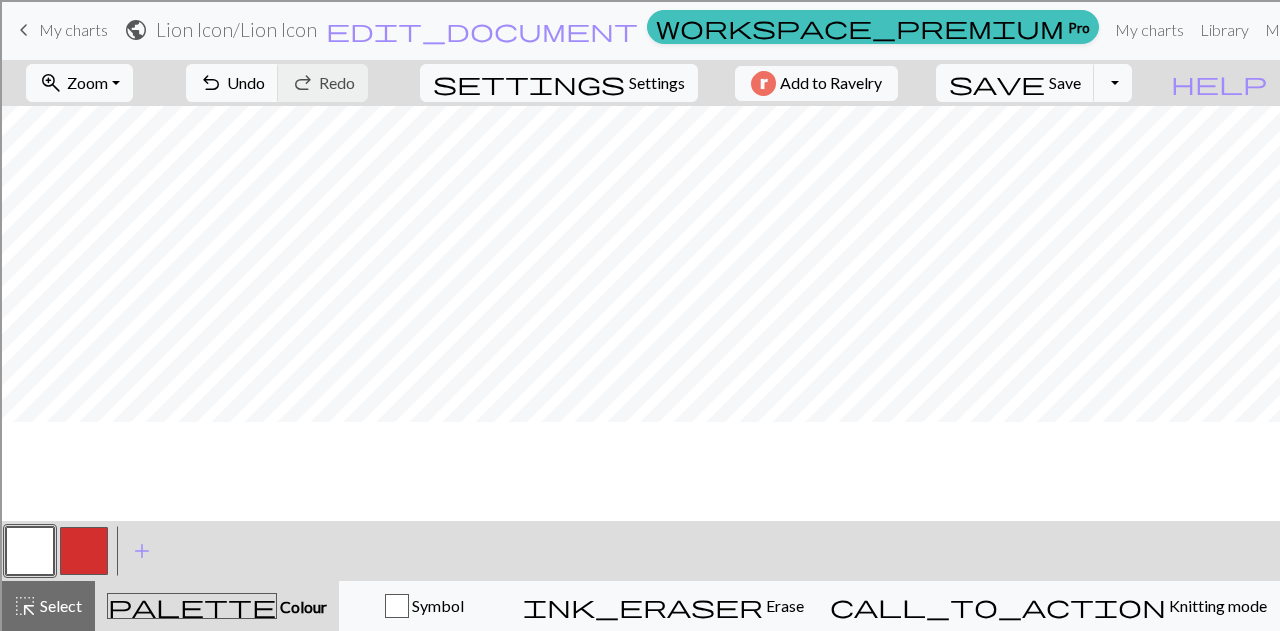 scroll, scrollTop: 0, scrollLeft: 0, axis: both 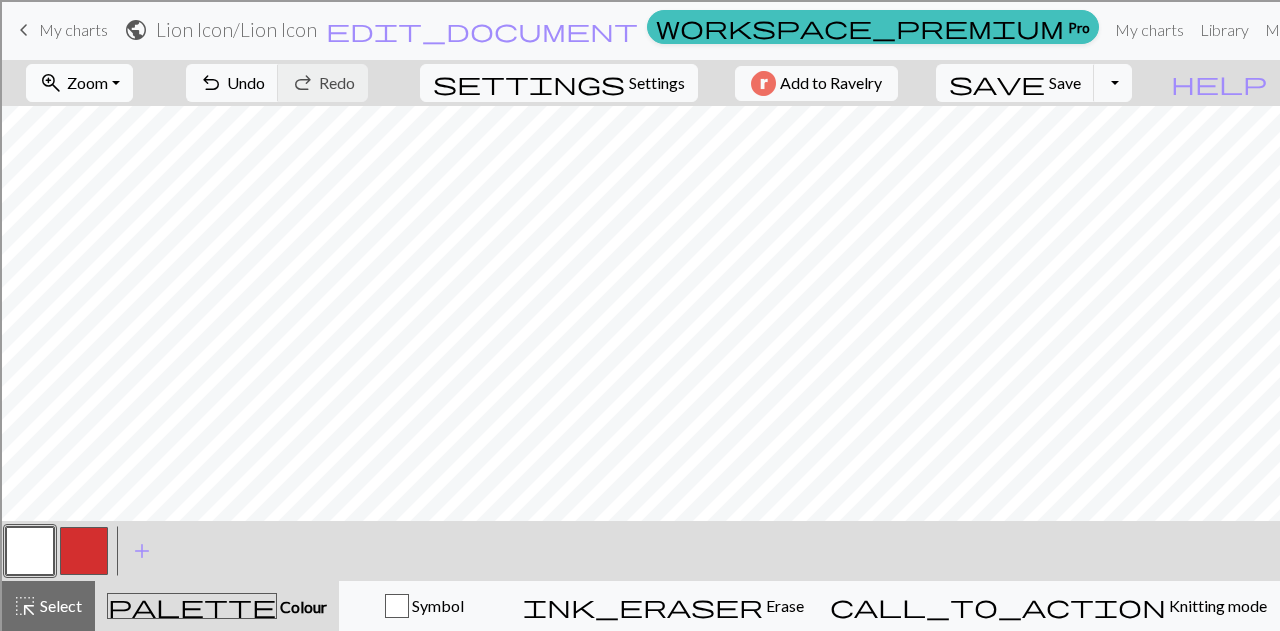click on "zoom_in" at bounding box center (51, 83) 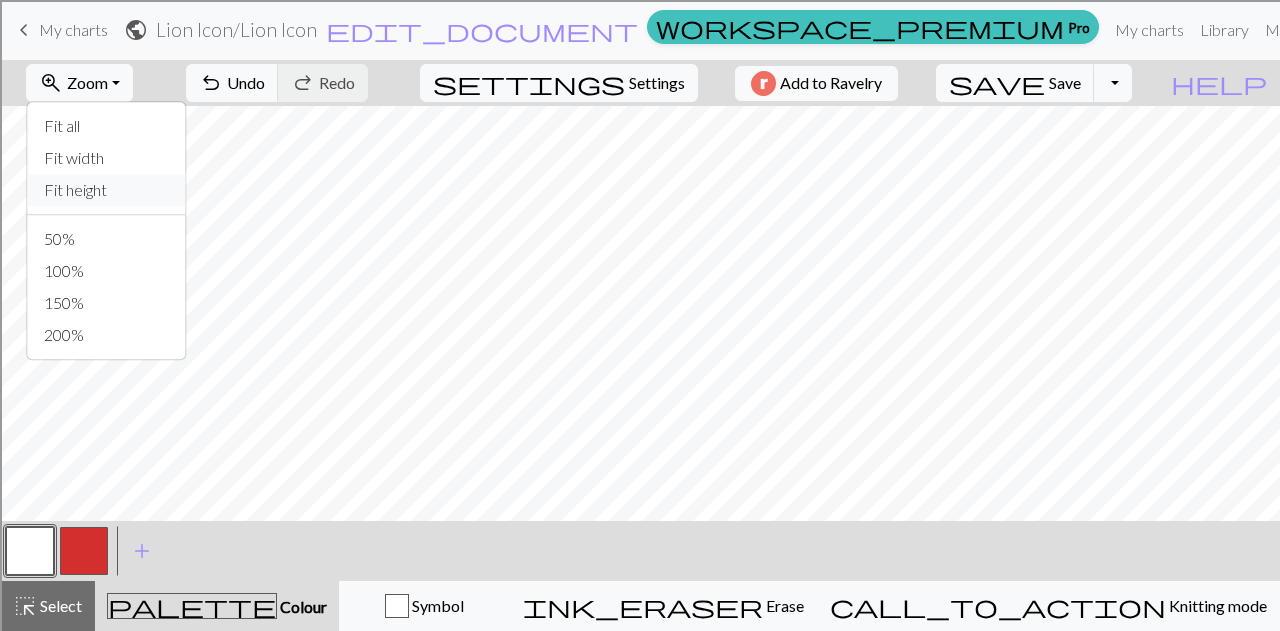 click on "Fit height" at bounding box center [107, 190] 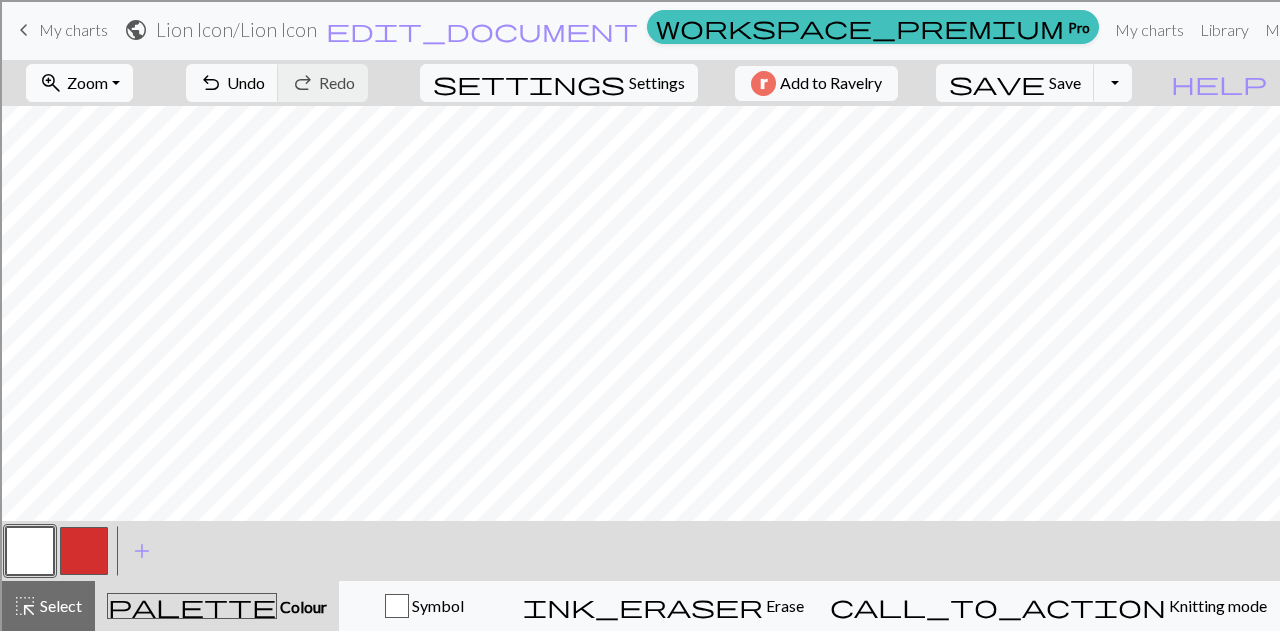 click on "Zoom" at bounding box center (87, 82) 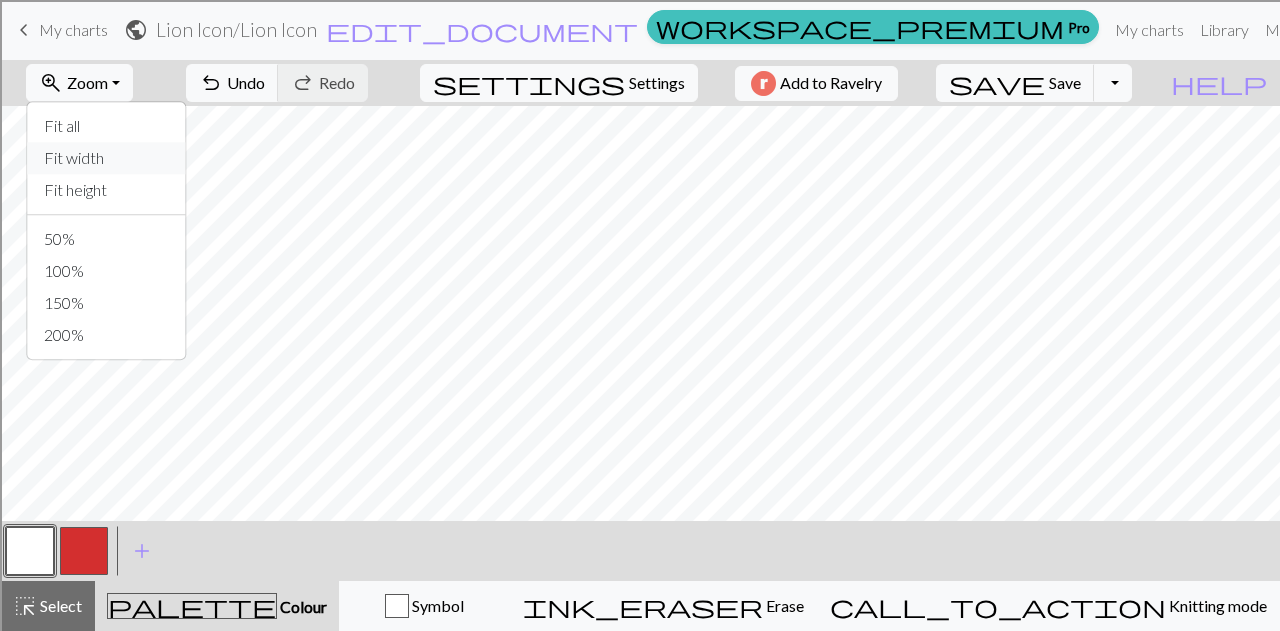 click on "Fit width" at bounding box center [107, 158] 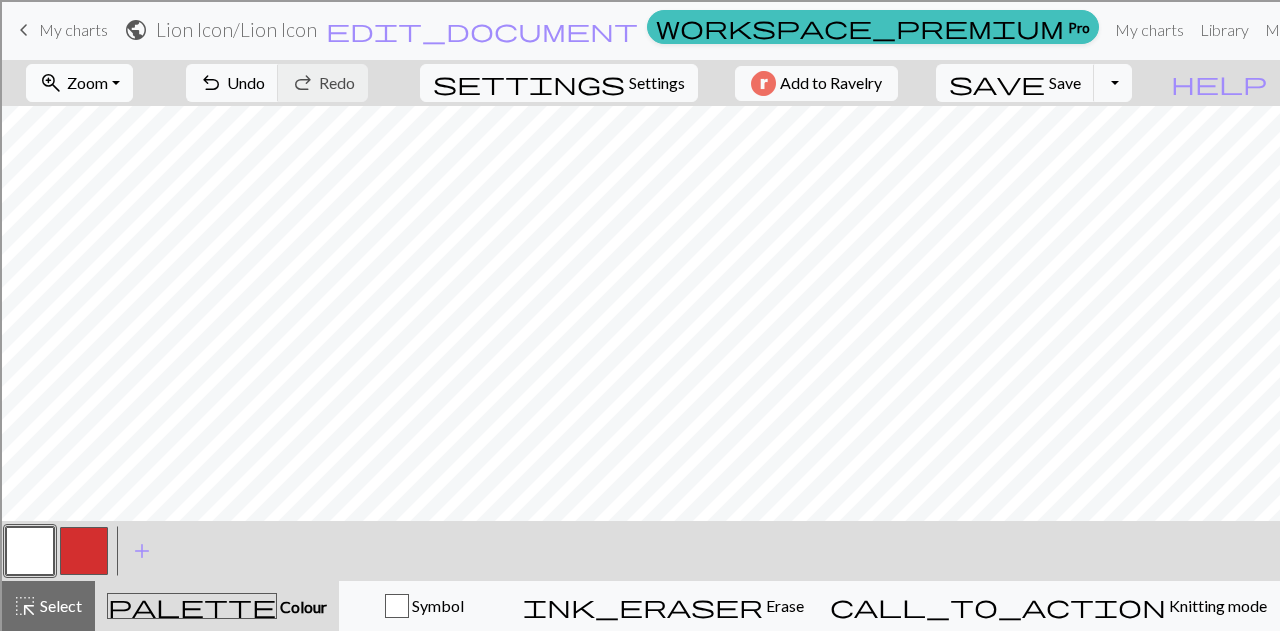 click on "Zoom" at bounding box center [87, 82] 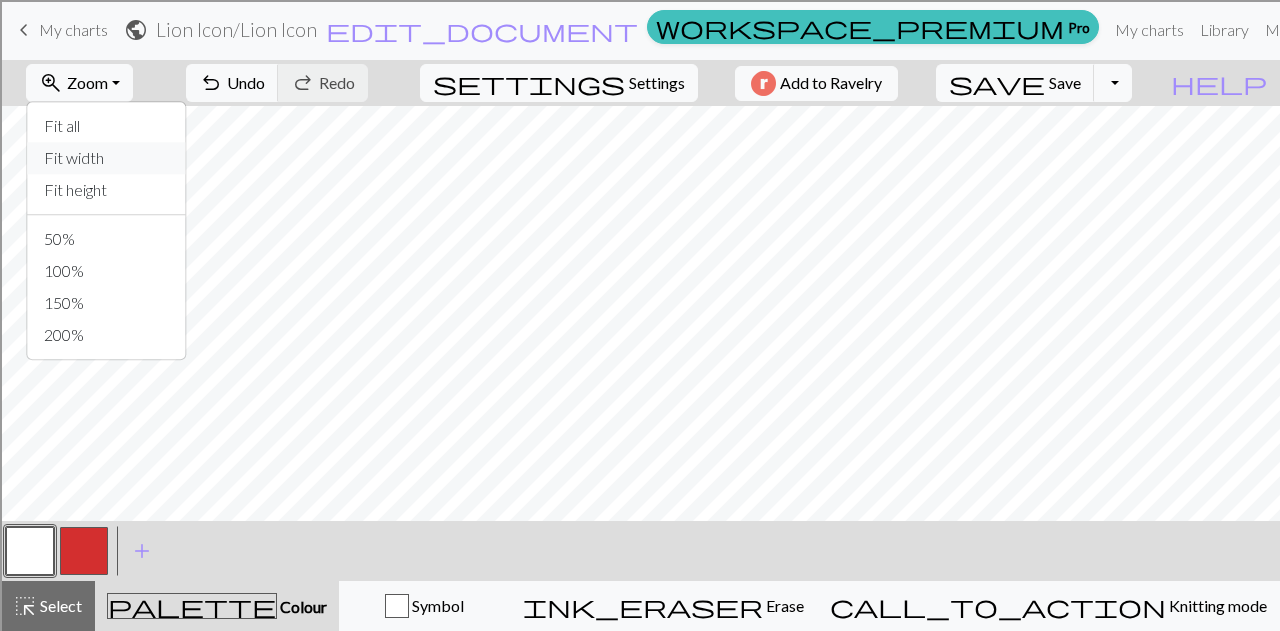 click on "Fit width" at bounding box center [107, 158] 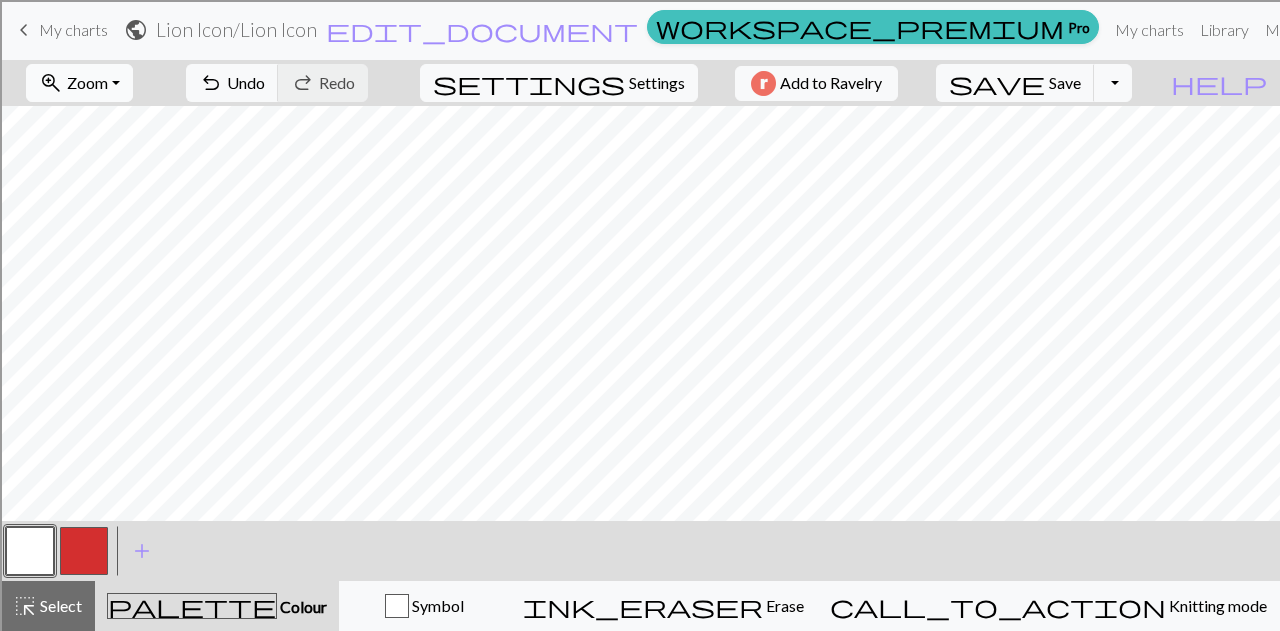 click on "Zoom" at bounding box center [87, 82] 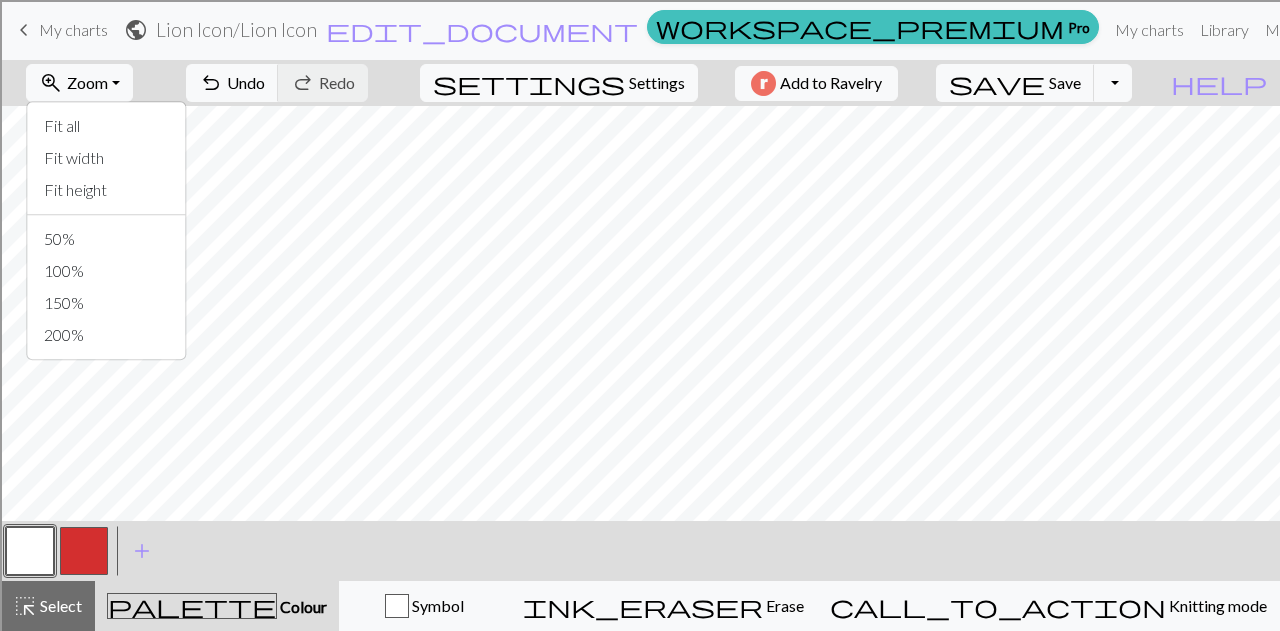 click on "Fit all Fit width Fit height 50% 100% 150% 200%" at bounding box center [107, 230] 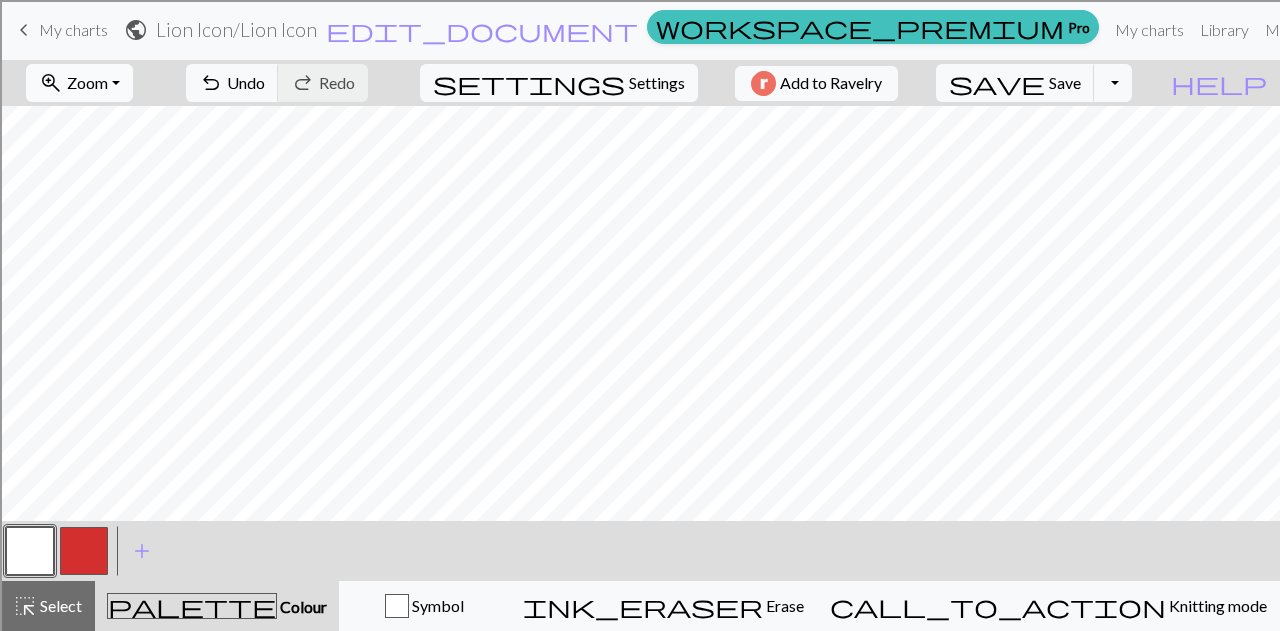 click on "Zoom" at bounding box center [87, 82] 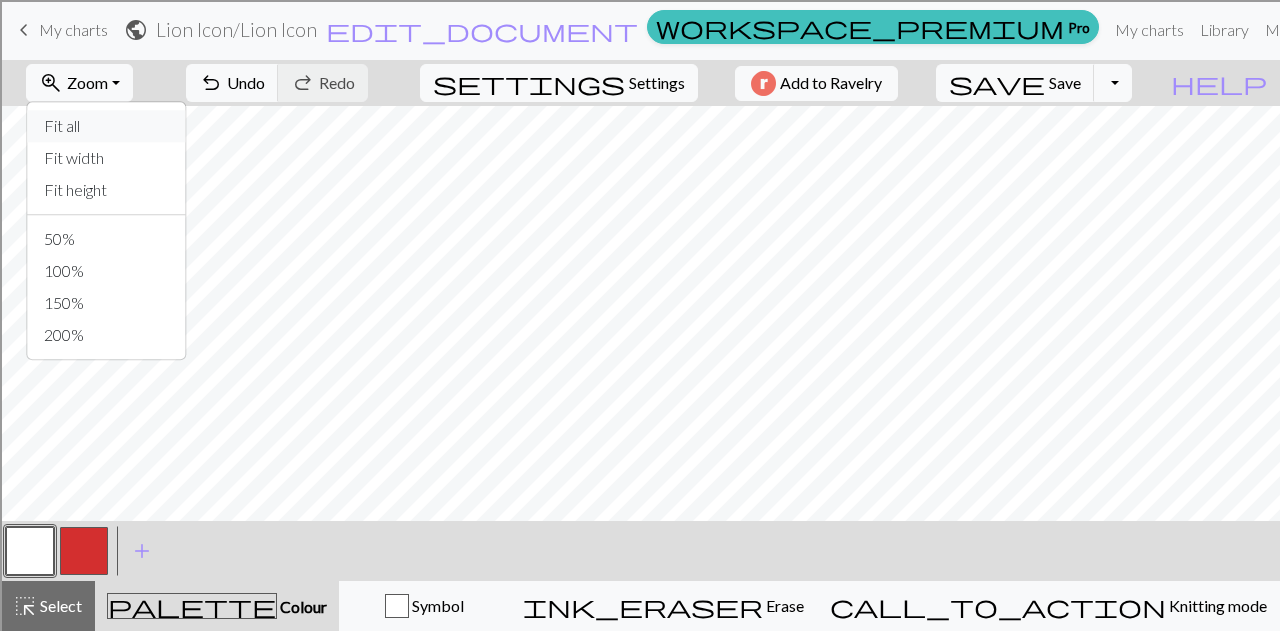 click on "Fit all" at bounding box center [107, 126] 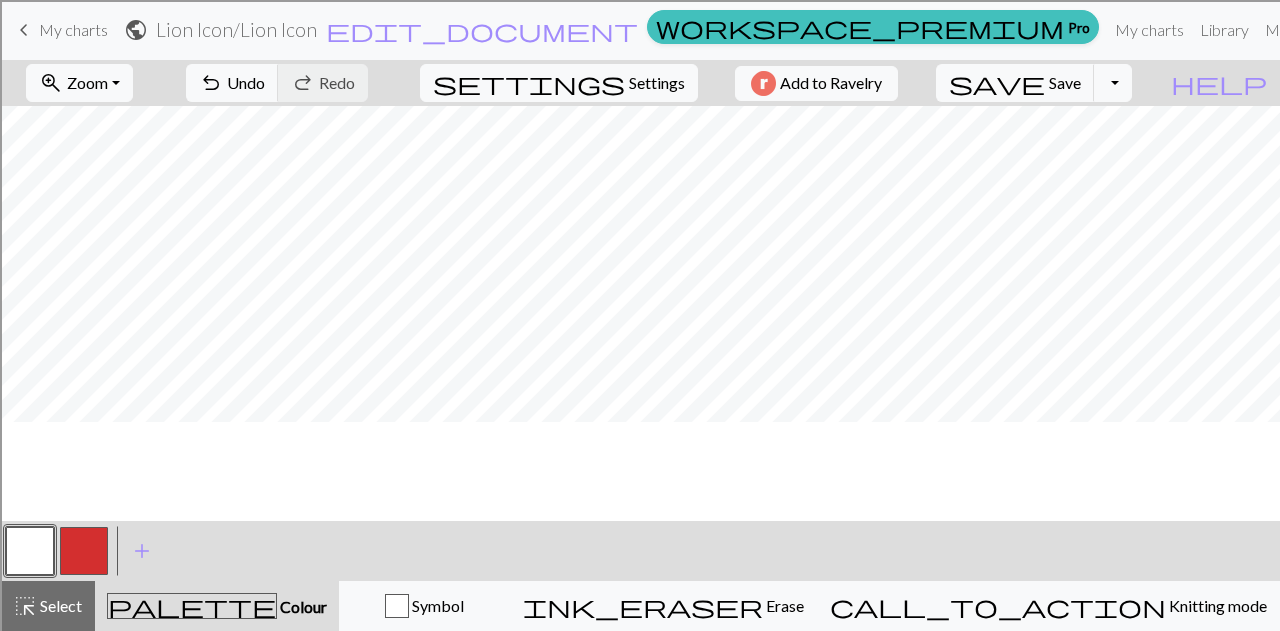 scroll, scrollTop: 140, scrollLeft: 0, axis: vertical 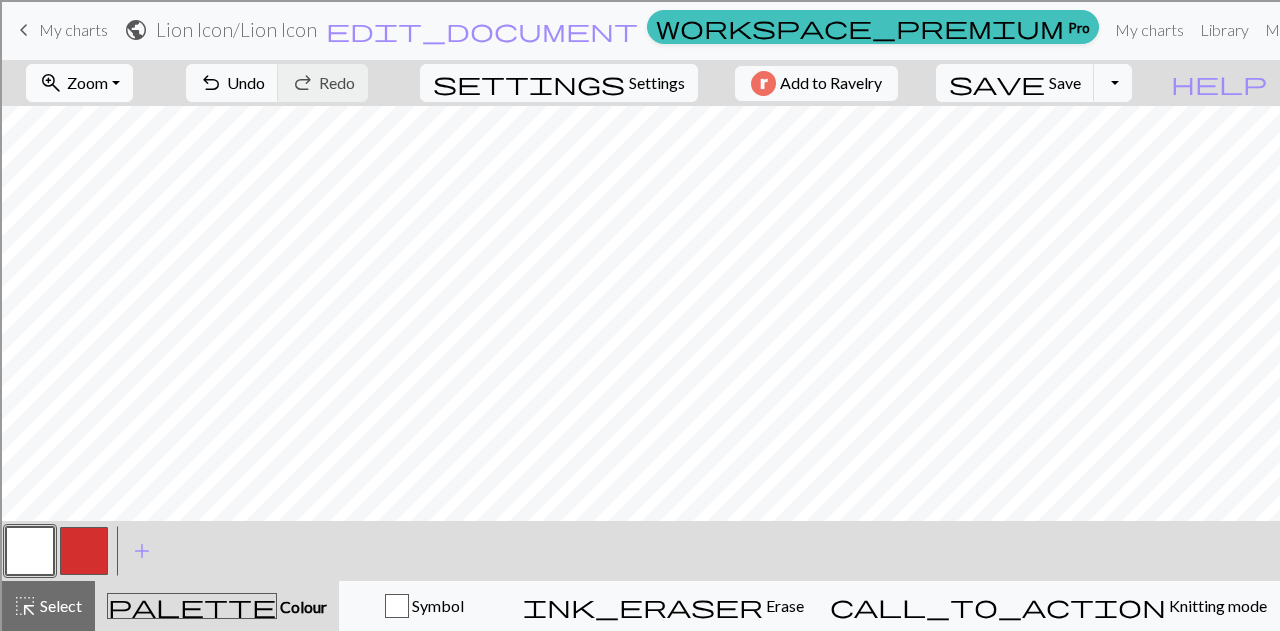 click on "Zoom" at bounding box center [87, 82] 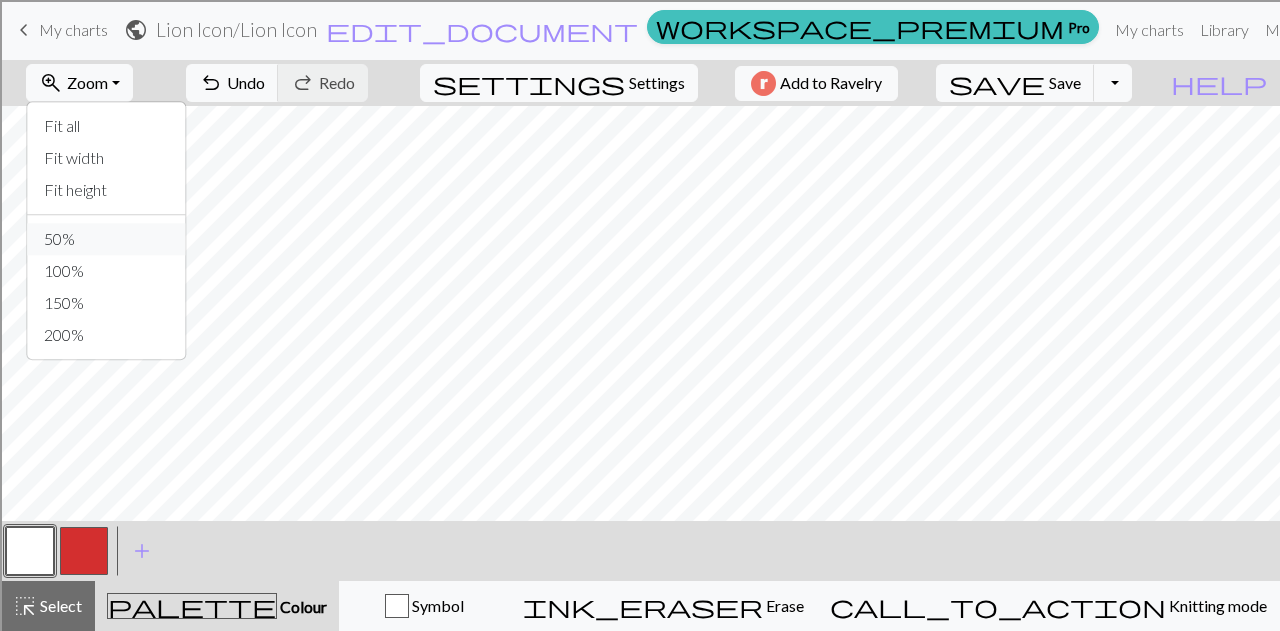 click on "50%" at bounding box center (107, 239) 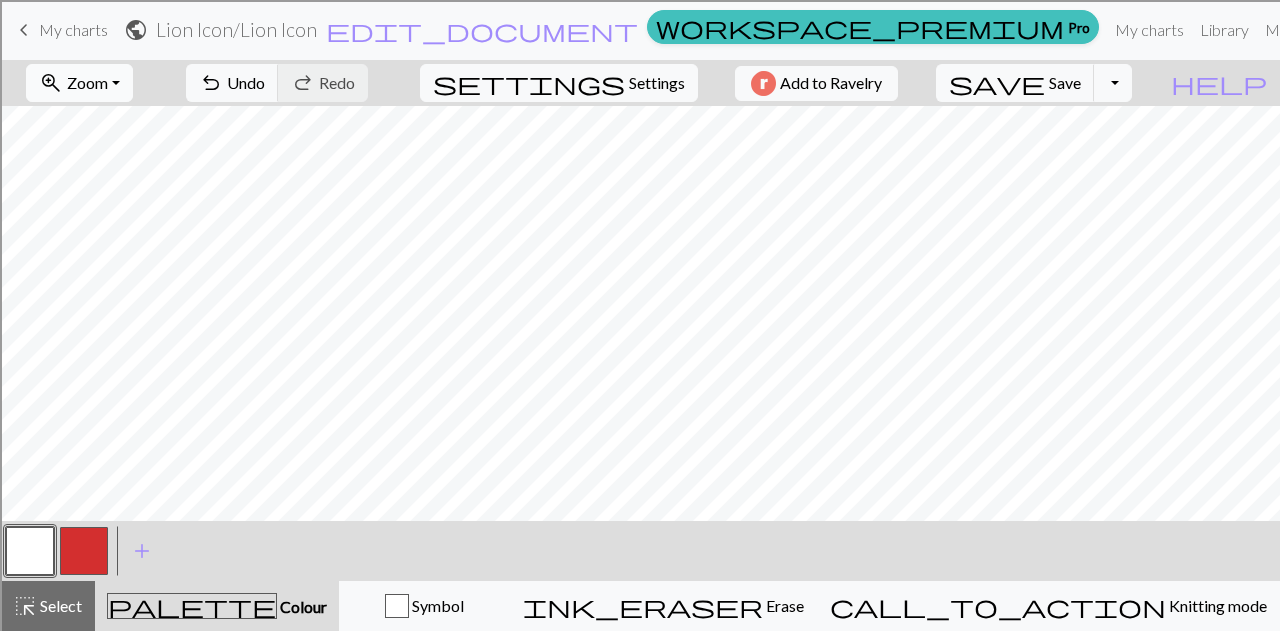 click on "zoom_in Zoom Zoom" at bounding box center [79, 83] 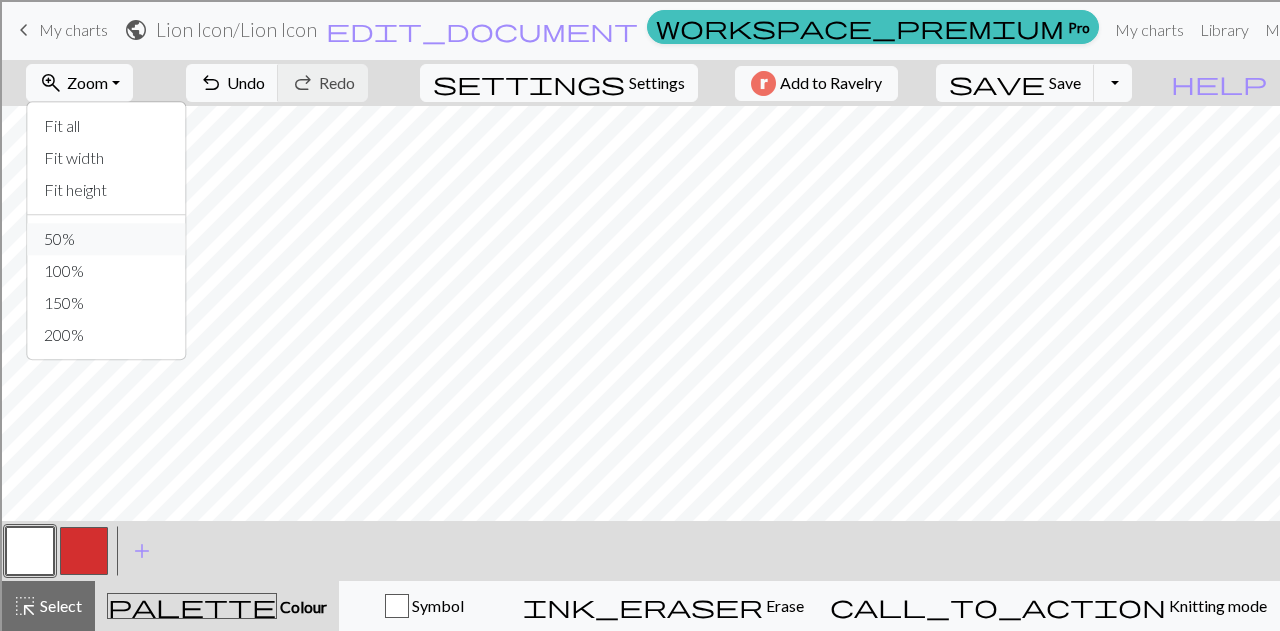 click on "50%" at bounding box center [107, 239] 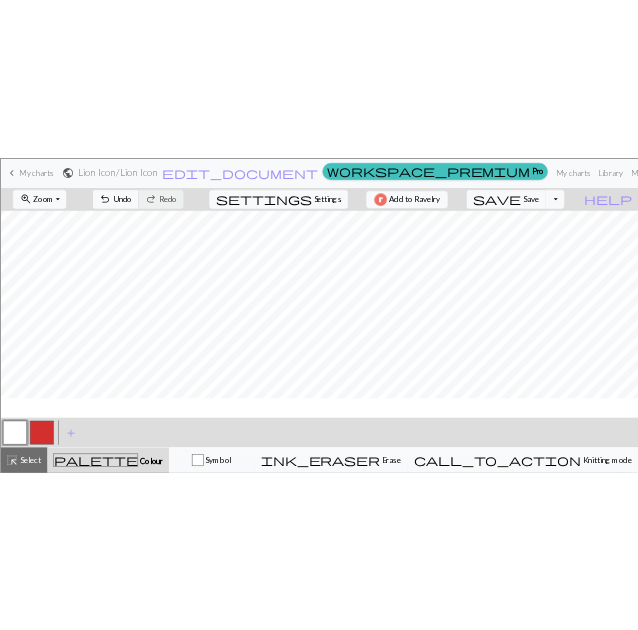 scroll, scrollTop: 0, scrollLeft: 0, axis: both 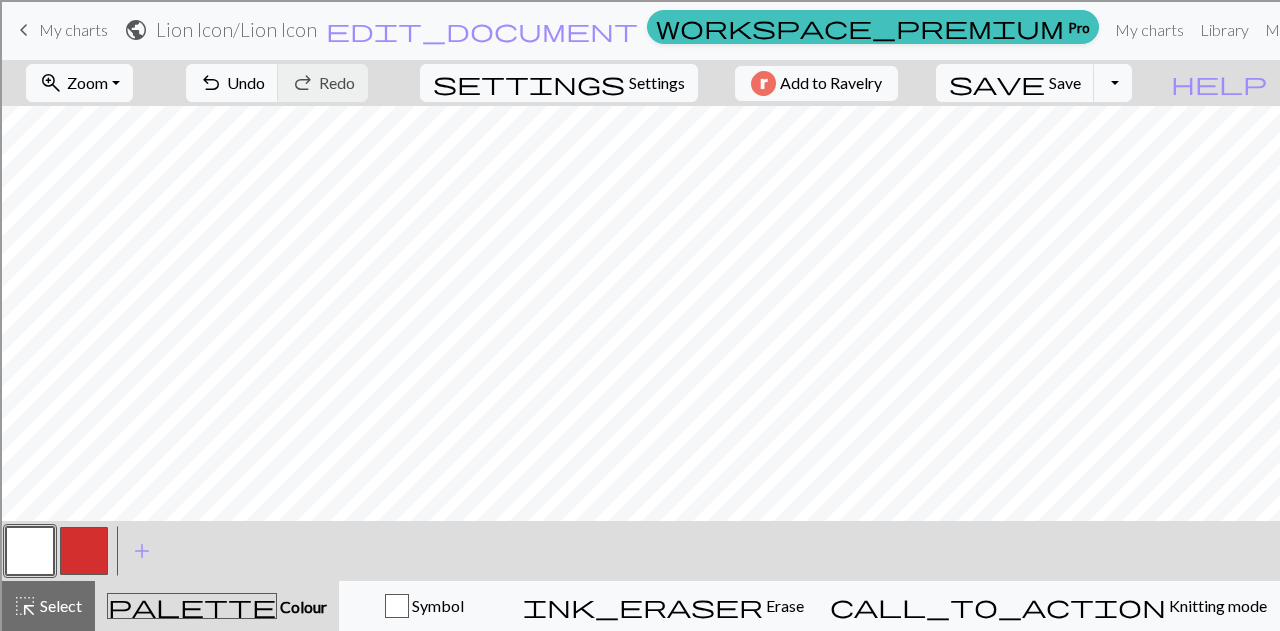 click at bounding box center [84, 551] 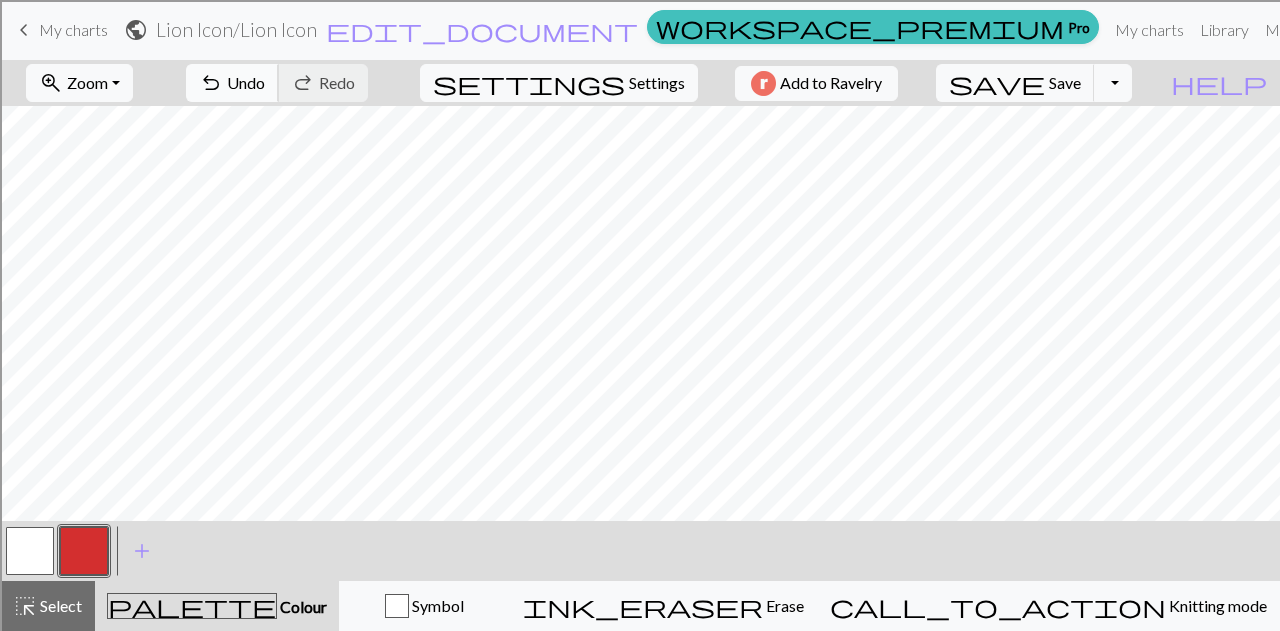 click on "undo" at bounding box center [211, 83] 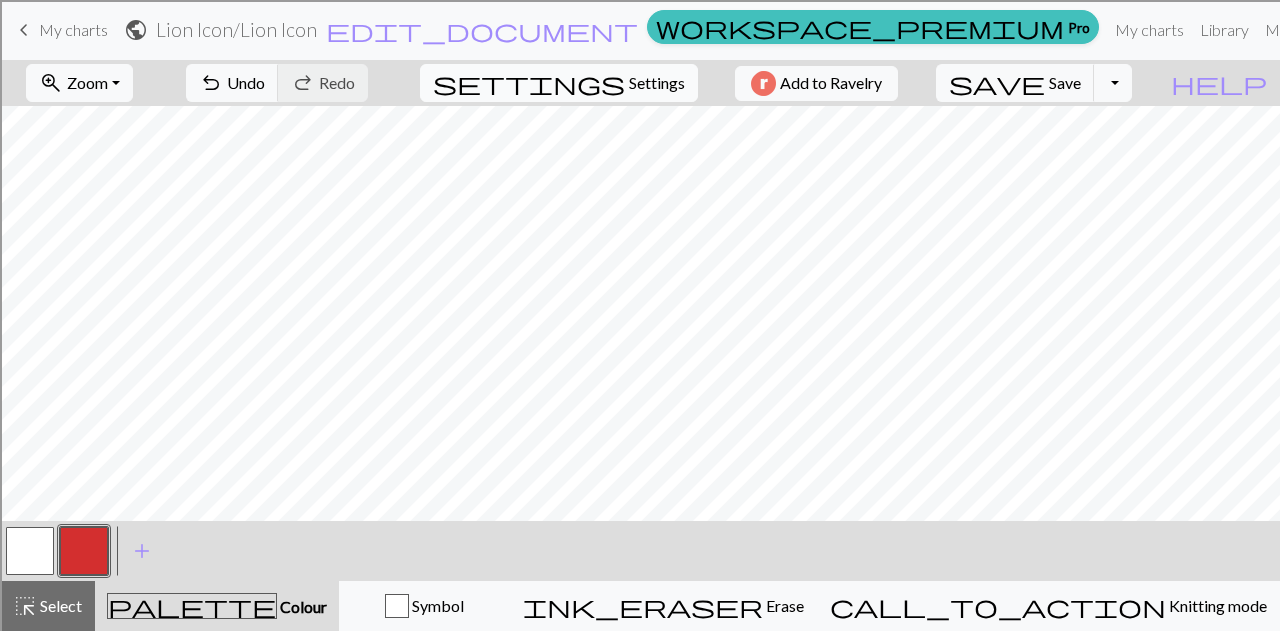 click on "settings  Settings" at bounding box center (559, 83) 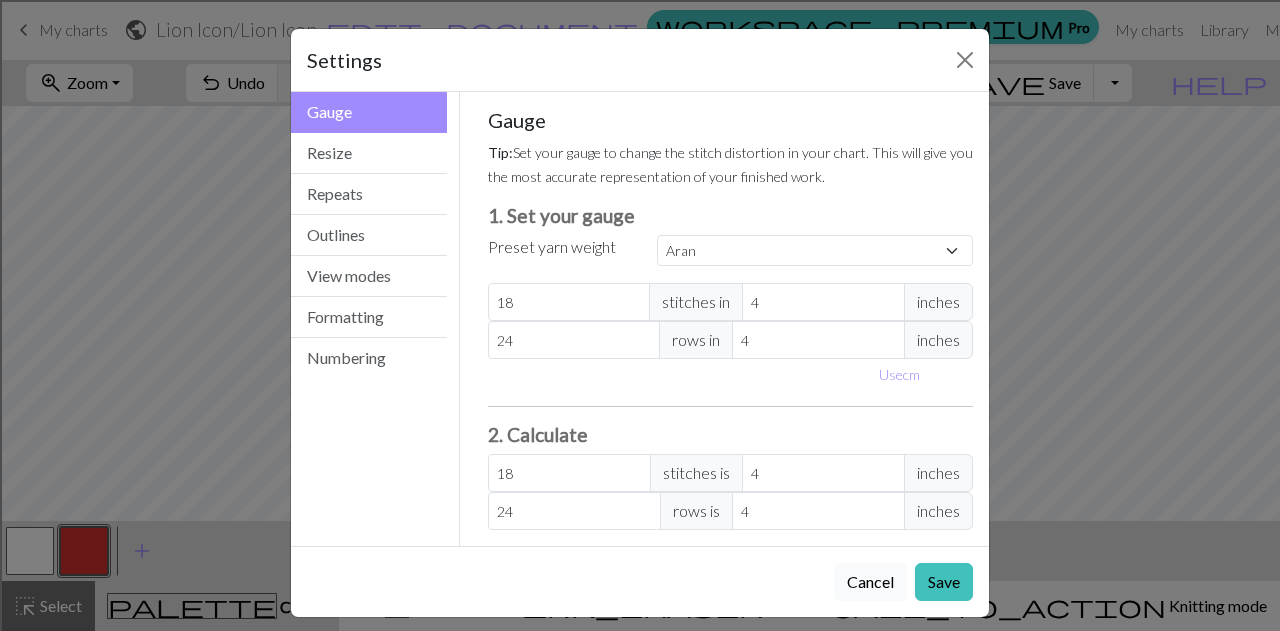 click on "Cancel" at bounding box center [870, 582] 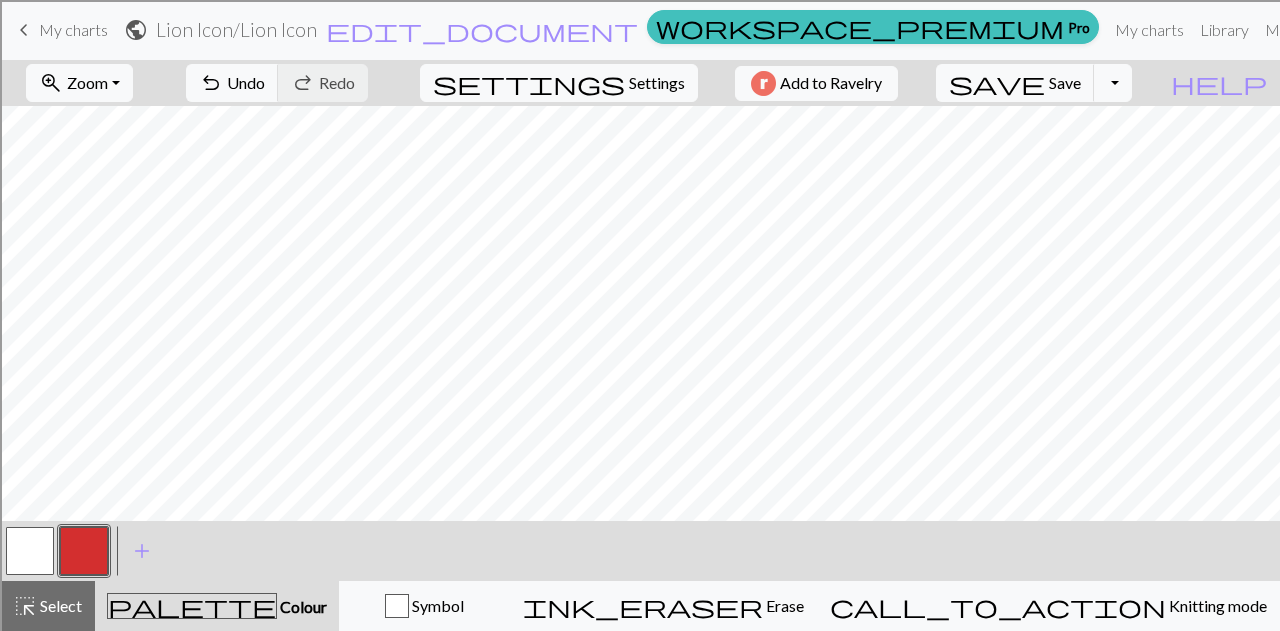 click at bounding box center (30, 551) 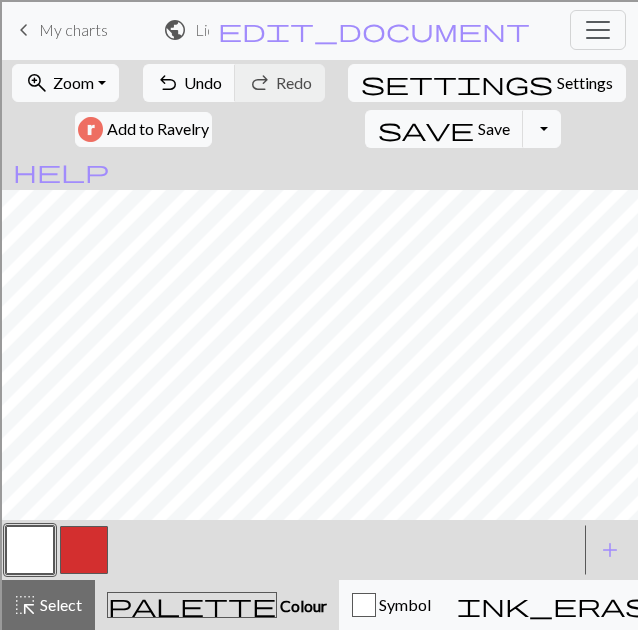 scroll, scrollTop: 0, scrollLeft: 70, axis: horizontal 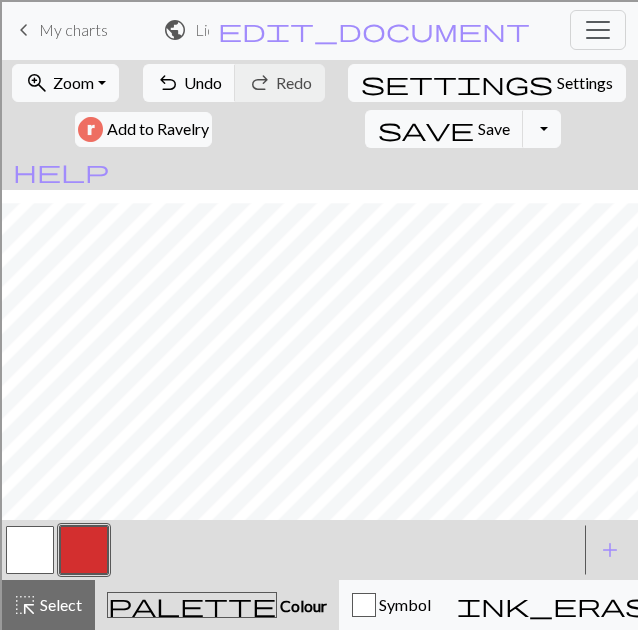 click at bounding box center [30, 550] 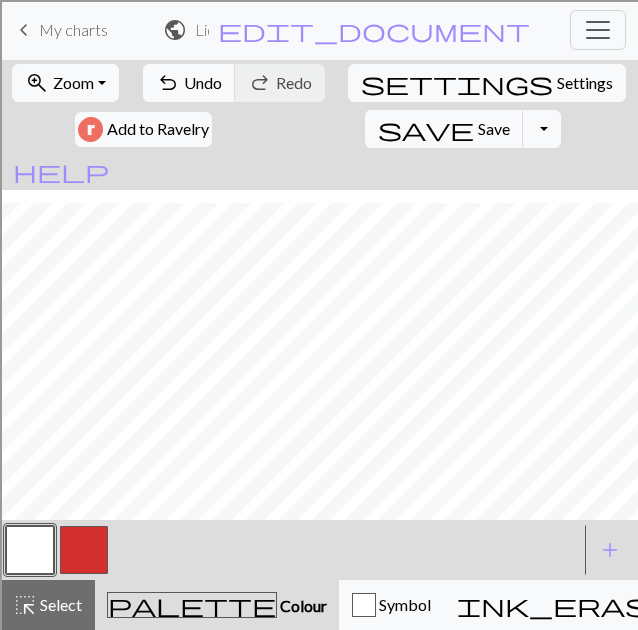 click at bounding box center [84, 550] 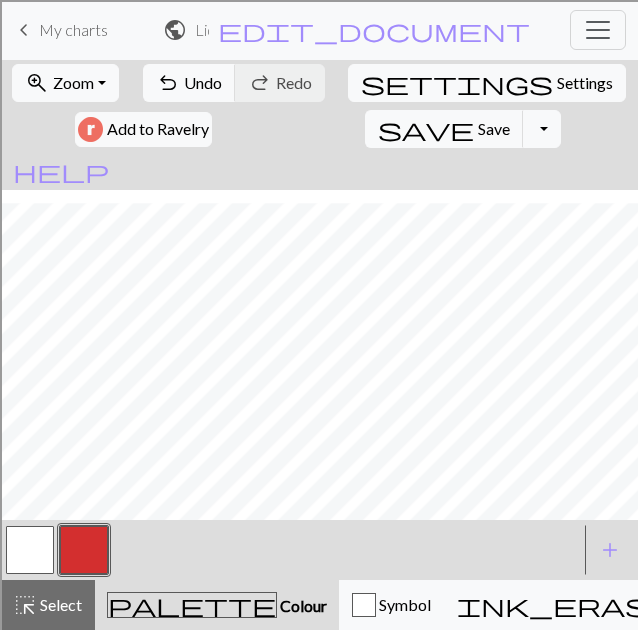 drag, startPoint x: 33, startPoint y: 544, endPoint x: 42, endPoint y: 533, distance: 14.21267 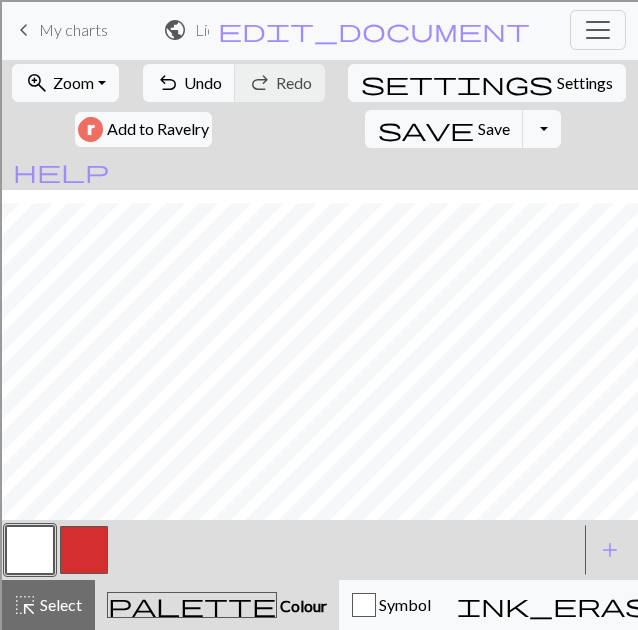 click at bounding box center (84, 550) 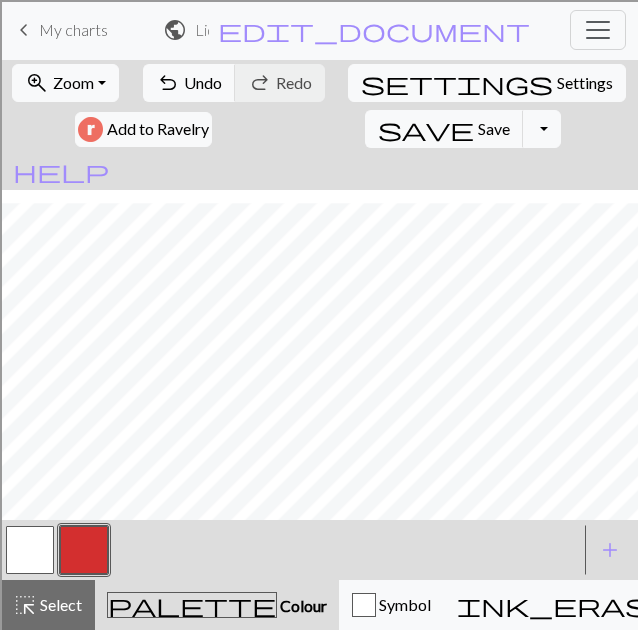 click at bounding box center (30, 550) 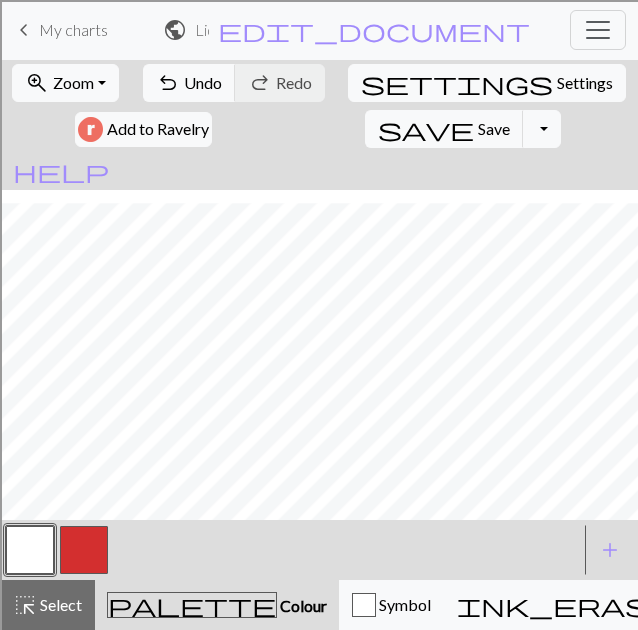 click at bounding box center [84, 550] 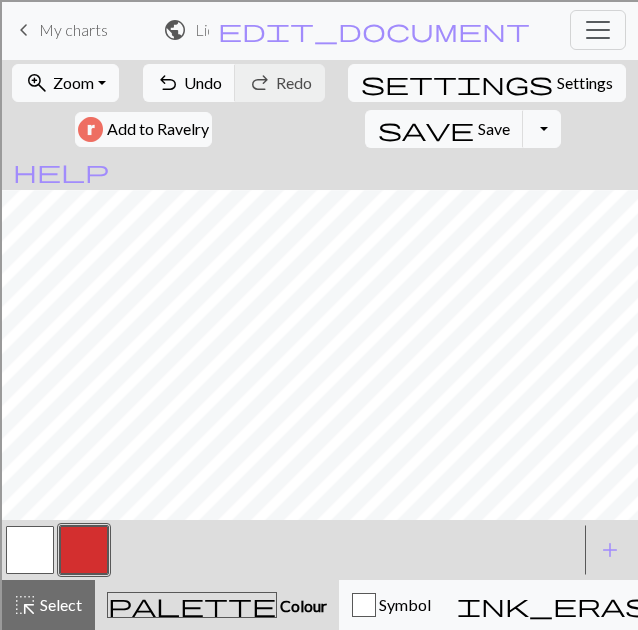 scroll, scrollTop: 353, scrollLeft: 70, axis: both 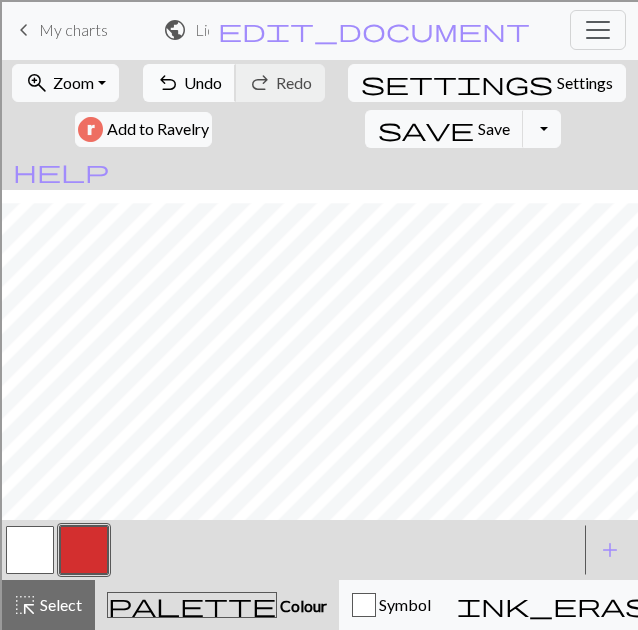 click on "undo" at bounding box center [168, 83] 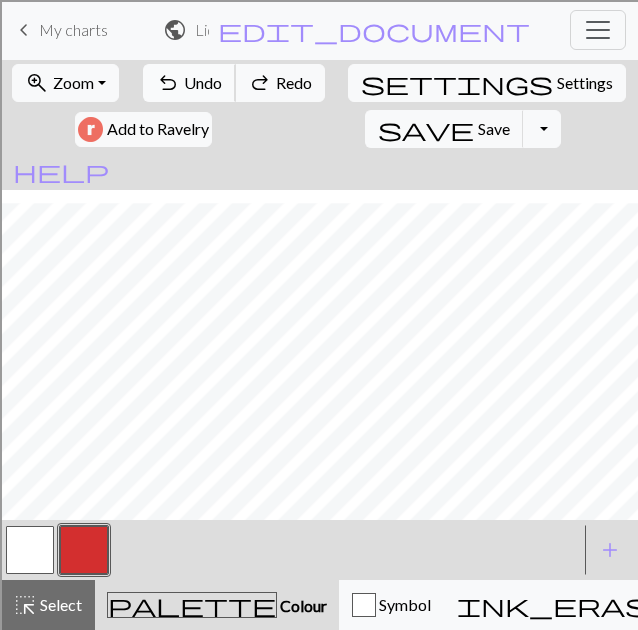 click on "undo" at bounding box center [168, 83] 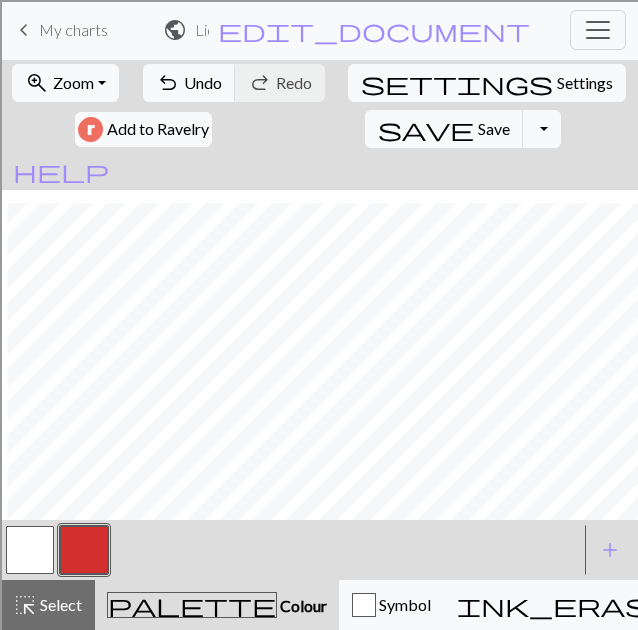 scroll, scrollTop: 353, scrollLeft: 30, axis: both 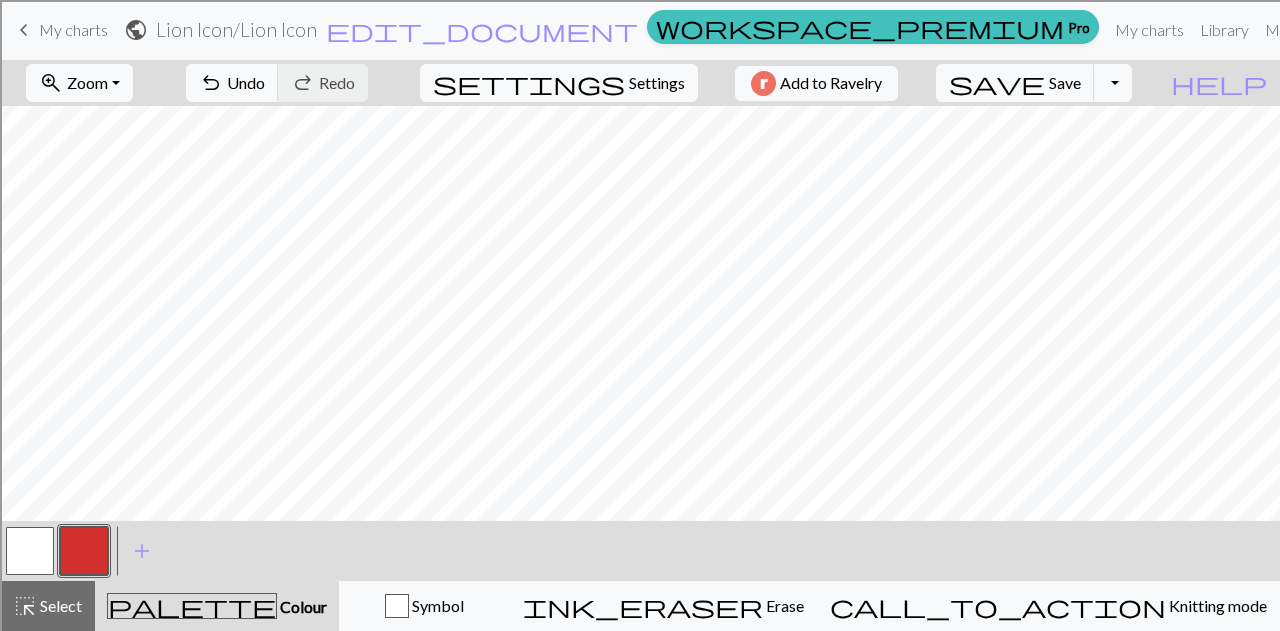 click at bounding box center (30, 551) 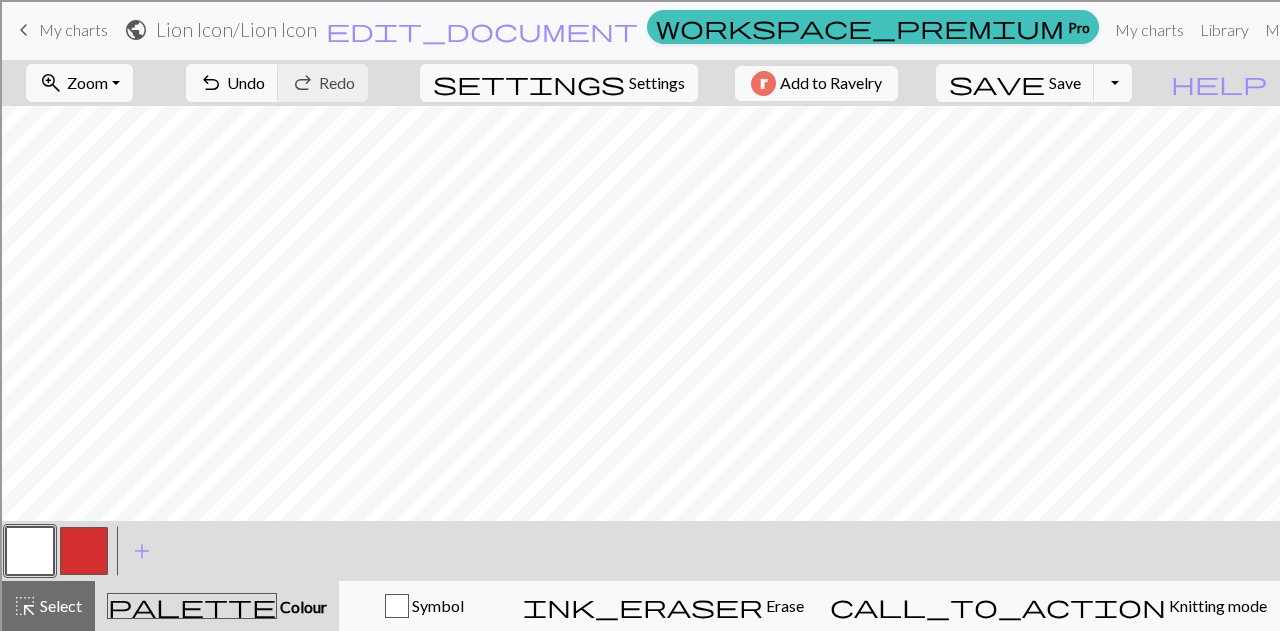 click at bounding box center [30, 551] 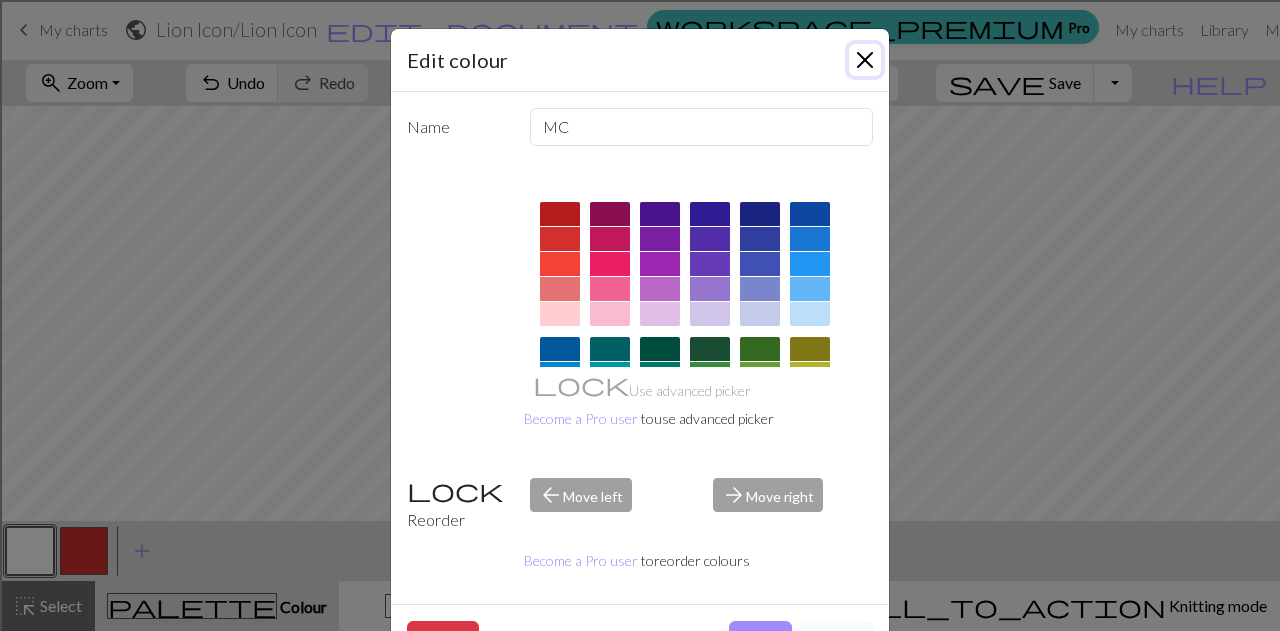 click at bounding box center [865, 60] 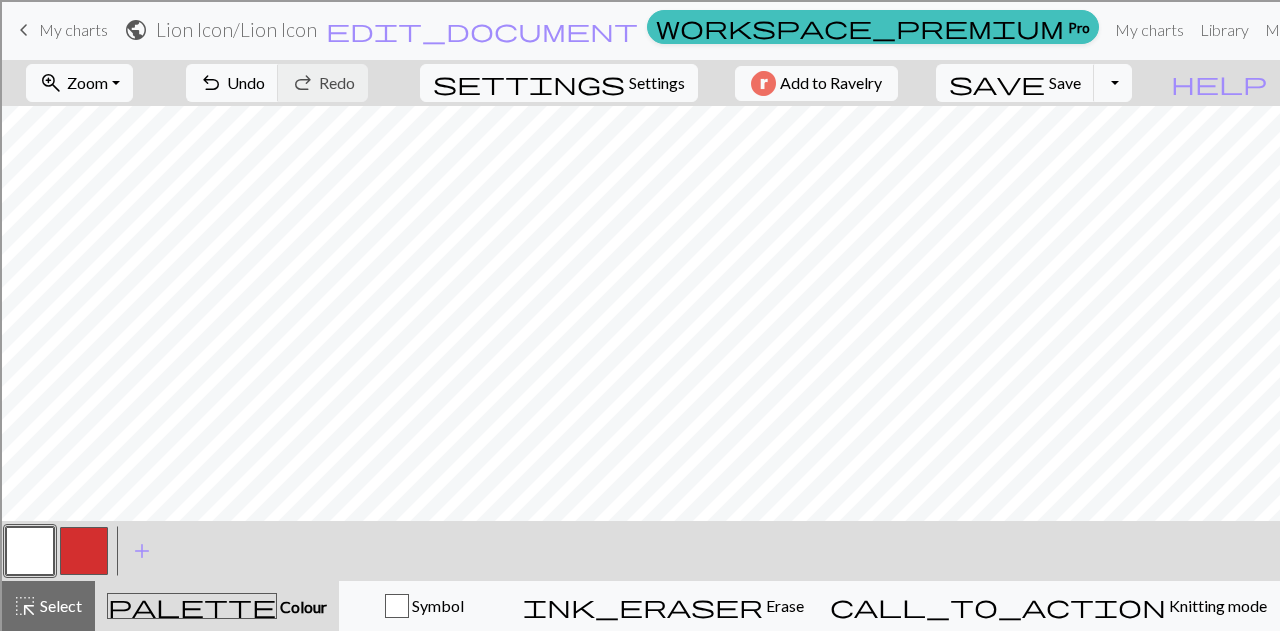 click at bounding box center [84, 551] 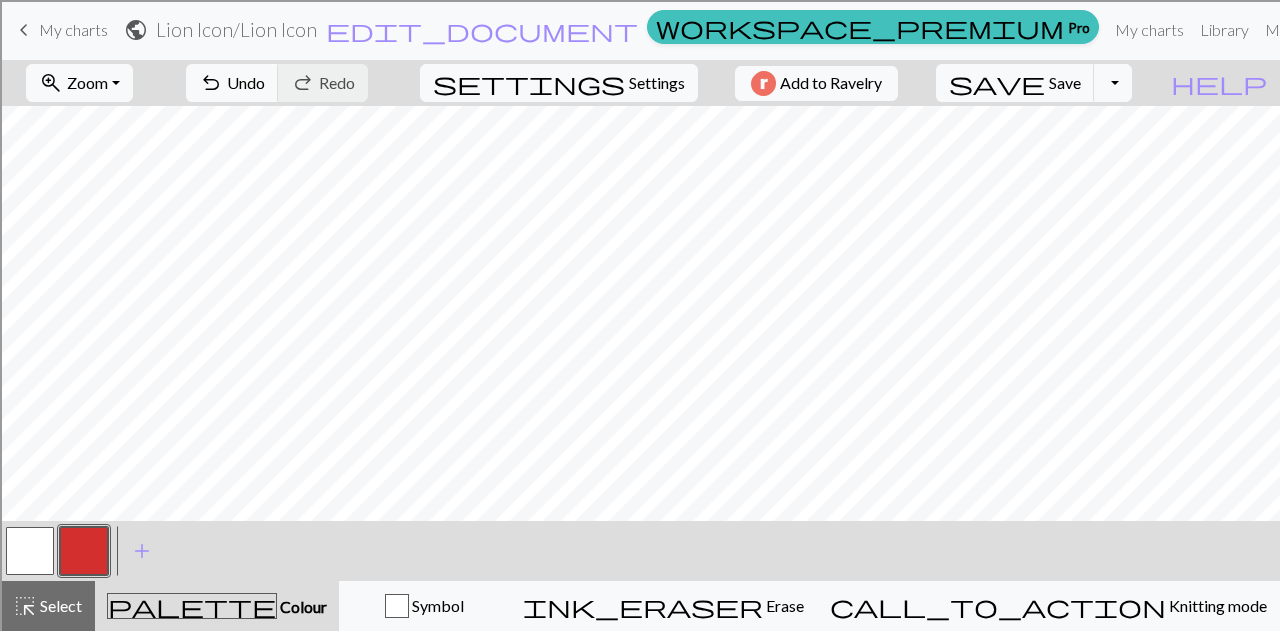 click at bounding box center [30, 551] 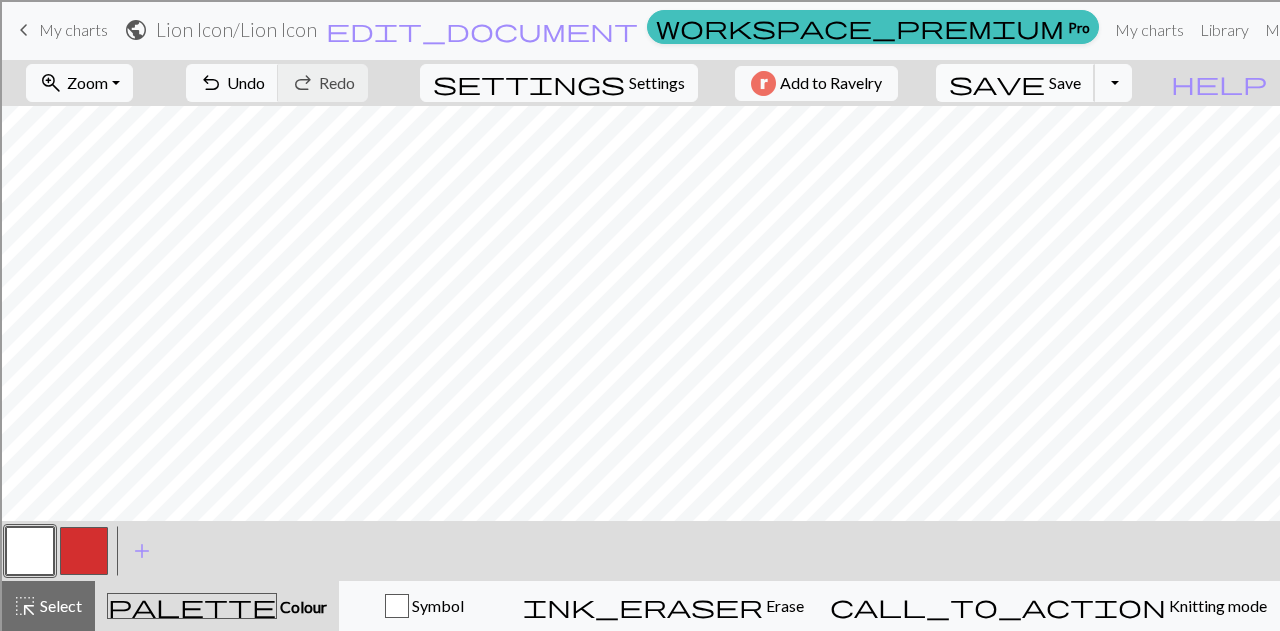 click on "save Save Save" at bounding box center [1015, 83] 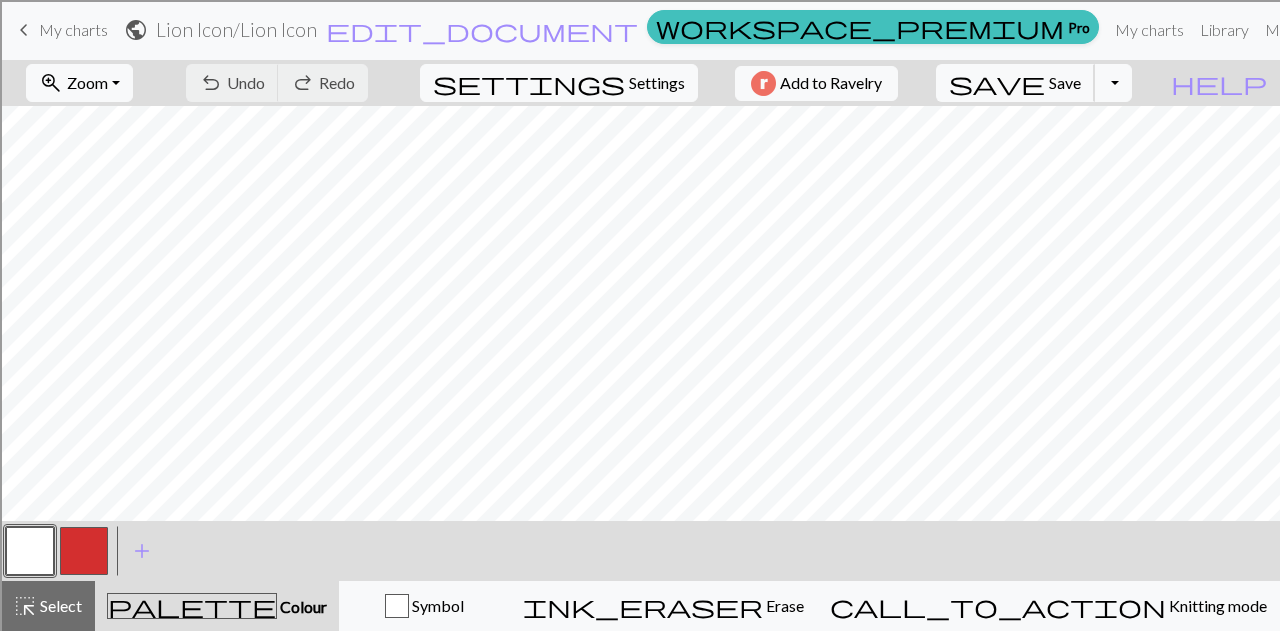 type 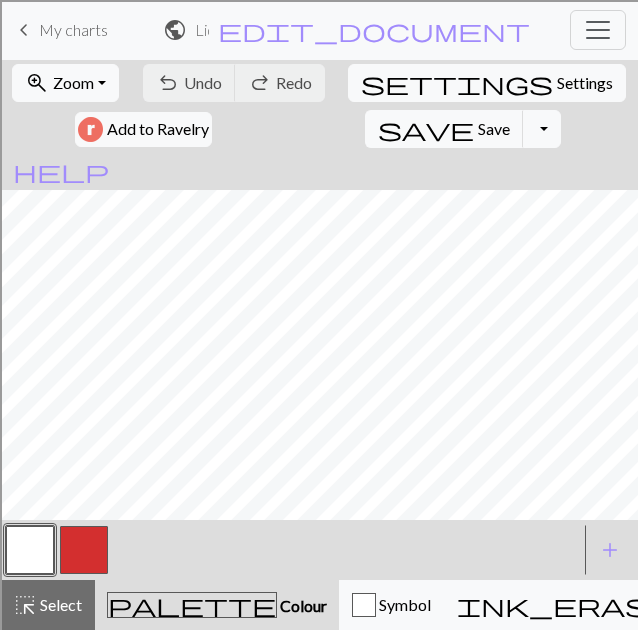 click at bounding box center [84, 550] 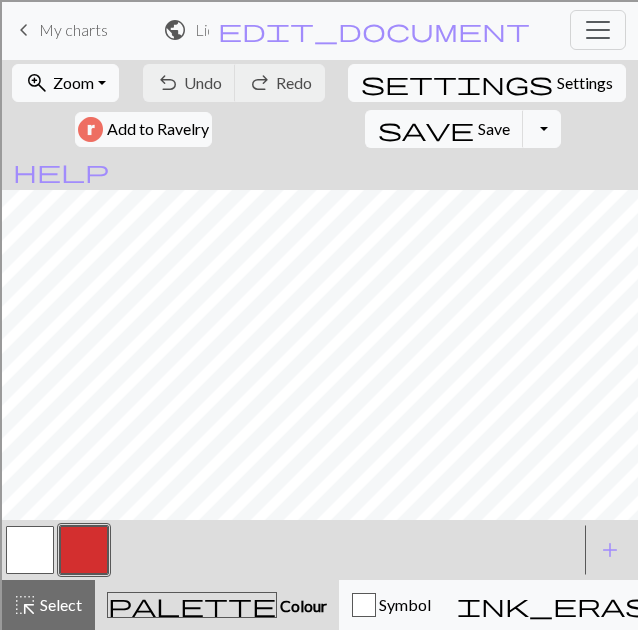 scroll, scrollTop: 254, scrollLeft: 99, axis: both 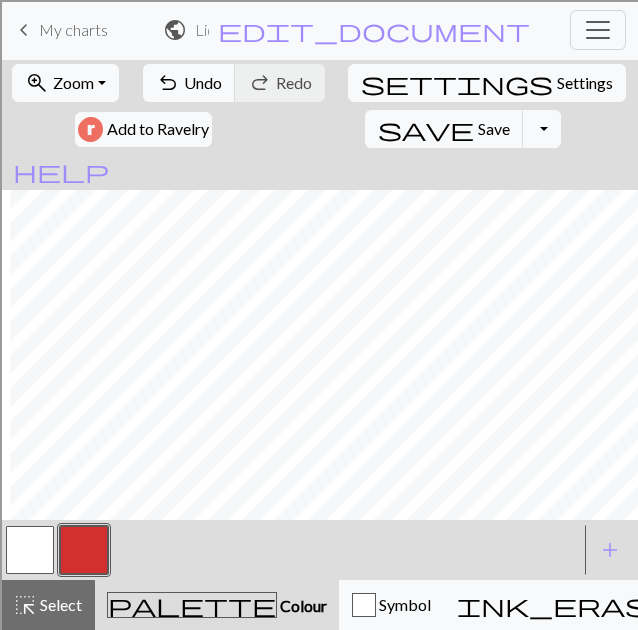 click at bounding box center [30, 550] 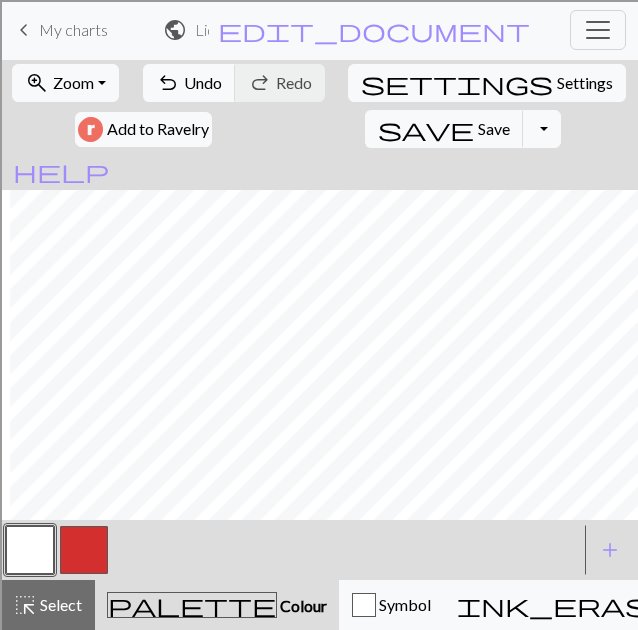 click at bounding box center [84, 550] 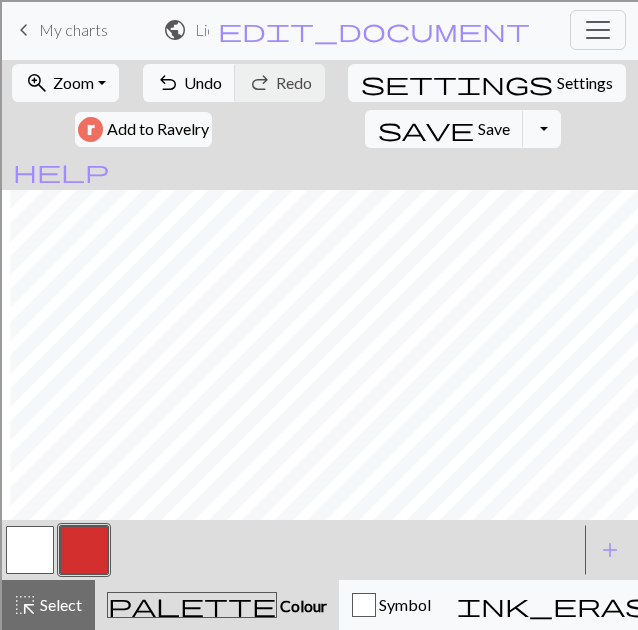 scroll, scrollTop: 0, scrollLeft: 115, axis: horizontal 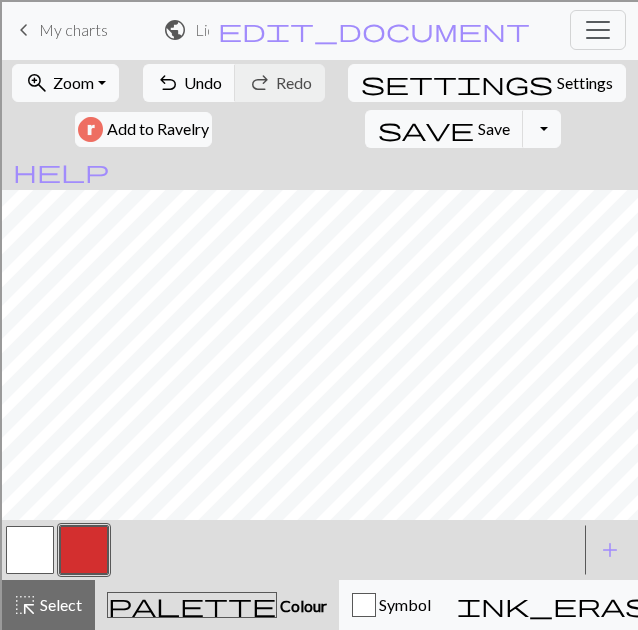 click at bounding box center (30, 550) 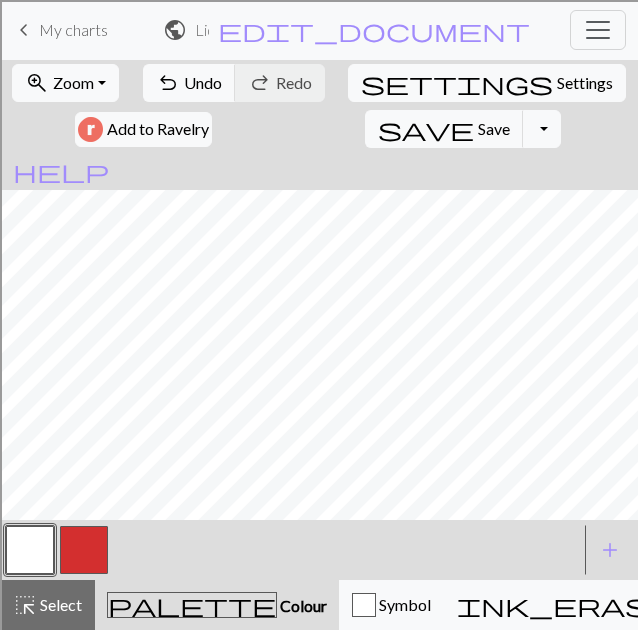 click at bounding box center [84, 550] 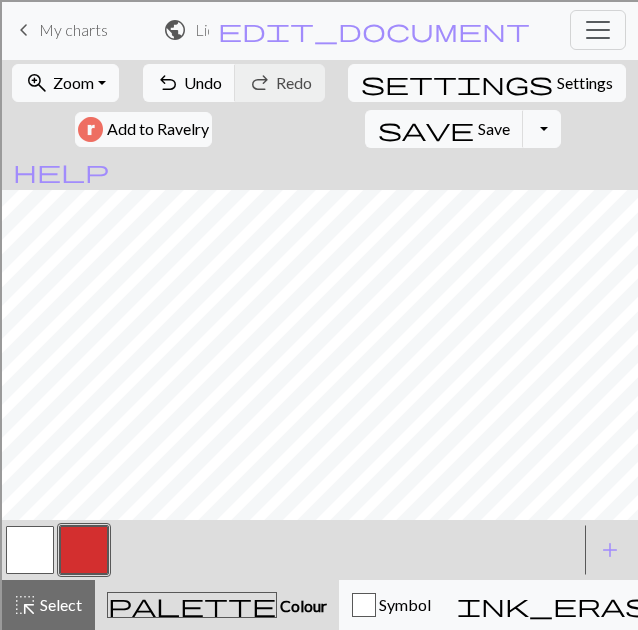 click on "Colour" at bounding box center [302, 605] 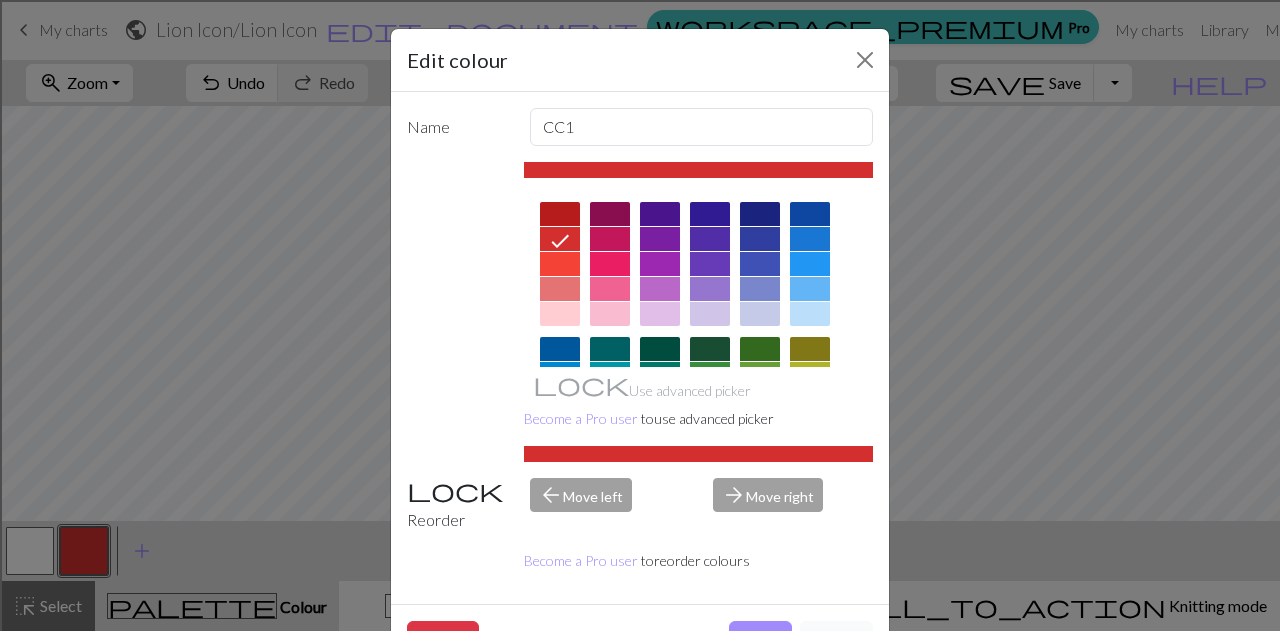 click on "Cancel" at bounding box center [836, 640] 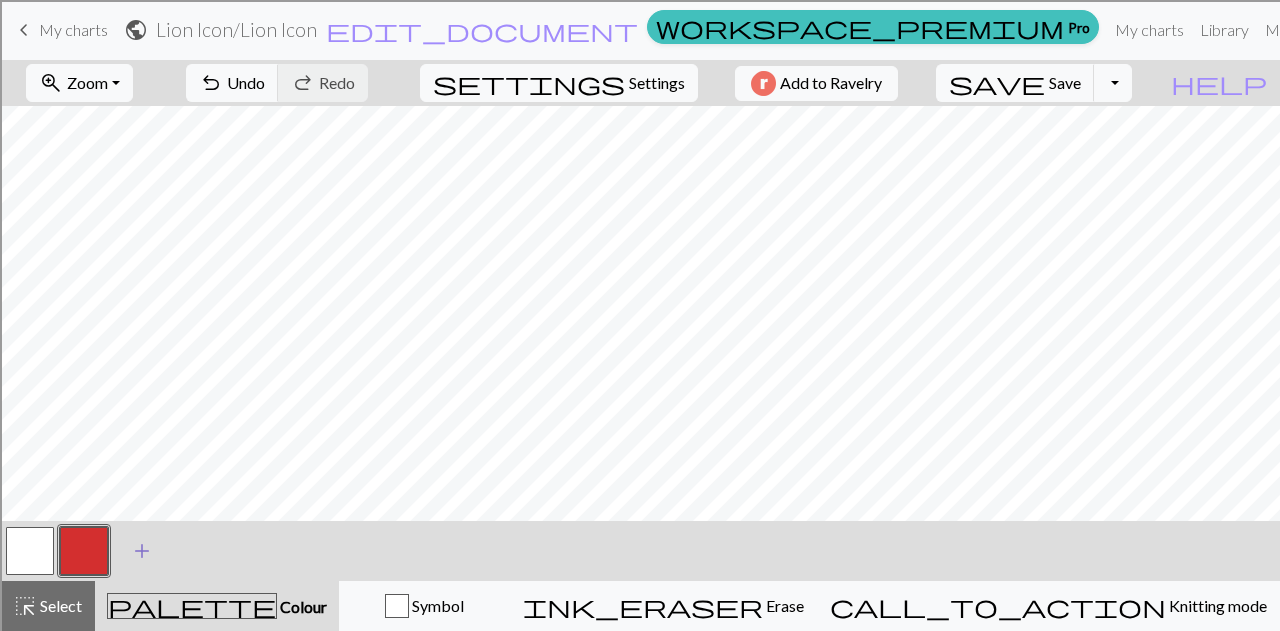 click on "add" at bounding box center (142, 551) 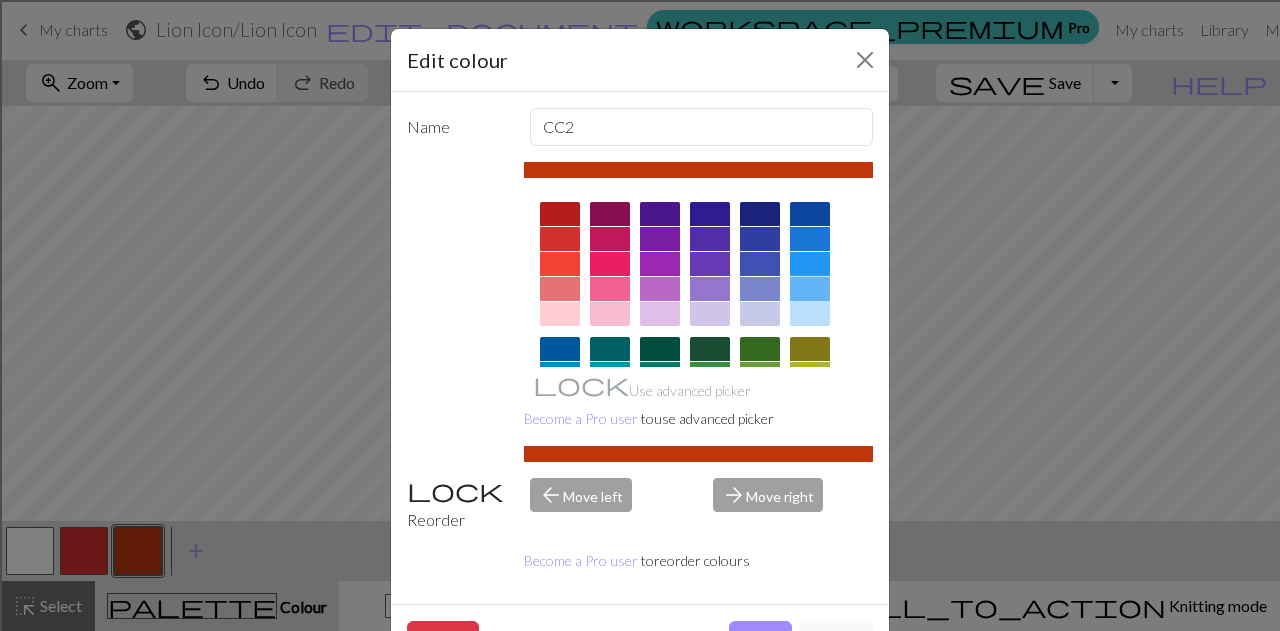 click at bounding box center (810, 289) 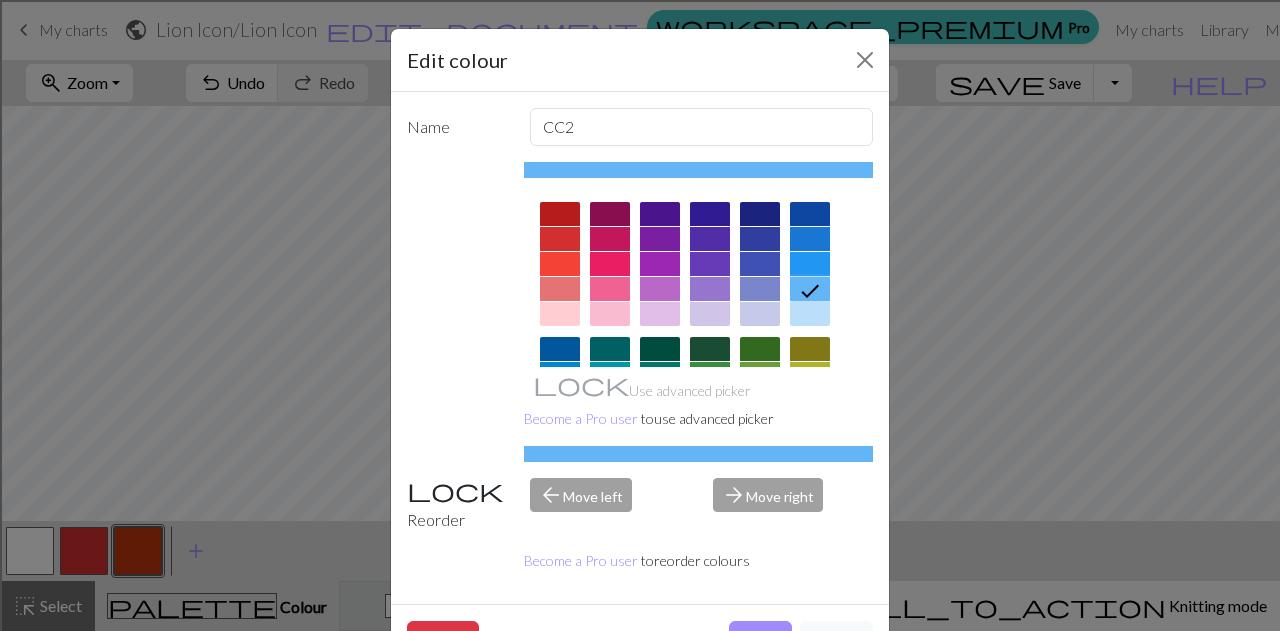 drag, startPoint x: 739, startPoint y: 621, endPoint x: 683, endPoint y: 627, distance: 56.32051 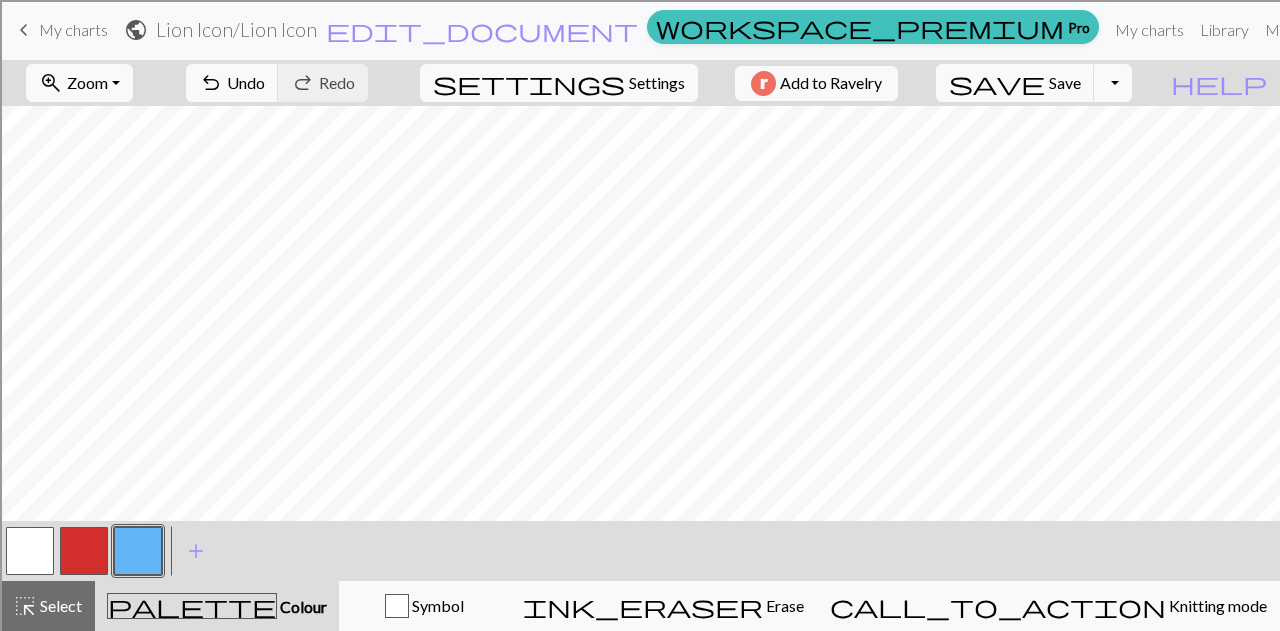 click at bounding box center (84, 551) 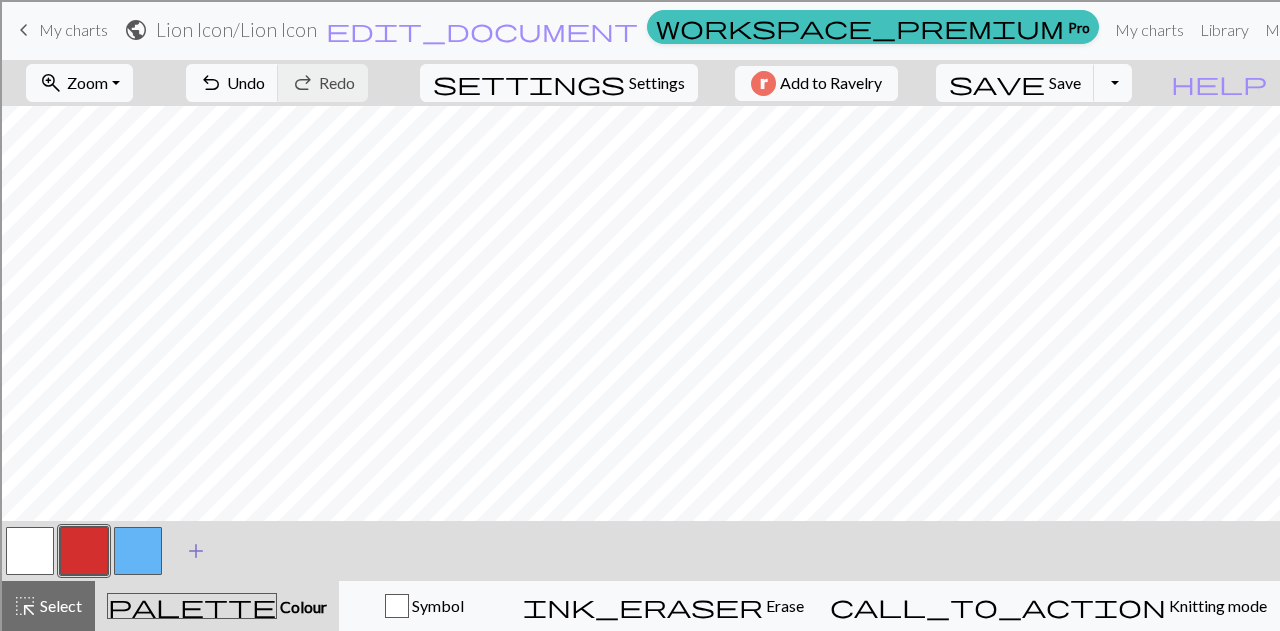 click on "add" at bounding box center [196, 551] 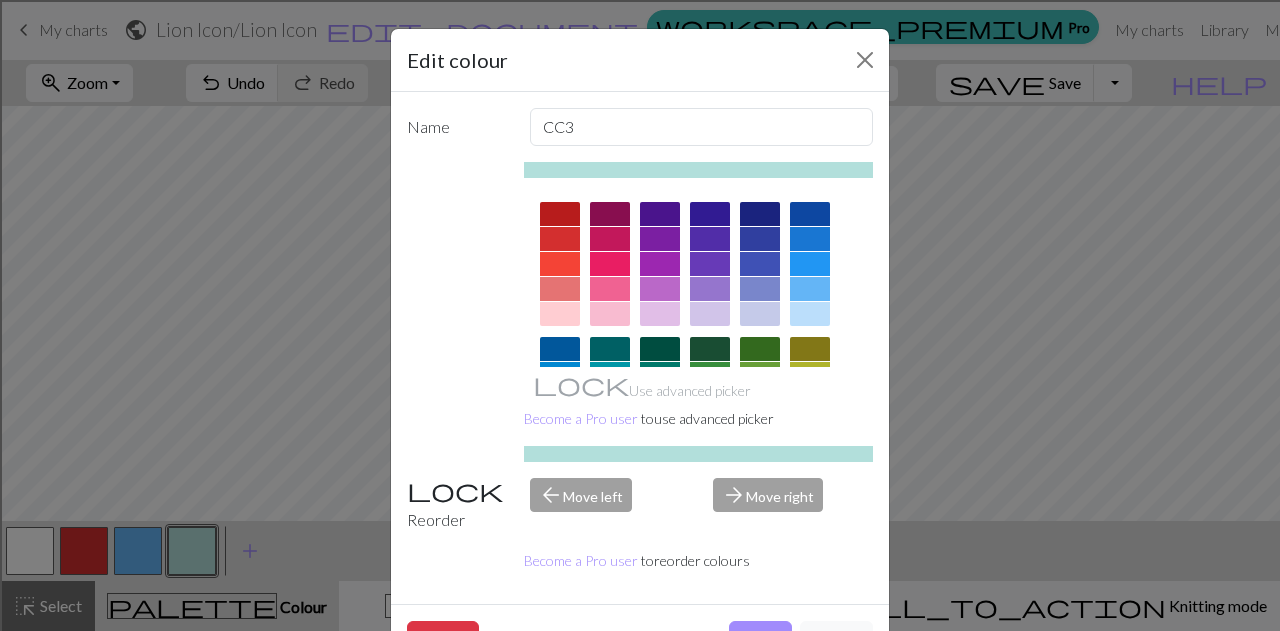 drag, startPoint x: 809, startPoint y: 613, endPoint x: 620, endPoint y: 570, distance: 193.82982 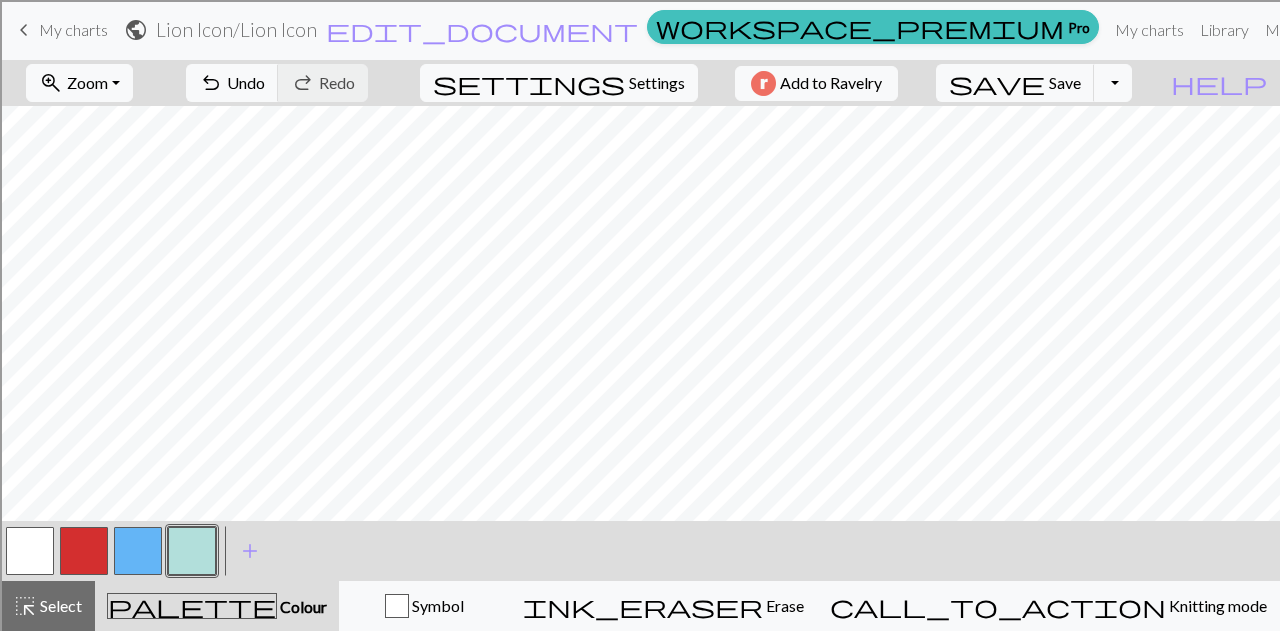 click at bounding box center [192, 551] 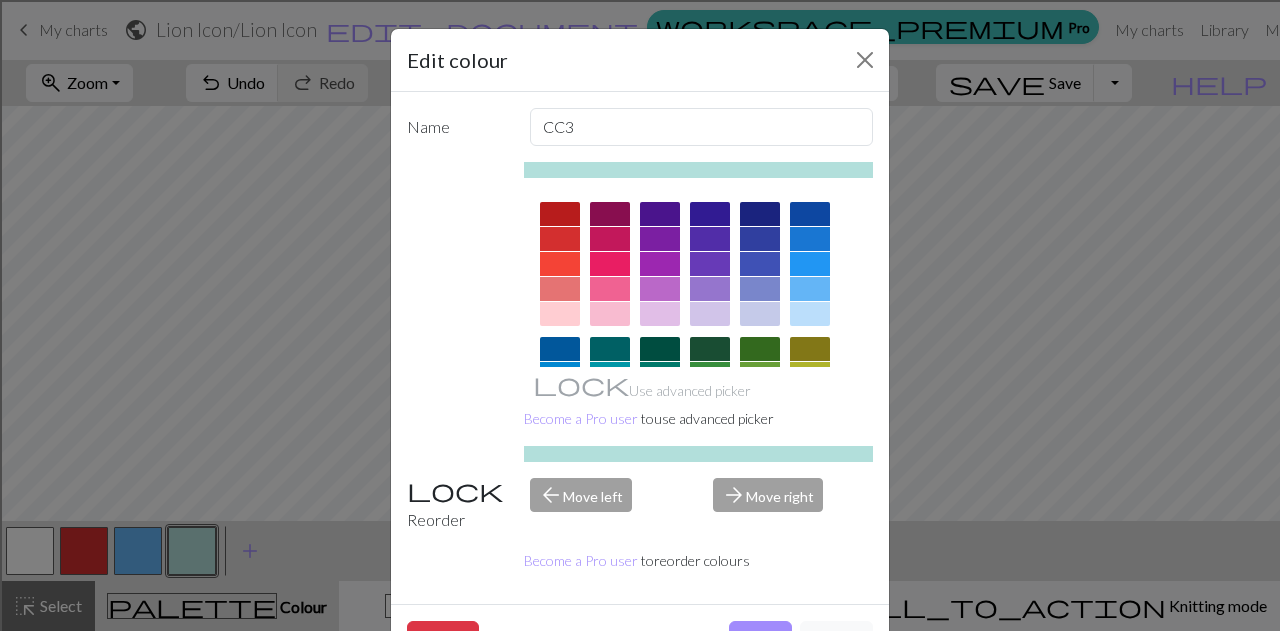 drag, startPoint x: 438, startPoint y: 611, endPoint x: 364, endPoint y: 600, distance: 74.8131 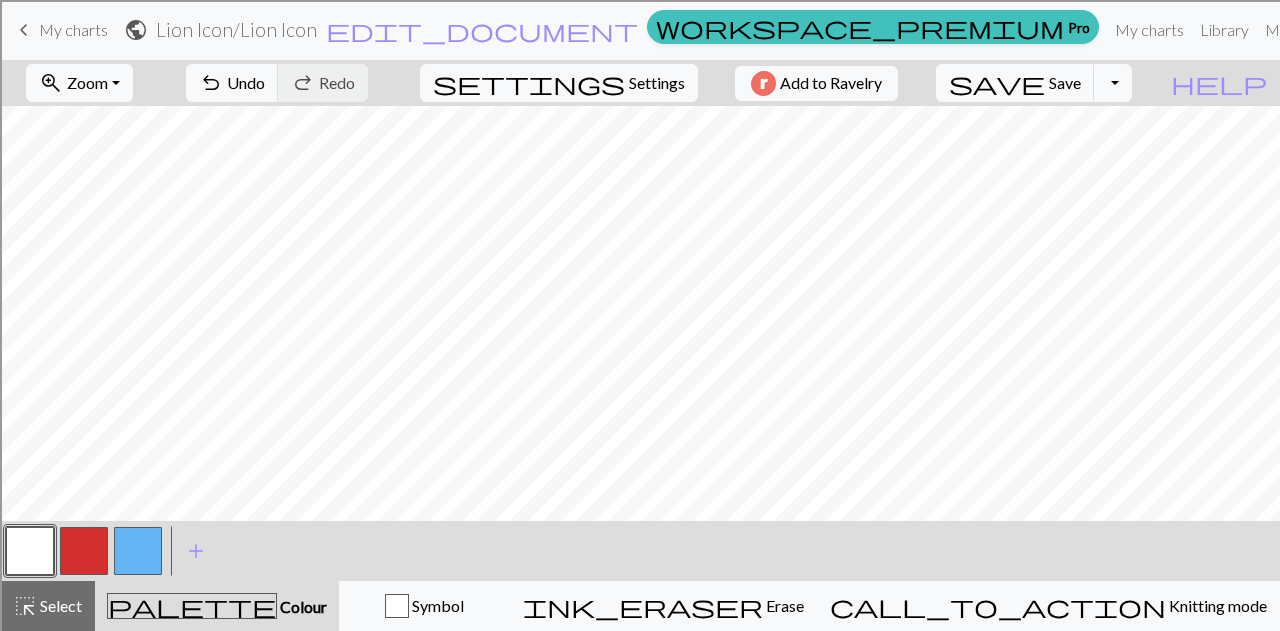 click at bounding box center [84, 551] 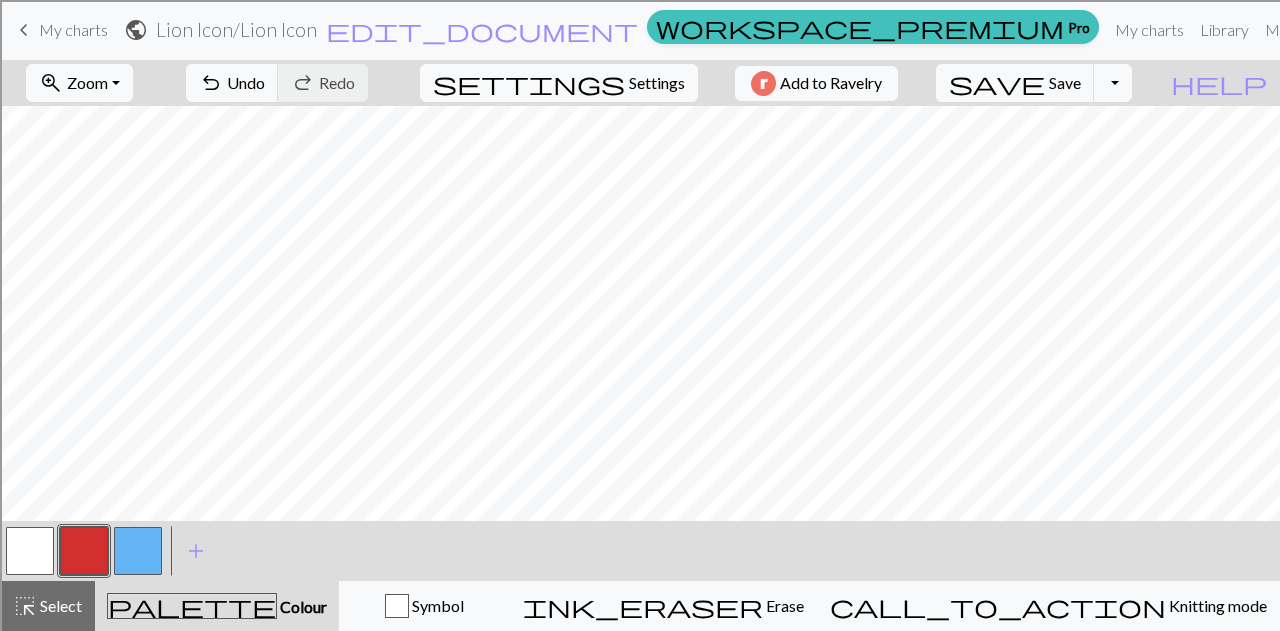 click at bounding box center [84, 551] 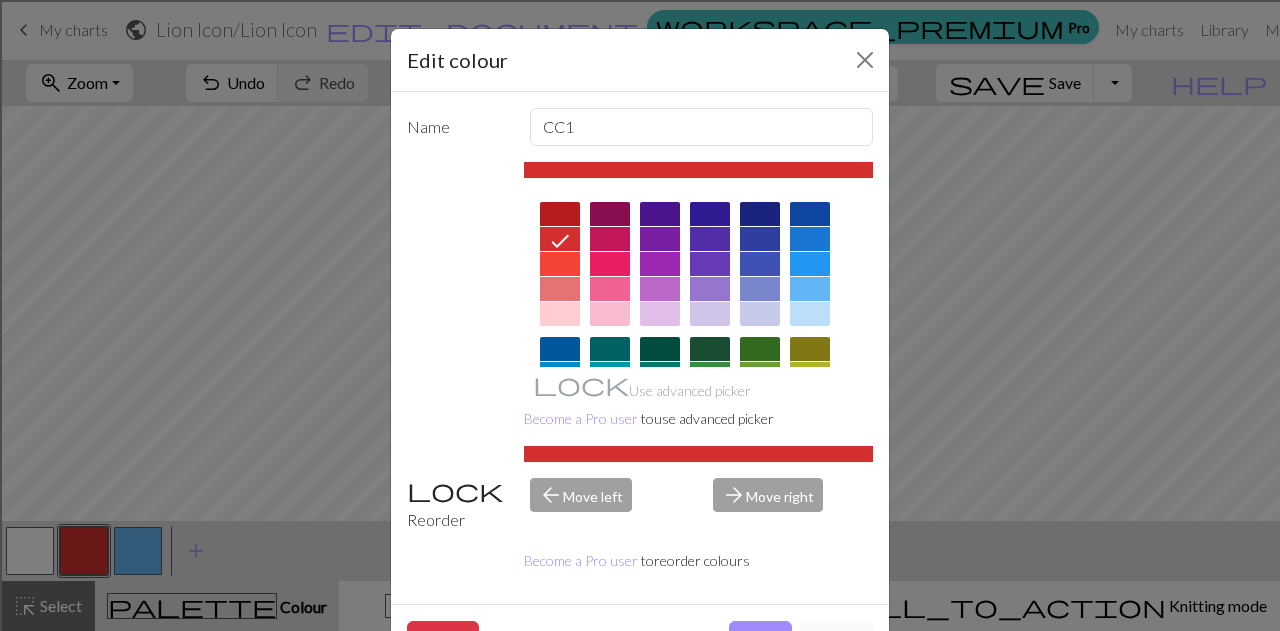 click at bounding box center (660, 289) 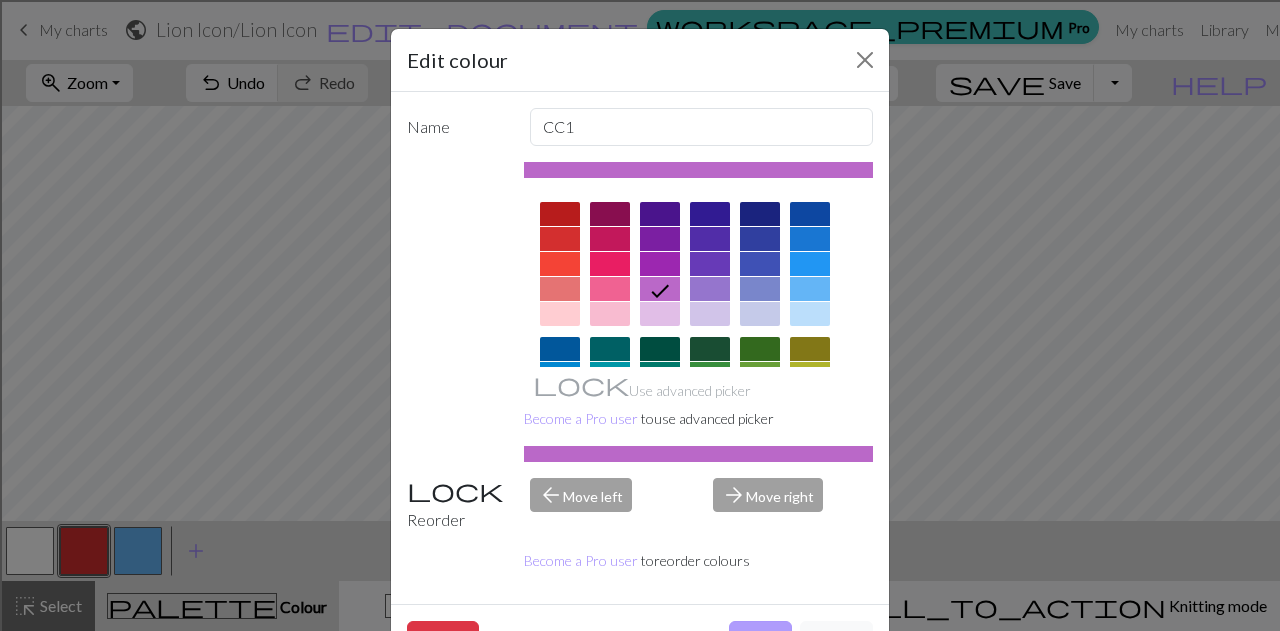 click on "Done" at bounding box center (760, 640) 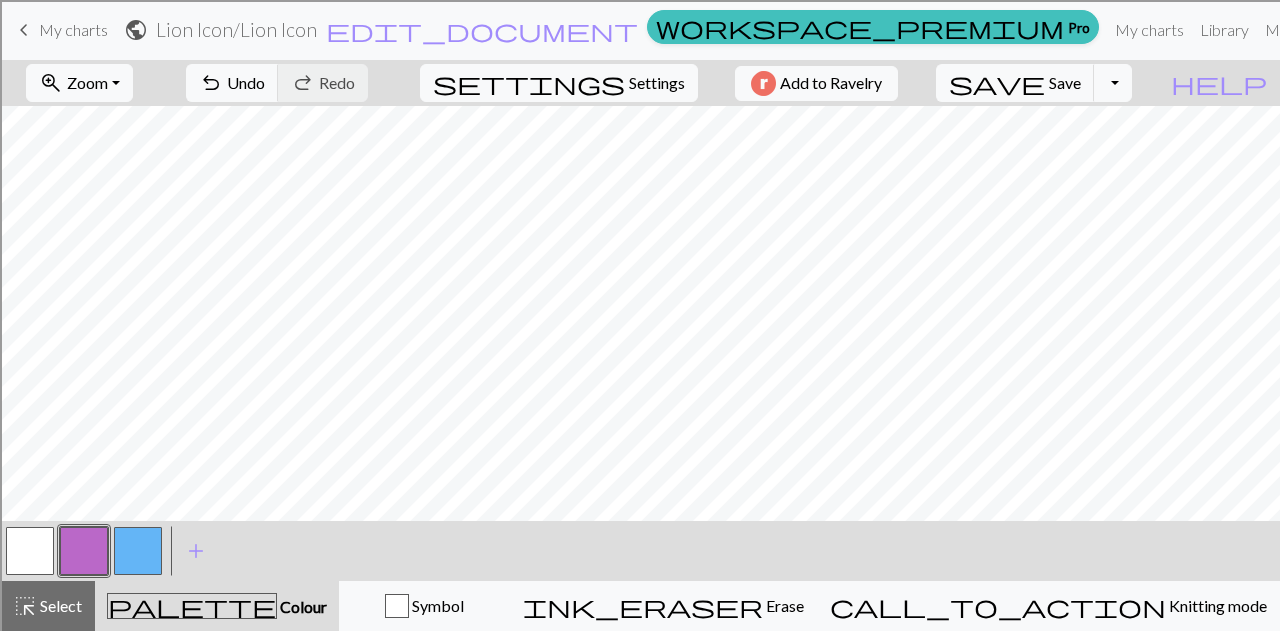 click at bounding box center (84, 551) 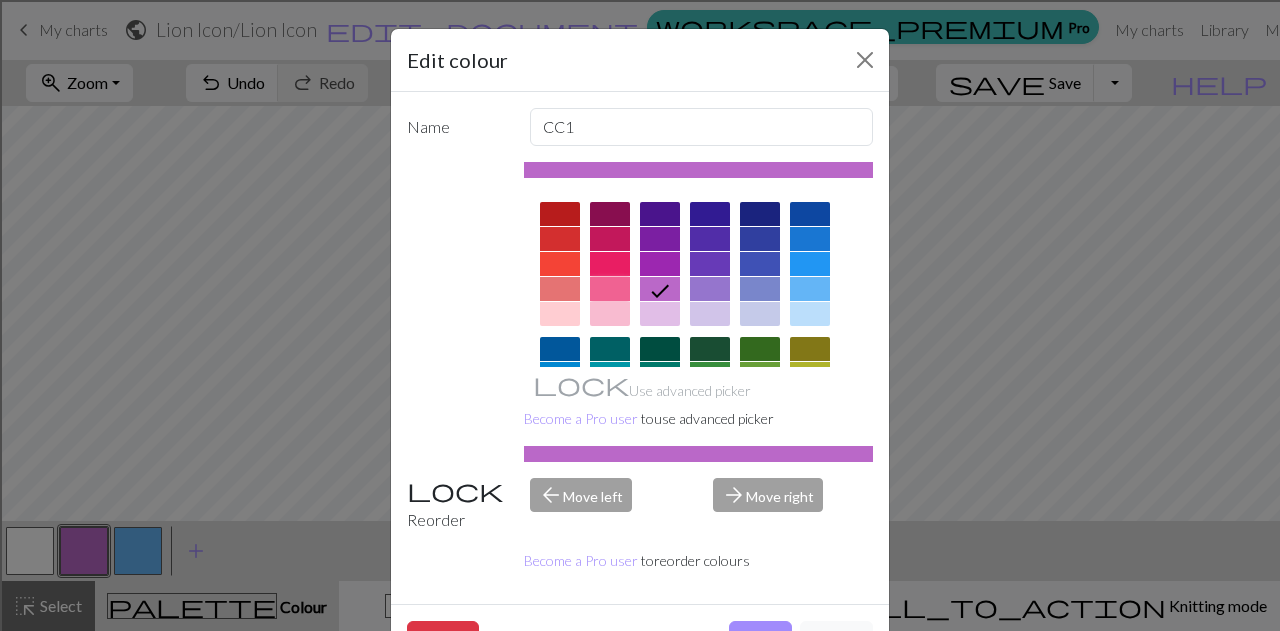 click at bounding box center [610, 289] 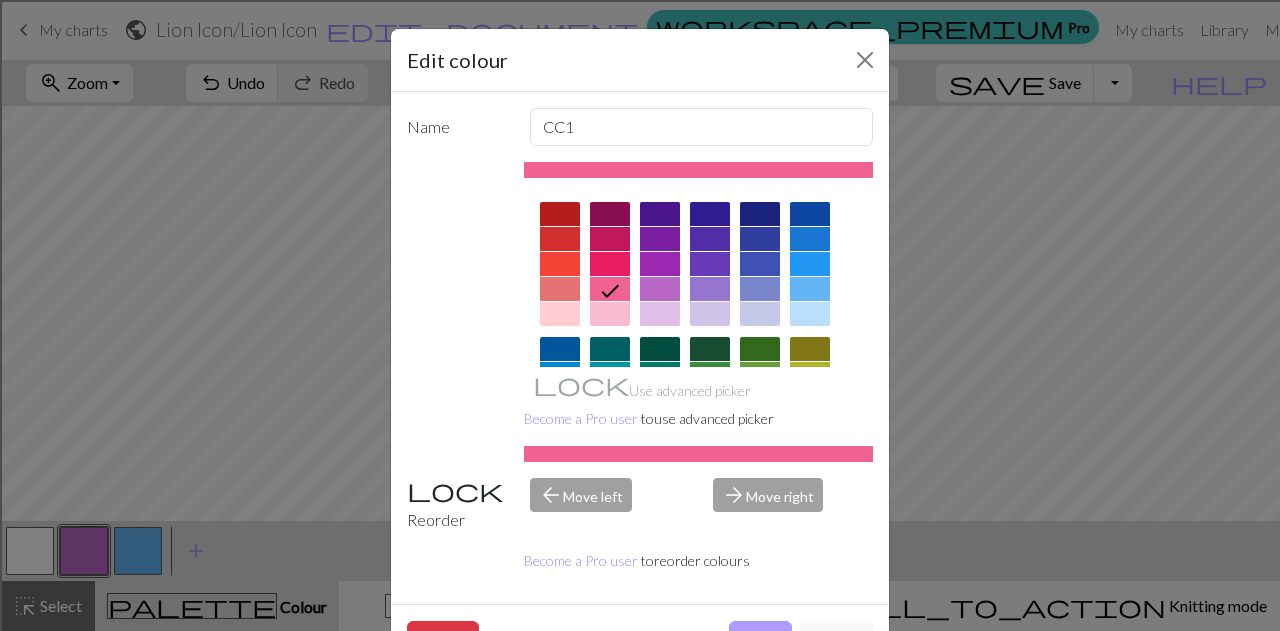 click on "Done" at bounding box center (760, 640) 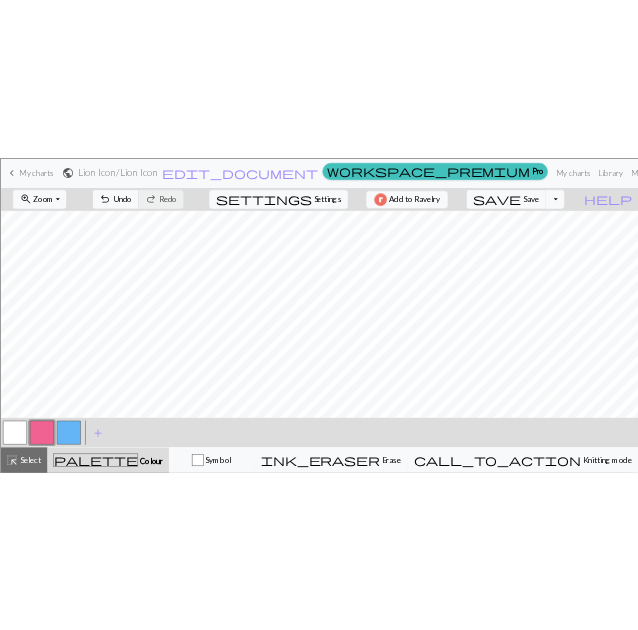 scroll, scrollTop: 0, scrollLeft: 0, axis: both 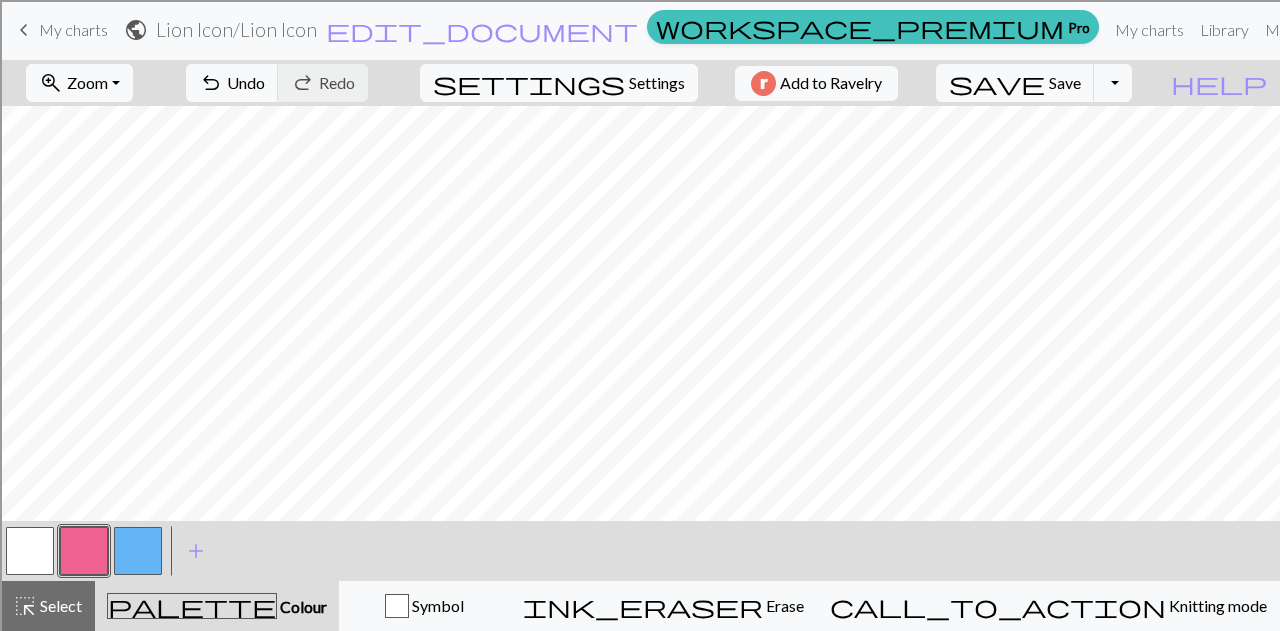 type 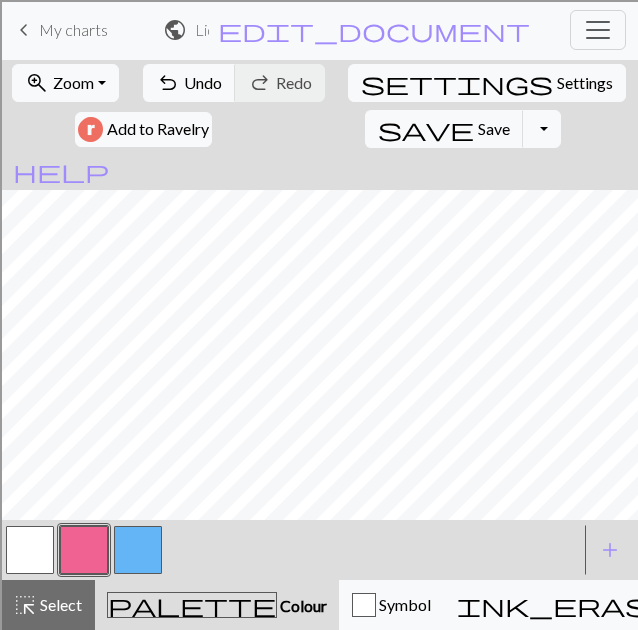 click at bounding box center [138, 550] 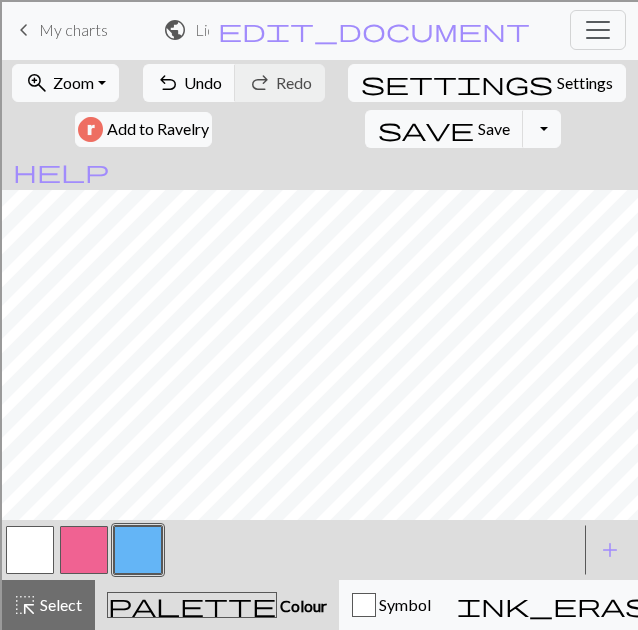 click at bounding box center (30, 550) 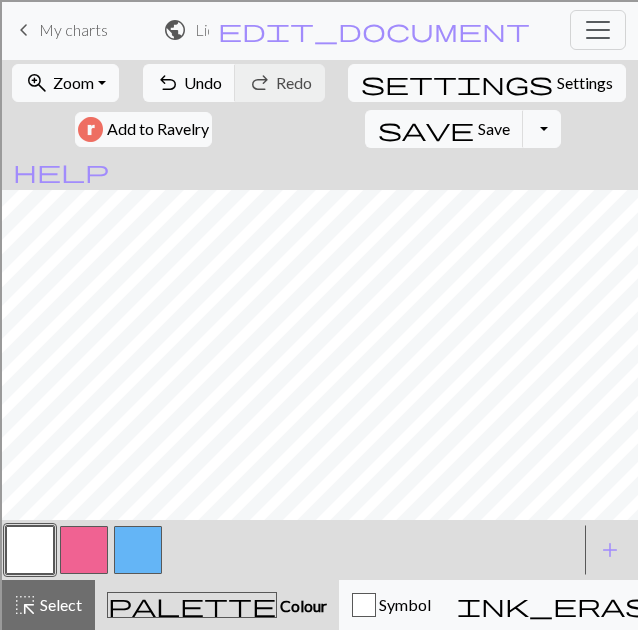 click at bounding box center [138, 550] 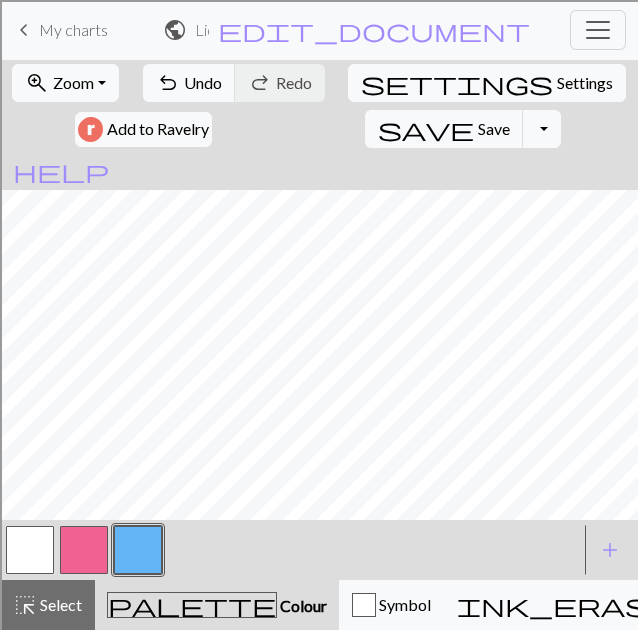 click at bounding box center (138, 550) 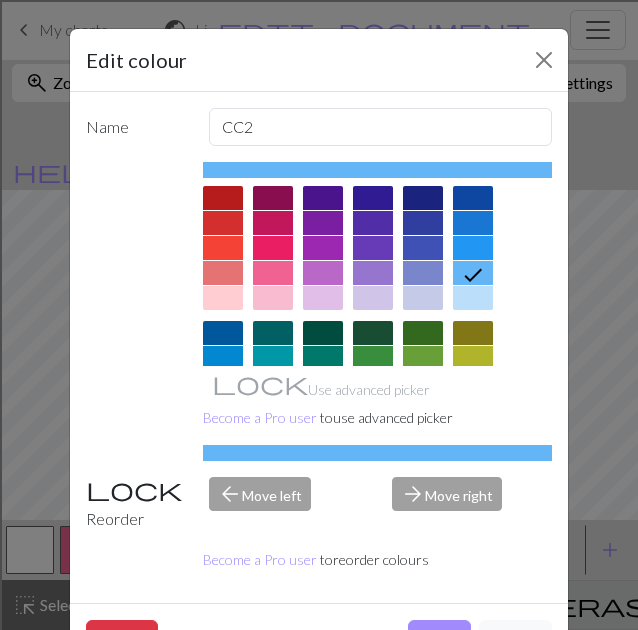 click on "Done" at bounding box center [439, 639] 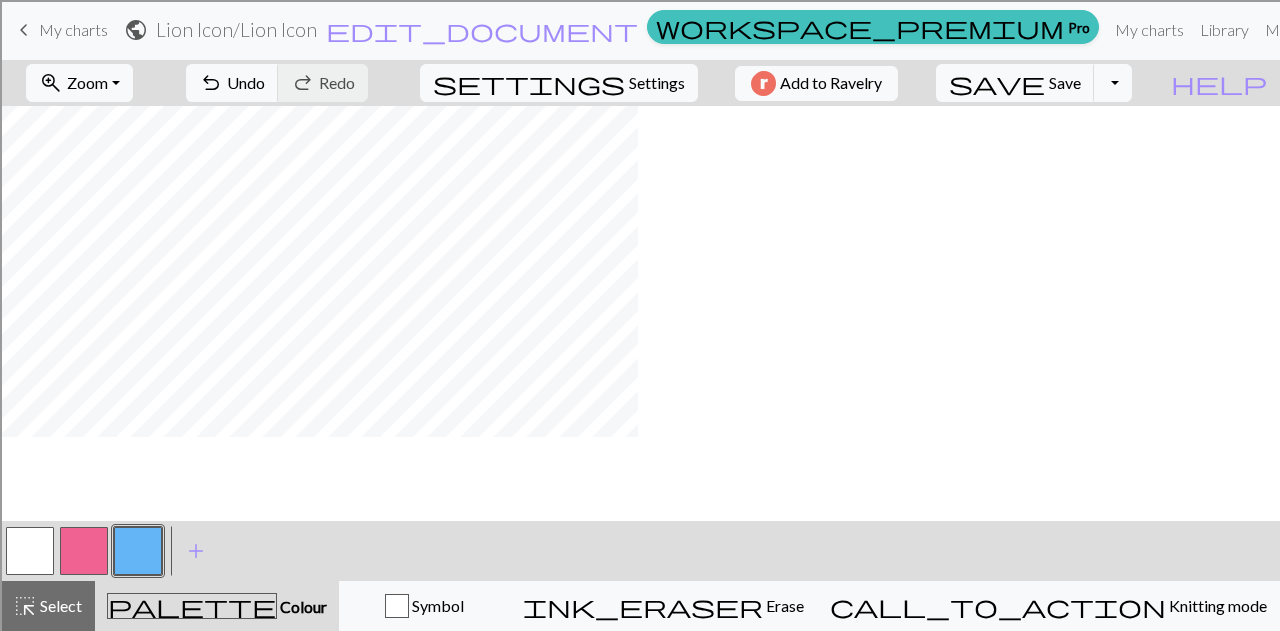 scroll, scrollTop: 254, scrollLeft: 0, axis: vertical 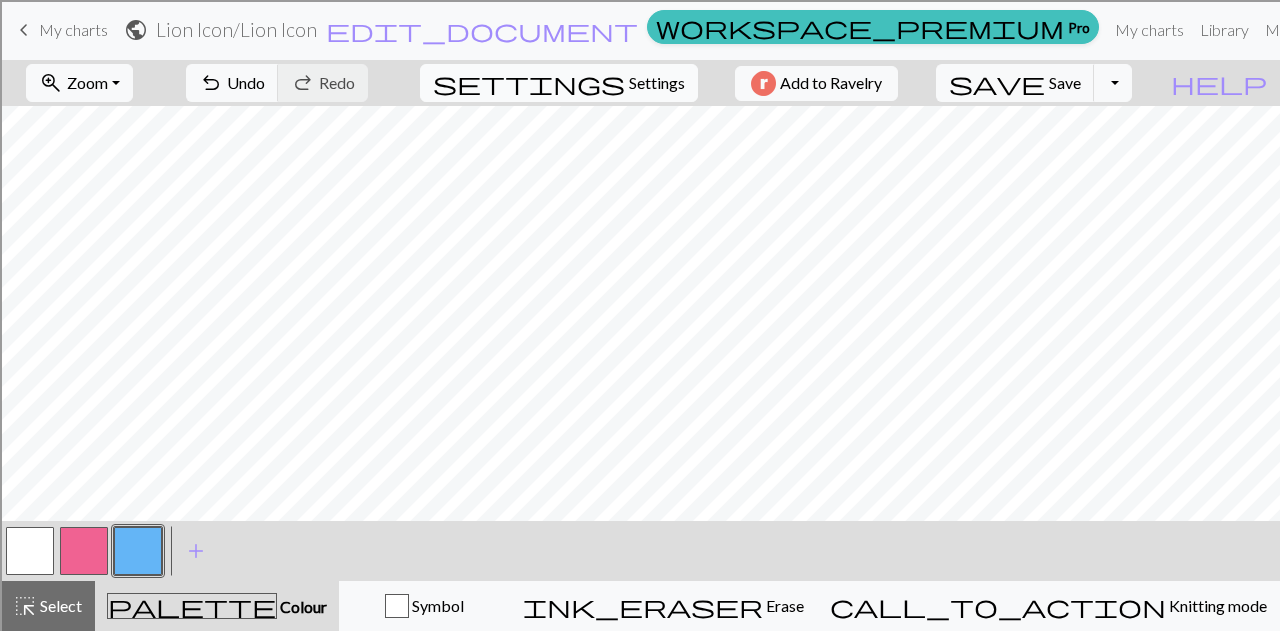 click on "Settings" at bounding box center [657, 83] 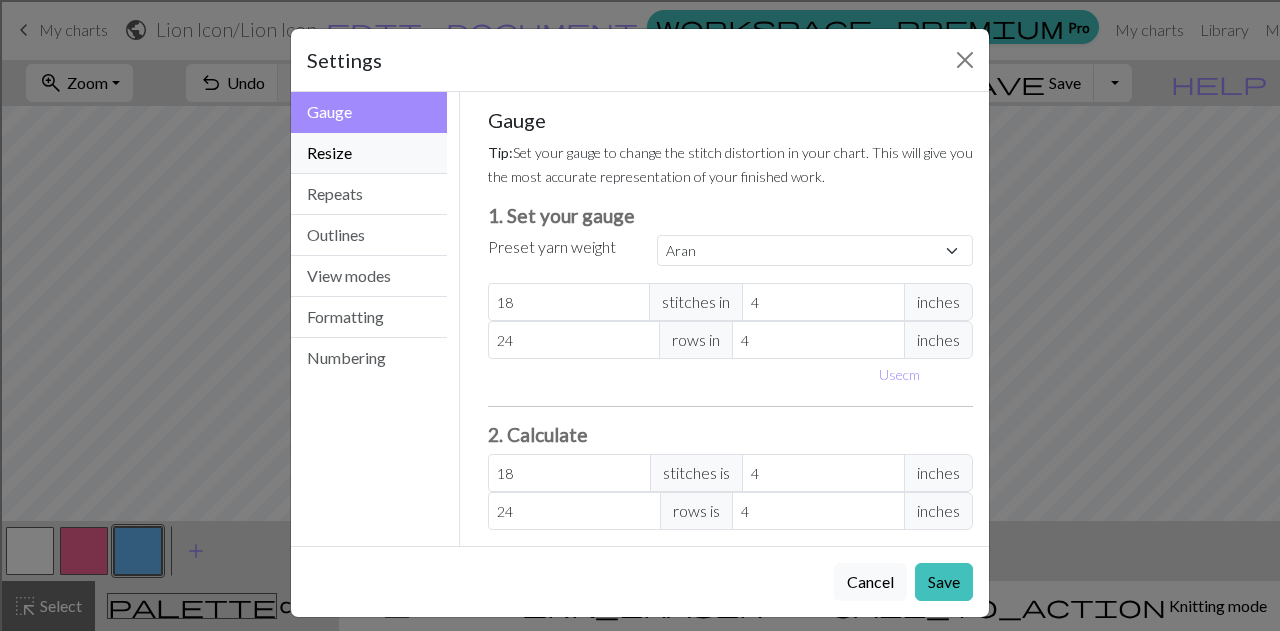 click on "Resize" at bounding box center (369, 153) 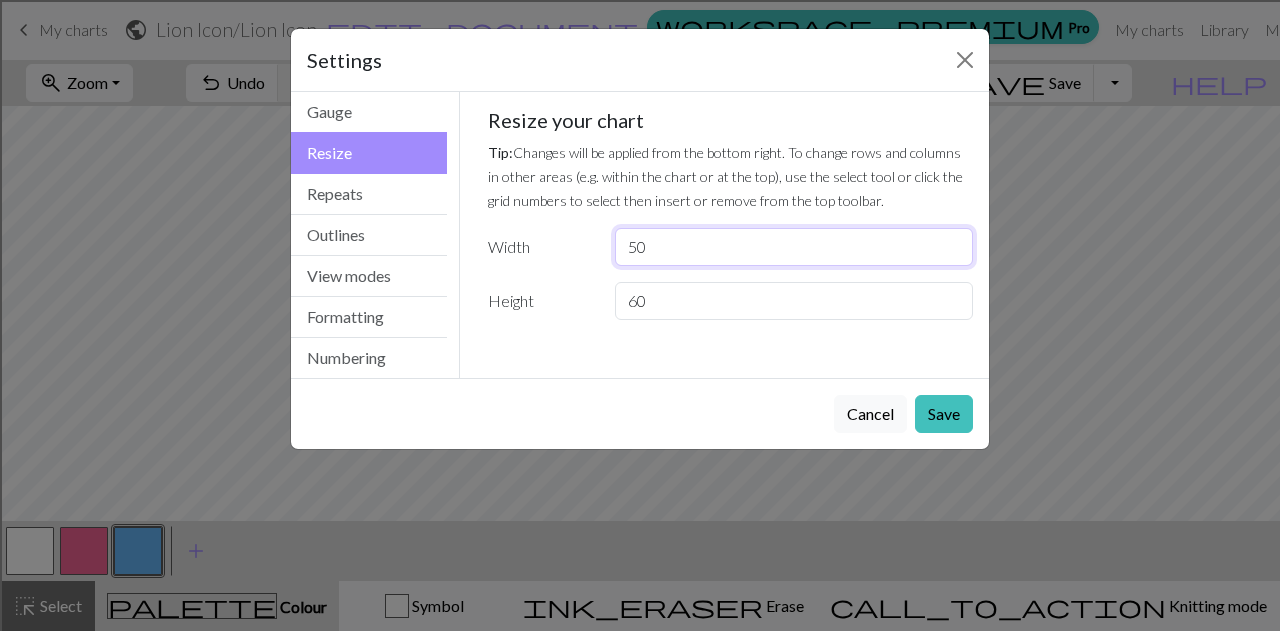 drag, startPoint x: 664, startPoint y: 251, endPoint x: 643, endPoint y: 252, distance: 21.023796 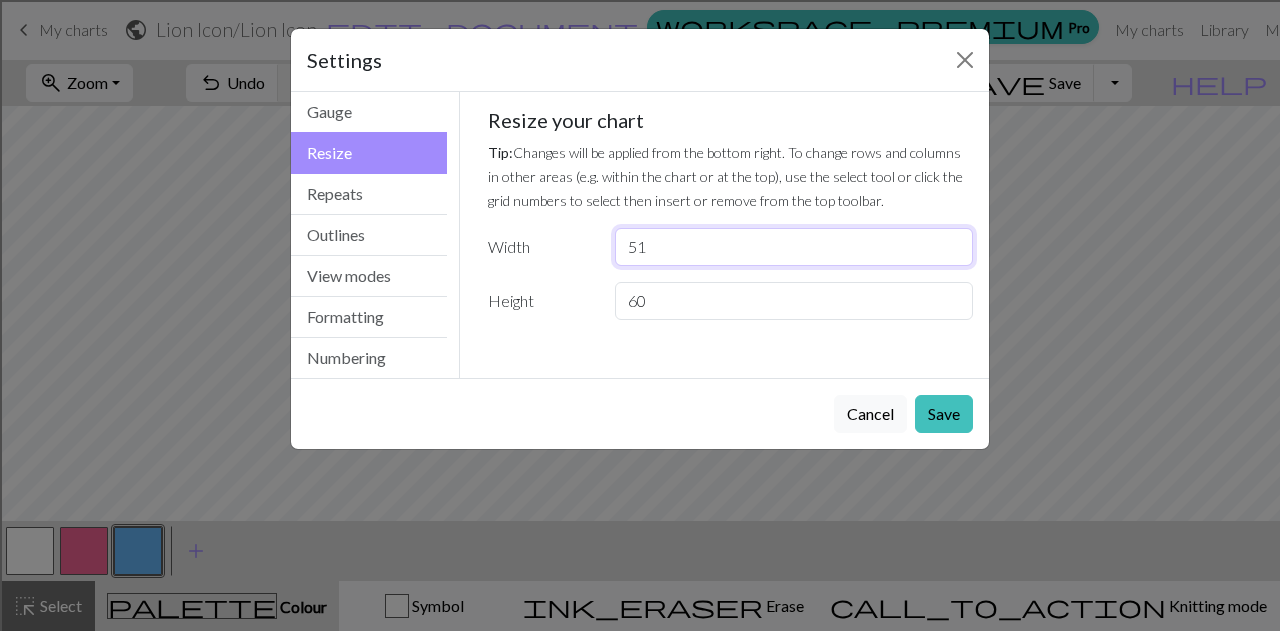 type on "51" 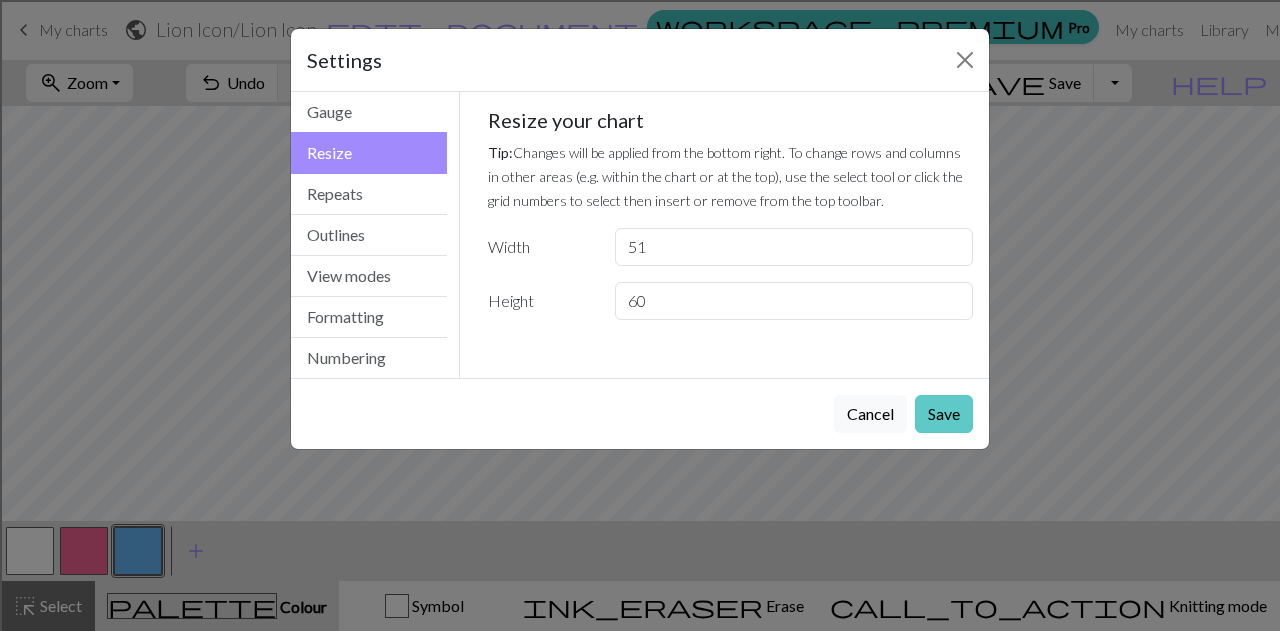 click on "Save" at bounding box center [944, 414] 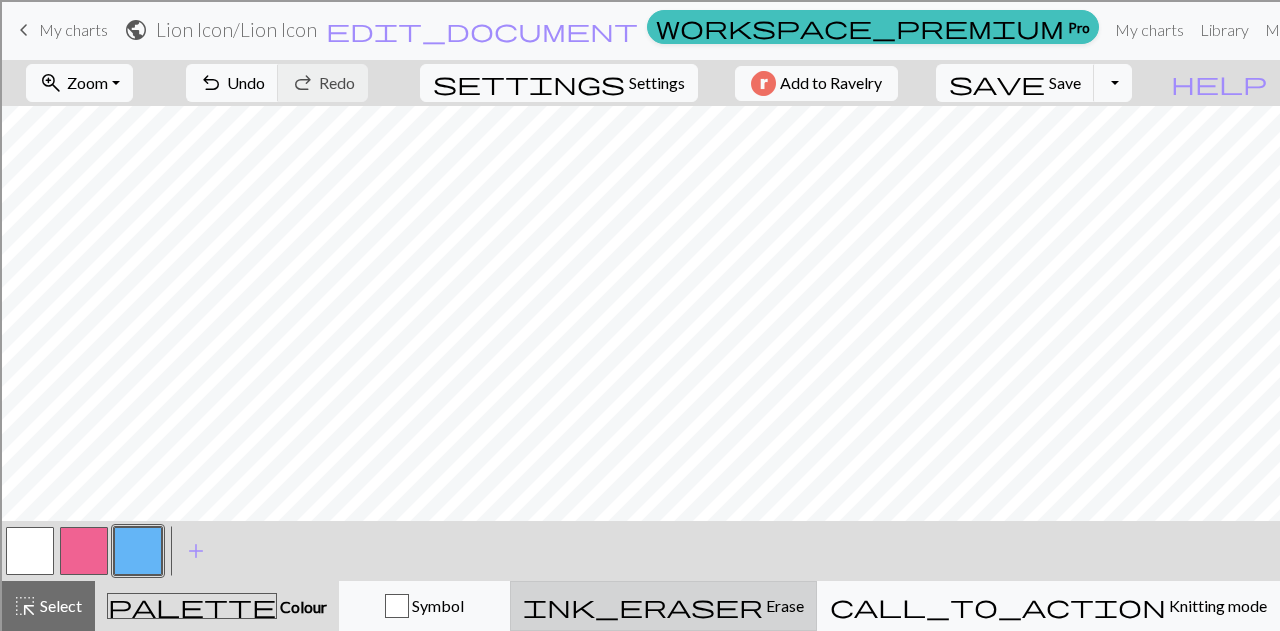 click on "Erase" at bounding box center (783, 605) 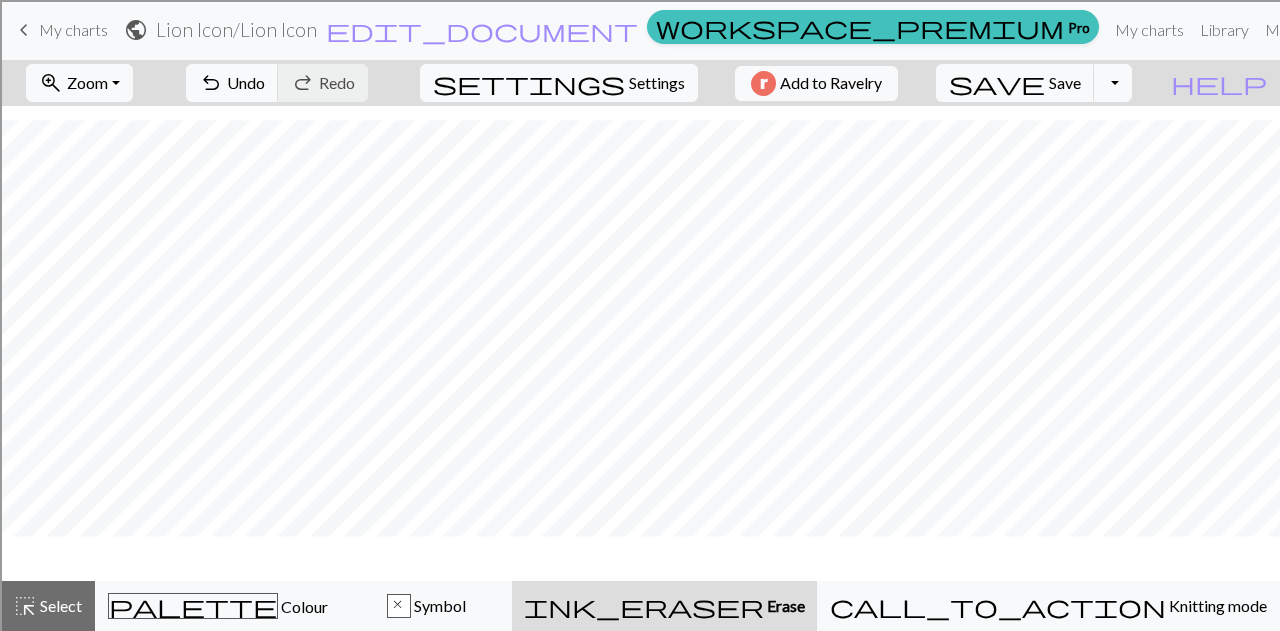 scroll, scrollTop: 209, scrollLeft: 0, axis: vertical 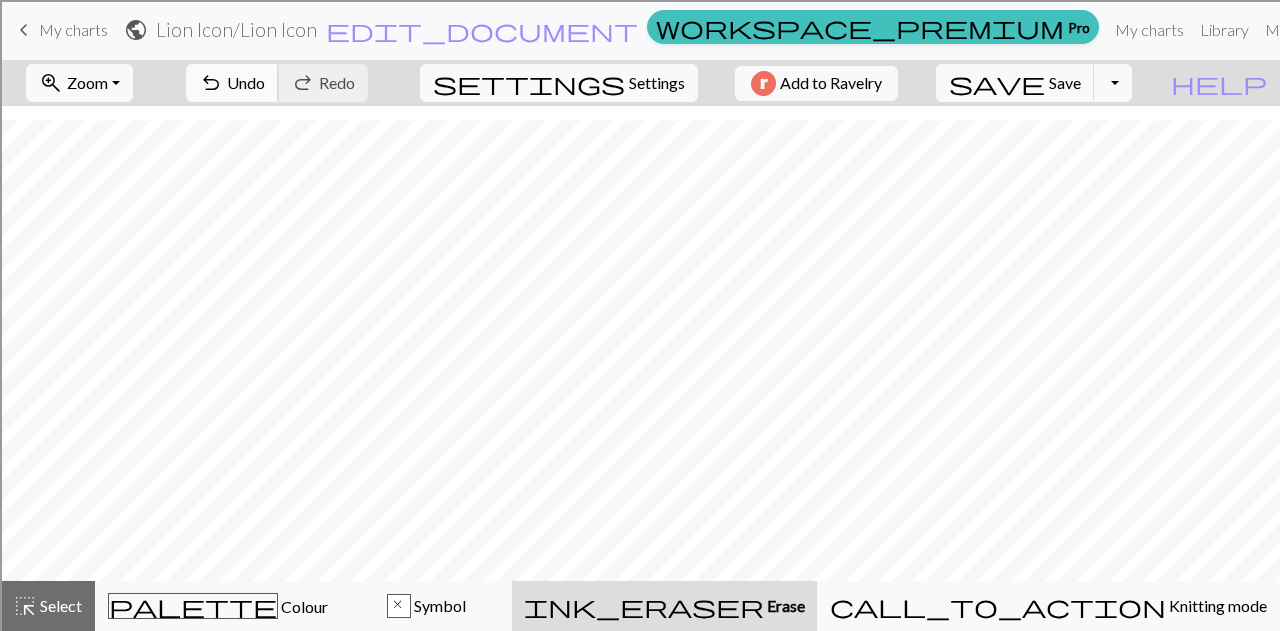 click on "undo" at bounding box center (211, 83) 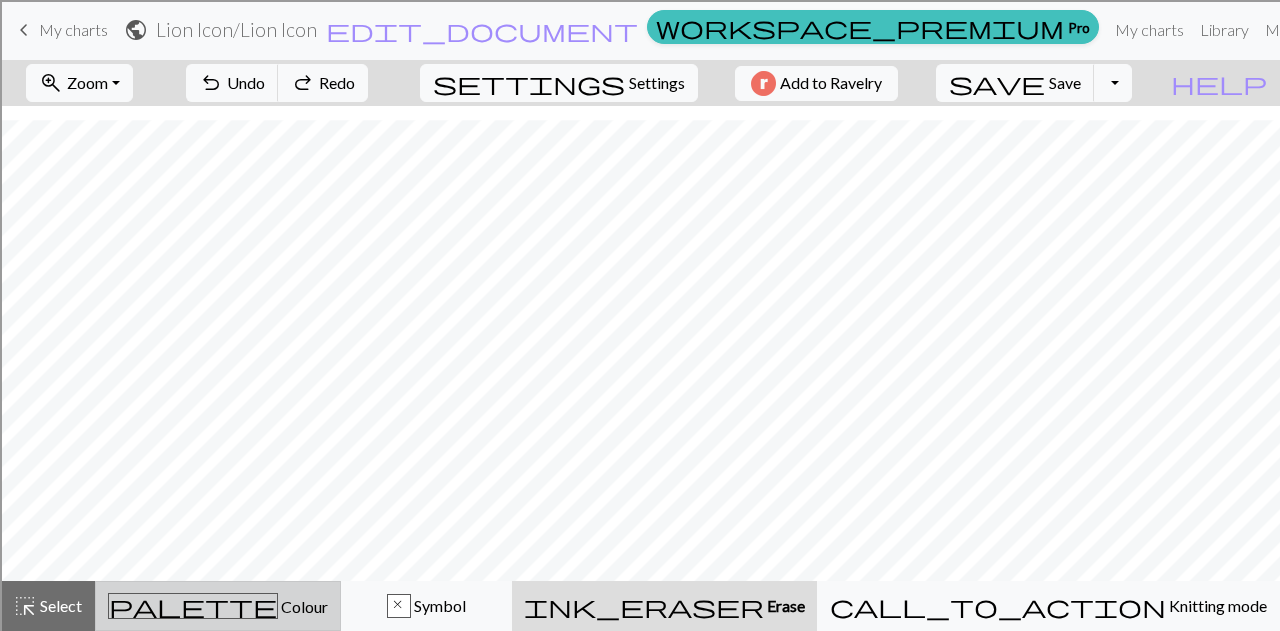 click on "Colour" at bounding box center (303, 606) 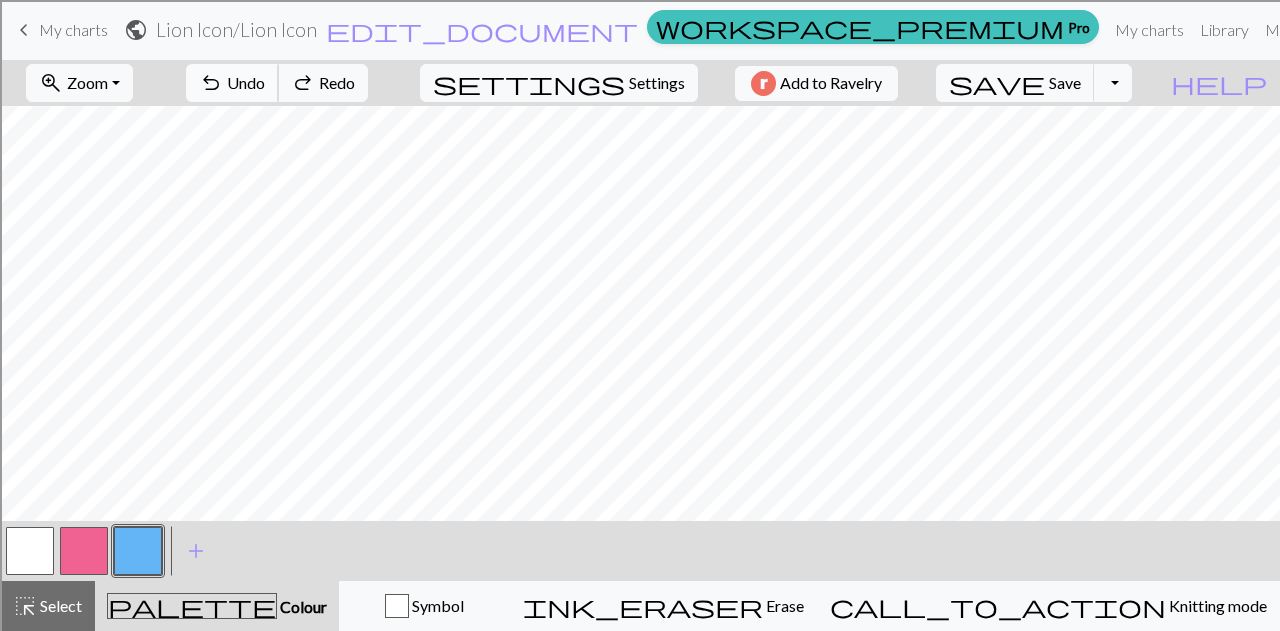 click on "undo" at bounding box center (211, 83) 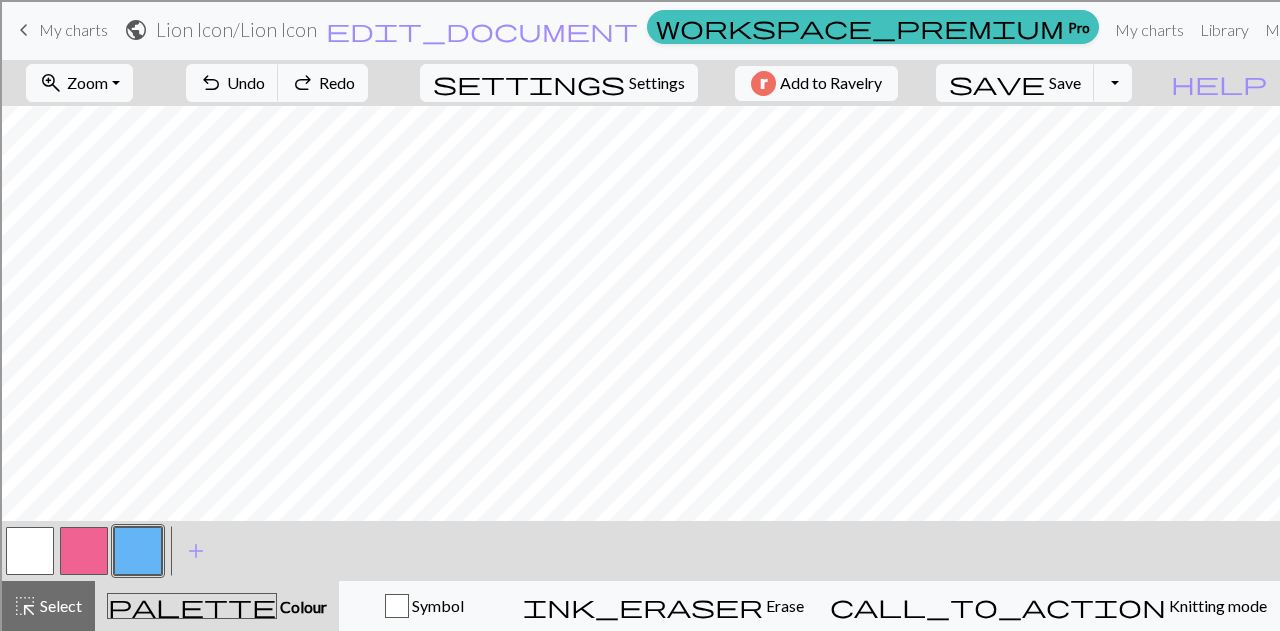 click at bounding box center [30, 551] 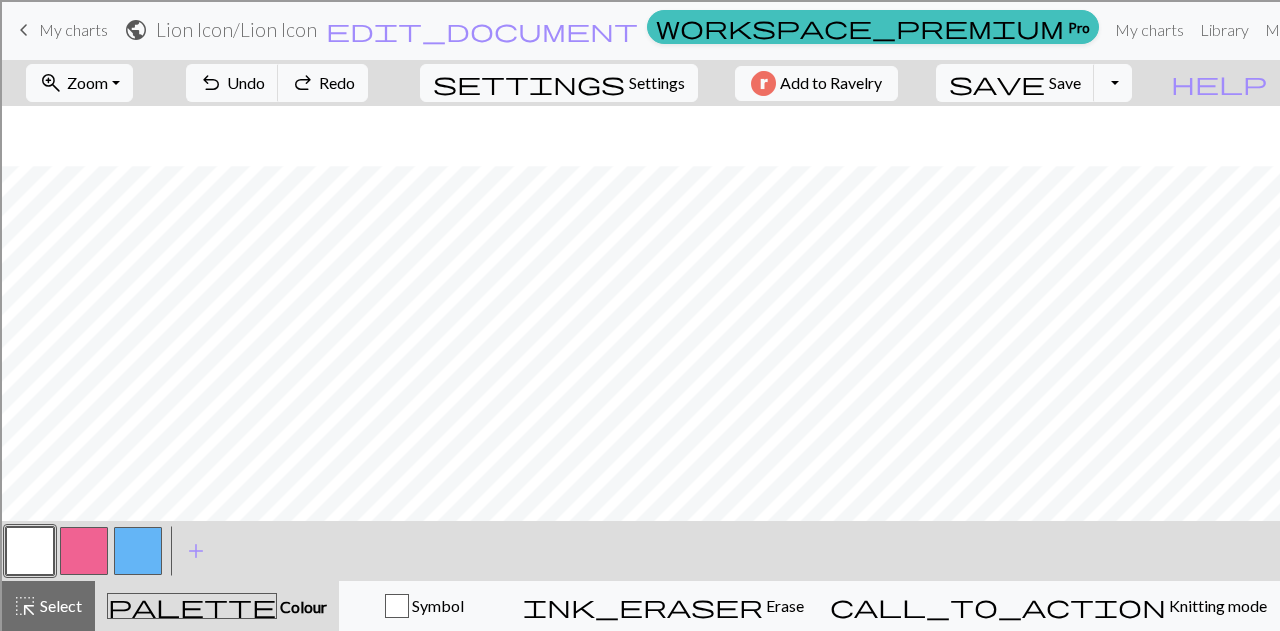 scroll, scrollTop: 269, scrollLeft: 0, axis: vertical 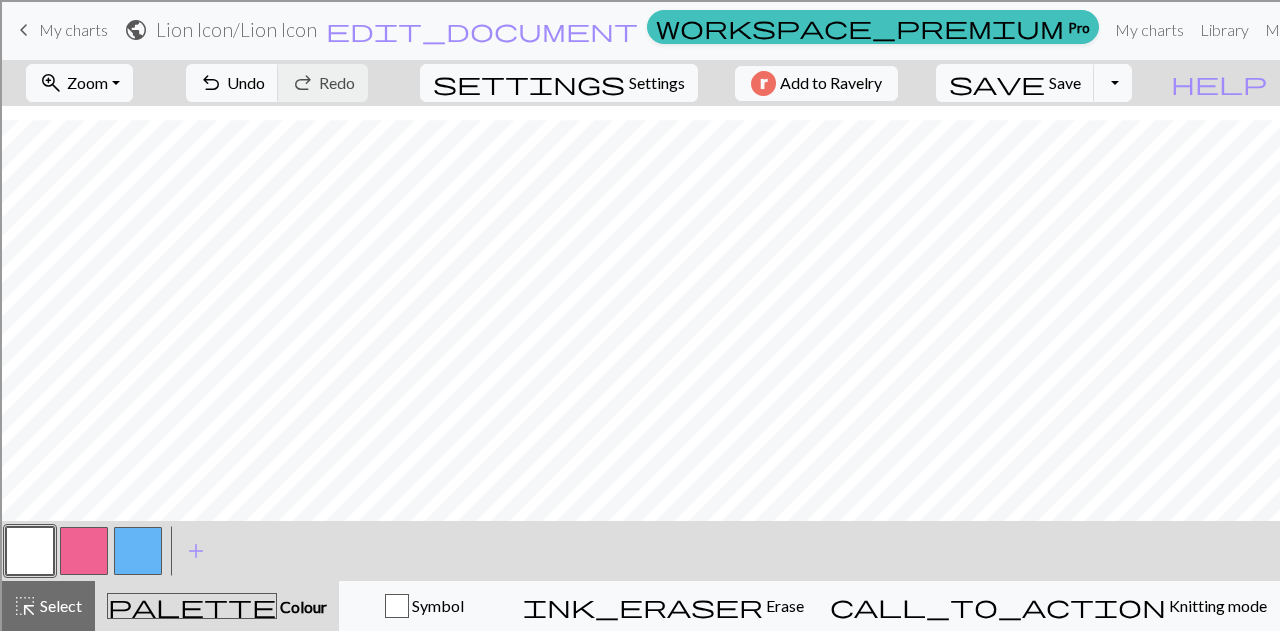 click at bounding box center [84, 551] 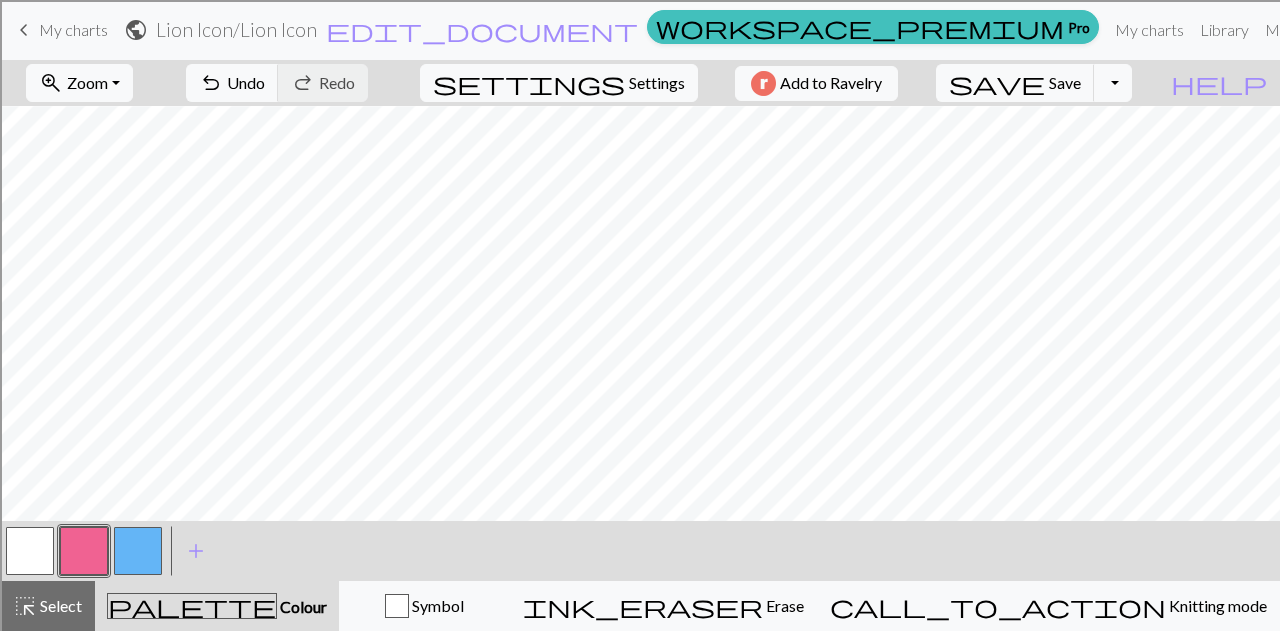 scroll, scrollTop: 69, scrollLeft: 0, axis: vertical 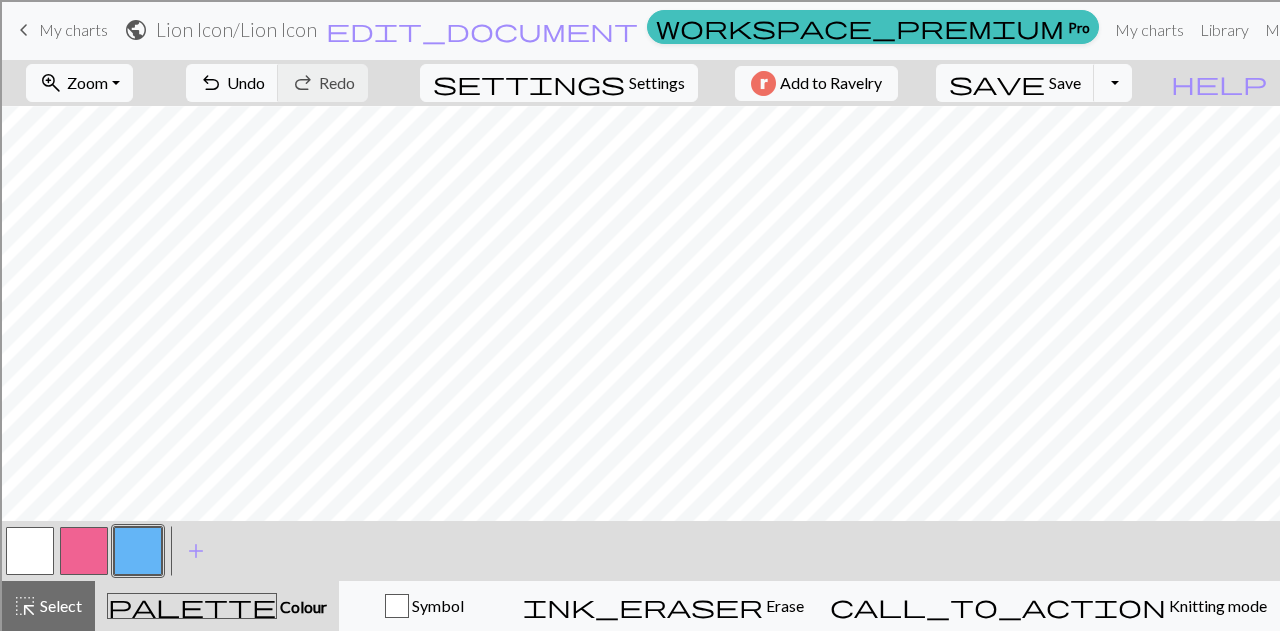 click at bounding box center [30, 551] 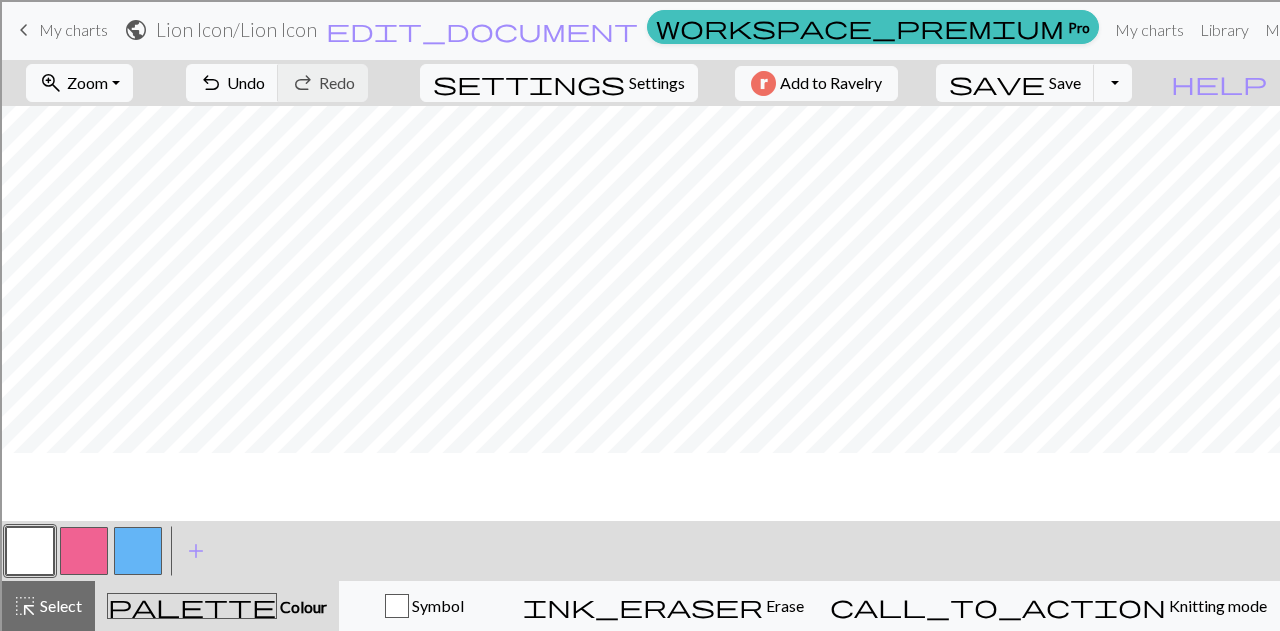 scroll, scrollTop: 0, scrollLeft: 0, axis: both 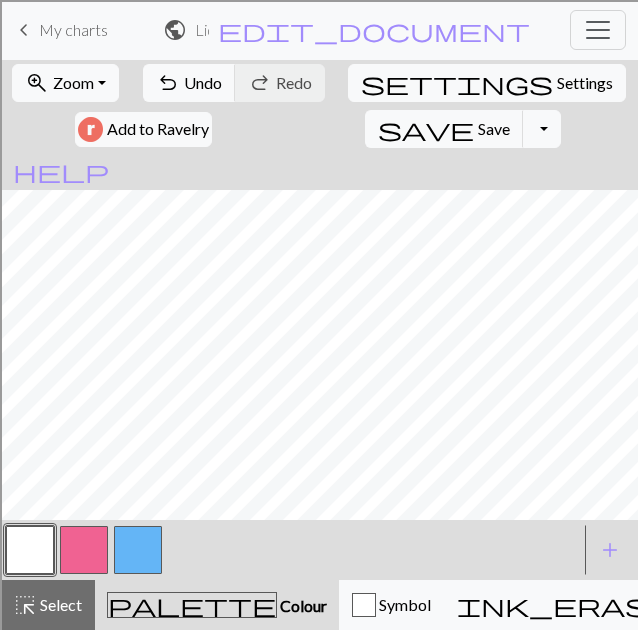 click at bounding box center [138, 550] 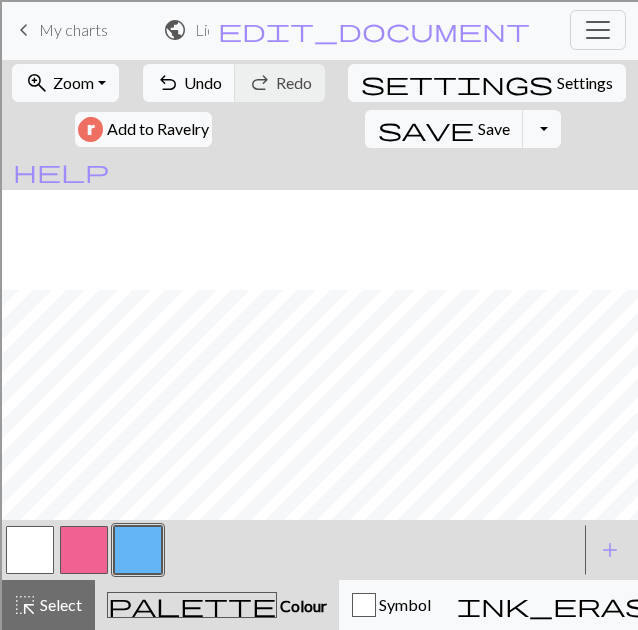 scroll, scrollTop: 200, scrollLeft: 0, axis: vertical 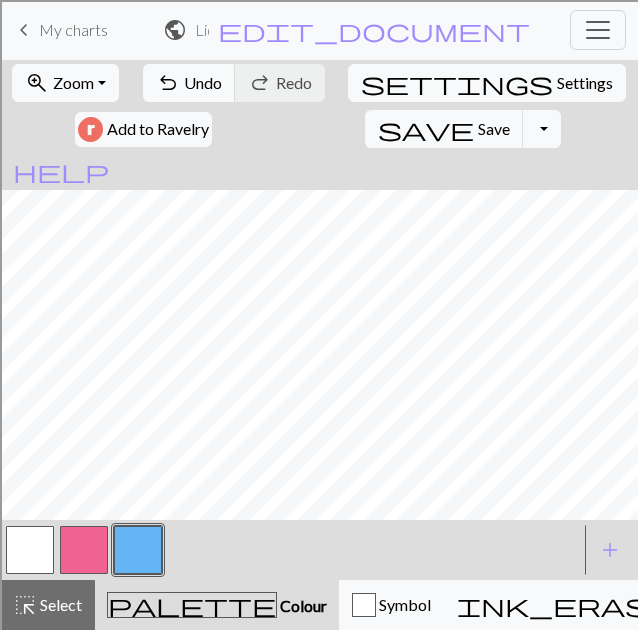 click at bounding box center [30, 550] 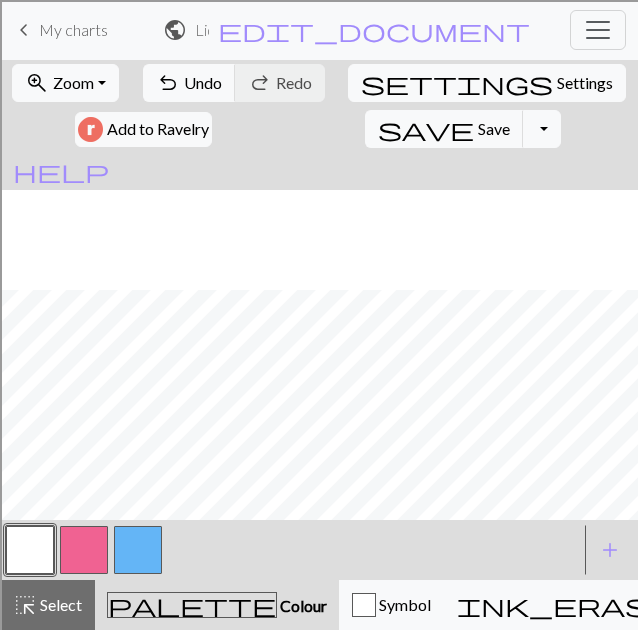 scroll, scrollTop: 300, scrollLeft: 0, axis: vertical 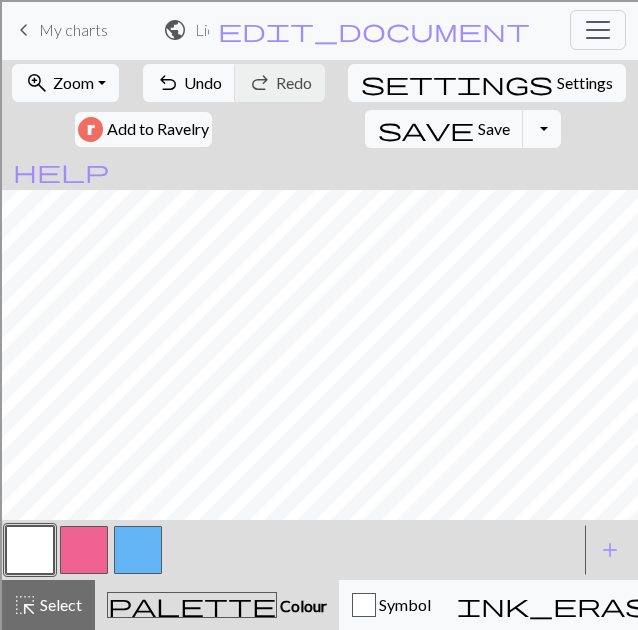 click at bounding box center (138, 550) 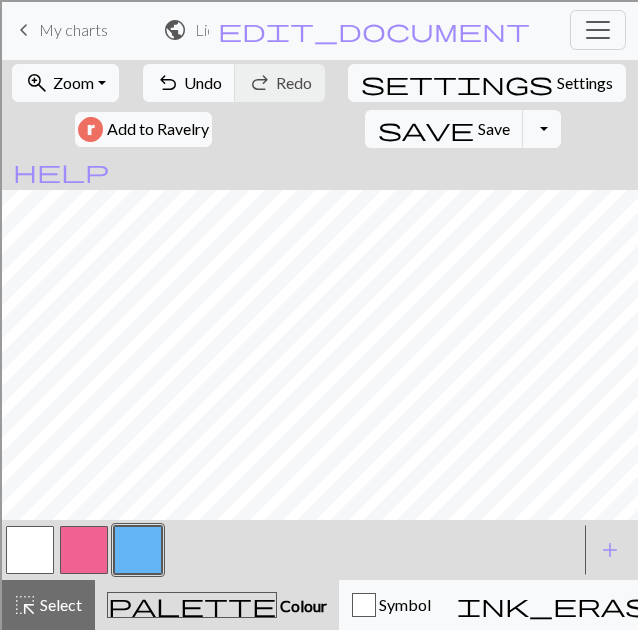 scroll, scrollTop: 200, scrollLeft: 0, axis: vertical 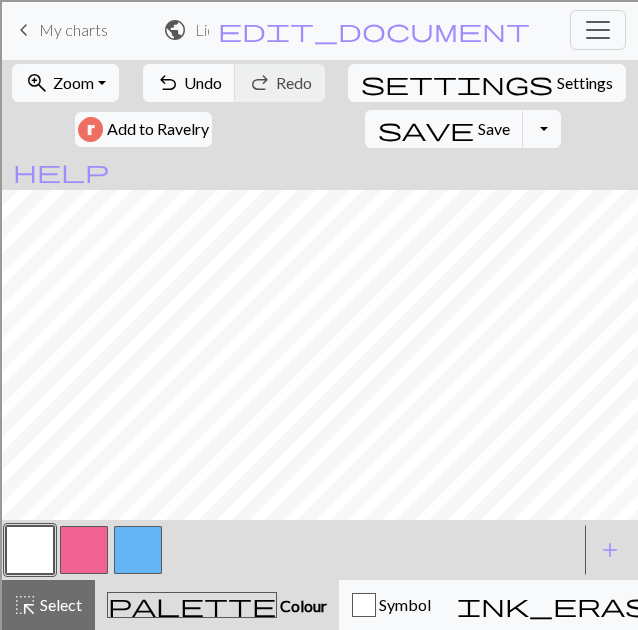 drag, startPoint x: 146, startPoint y: 545, endPoint x: 174, endPoint y: 527, distance: 33.286633 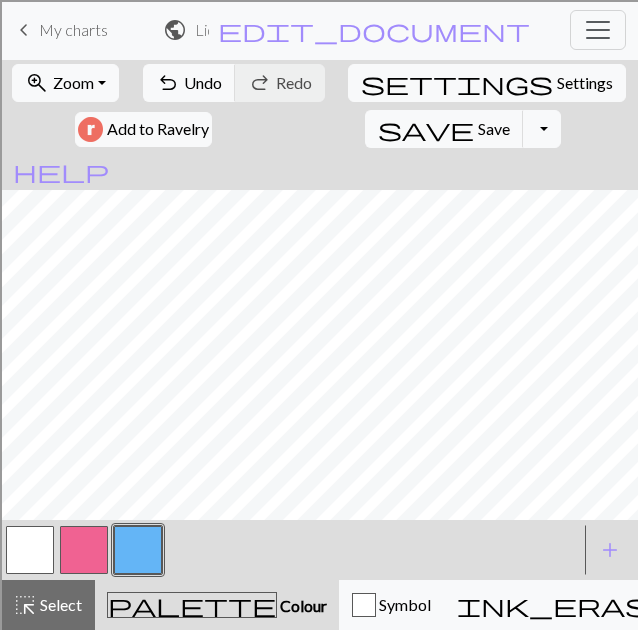 click at bounding box center [30, 550] 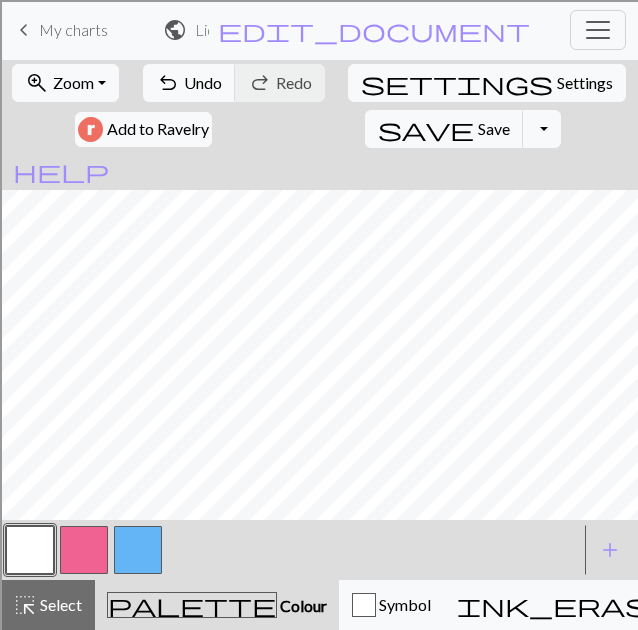 click at bounding box center [138, 550] 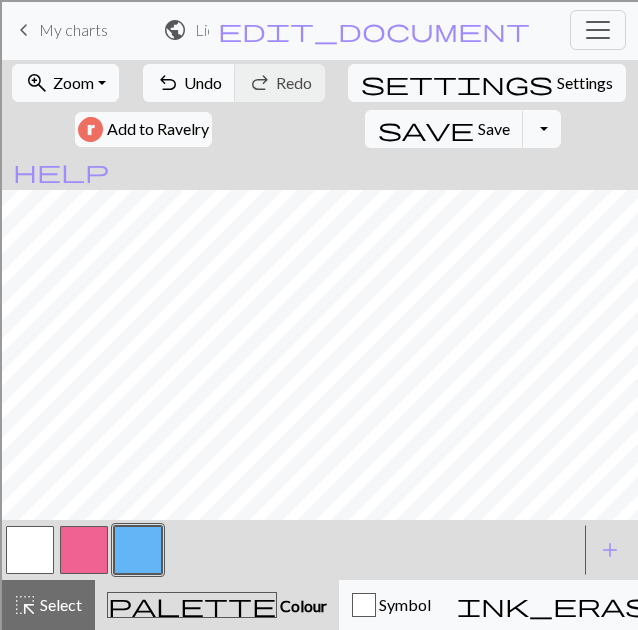 click at bounding box center (30, 550) 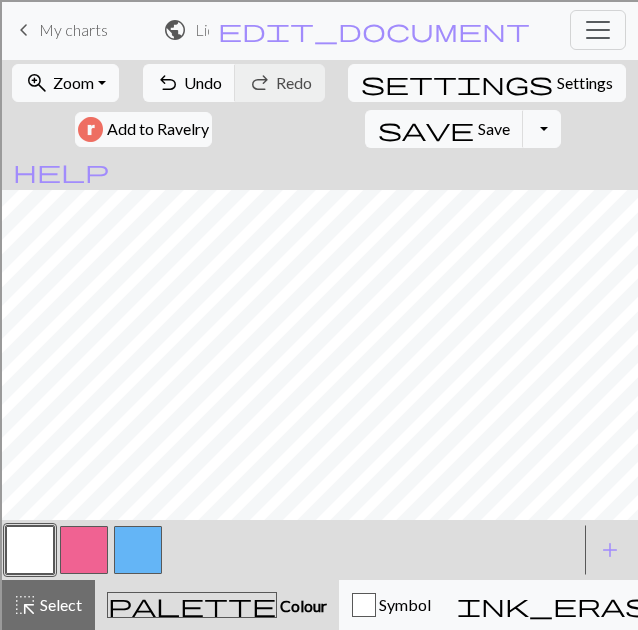 click at bounding box center (138, 550) 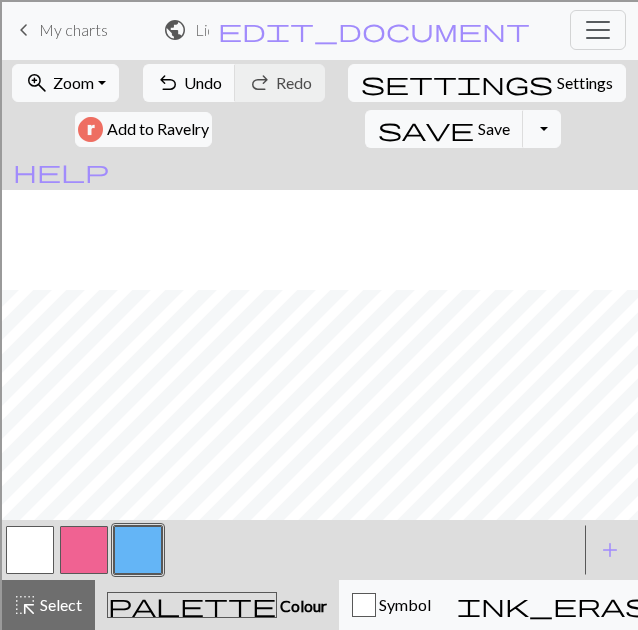 scroll, scrollTop: 300, scrollLeft: 0, axis: vertical 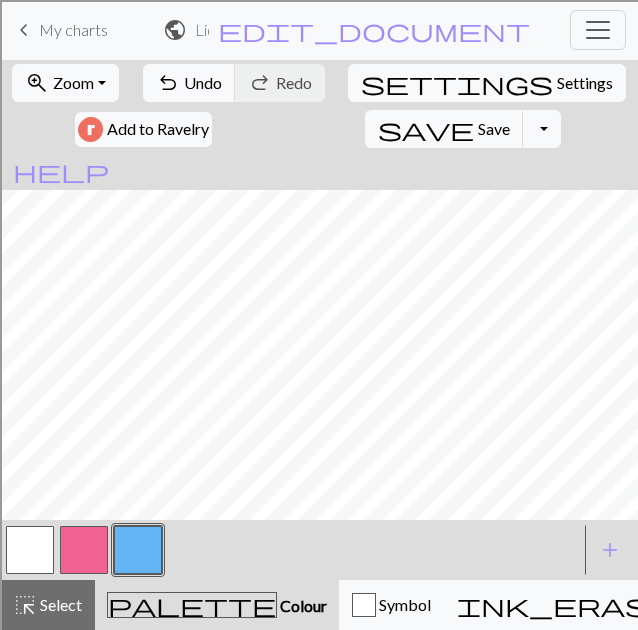 click at bounding box center (138, 550) 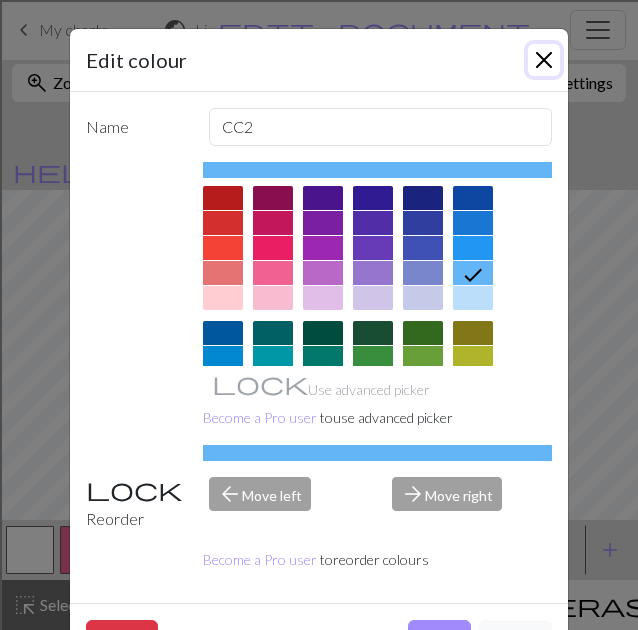 click at bounding box center (544, 60) 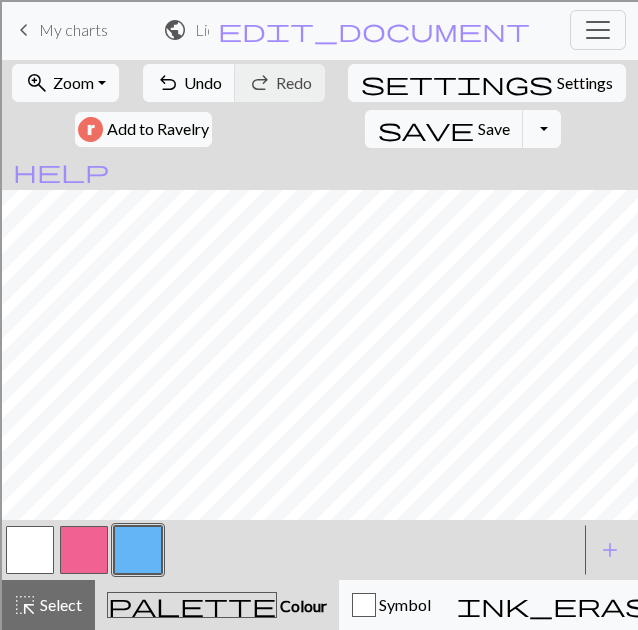 click at bounding box center (30, 550) 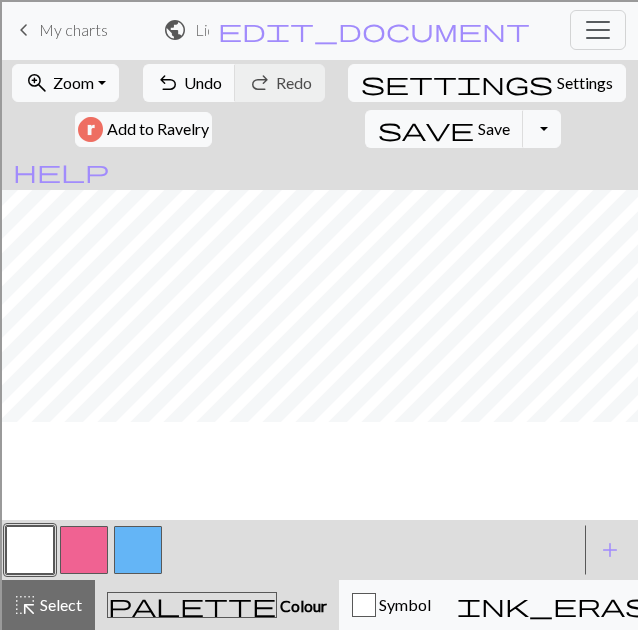 scroll, scrollTop: 200, scrollLeft: 0, axis: vertical 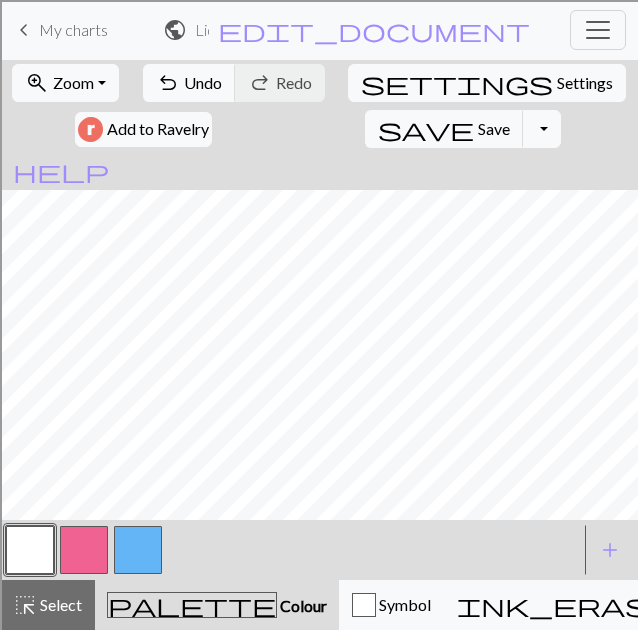 click at bounding box center [138, 550] 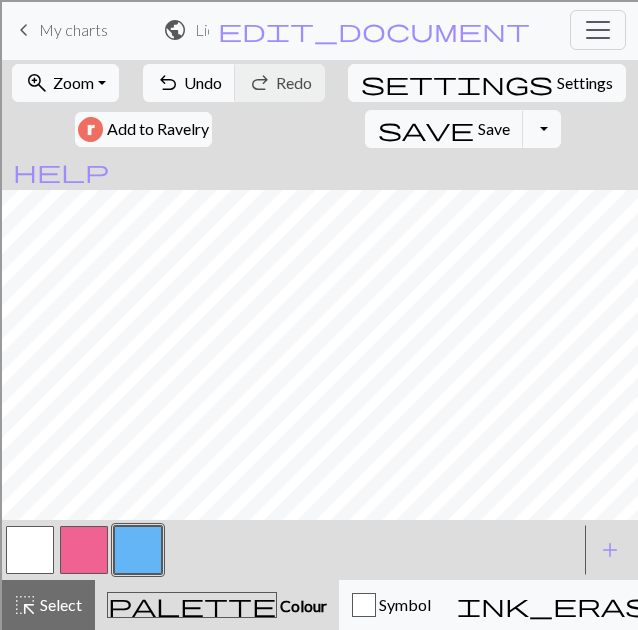 scroll, scrollTop: 100, scrollLeft: 0, axis: vertical 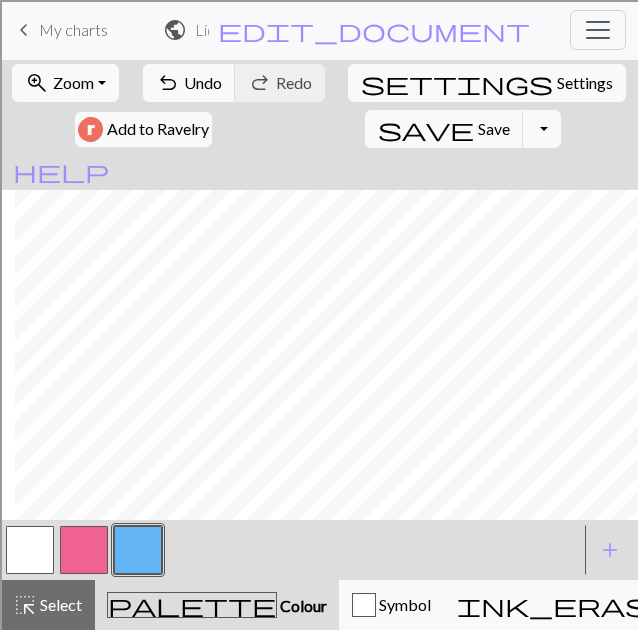 click at bounding box center [30, 550] 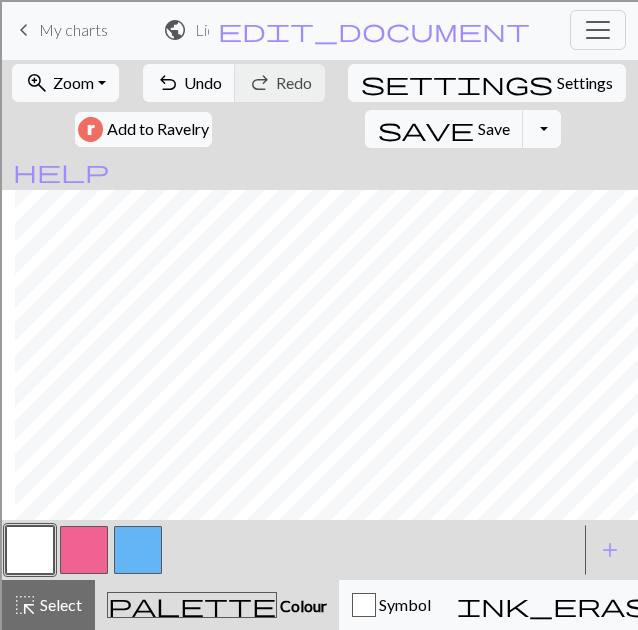 click at bounding box center [84, 550] 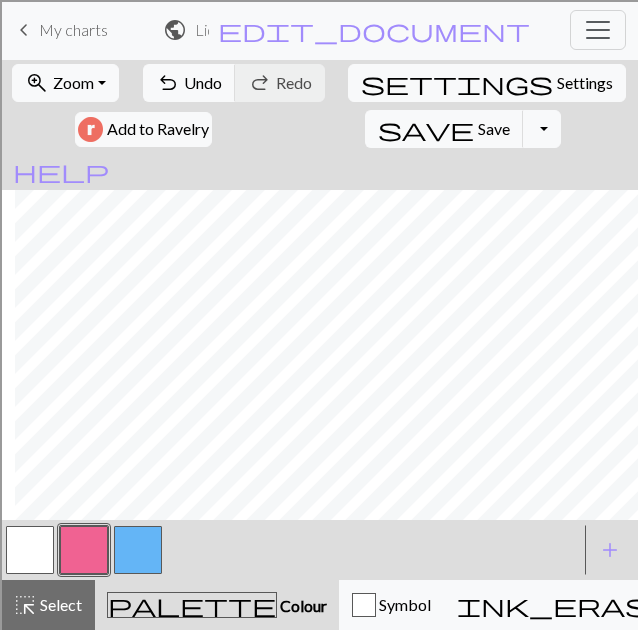 click at bounding box center [138, 550] 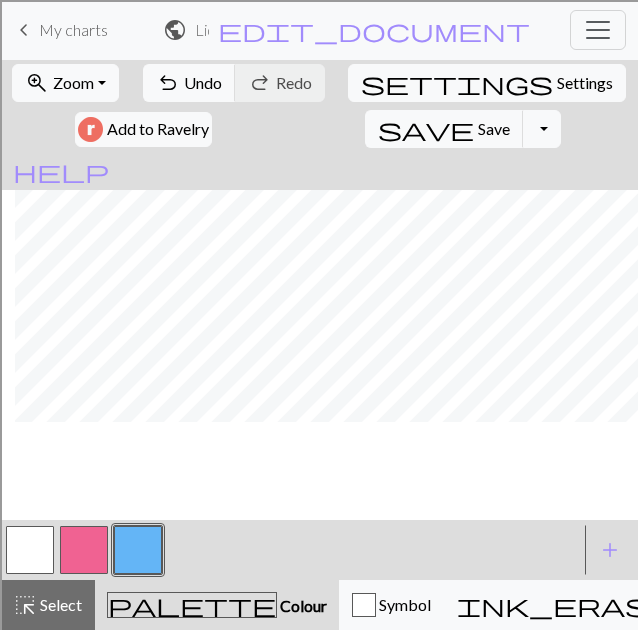 scroll, scrollTop: 0, scrollLeft: 134, axis: horizontal 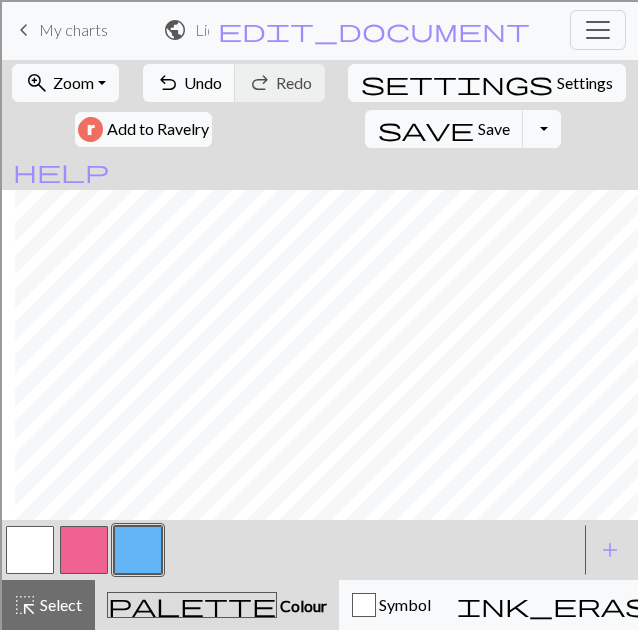 click at bounding box center (138, 550) 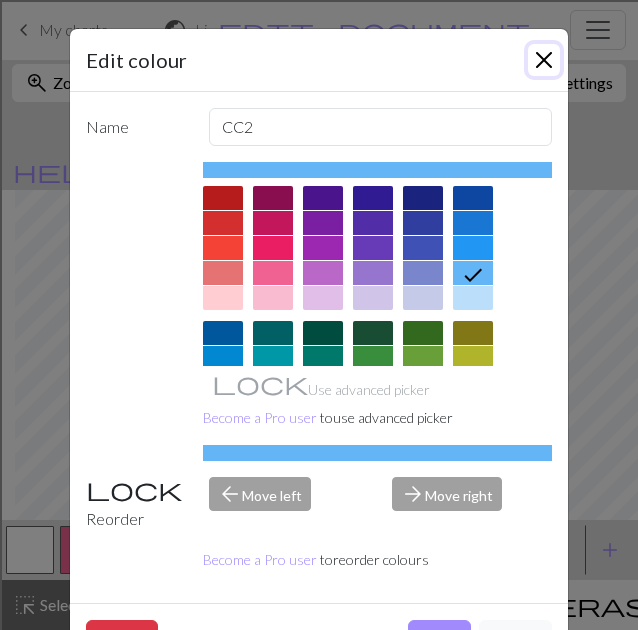 click at bounding box center [544, 60] 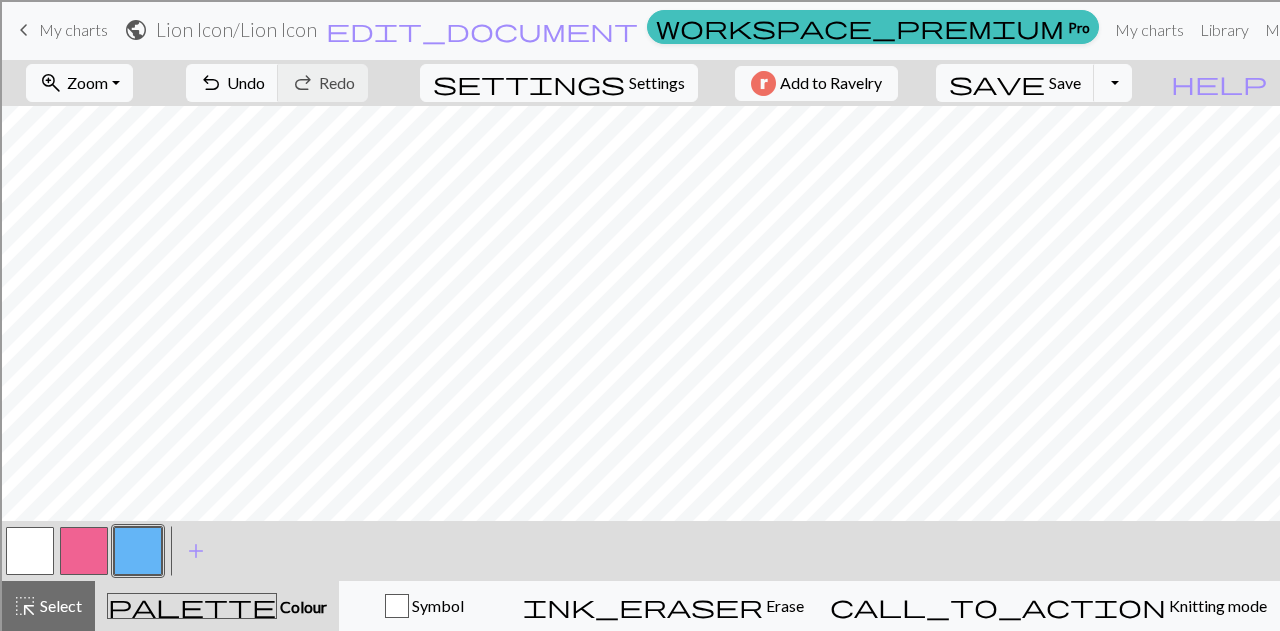 scroll, scrollTop: 0, scrollLeft: 0, axis: both 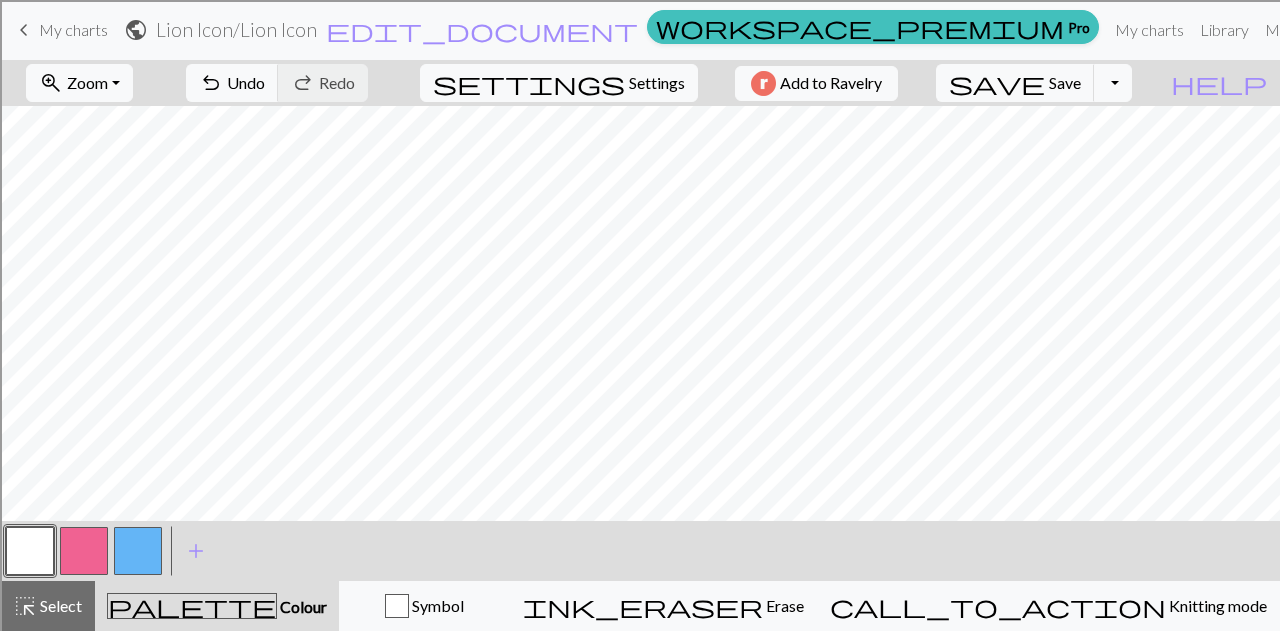 click at bounding box center [138, 551] 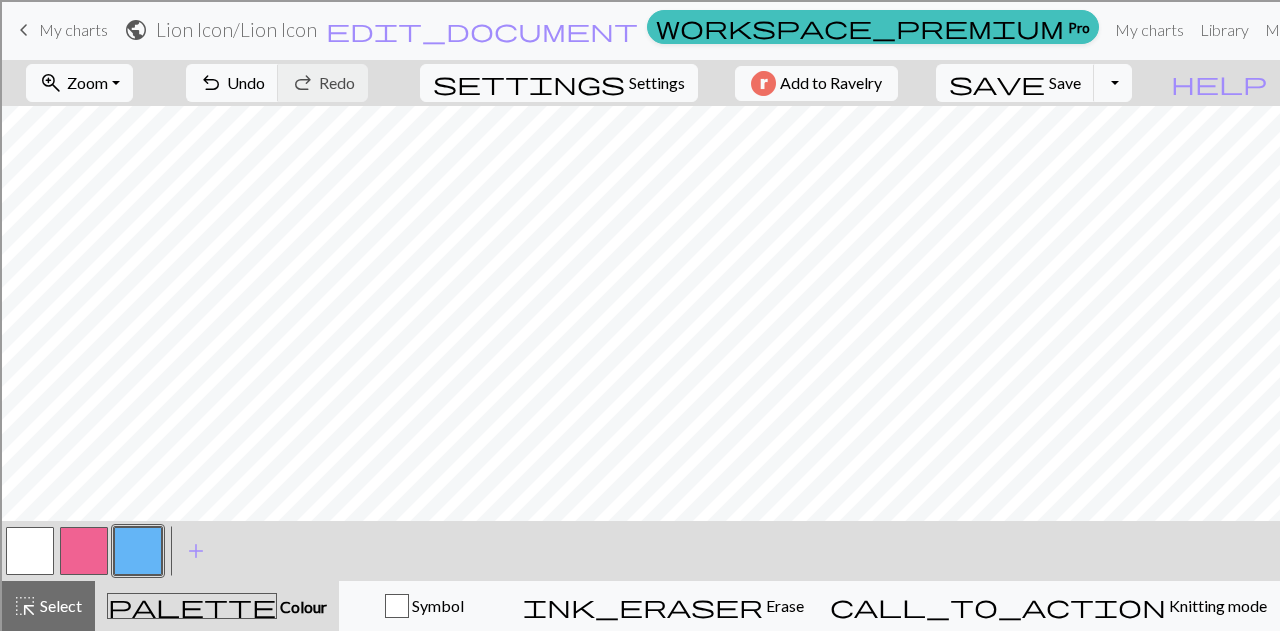 type 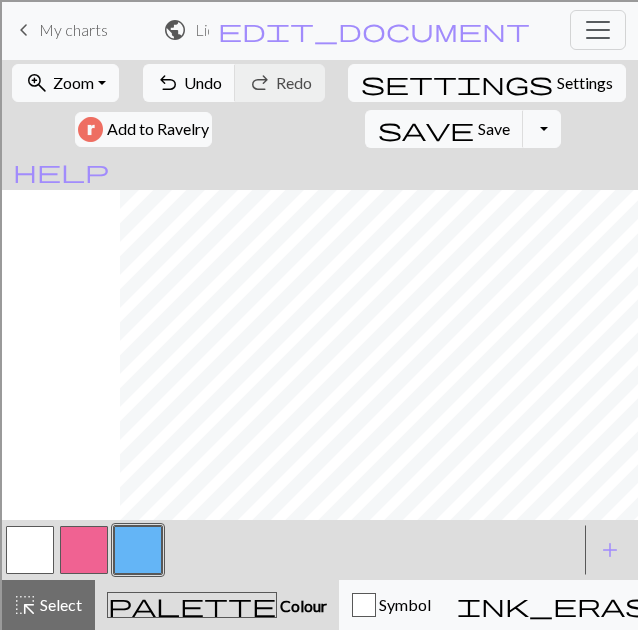 scroll, scrollTop: 0, scrollLeft: 134, axis: horizontal 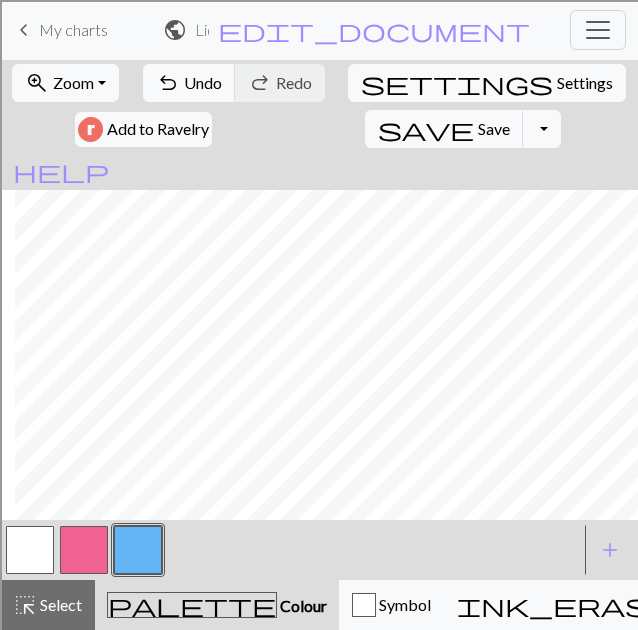 click at bounding box center [30, 550] 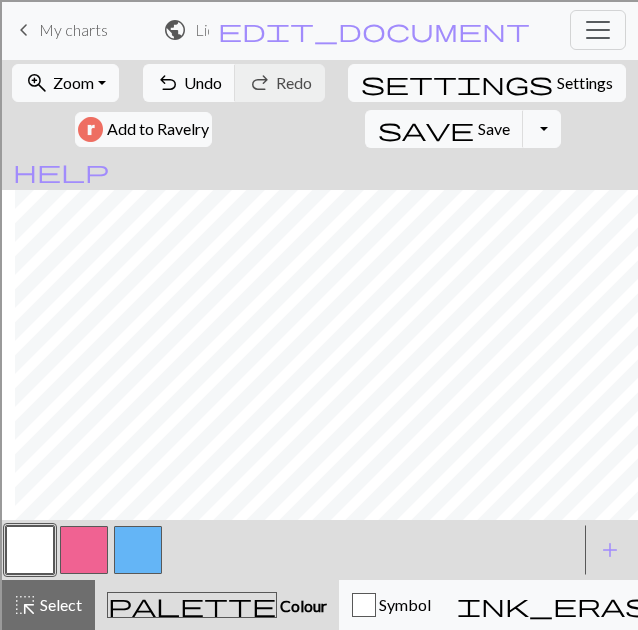 click at bounding box center (138, 550) 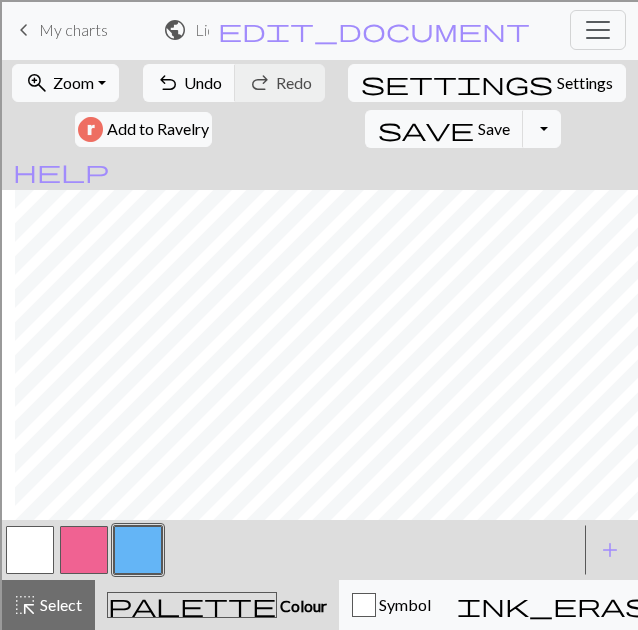 drag, startPoint x: 34, startPoint y: 567, endPoint x: 53, endPoint y: 549, distance: 26.172504 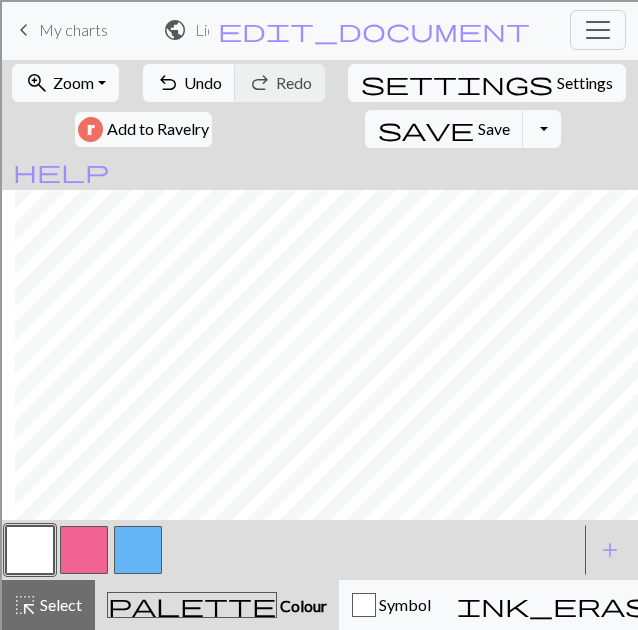 click at bounding box center [138, 550] 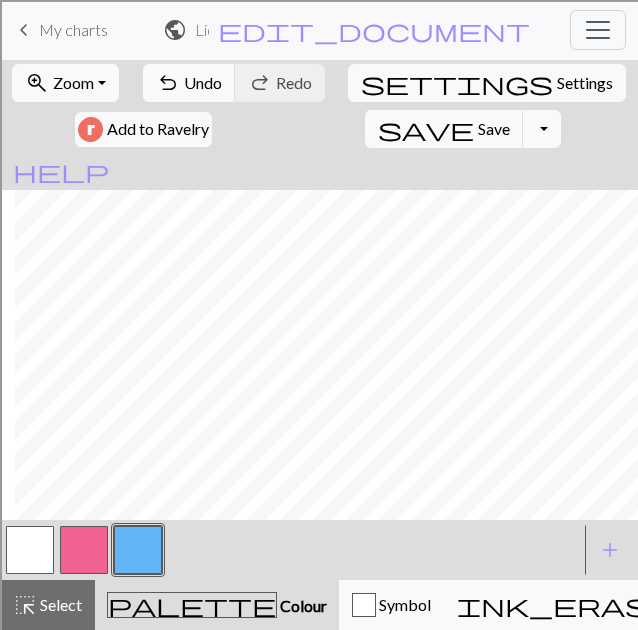 drag, startPoint x: 25, startPoint y: 546, endPoint x: 70, endPoint y: 520, distance: 51.971146 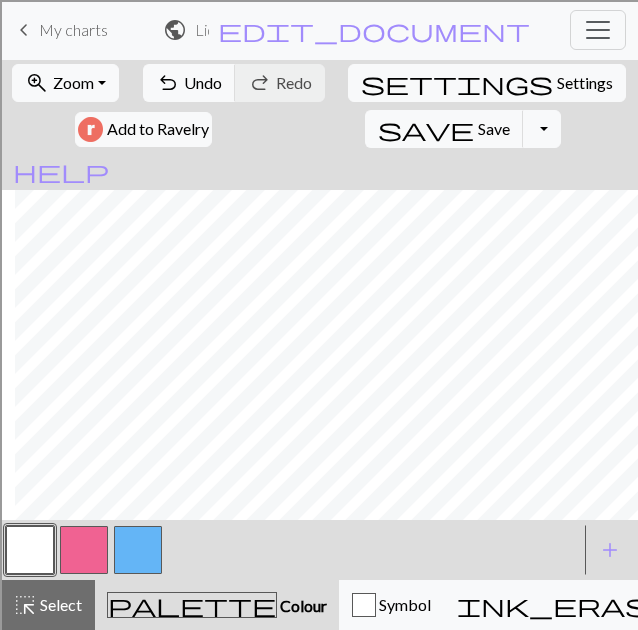click at bounding box center [84, 550] 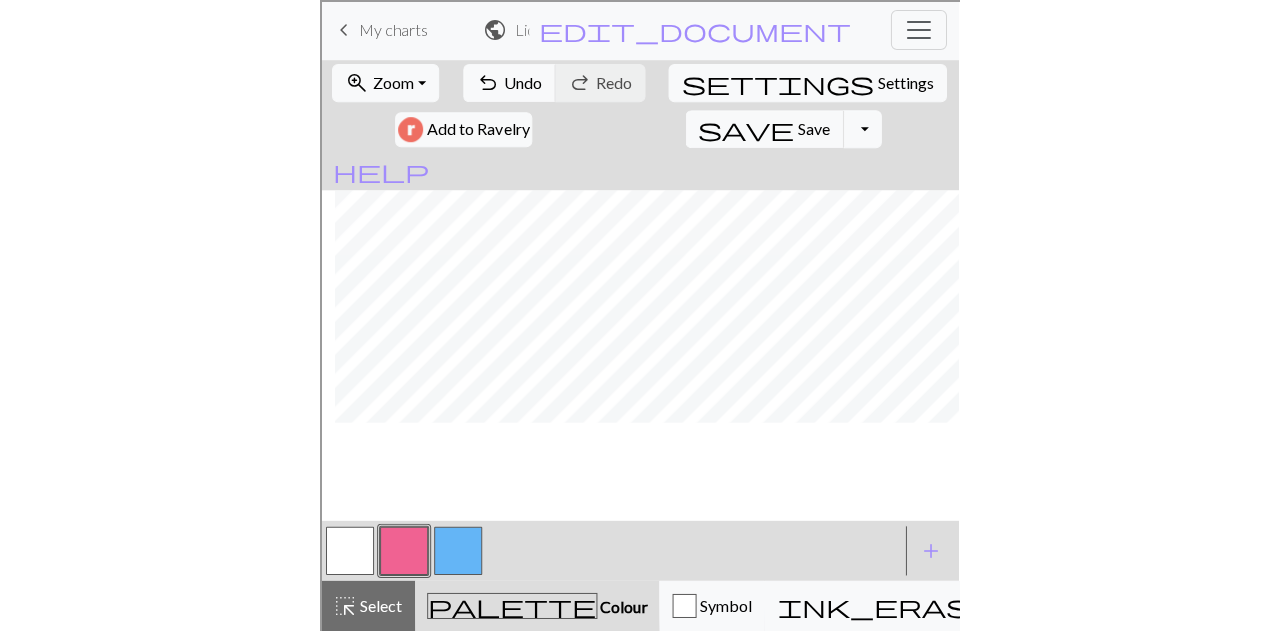 scroll, scrollTop: 100, scrollLeft: 134, axis: both 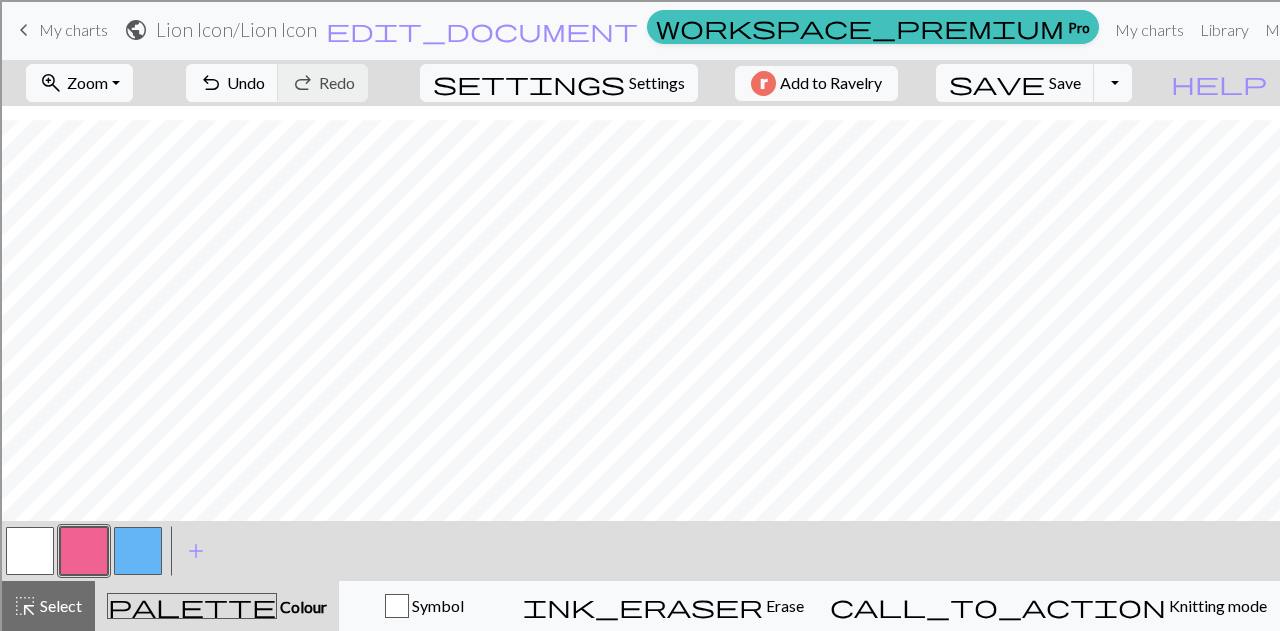 click at bounding box center [30, 551] 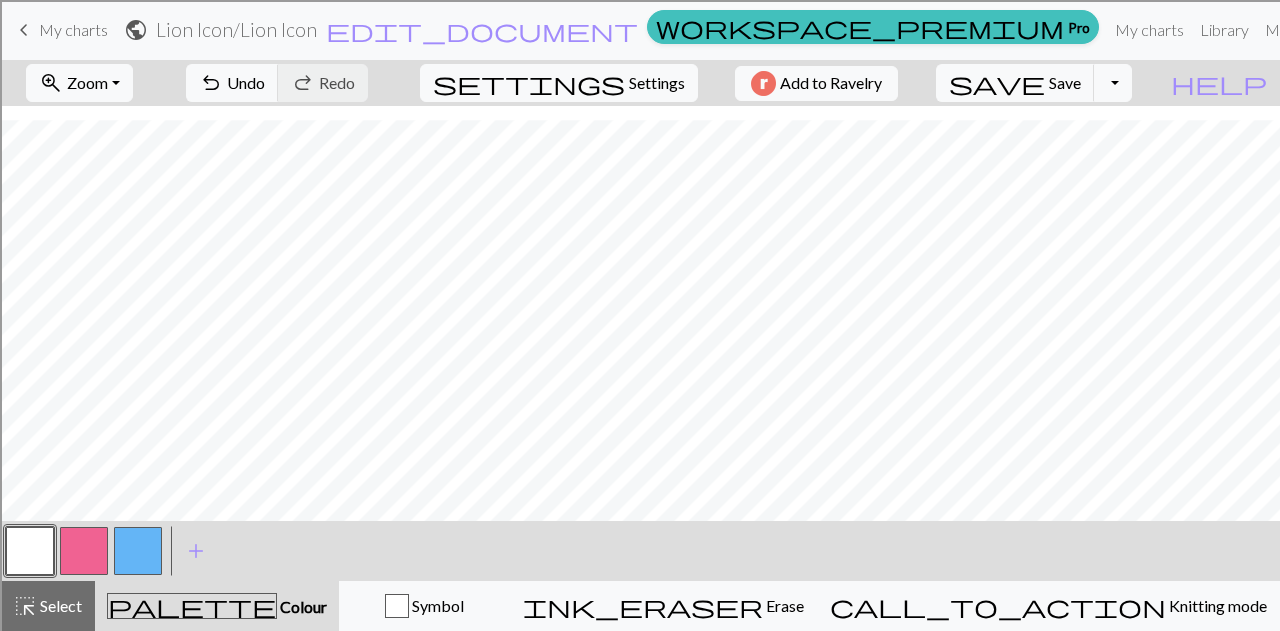 click at bounding box center (84, 551) 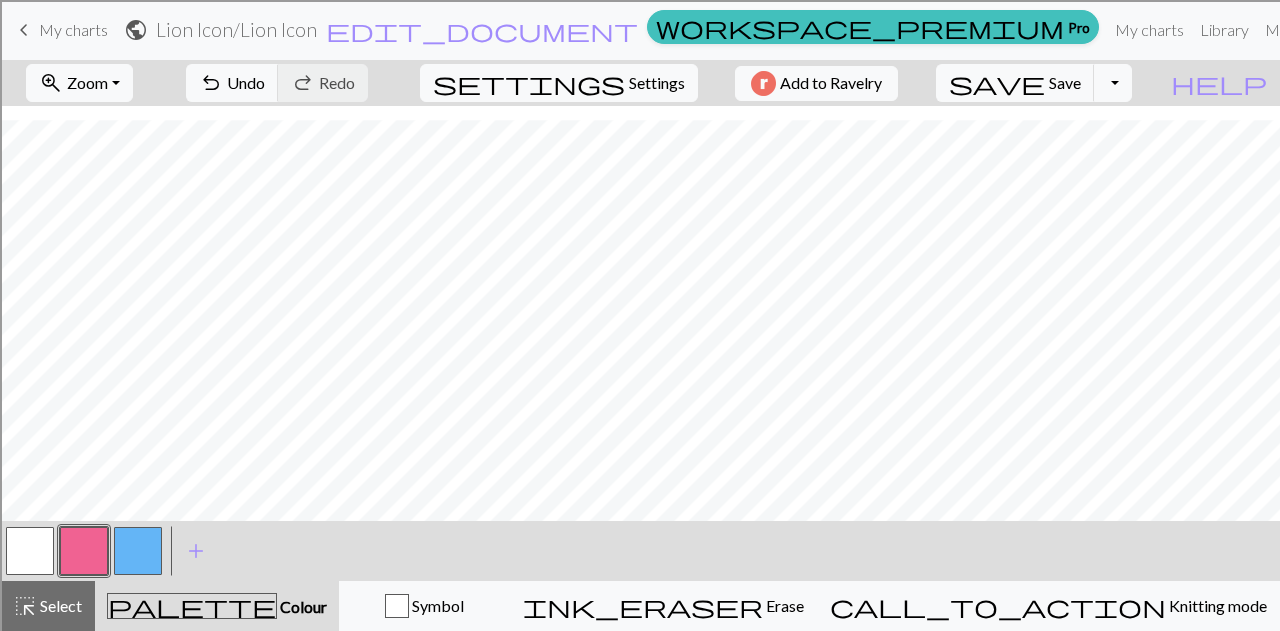 click at bounding box center (30, 551) 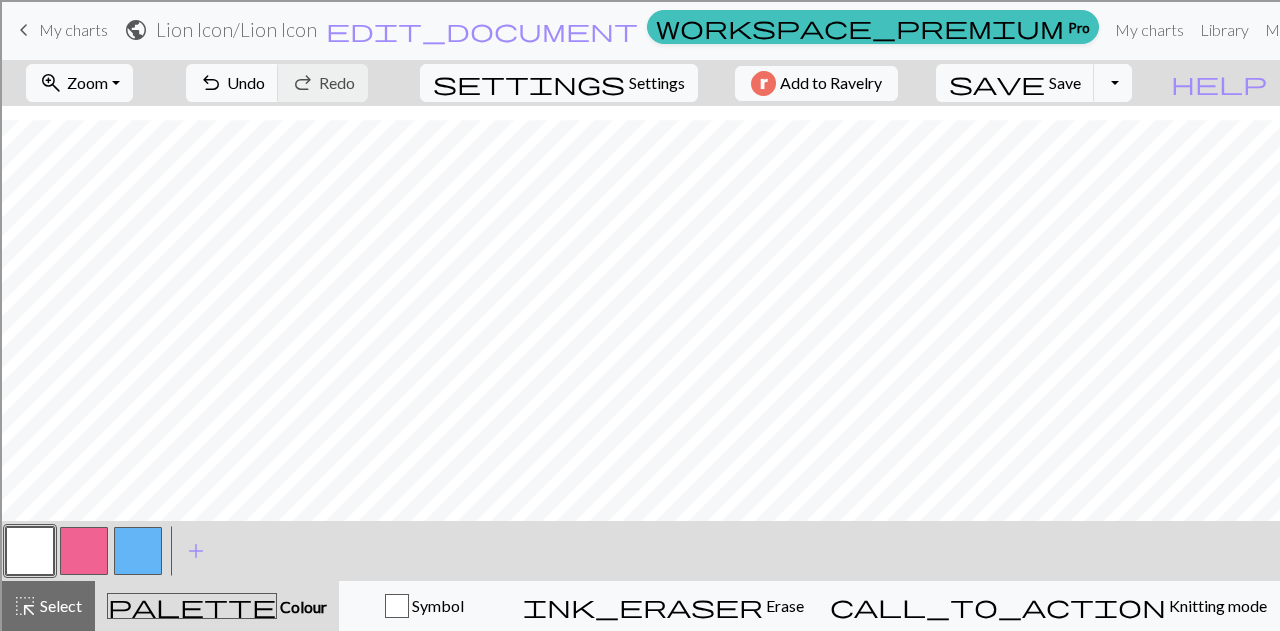 drag, startPoint x: 77, startPoint y: 554, endPoint x: 125, endPoint y: 535, distance: 51.62364 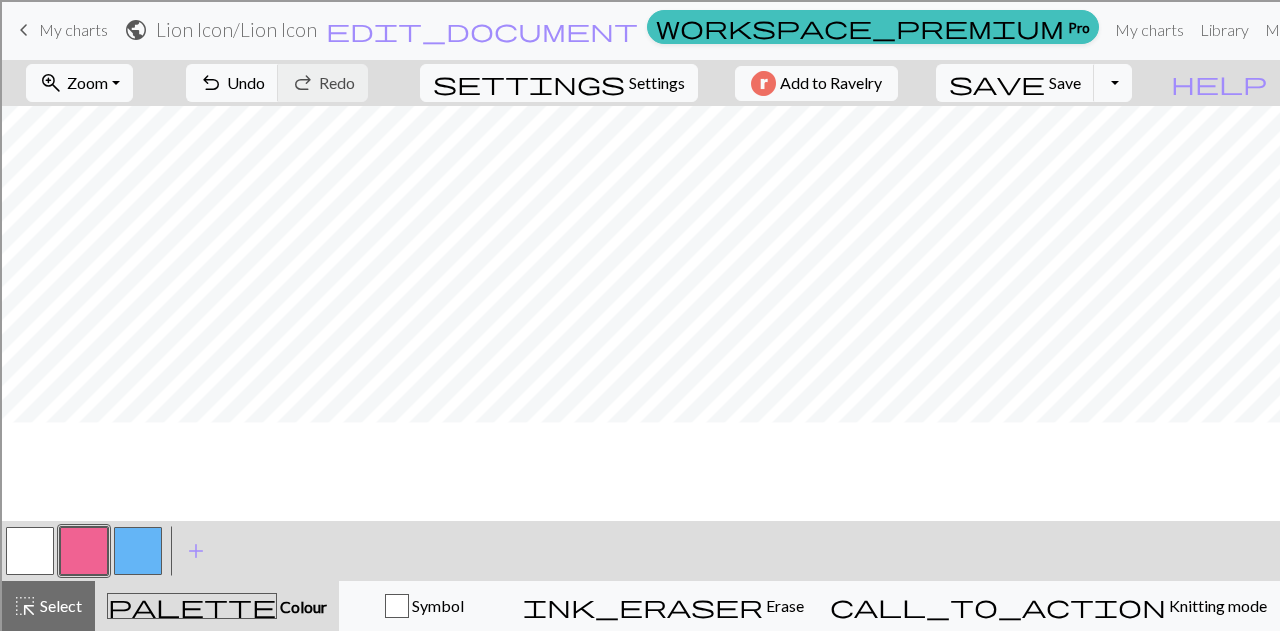 scroll, scrollTop: 0, scrollLeft: 0, axis: both 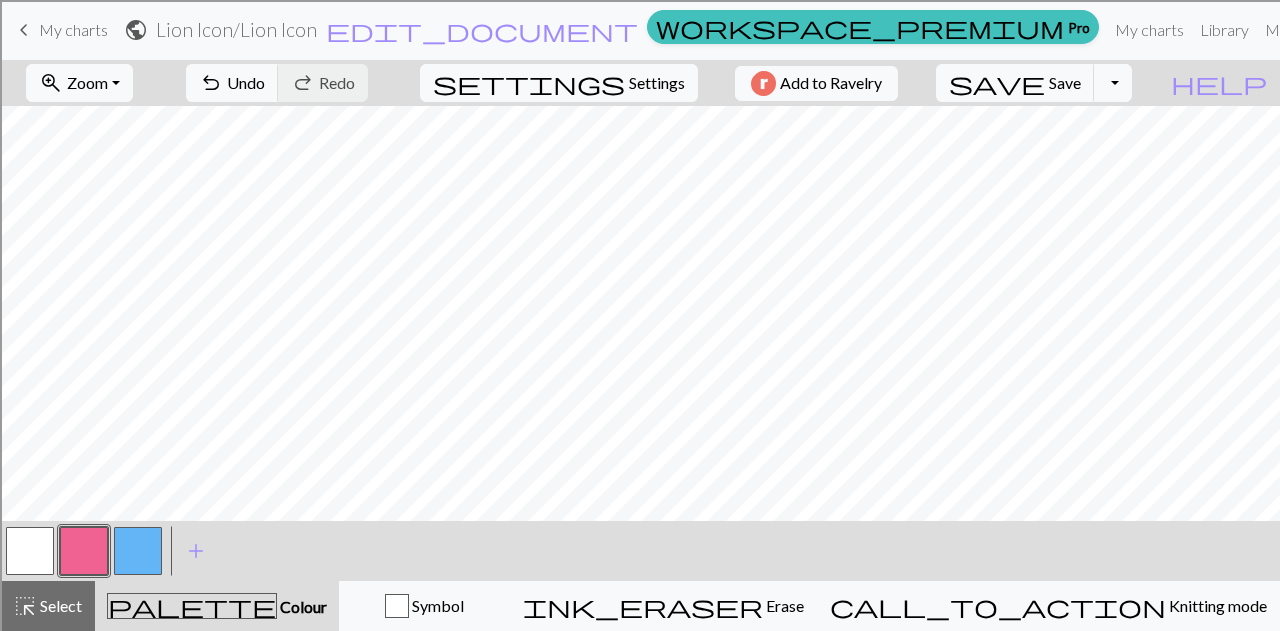 click at bounding box center (30, 551) 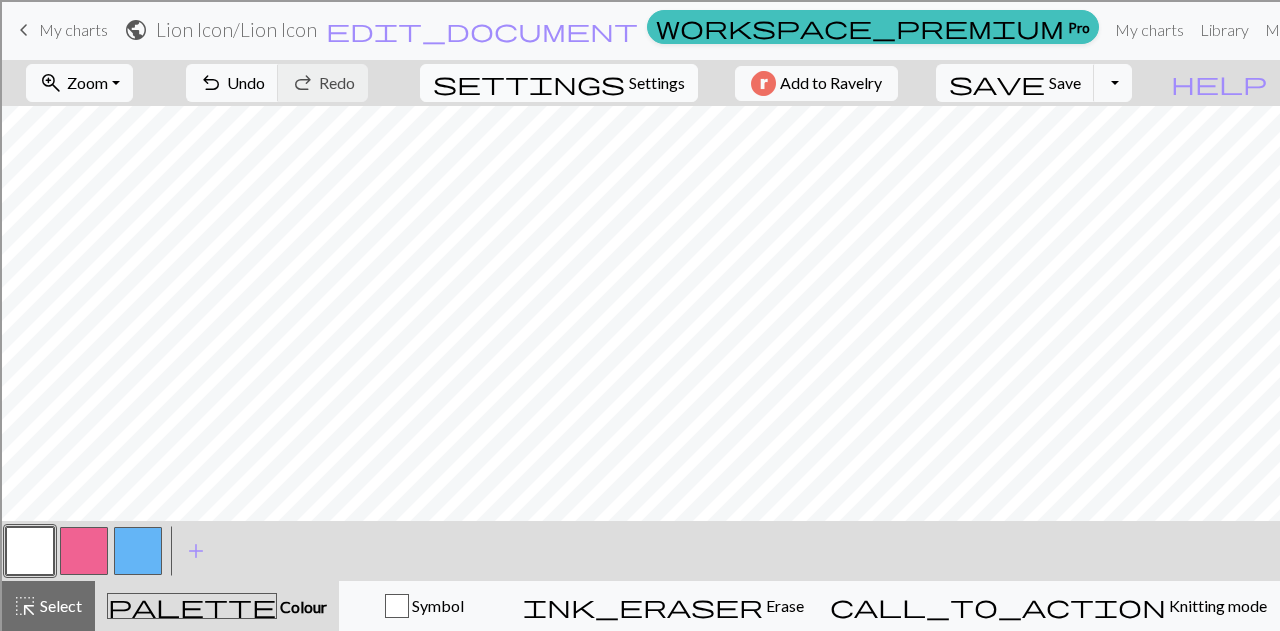 click on "Settings" at bounding box center [657, 83] 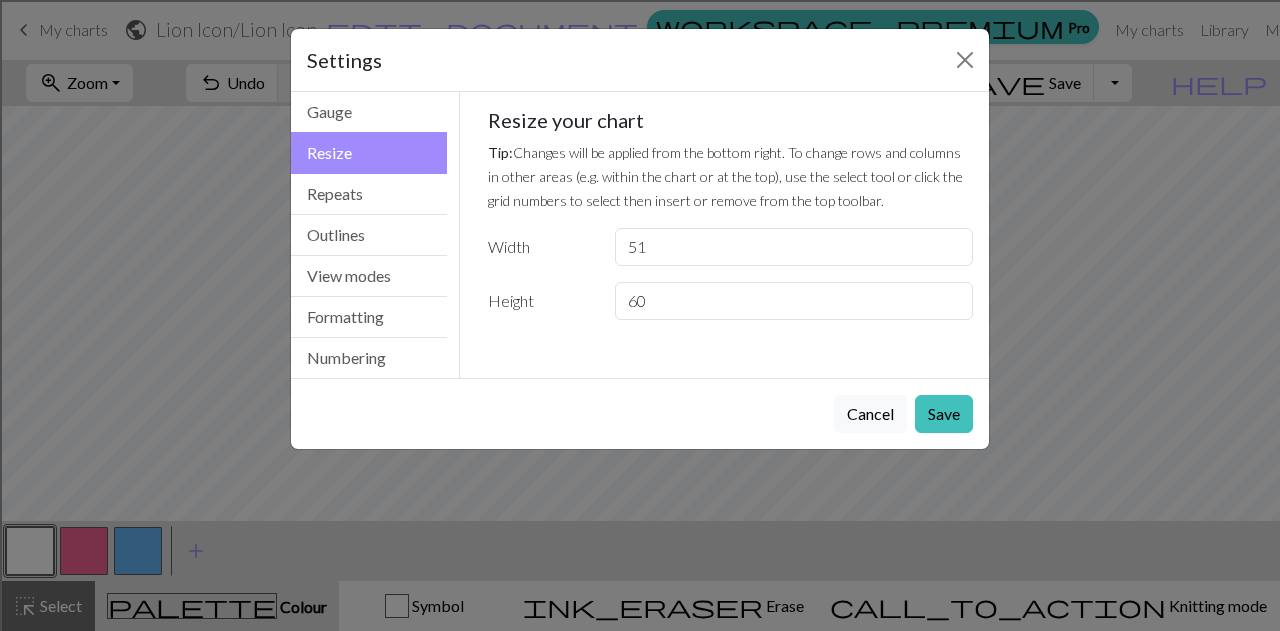 click on "Cancel" at bounding box center (870, 414) 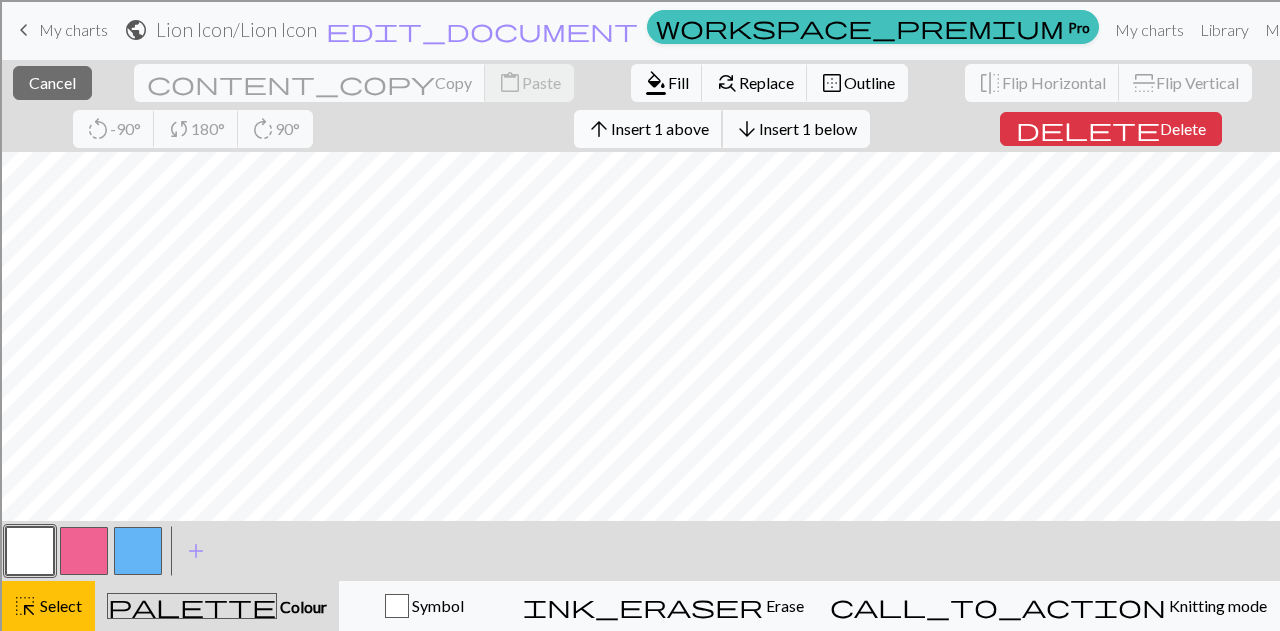 click on "Insert 1 above" at bounding box center (660, 128) 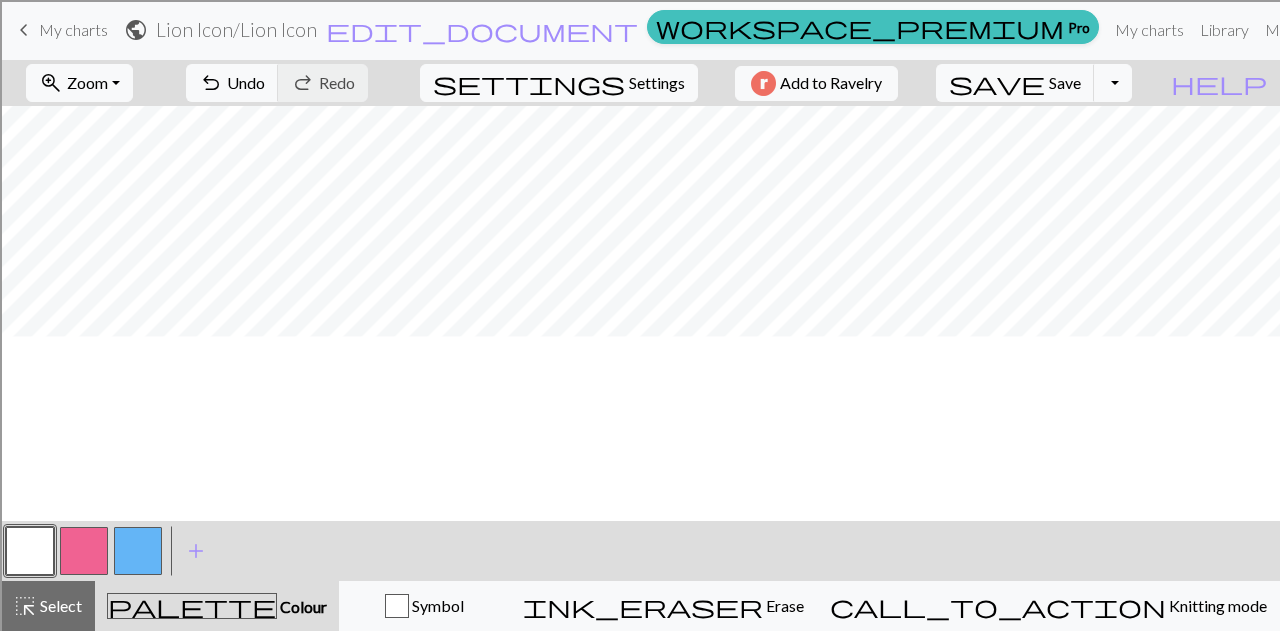 scroll, scrollTop: 0, scrollLeft: 0, axis: both 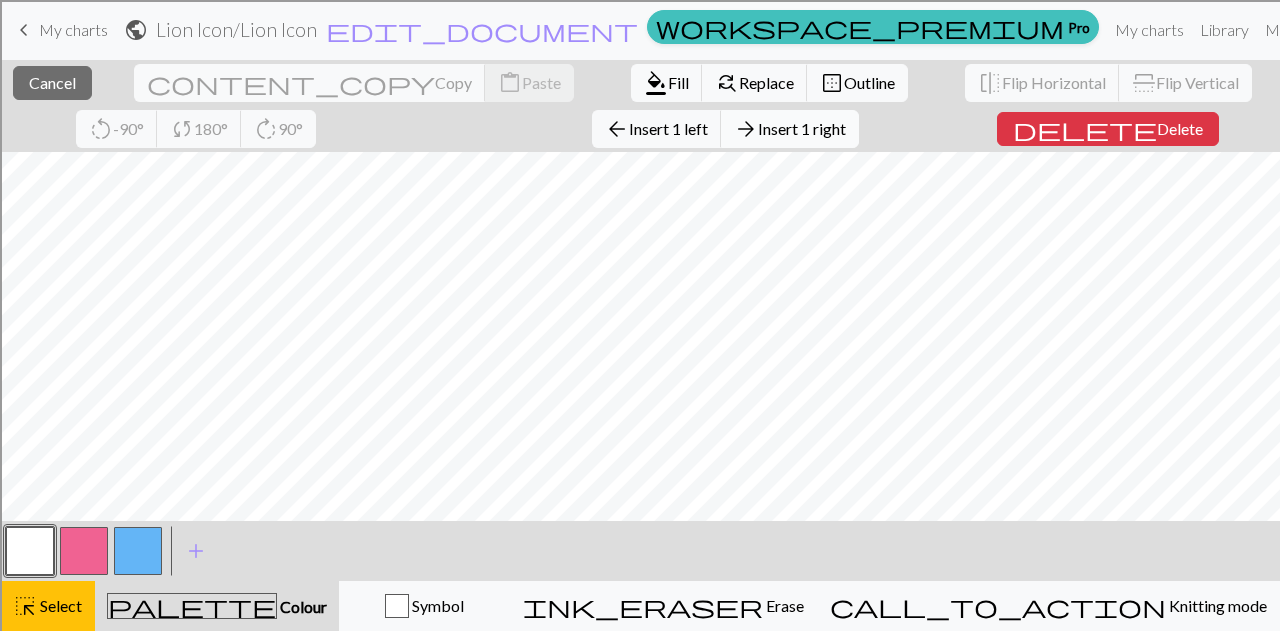click on "Insert 1 right" at bounding box center (802, 128) 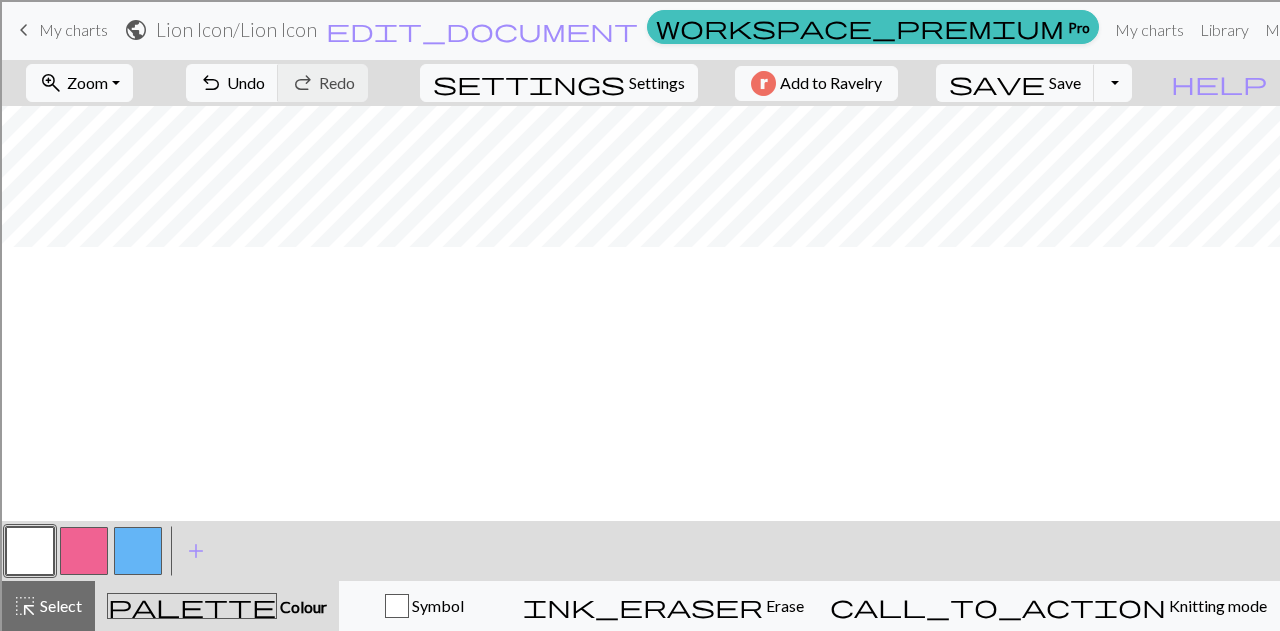 scroll, scrollTop: 0, scrollLeft: 0, axis: both 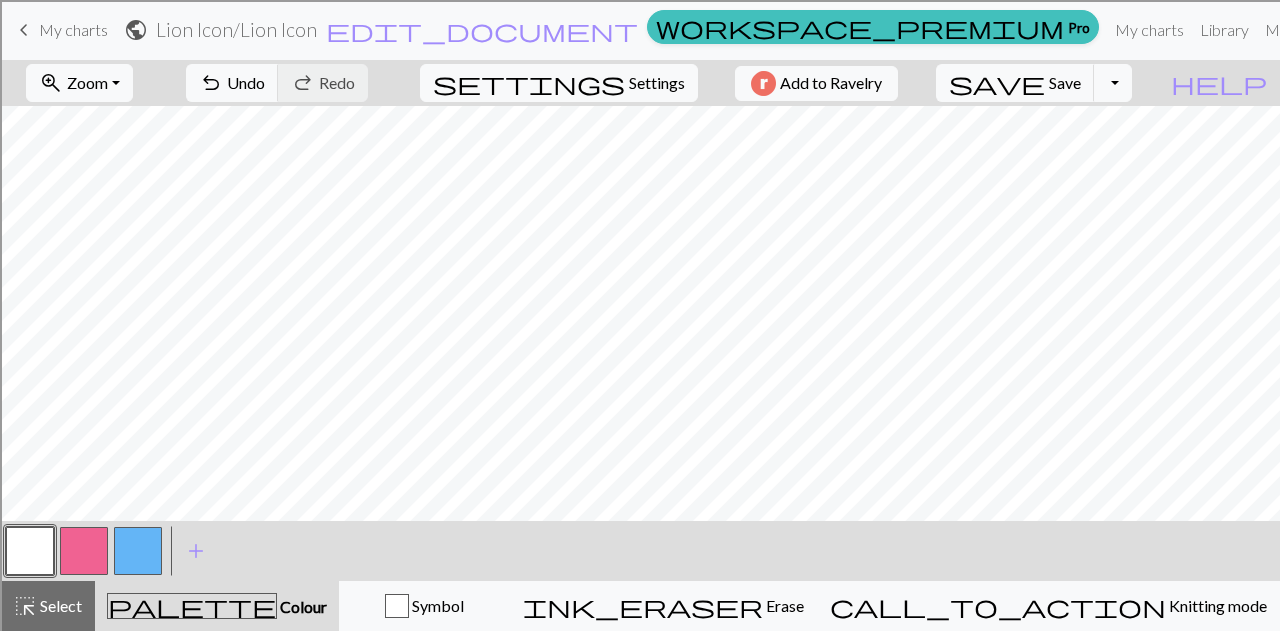 click at bounding box center (84, 551) 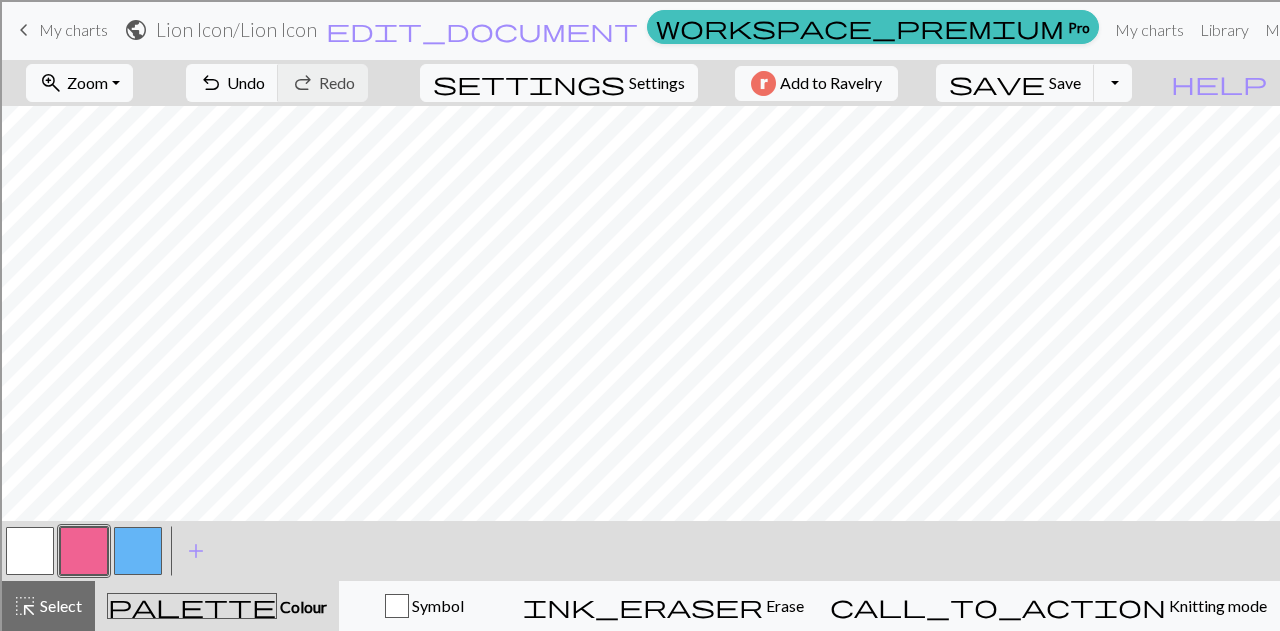 click at bounding box center (30, 551) 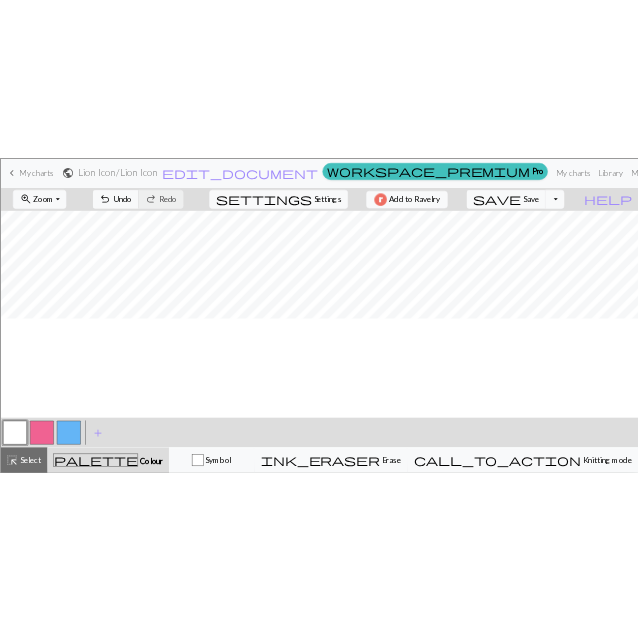 scroll, scrollTop: 0, scrollLeft: 0, axis: both 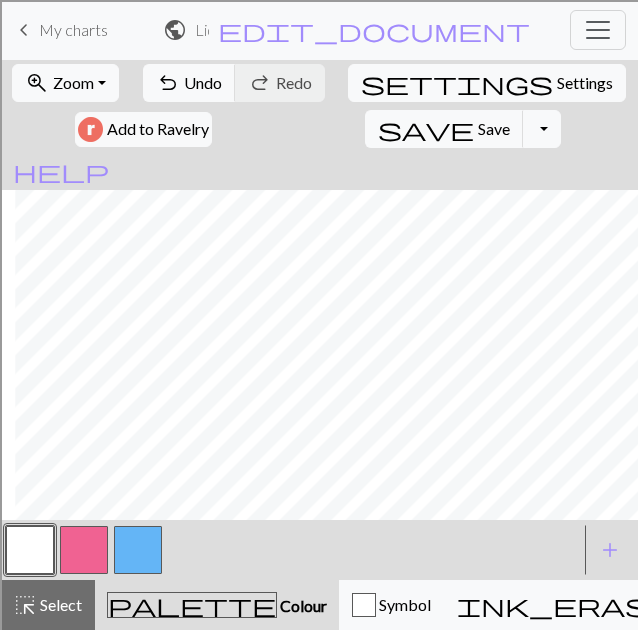 click at bounding box center (84, 550) 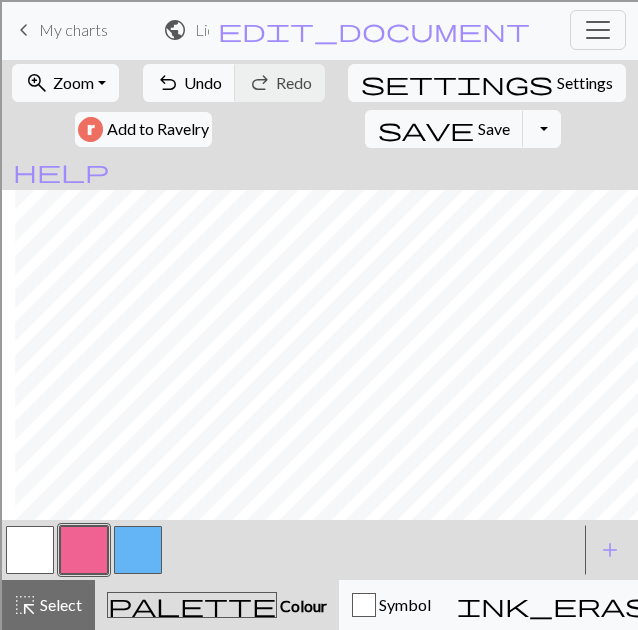 click at bounding box center [30, 550] 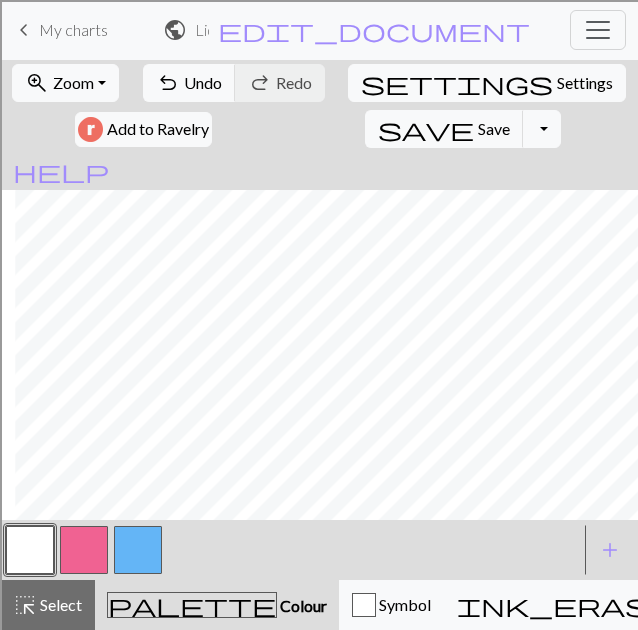click at bounding box center (84, 550) 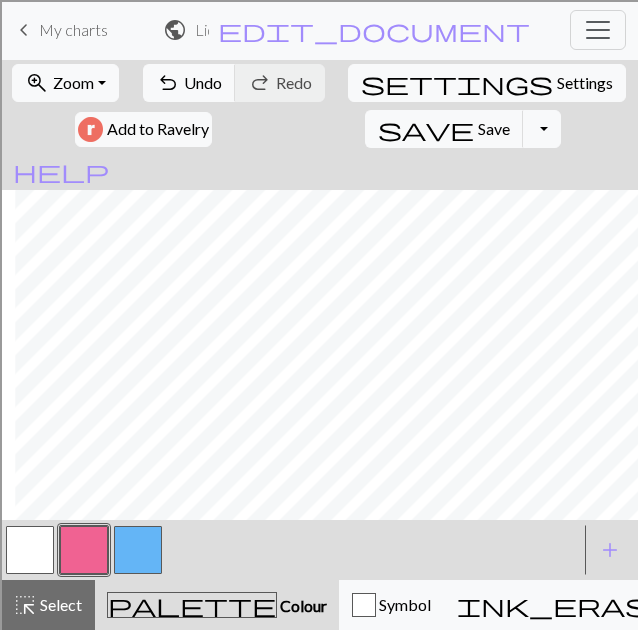 scroll, scrollTop: 300, scrollLeft: 187, axis: both 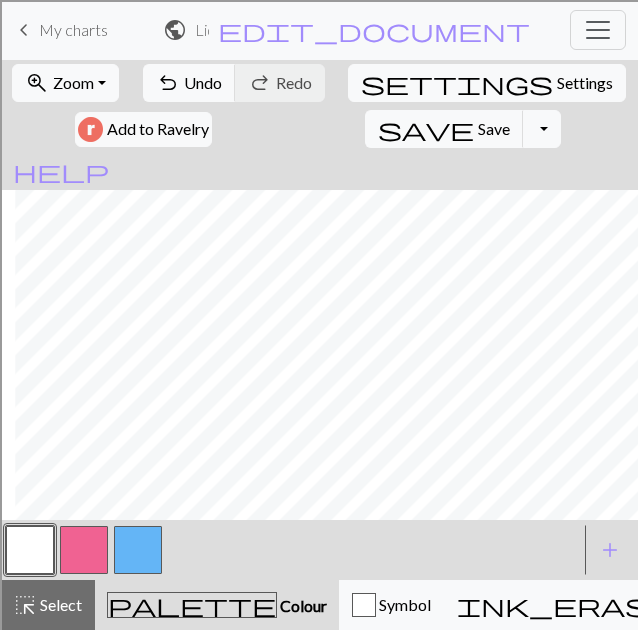 click at bounding box center (84, 550) 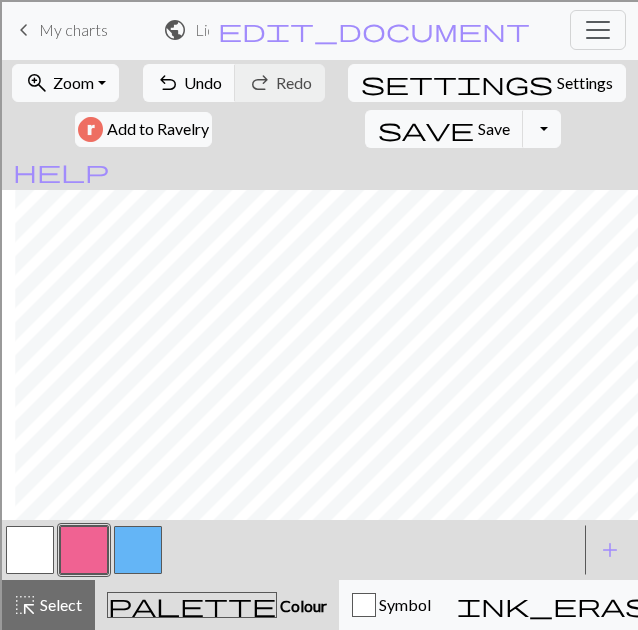 scroll, scrollTop: 300, scrollLeft: 187, axis: both 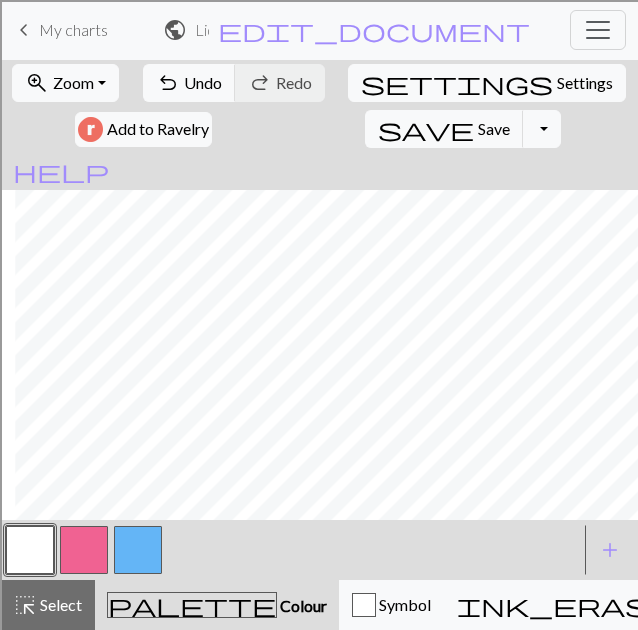 click at bounding box center [138, 550] 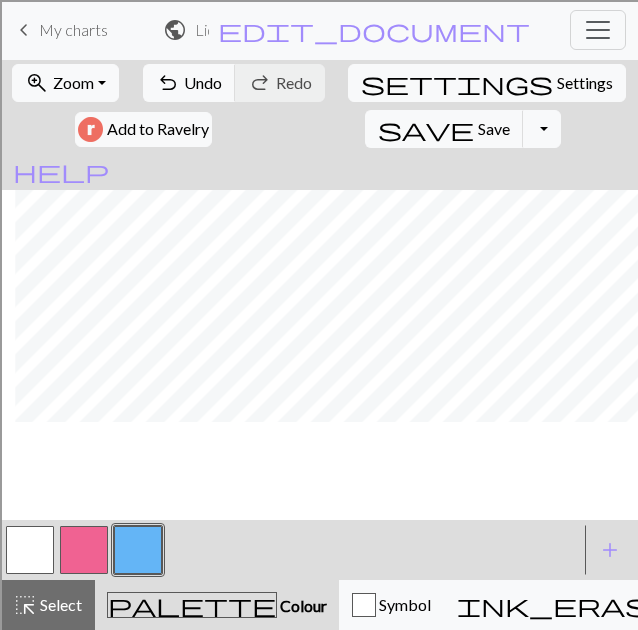 scroll, scrollTop: 200, scrollLeft: 187, axis: both 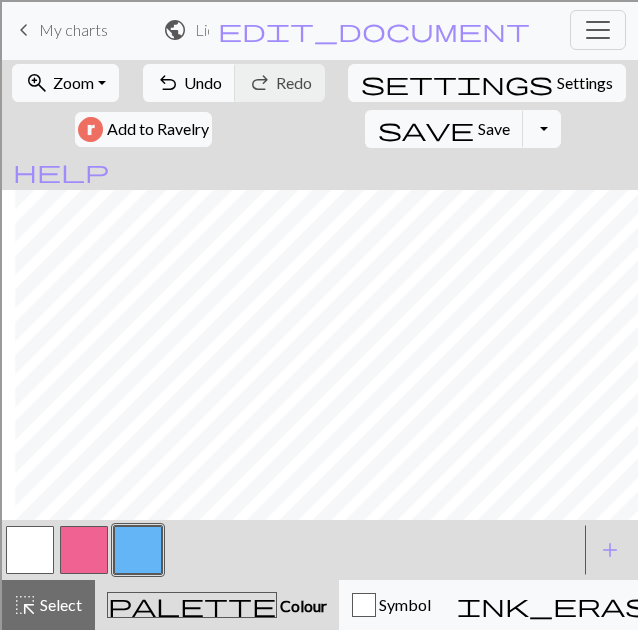 click at bounding box center (84, 550) 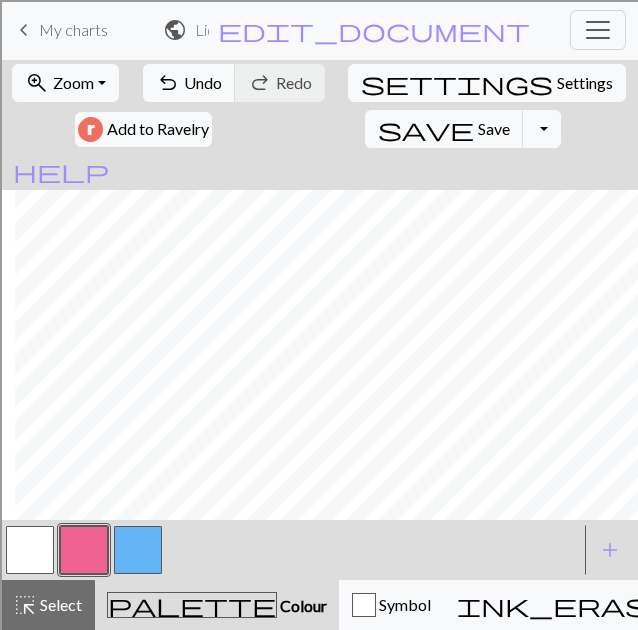 click at bounding box center [30, 550] 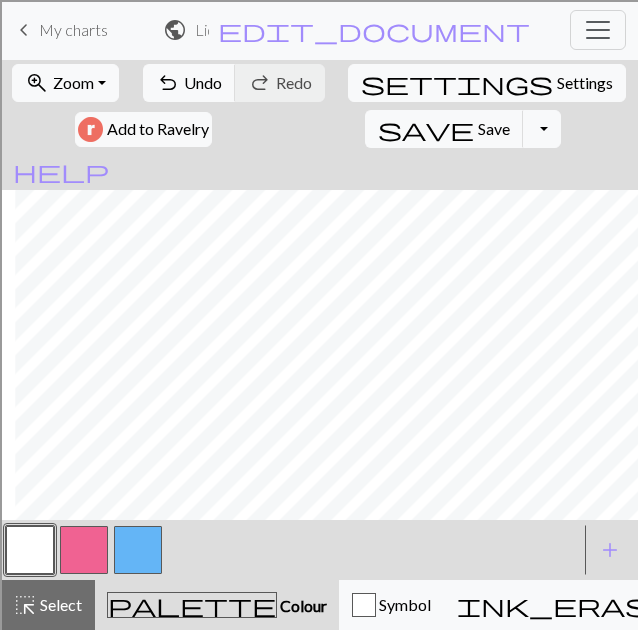 drag, startPoint x: 142, startPoint y: 551, endPoint x: 139, endPoint y: 514, distance: 37.12142 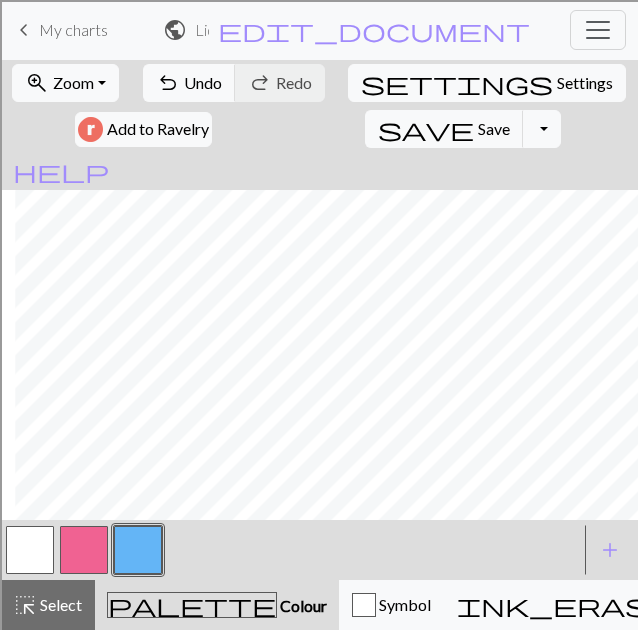 click at bounding box center (84, 550) 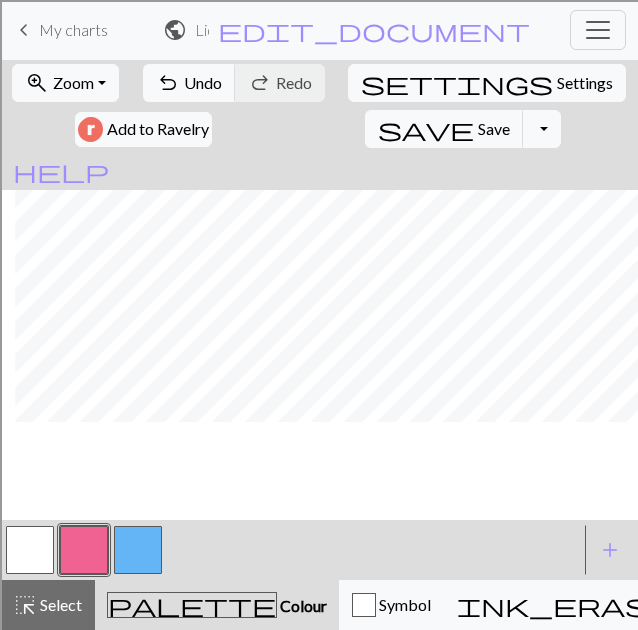 scroll, scrollTop: 0, scrollLeft: 187, axis: horizontal 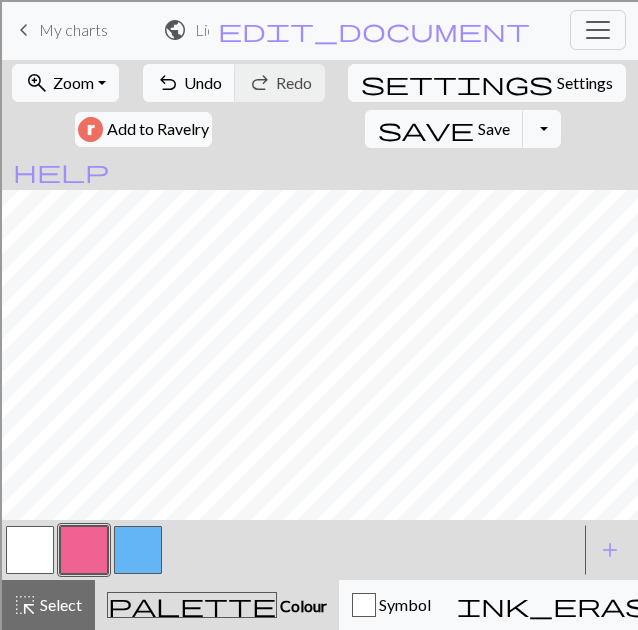 click at bounding box center (138, 550) 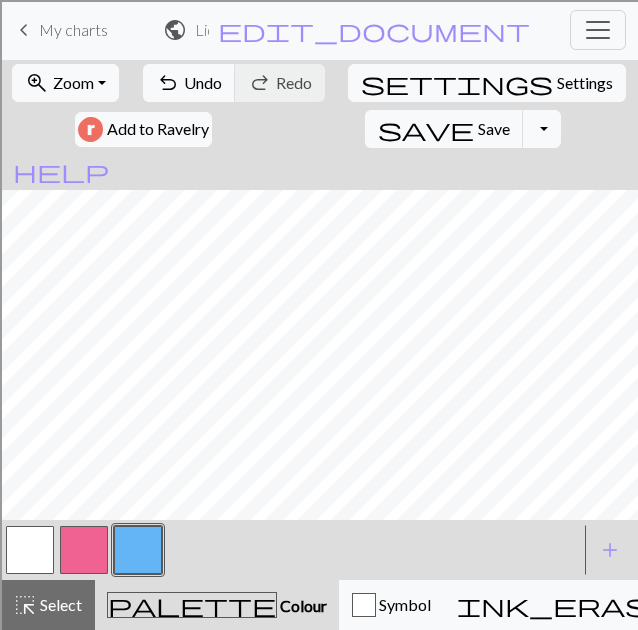 click at bounding box center [84, 550] 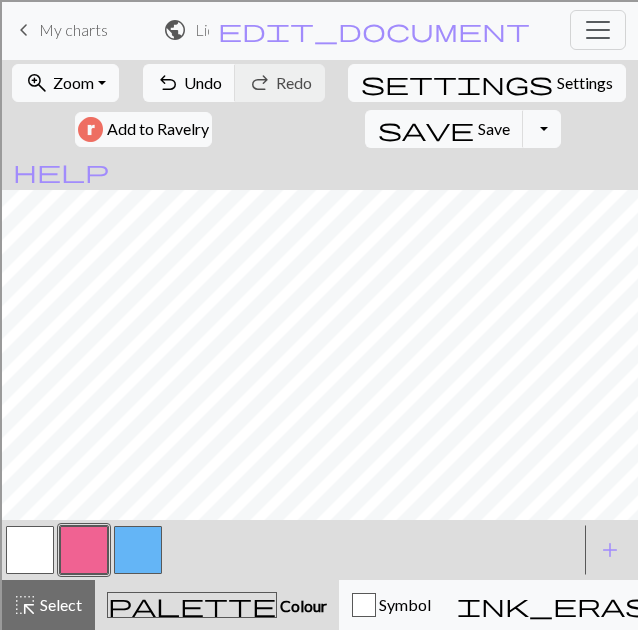scroll, scrollTop: 100, scrollLeft: 85, axis: both 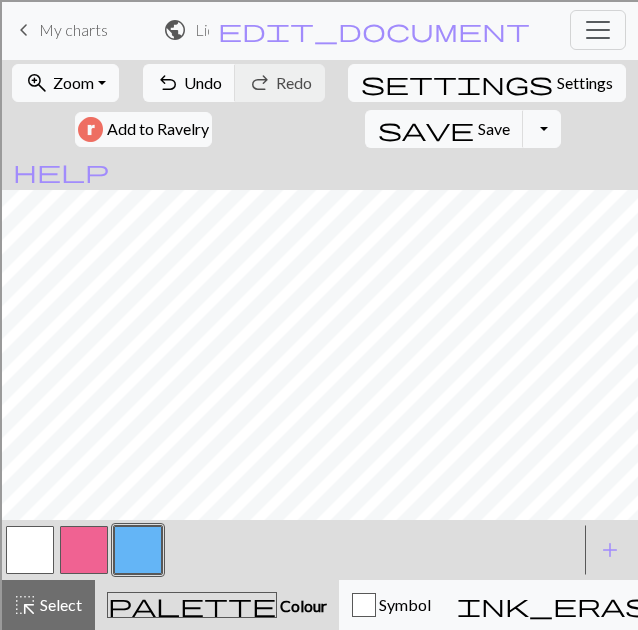 click at bounding box center (84, 550) 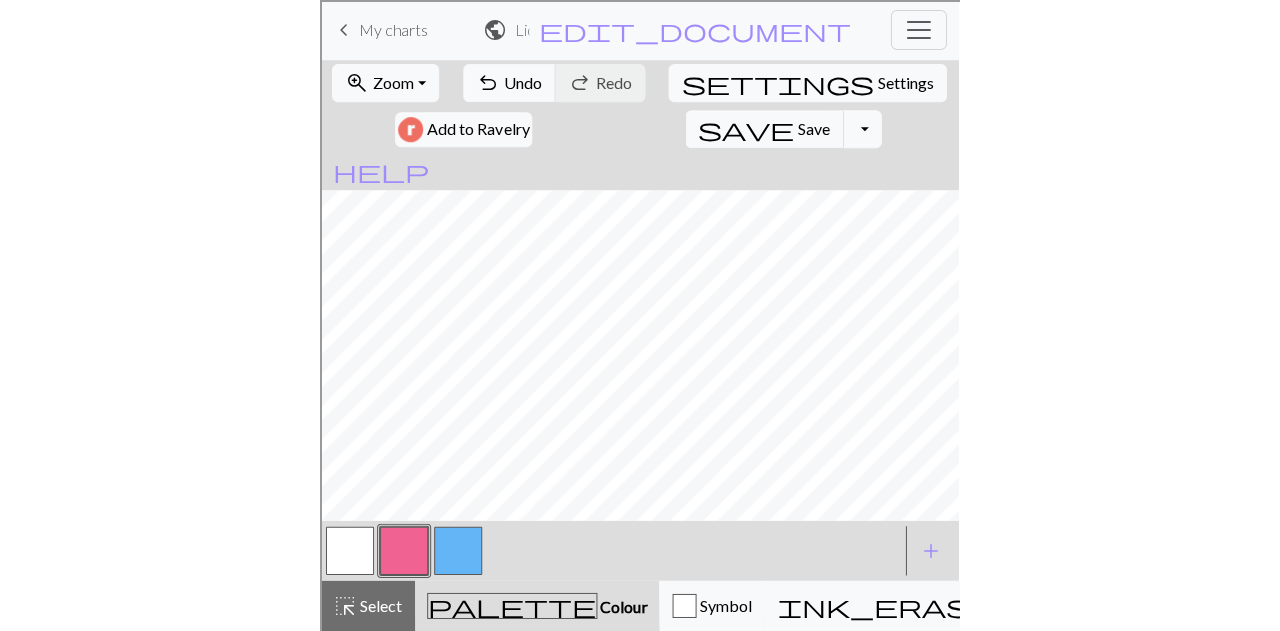 scroll, scrollTop: 0, scrollLeft: 85, axis: horizontal 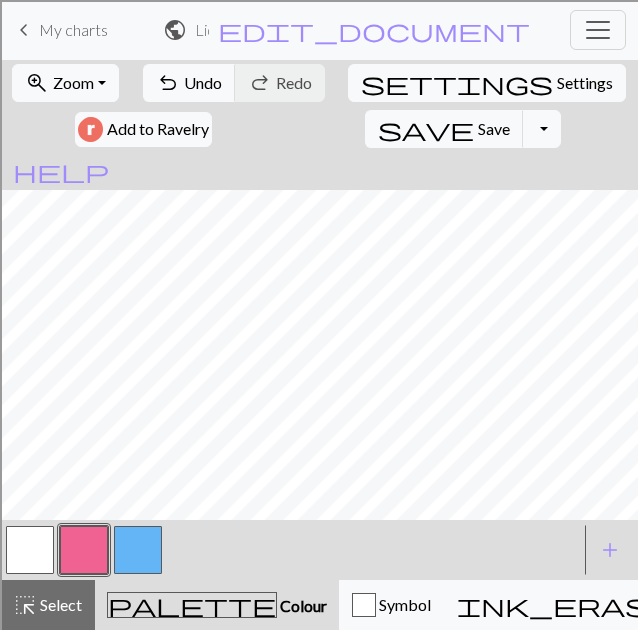 click at bounding box center (138, 550) 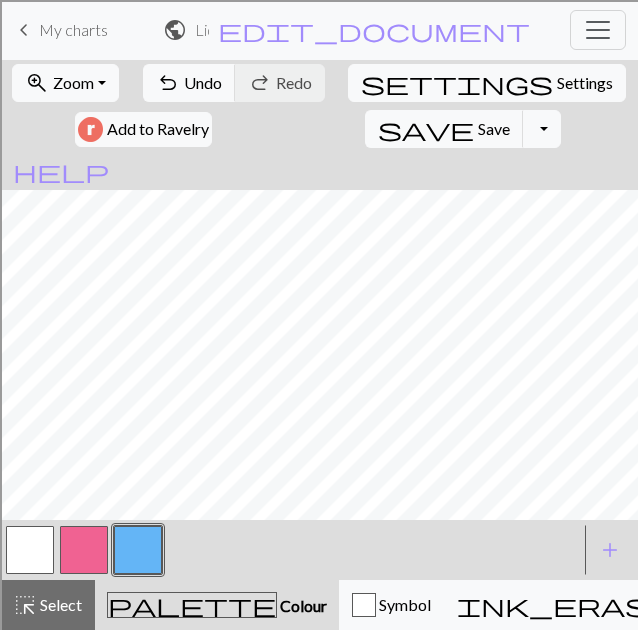 drag, startPoint x: 102, startPoint y: 547, endPoint x: 112, endPoint y: 543, distance: 10.770329 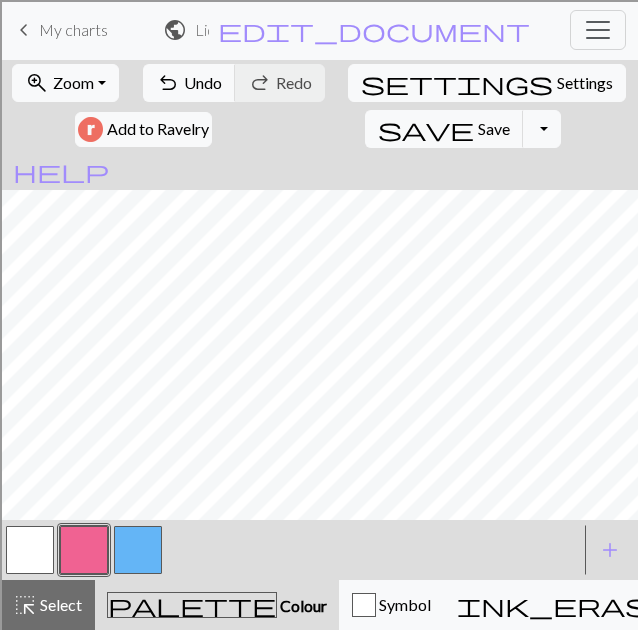 click at bounding box center (138, 550) 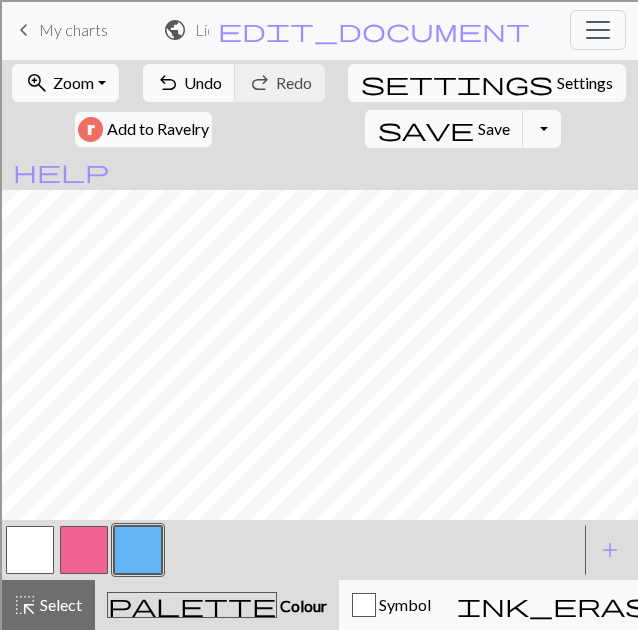 drag, startPoint x: 70, startPoint y: 557, endPoint x: 135, endPoint y: 551, distance: 65.27634 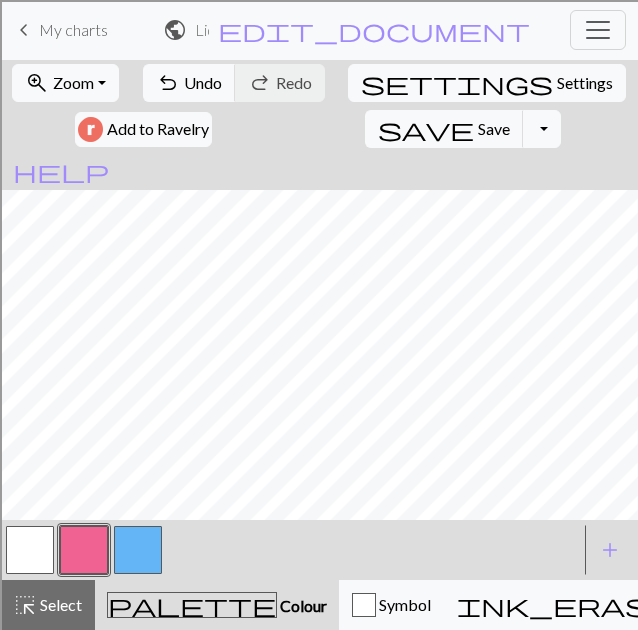 click at bounding box center [138, 550] 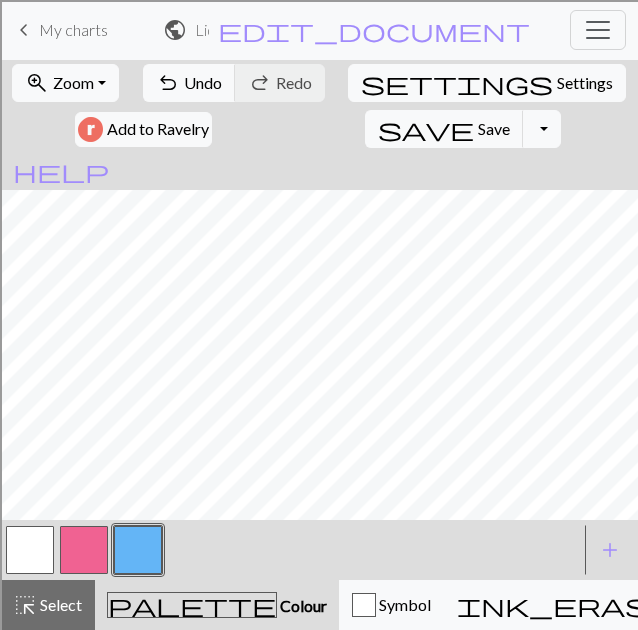 click at bounding box center (84, 550) 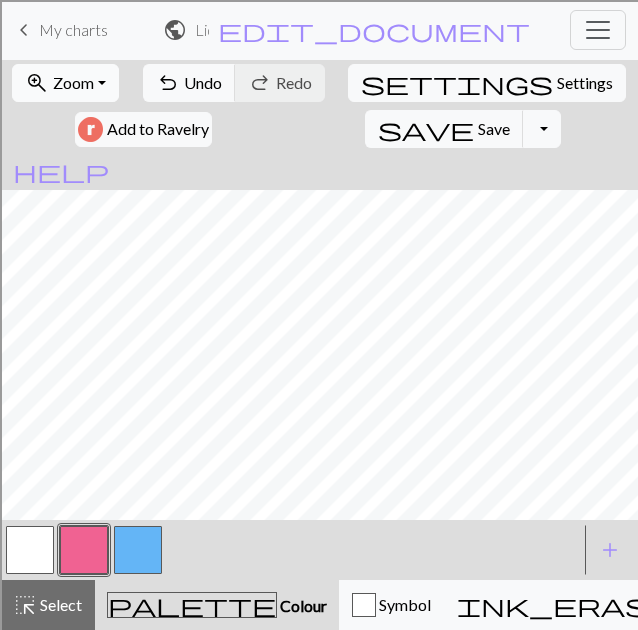 click on "Zoom" at bounding box center [73, 82] 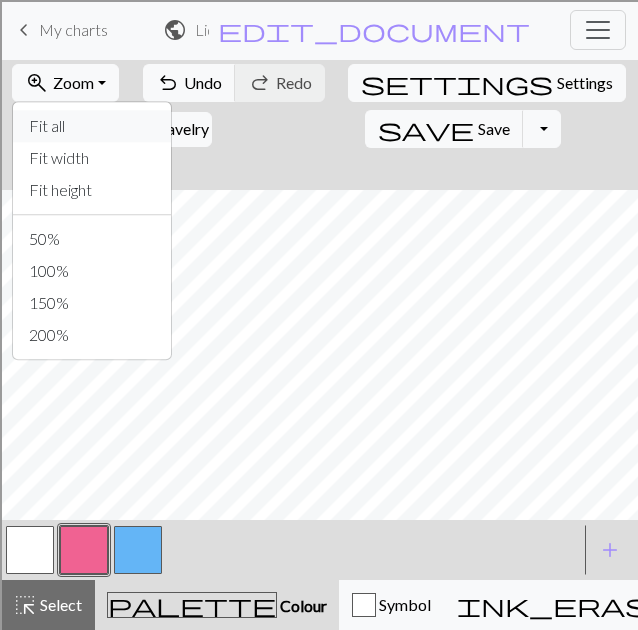 click on "Fit all" at bounding box center (92, 126) 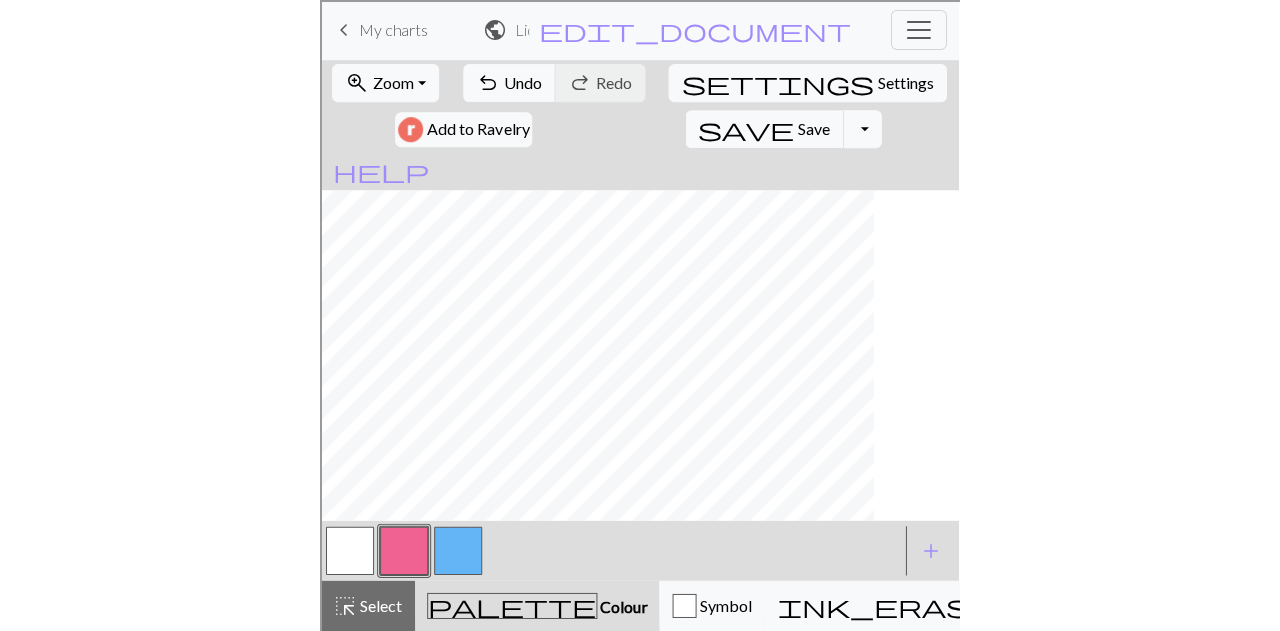 scroll, scrollTop: 0, scrollLeft: 0, axis: both 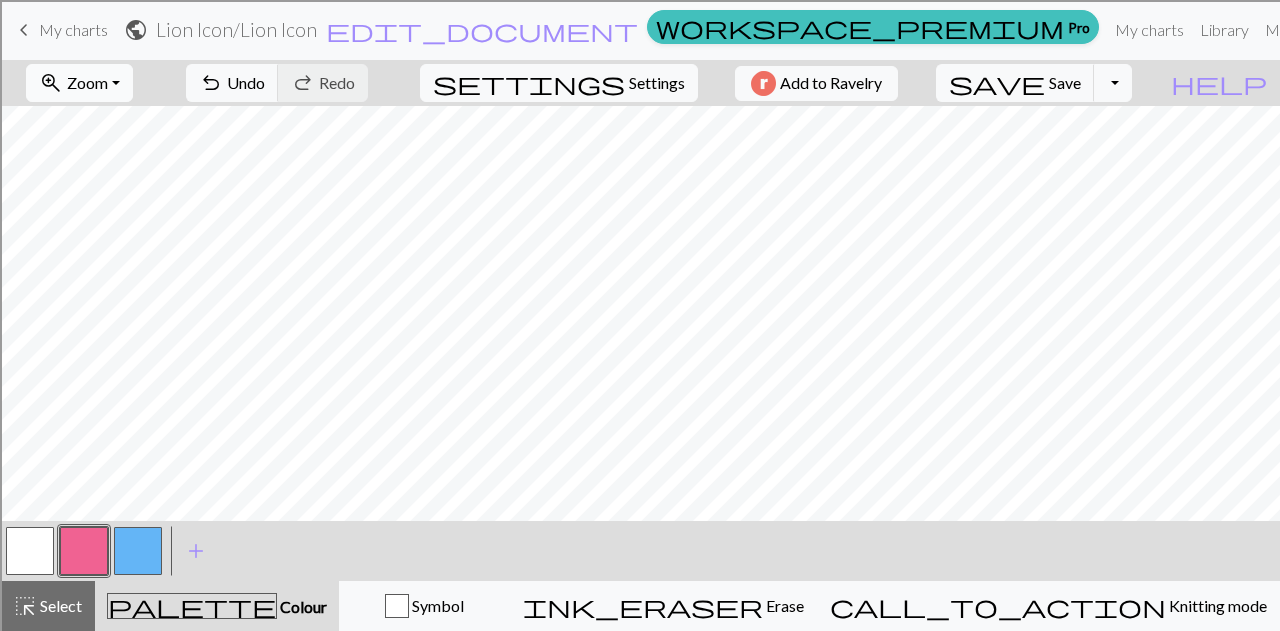 click on "zoom_in" at bounding box center (51, 83) 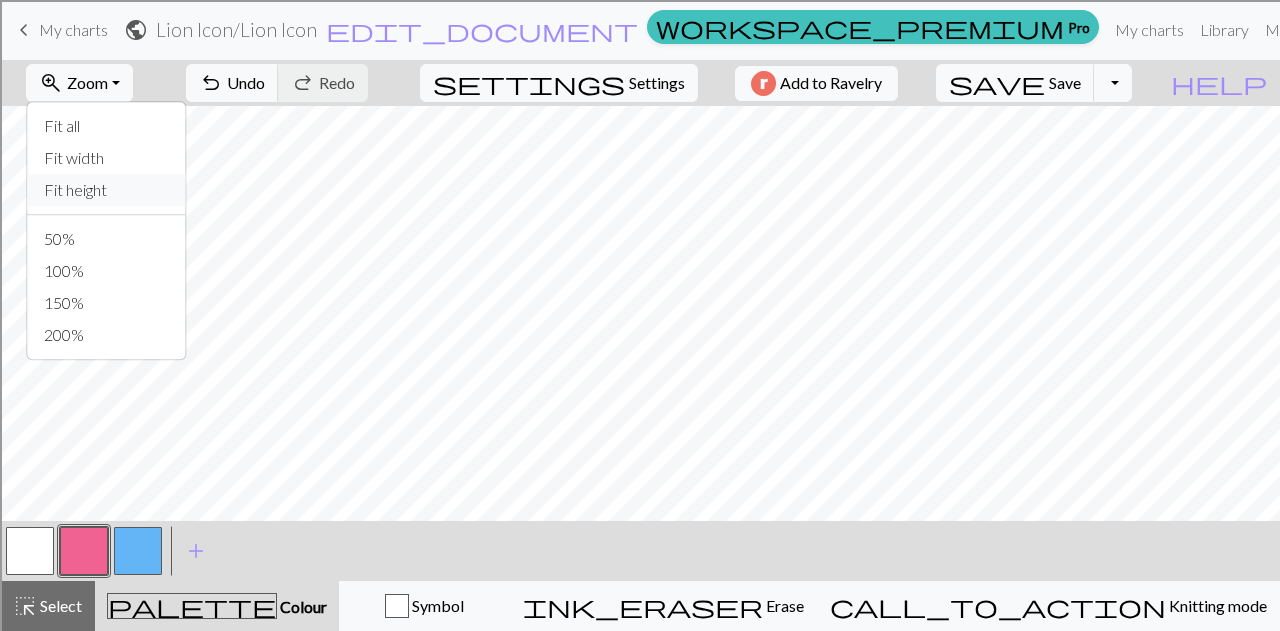 click on "Fit height" at bounding box center [107, 190] 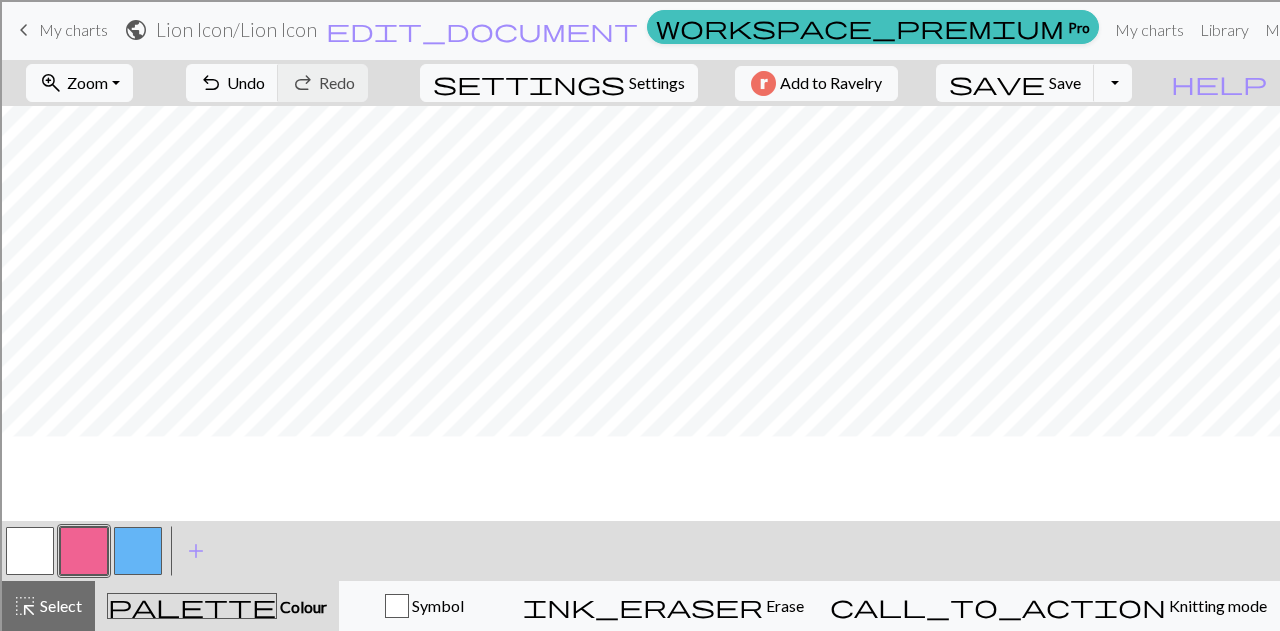 scroll, scrollTop: 89, scrollLeft: 0, axis: vertical 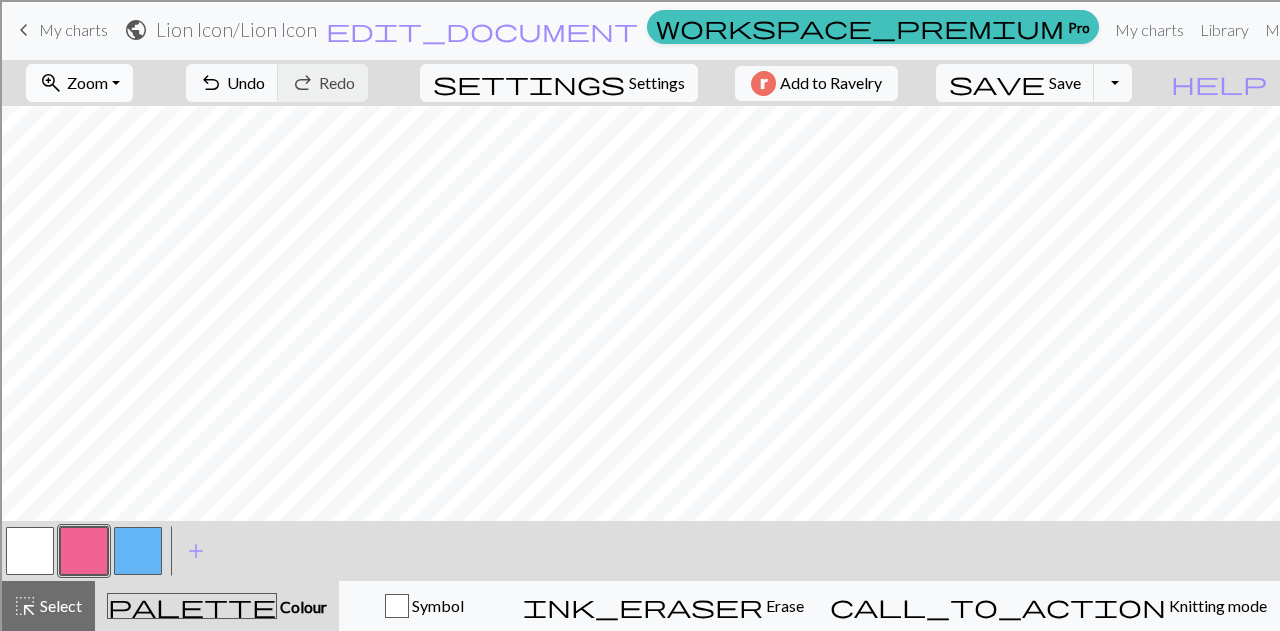click on "zoom_in Zoom Zoom" at bounding box center [79, 83] 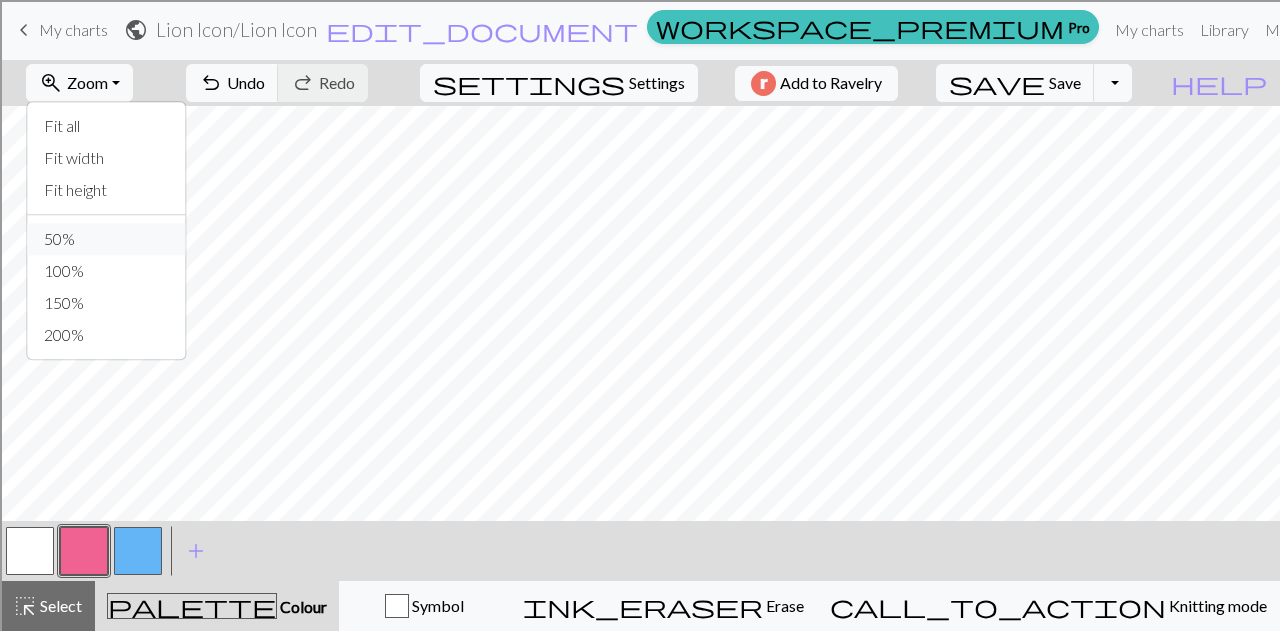 click on "50%" at bounding box center (107, 239) 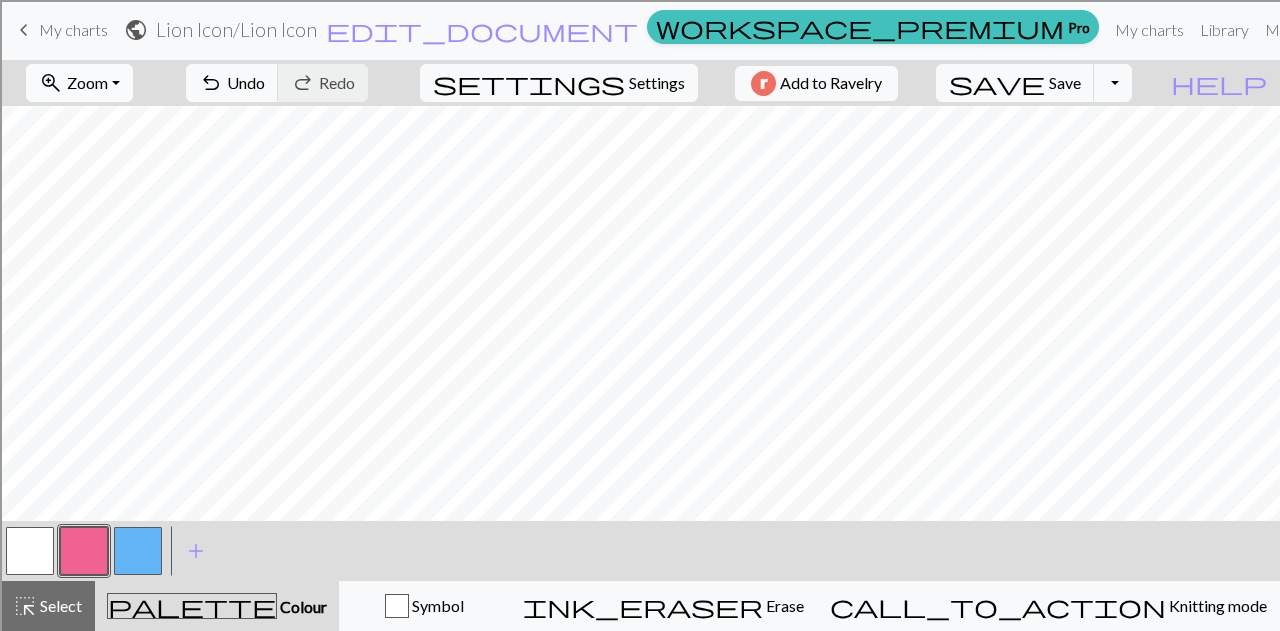 click on "zoom_in Zoom Zoom" at bounding box center [79, 83] 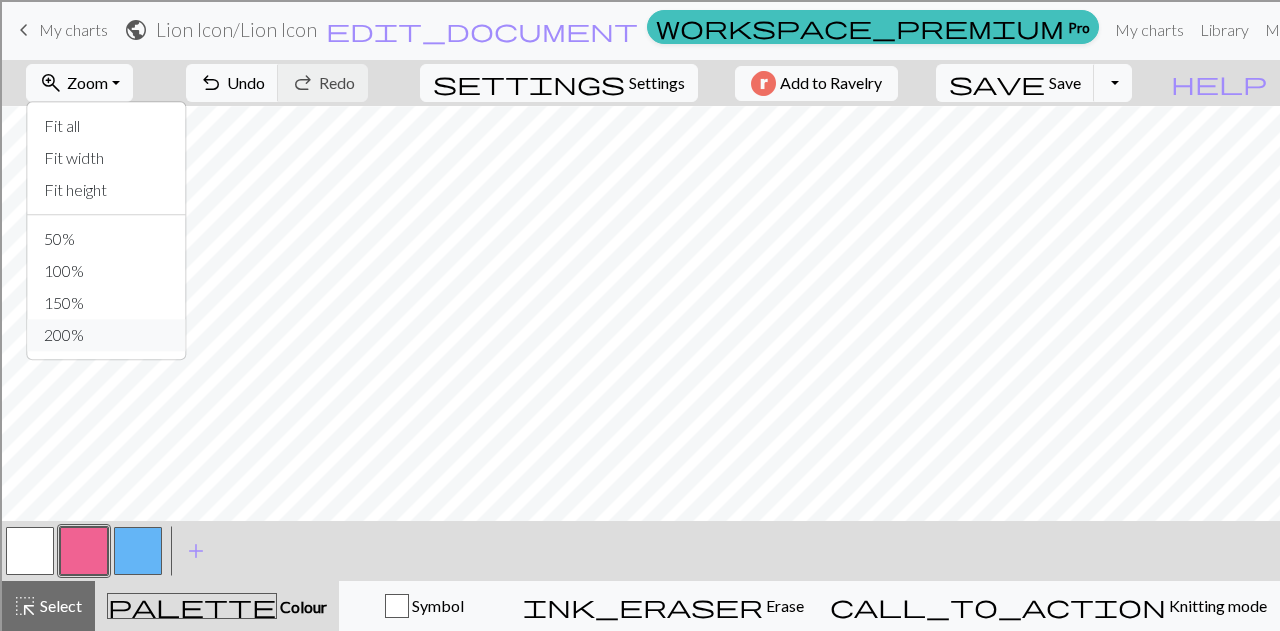 click on "200%" at bounding box center (107, 335) 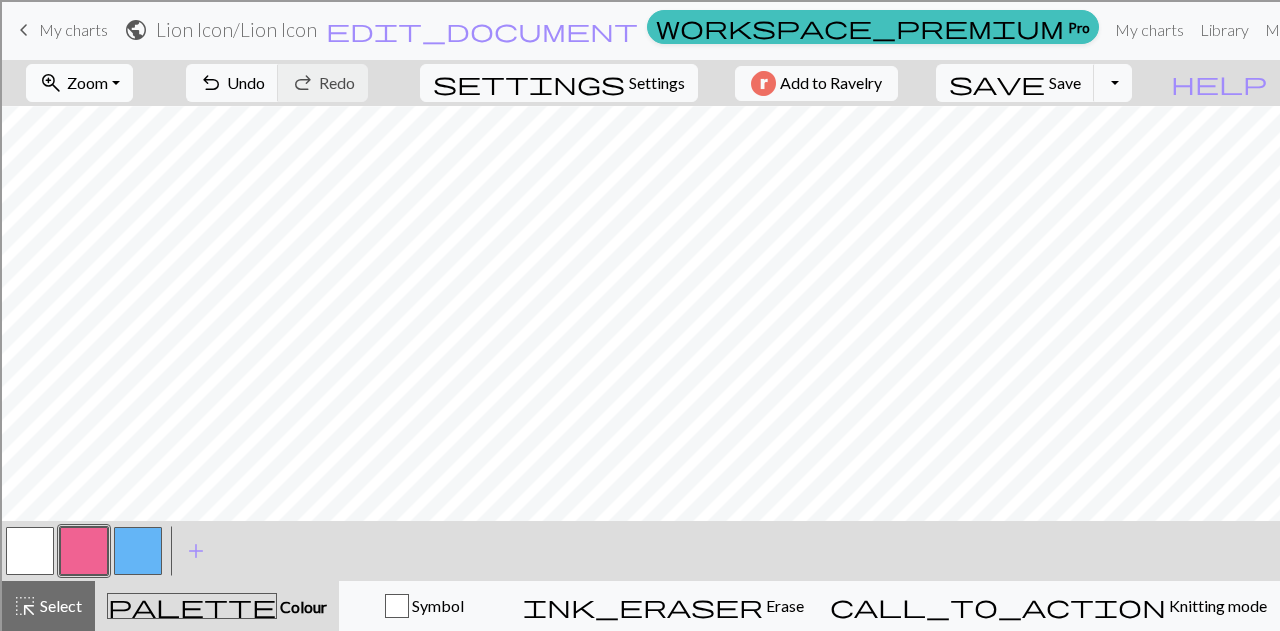 click on "zoom_in Zoom Zoom" at bounding box center [79, 83] 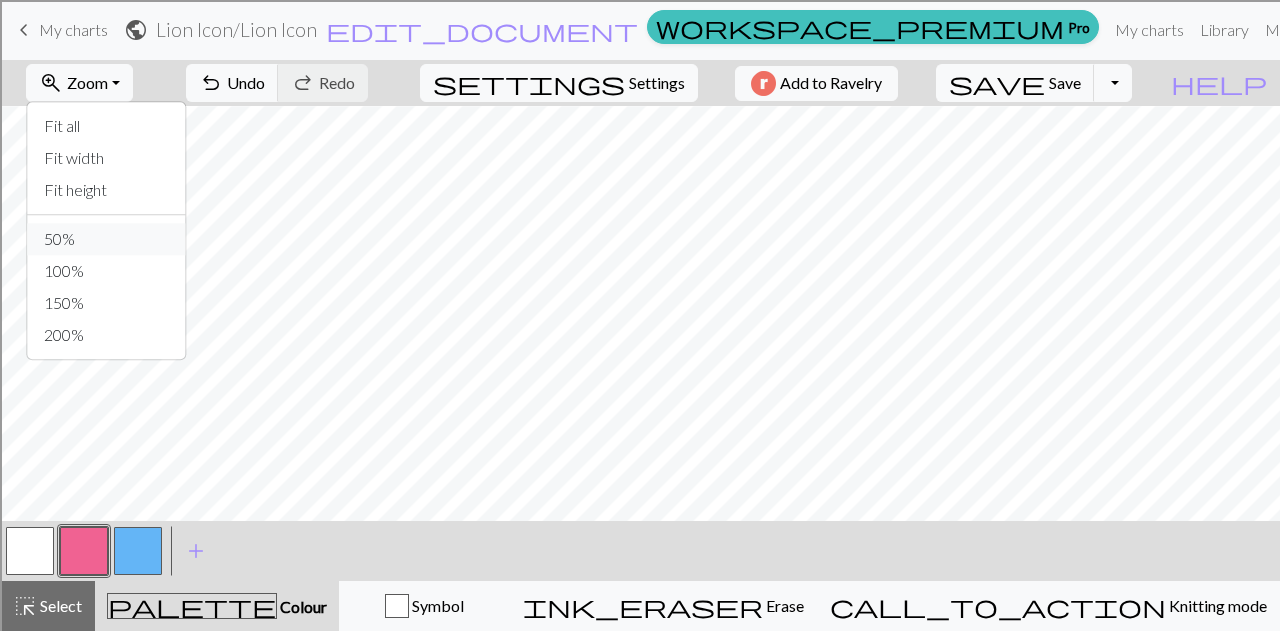 click on "50%" at bounding box center (107, 239) 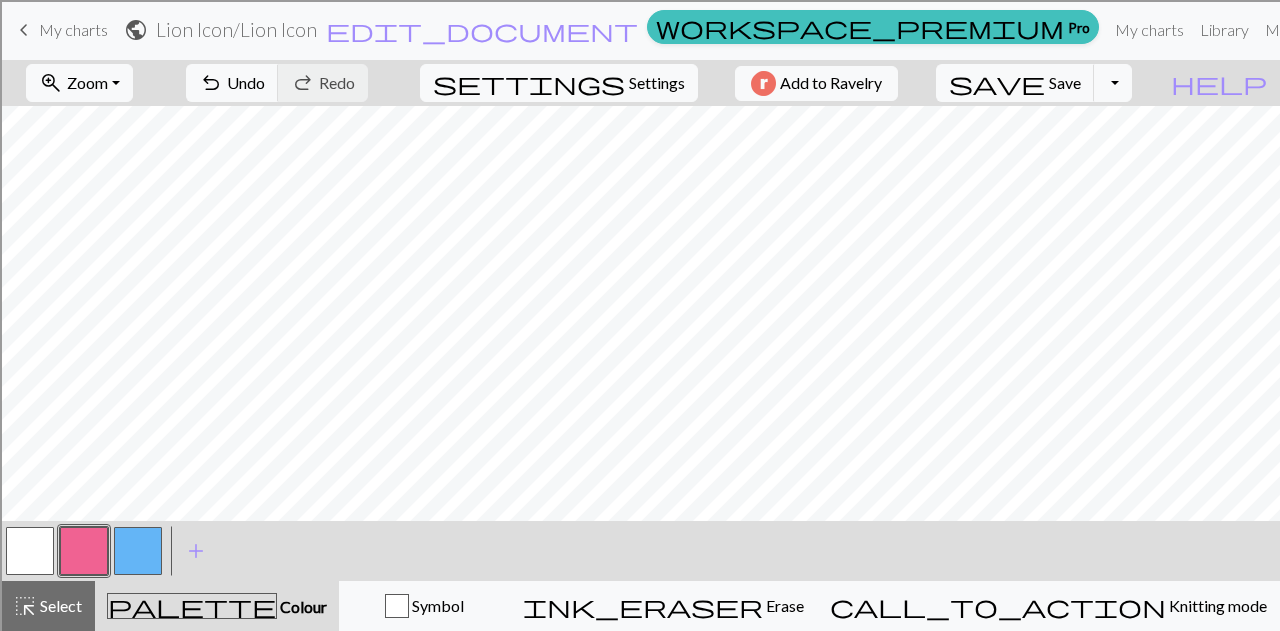 scroll, scrollTop: 100, scrollLeft: 0, axis: vertical 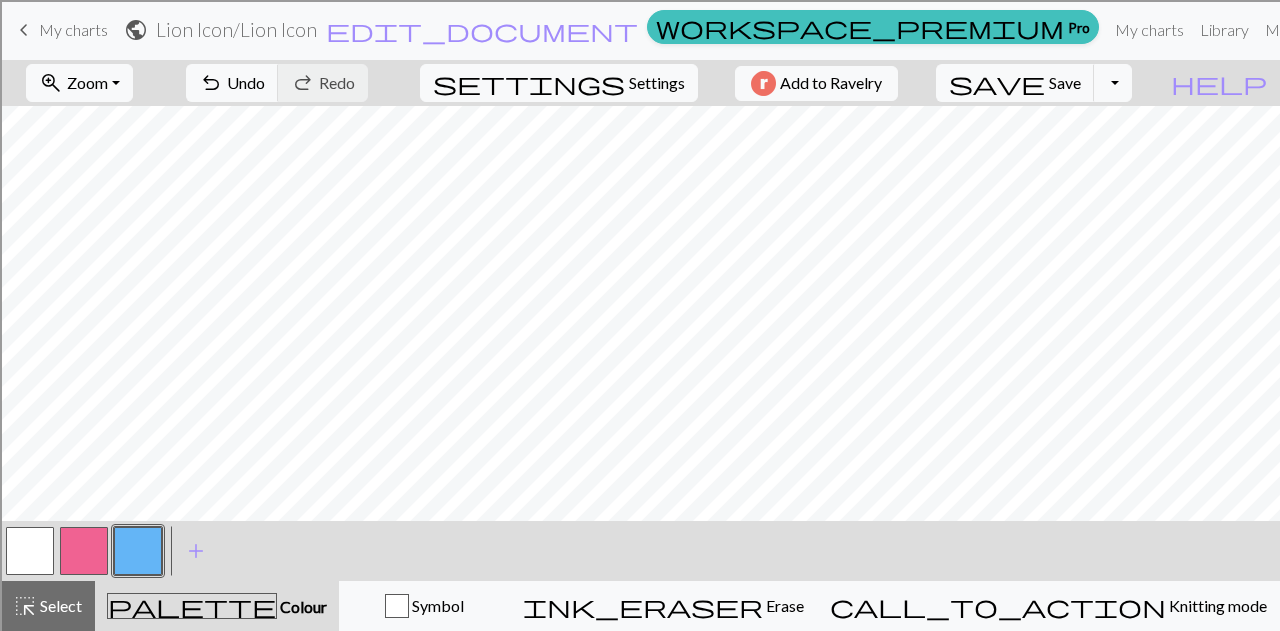 click at bounding box center (84, 551) 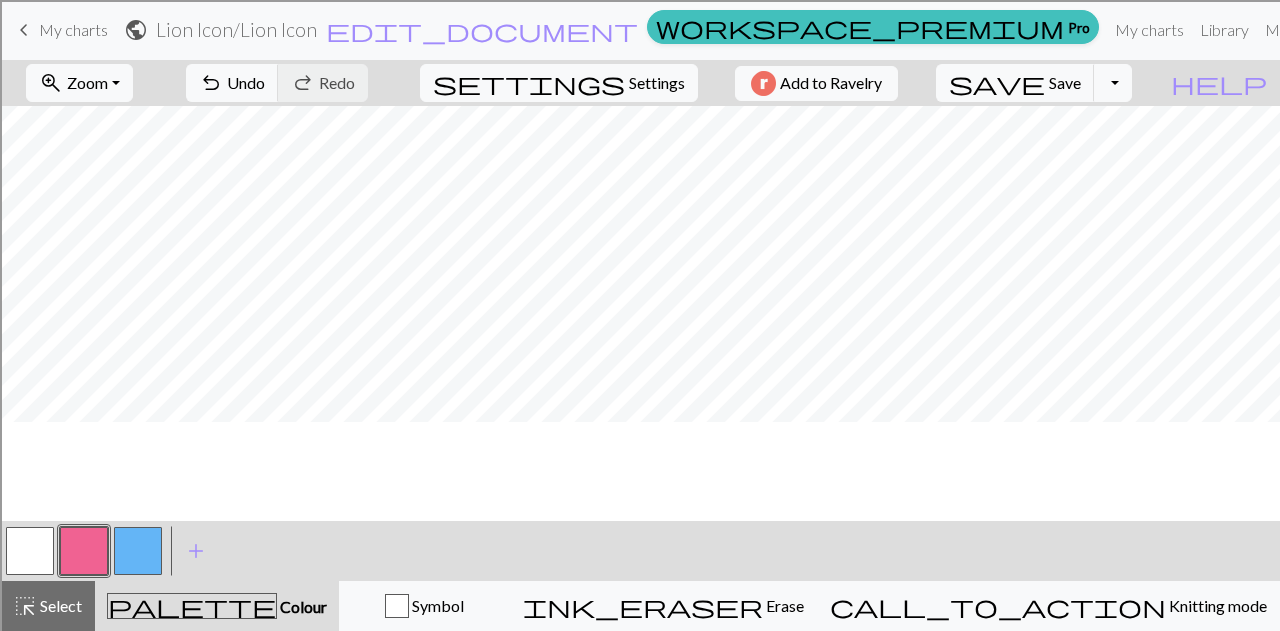 scroll, scrollTop: 0, scrollLeft: 0, axis: both 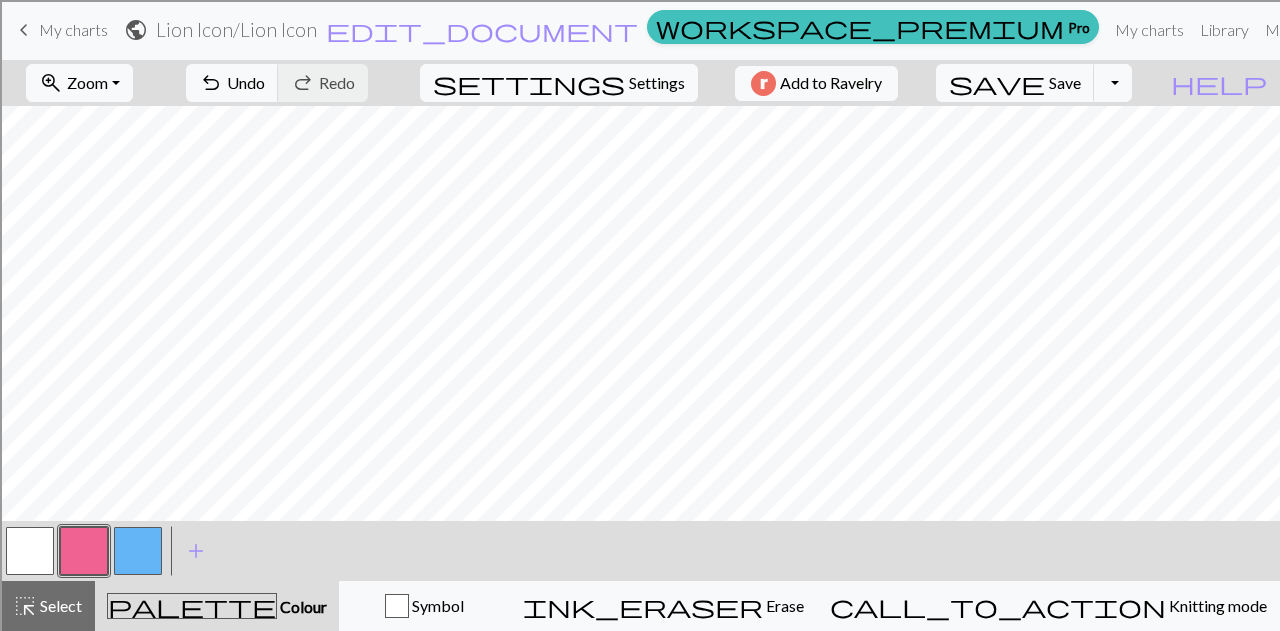 click at bounding box center (138, 551) 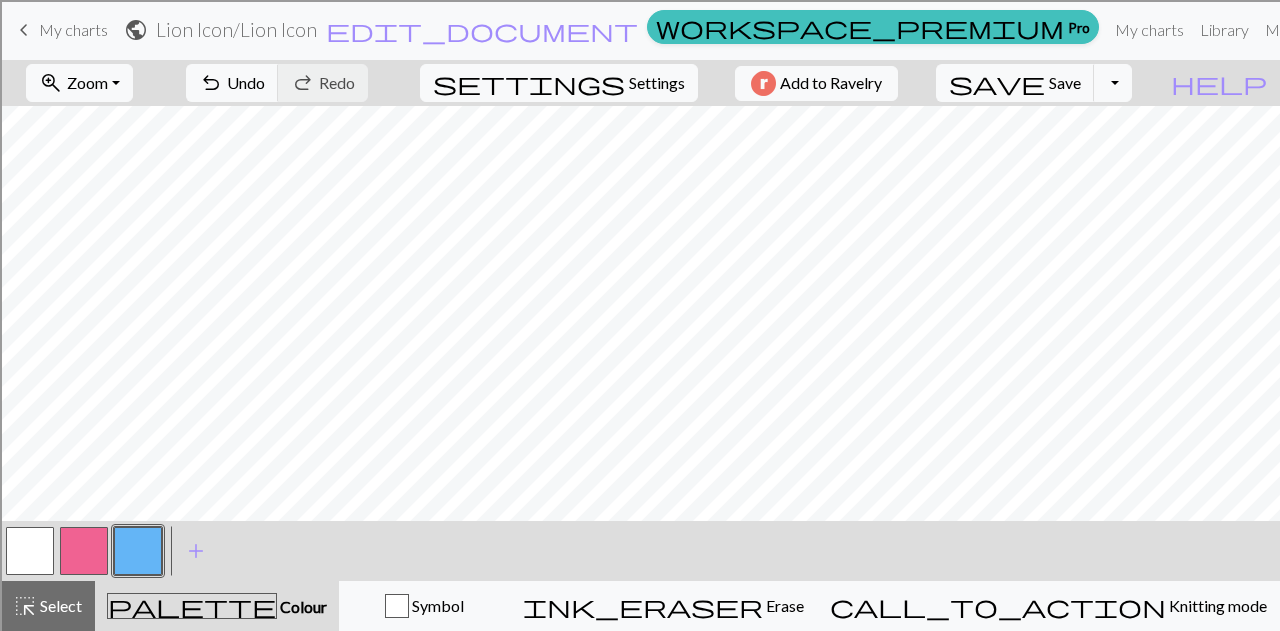 click at bounding box center (84, 551) 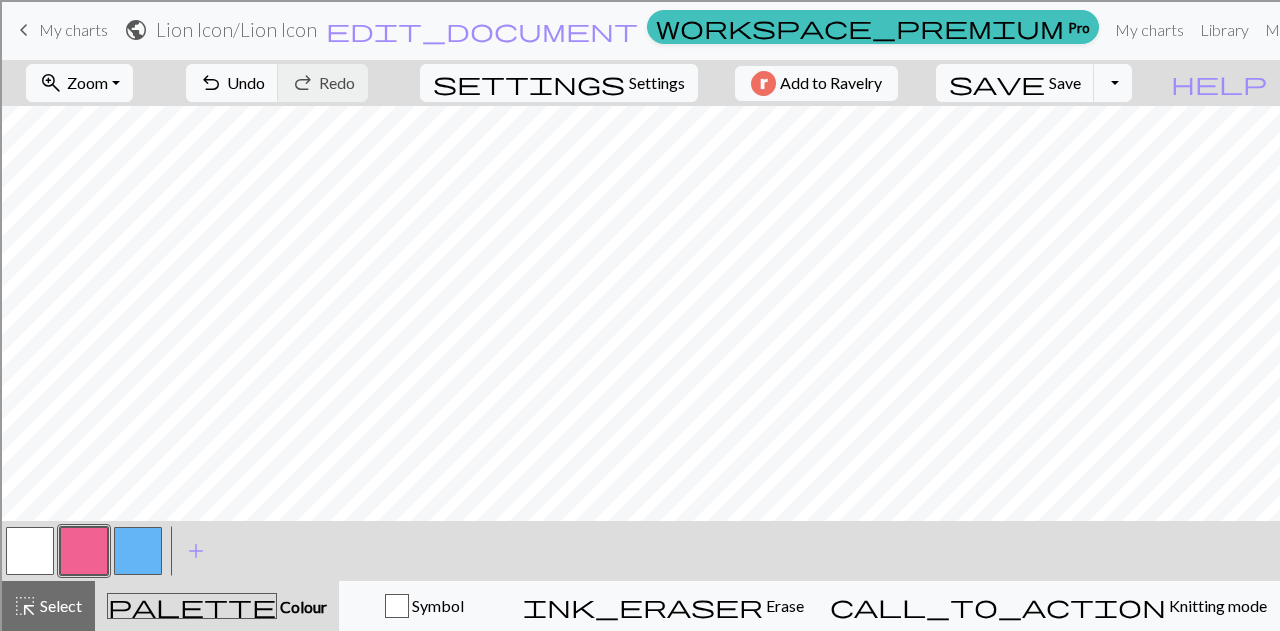 scroll, scrollTop: 289, scrollLeft: 0, axis: vertical 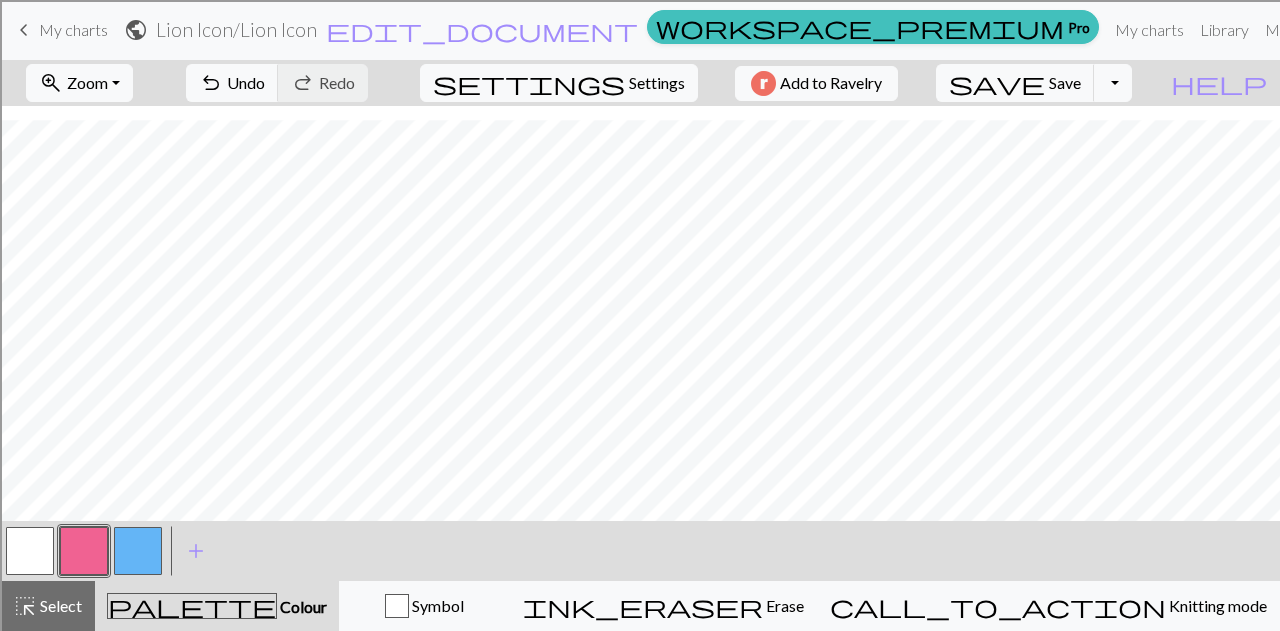 click at bounding box center (30, 551) 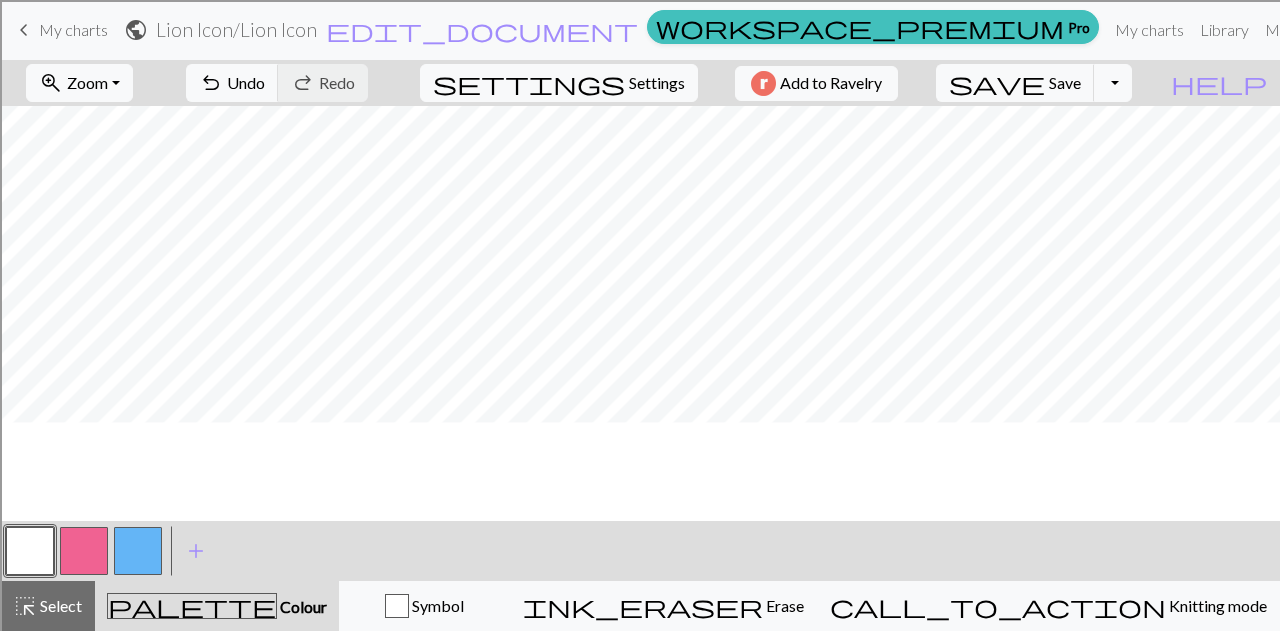 scroll, scrollTop: 0, scrollLeft: 0, axis: both 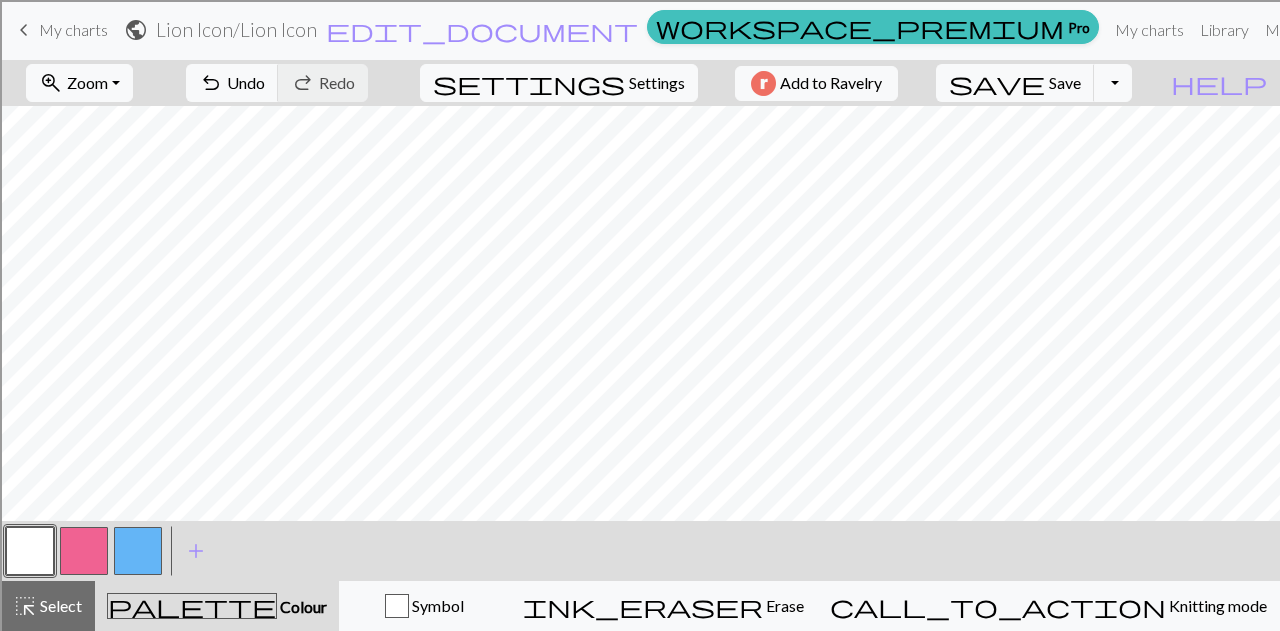 click at bounding box center (84, 551) 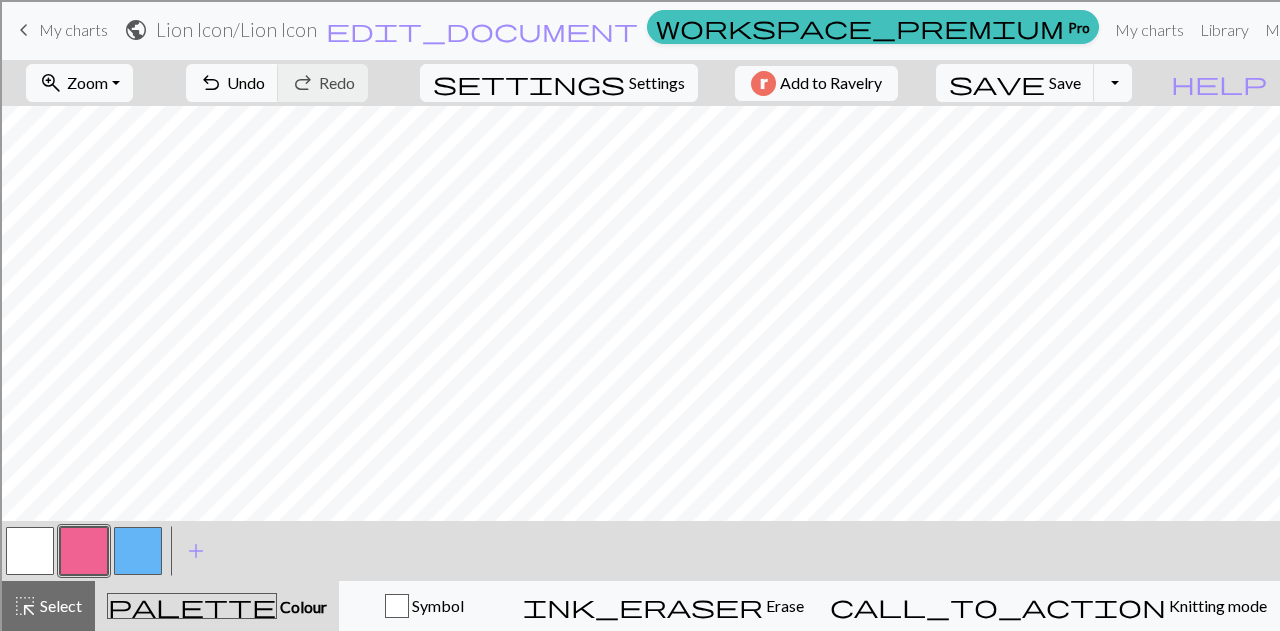click at bounding box center (138, 551) 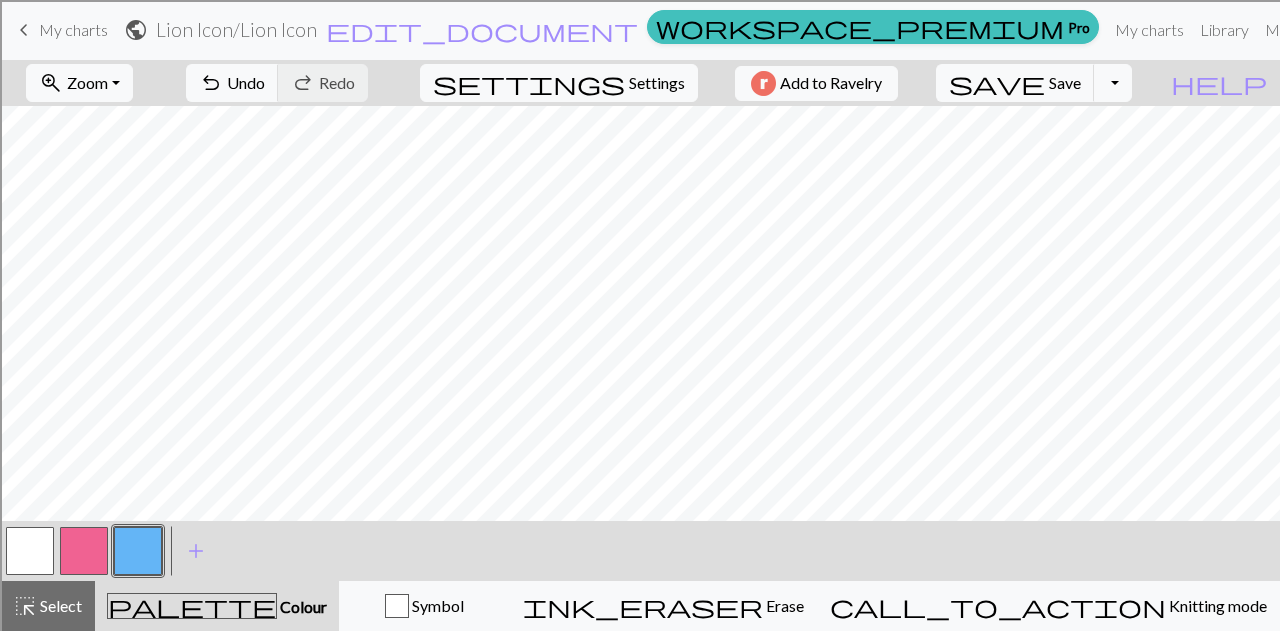 scroll, scrollTop: 0, scrollLeft: 0, axis: both 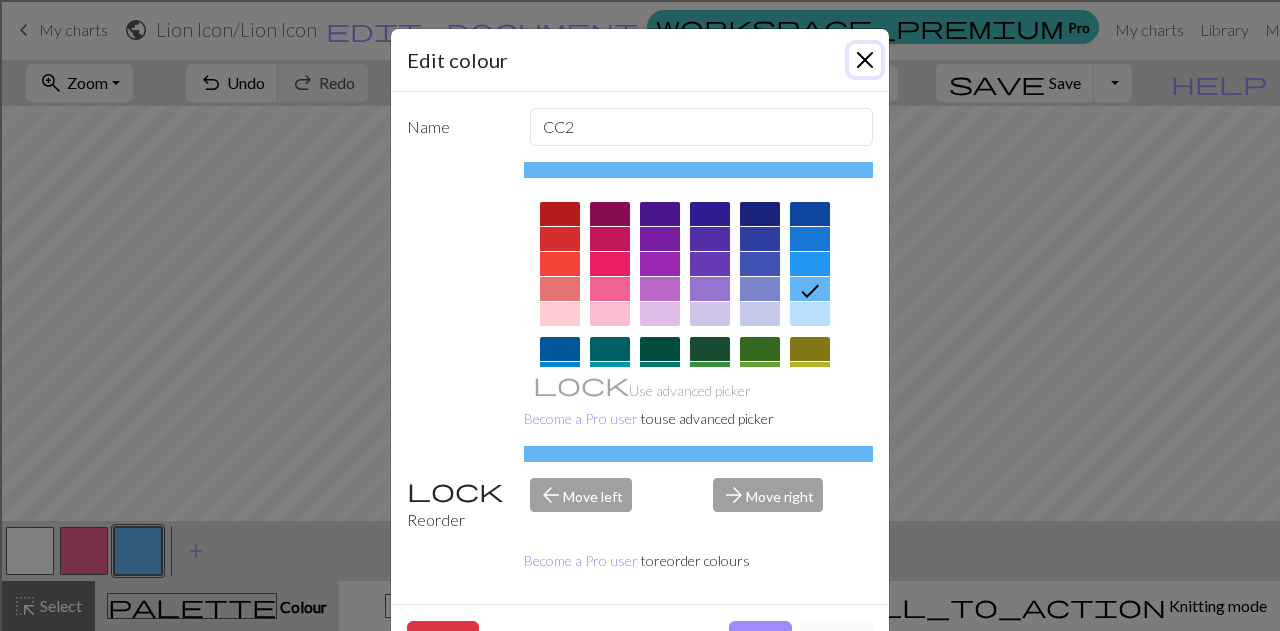 click at bounding box center [865, 60] 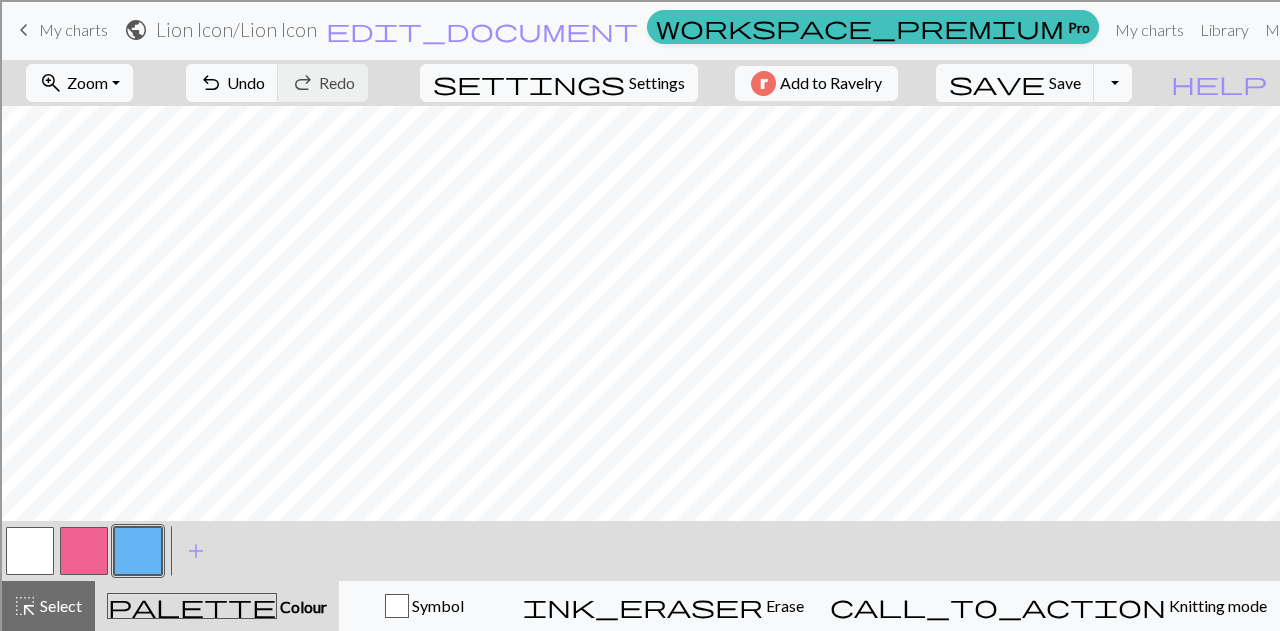 click at bounding box center (84, 551) 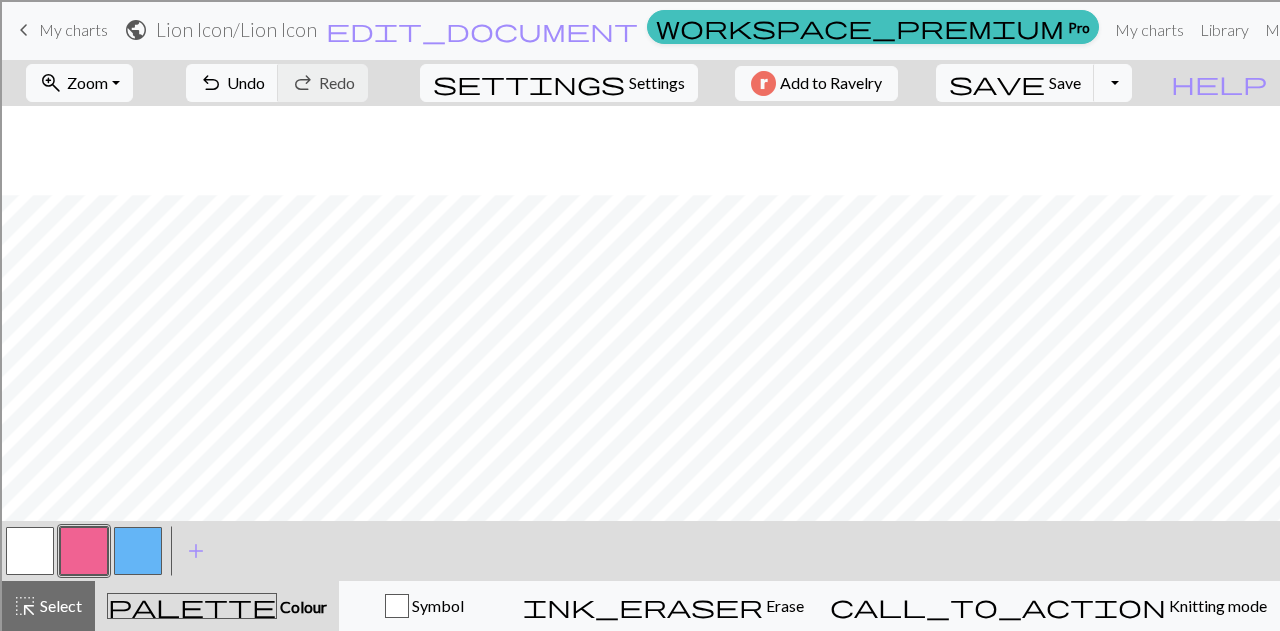 scroll, scrollTop: 289, scrollLeft: 0, axis: vertical 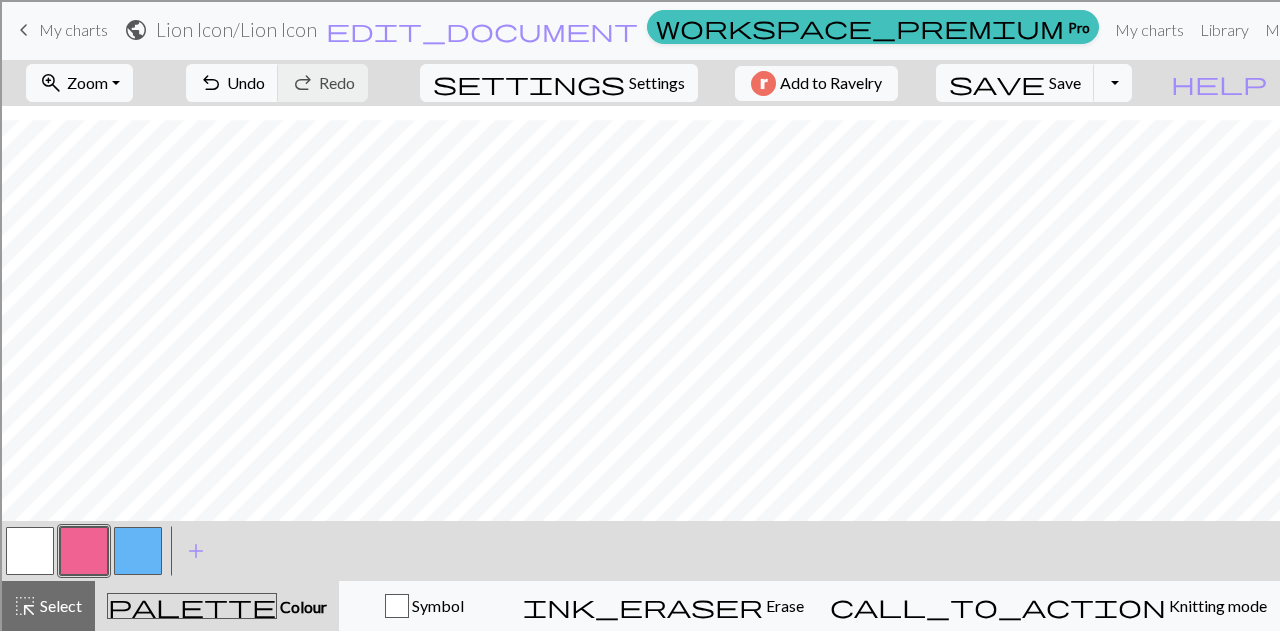 click at bounding box center [84, 551] 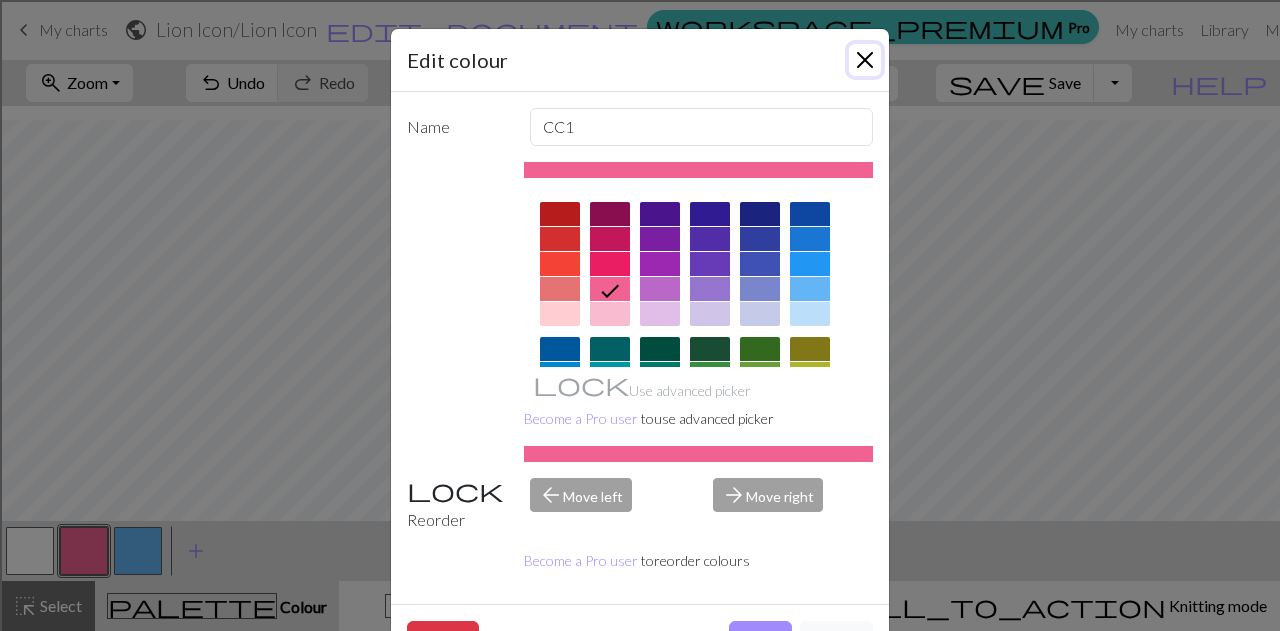 click at bounding box center [865, 60] 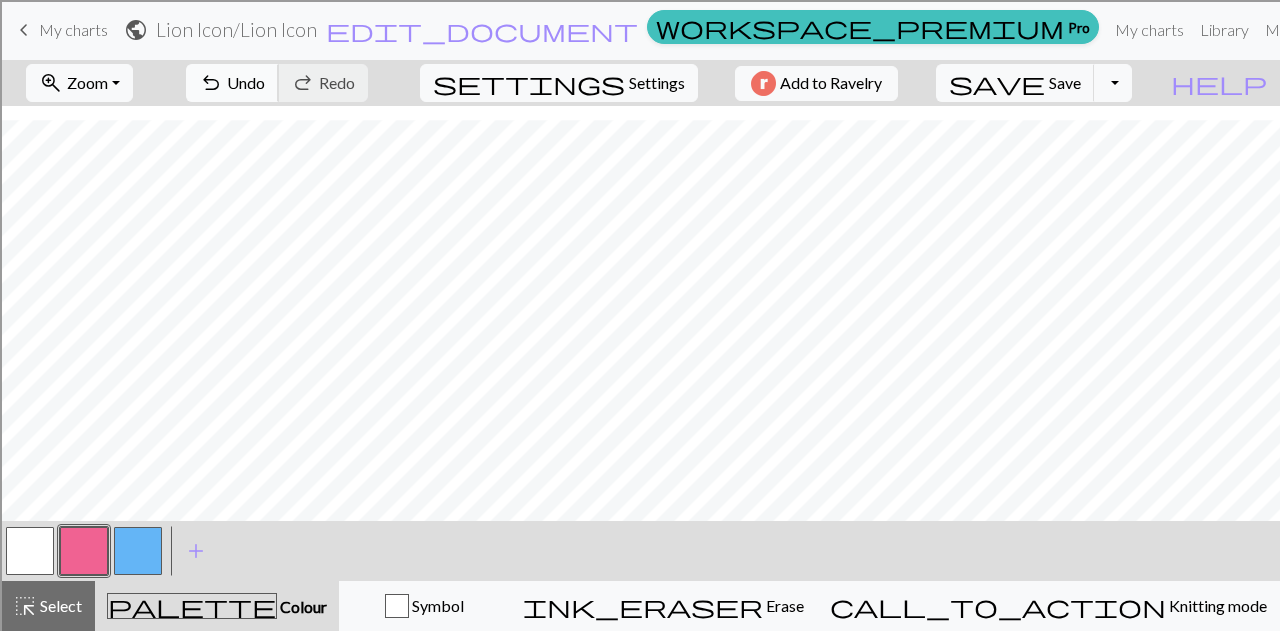 click on "undo Undo Undo" at bounding box center (232, 83) 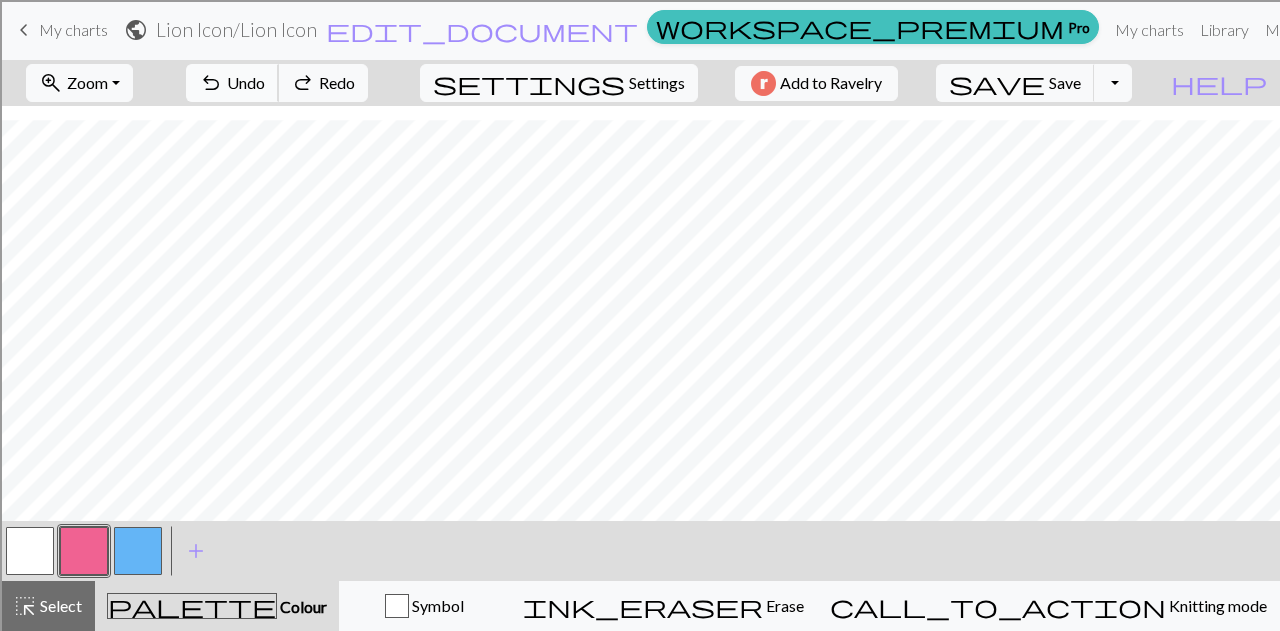 click on "Undo" at bounding box center (246, 82) 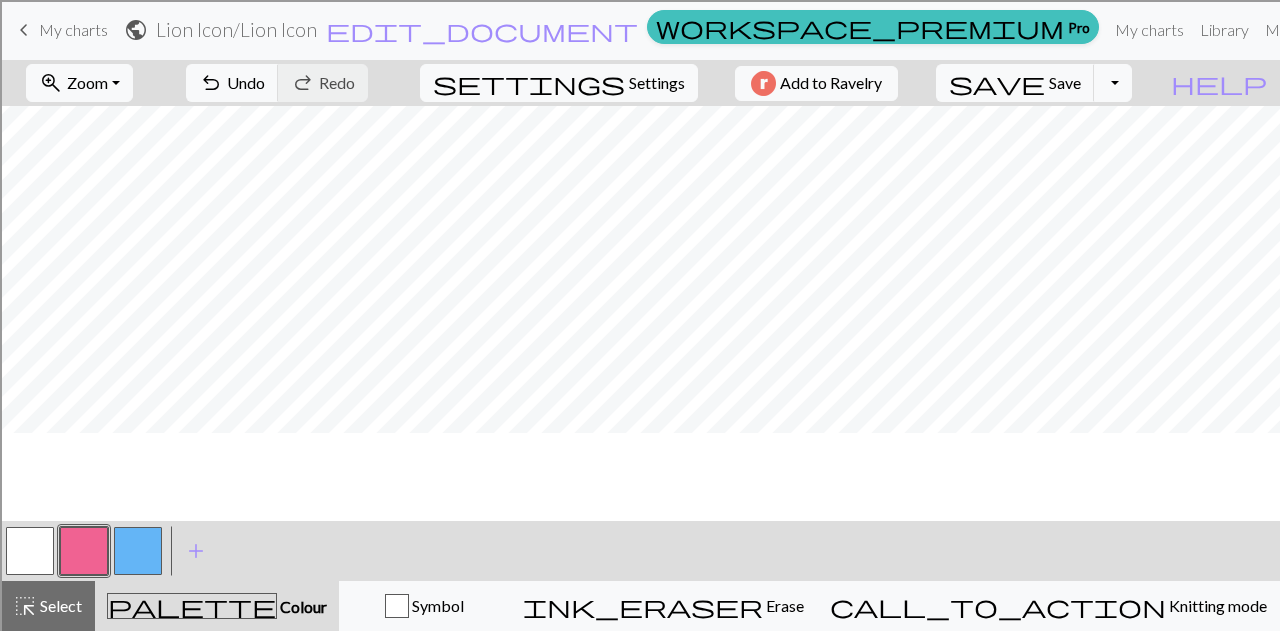 scroll, scrollTop: 0, scrollLeft: 0, axis: both 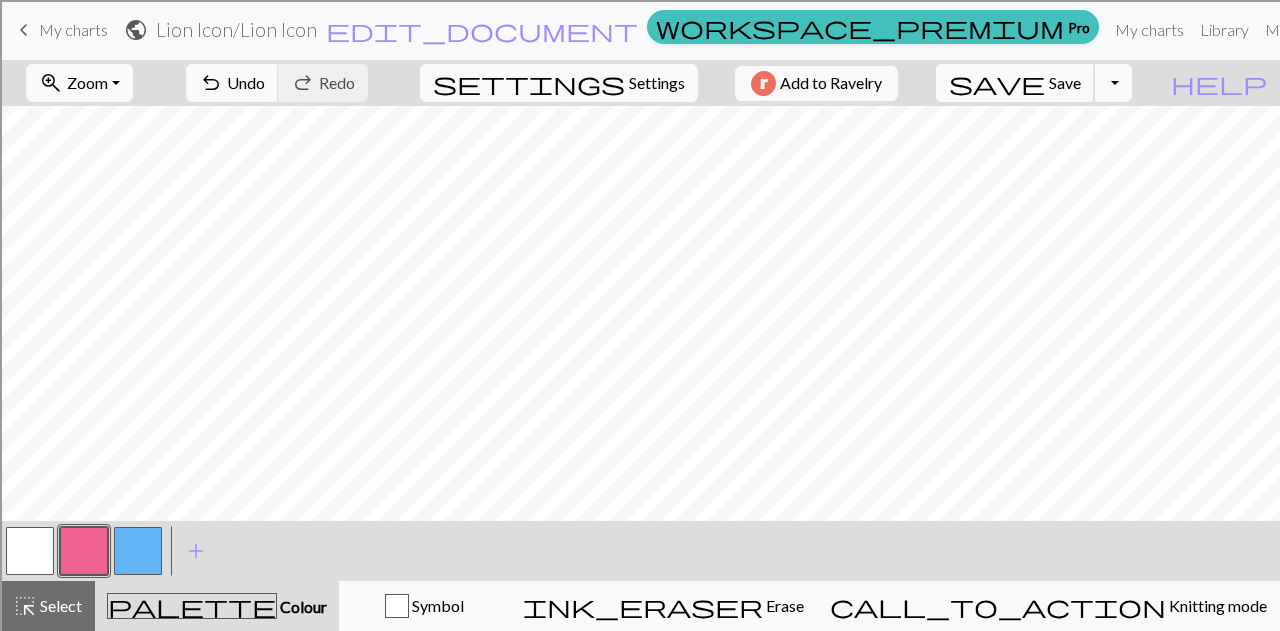 click on "save Save Save" at bounding box center [1015, 83] 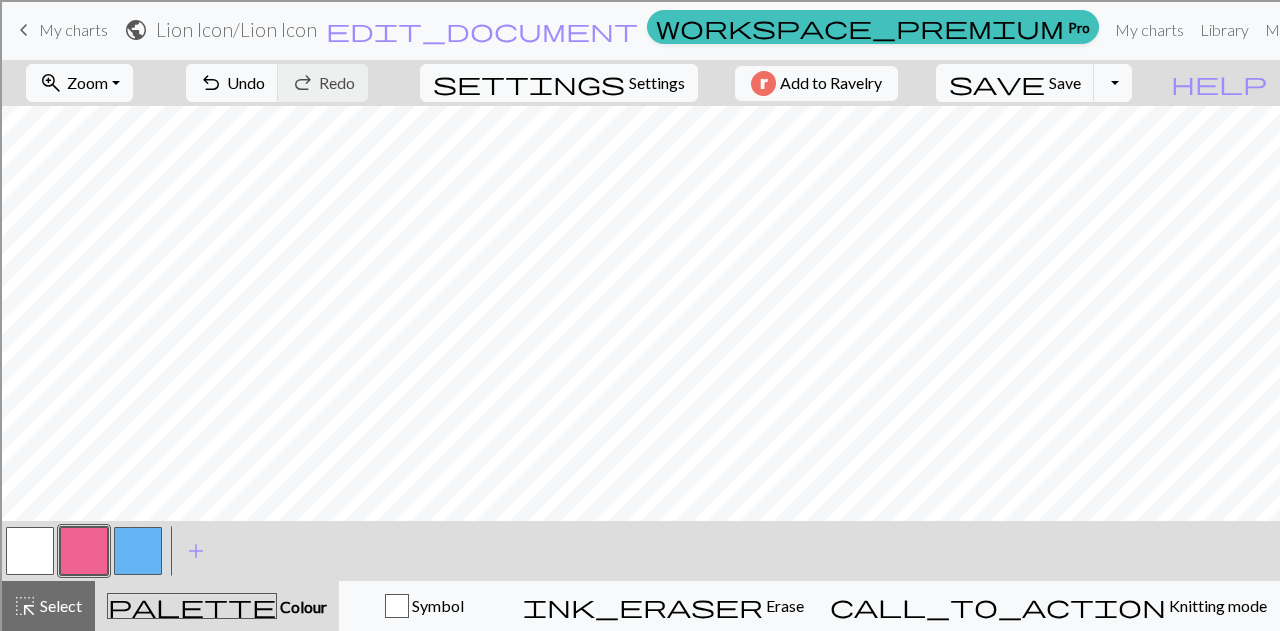 click at bounding box center (30, 551) 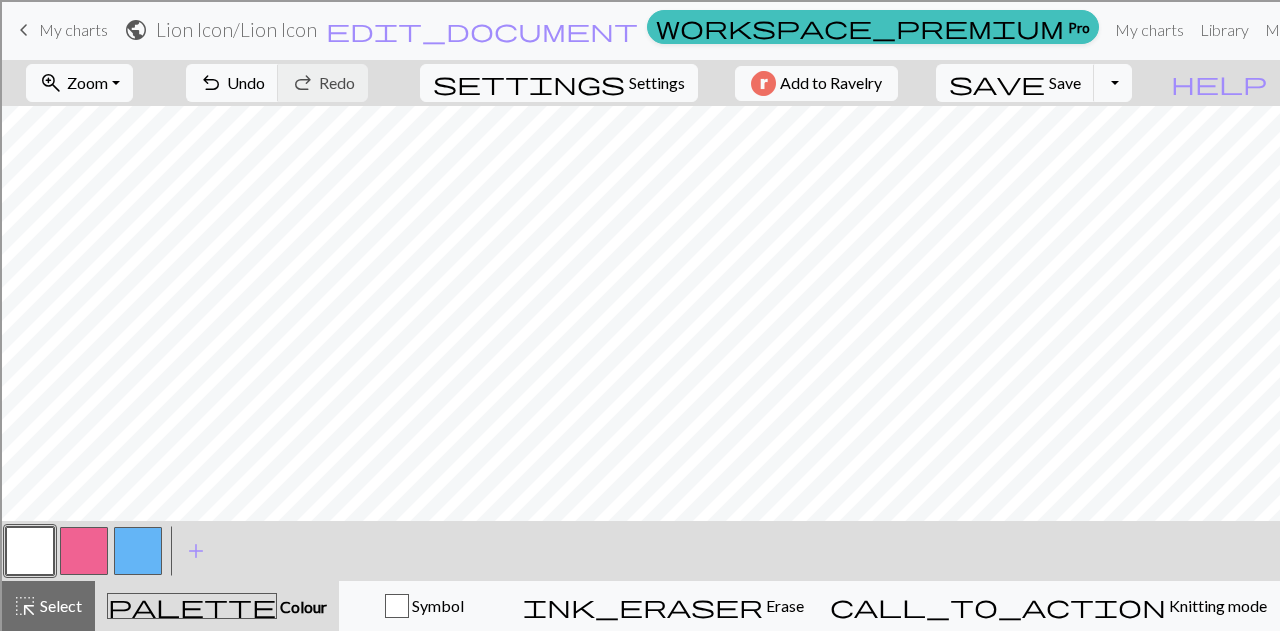 click at bounding box center [84, 551] 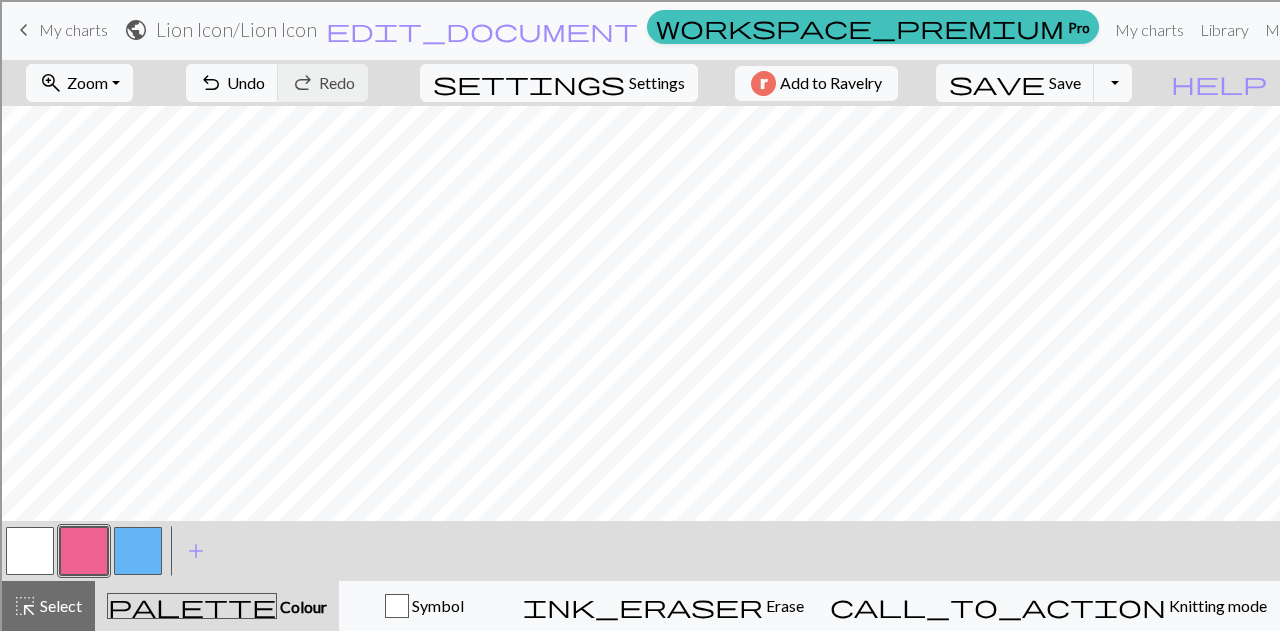 scroll, scrollTop: 200, scrollLeft: 0, axis: vertical 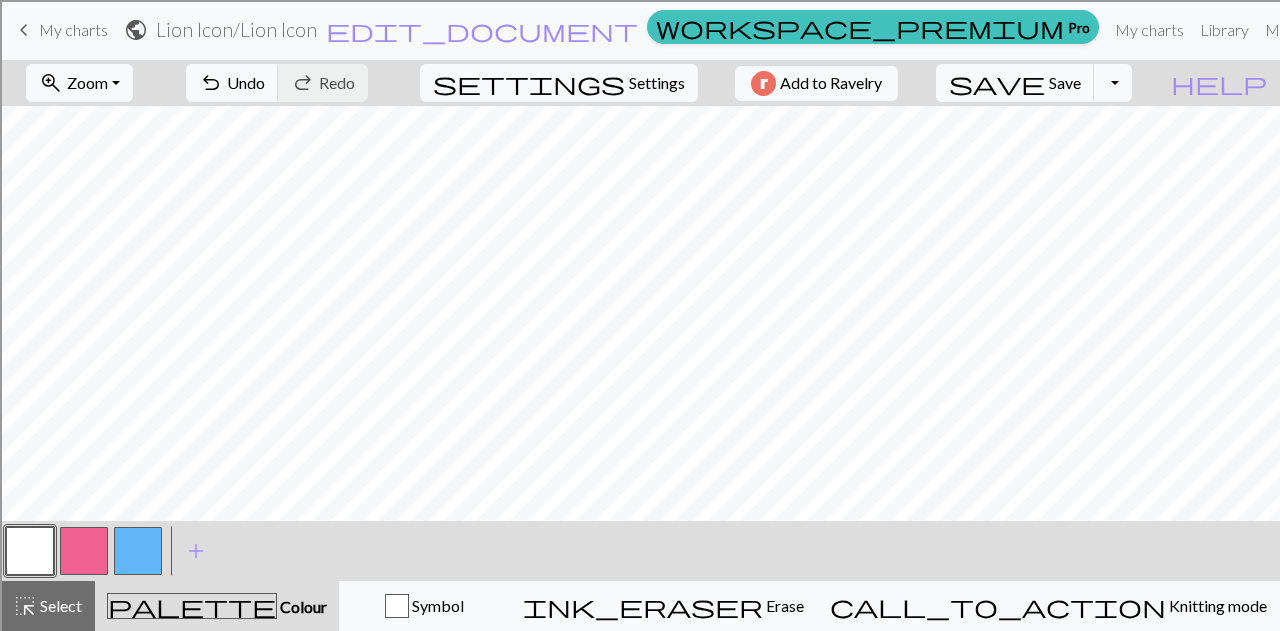 click at bounding box center (138, 551) 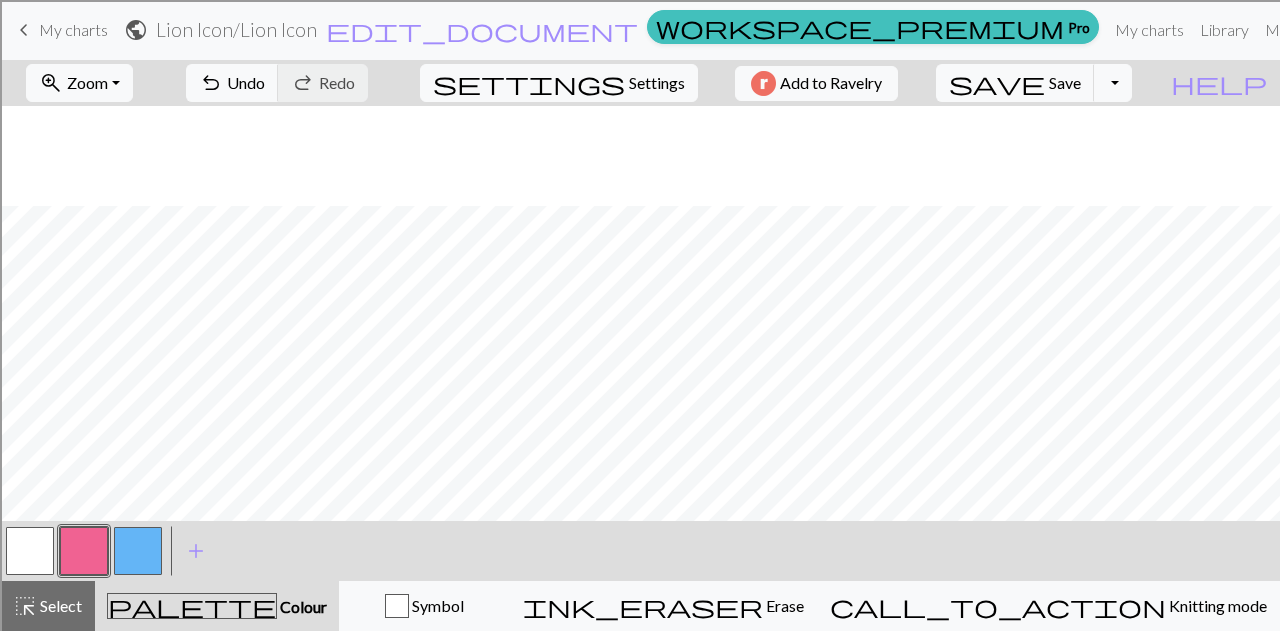 scroll, scrollTop: 289, scrollLeft: 0, axis: vertical 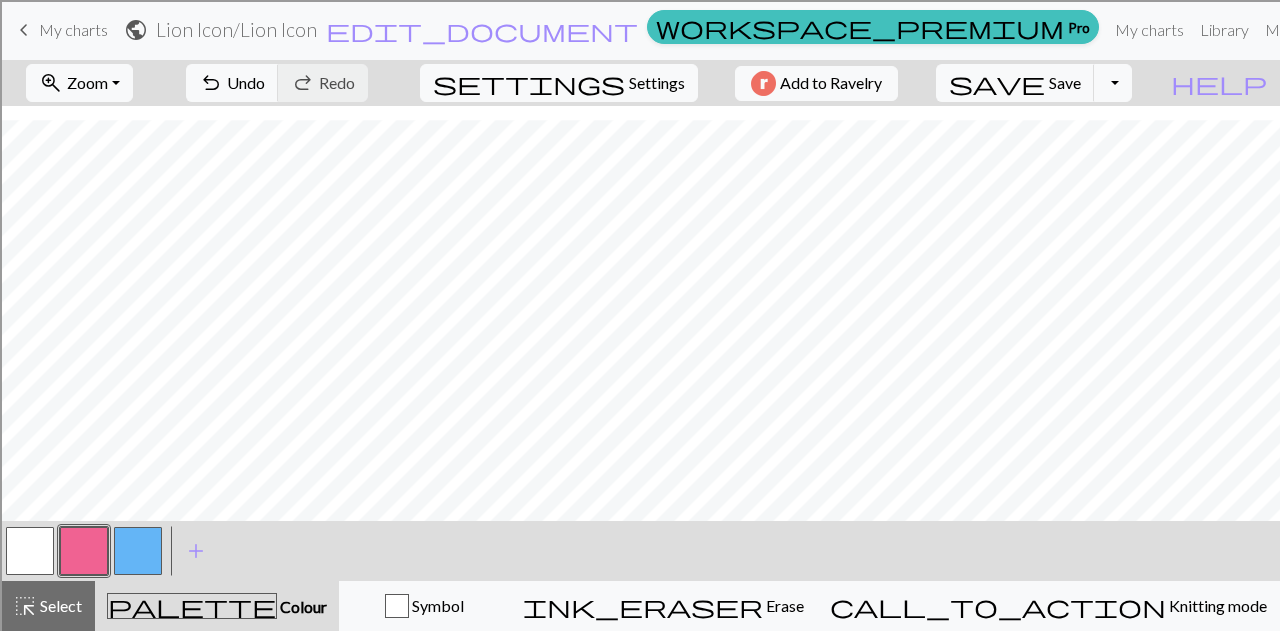 click at bounding box center [30, 551] 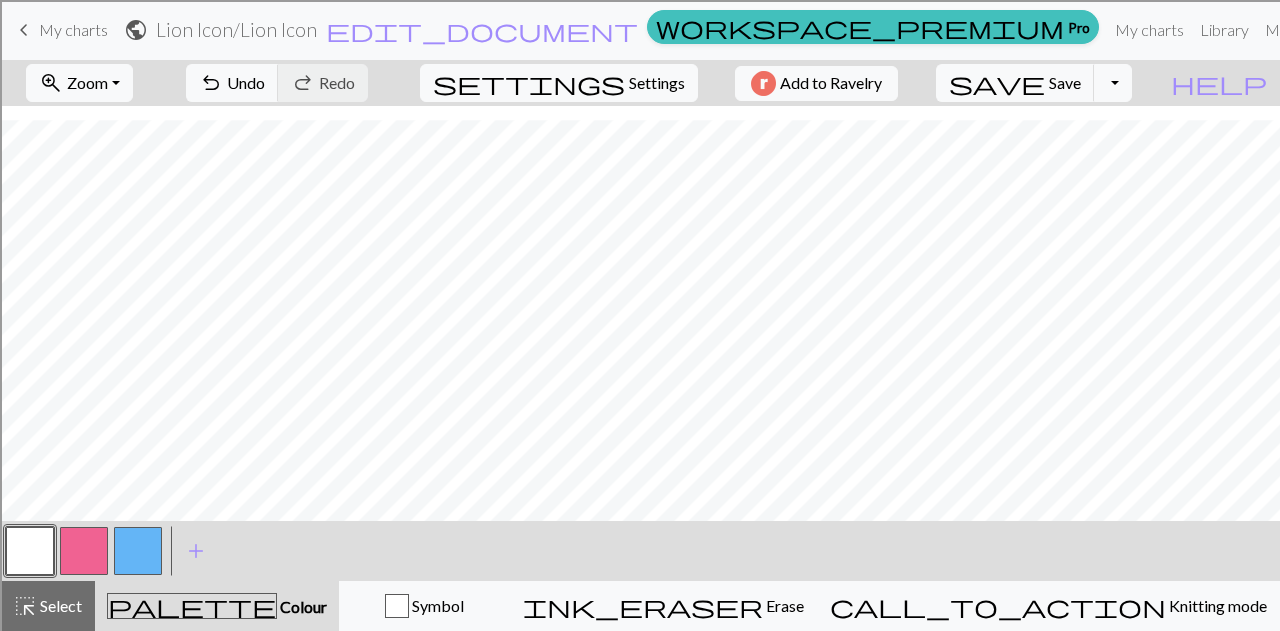 click at bounding box center (84, 551) 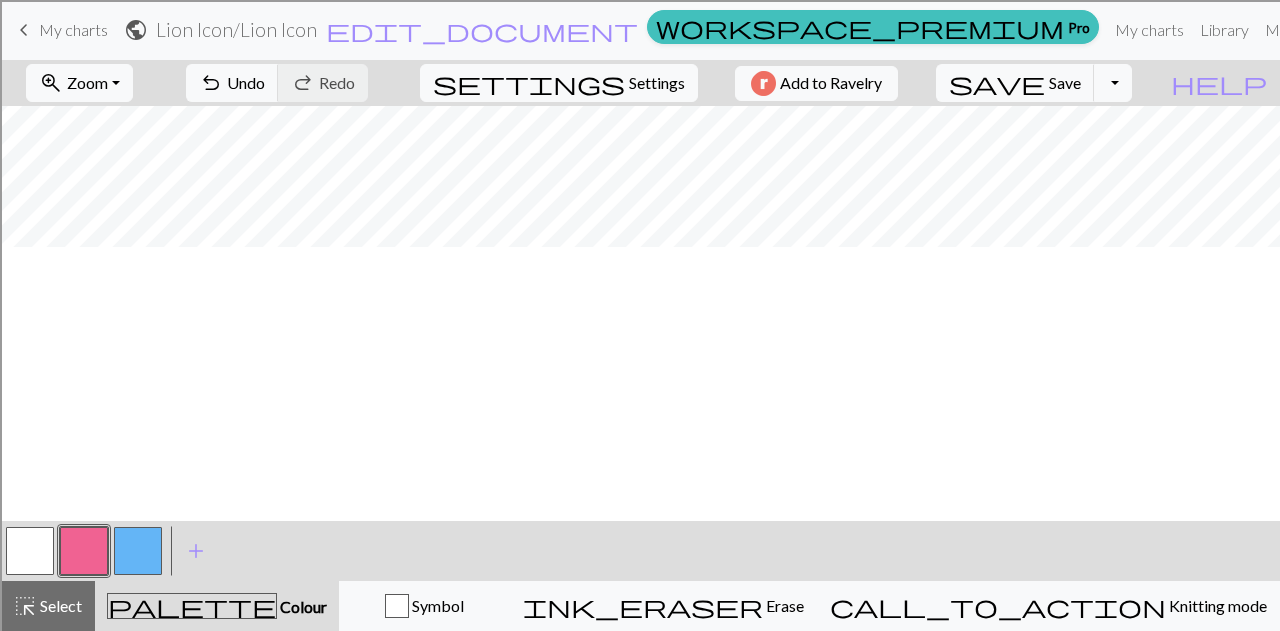 scroll, scrollTop: 0, scrollLeft: 0, axis: both 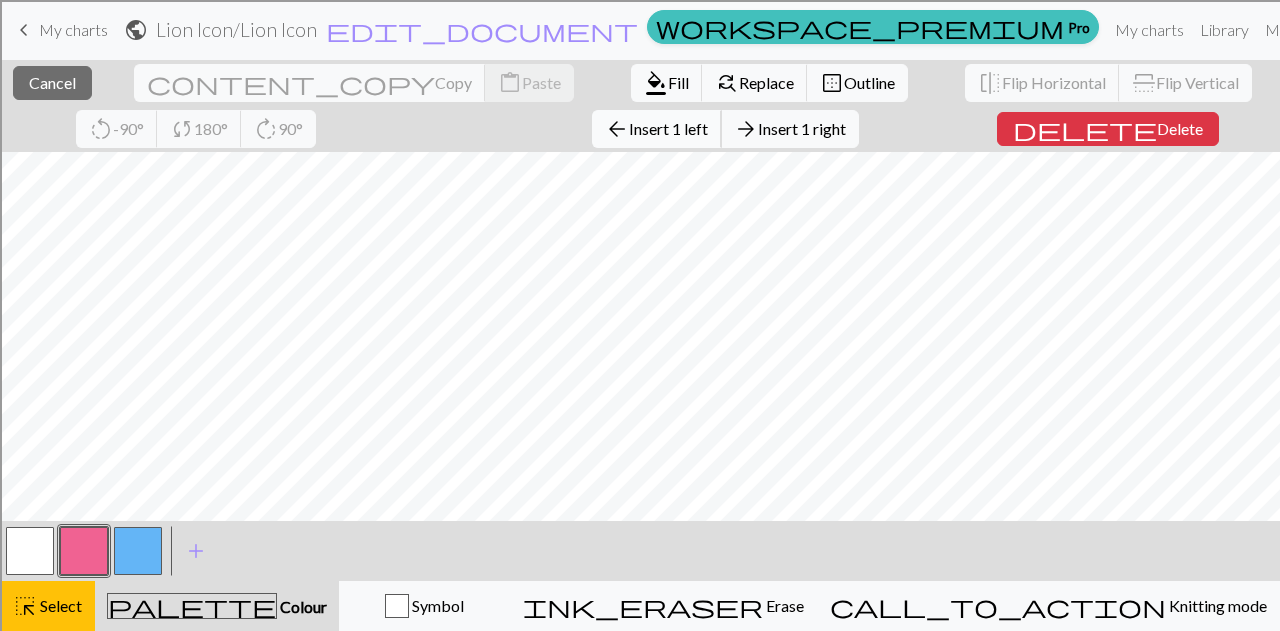 click on "Insert 1 left" at bounding box center (668, 128) 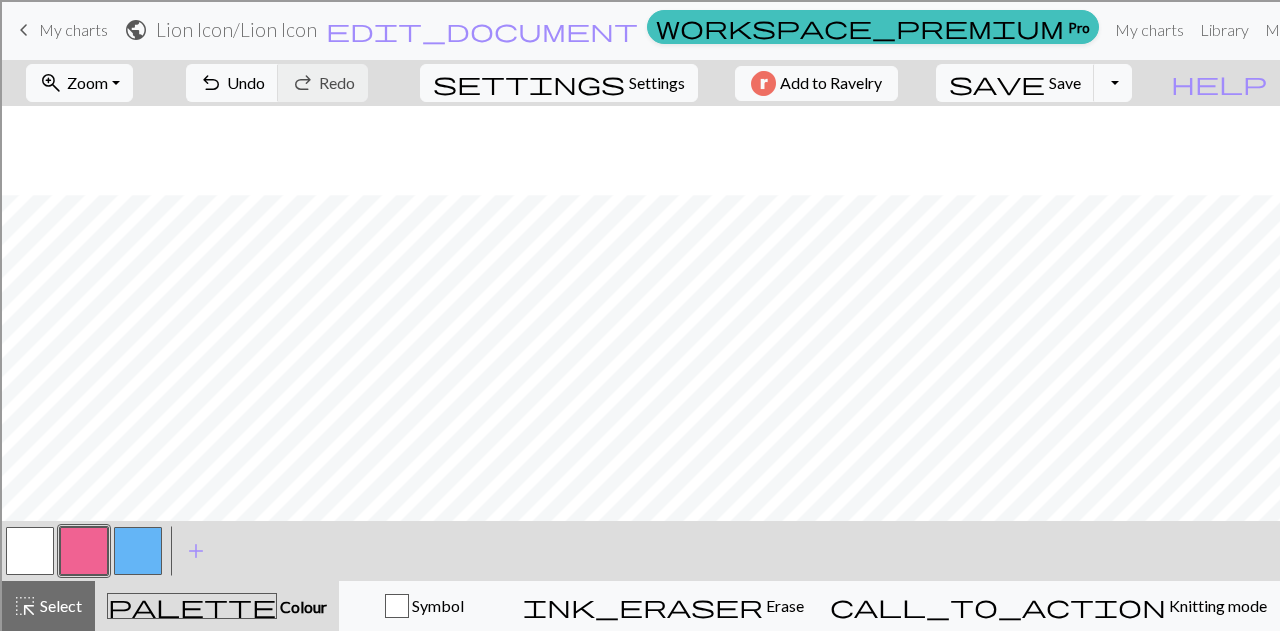 scroll, scrollTop: 289, scrollLeft: 0, axis: vertical 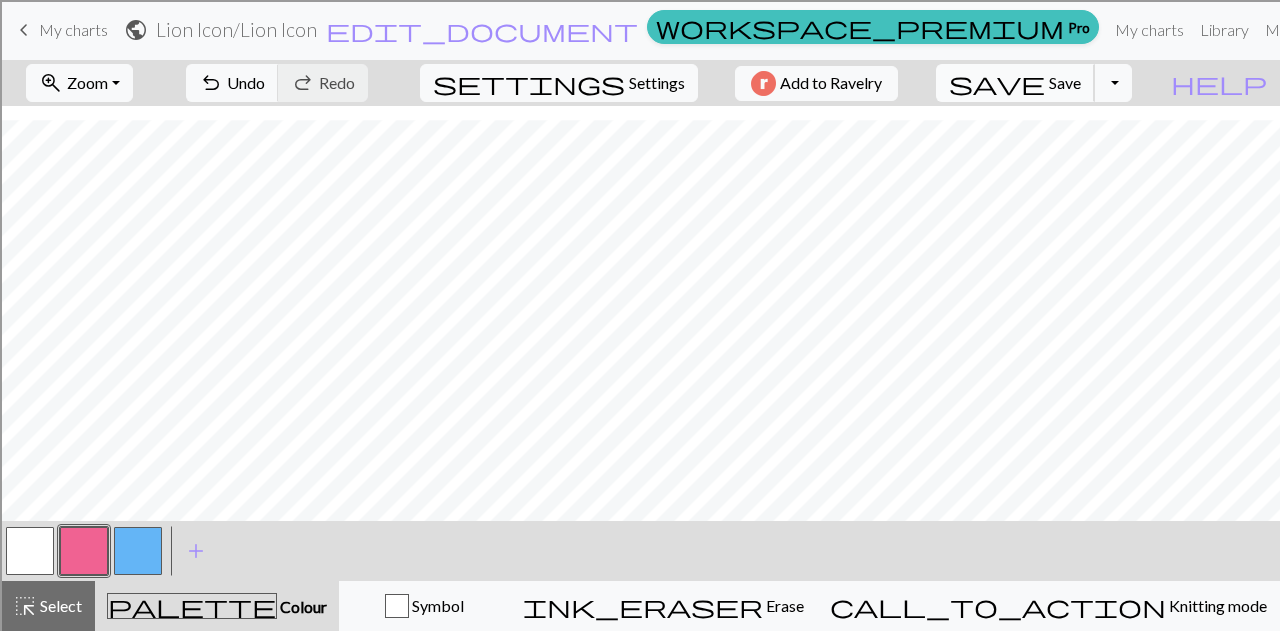 click on "save" at bounding box center (997, 83) 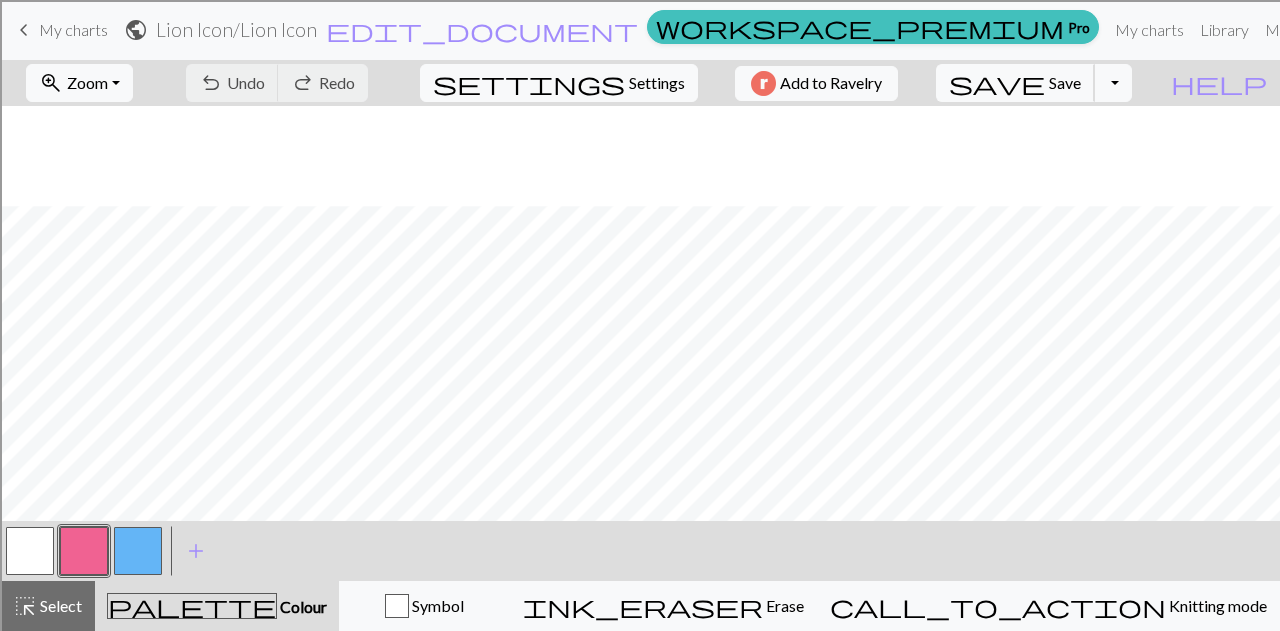 scroll, scrollTop: 289, scrollLeft: 0, axis: vertical 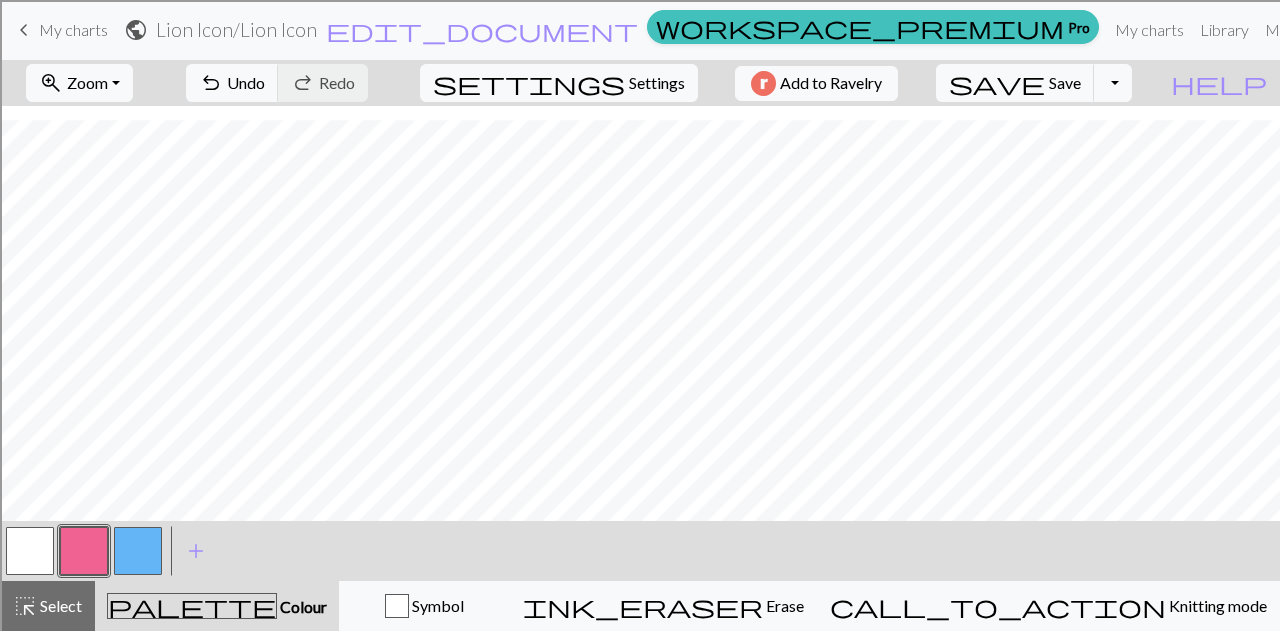 click at bounding box center [30, 551] 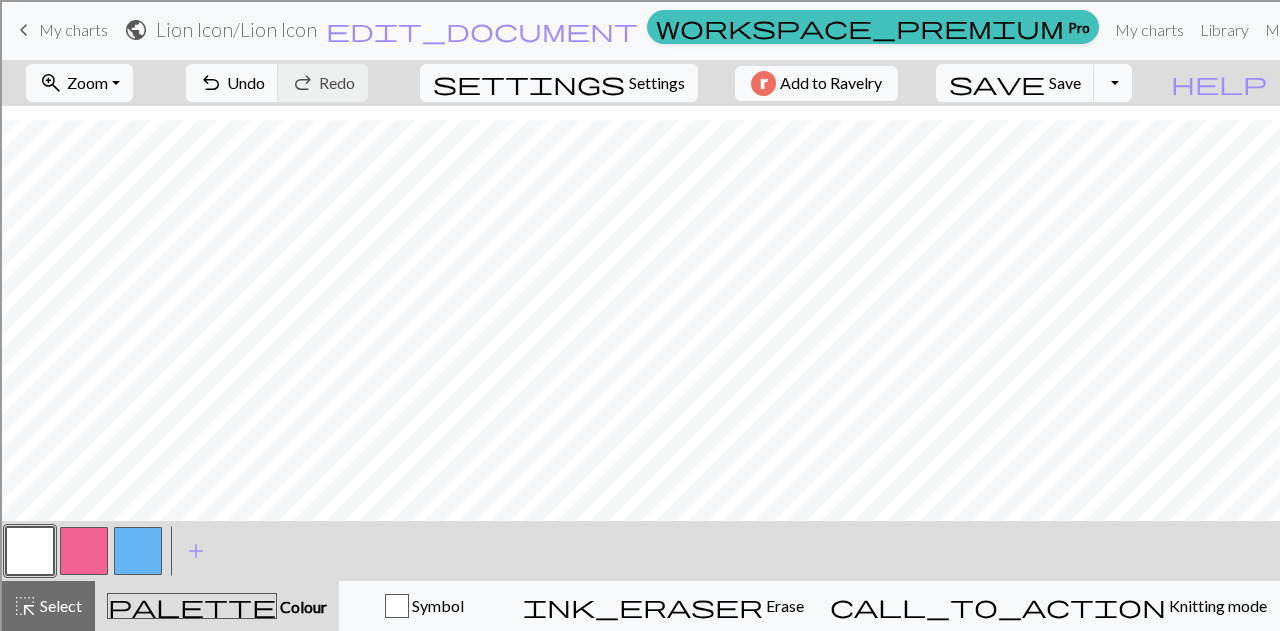 click at bounding box center (84, 551) 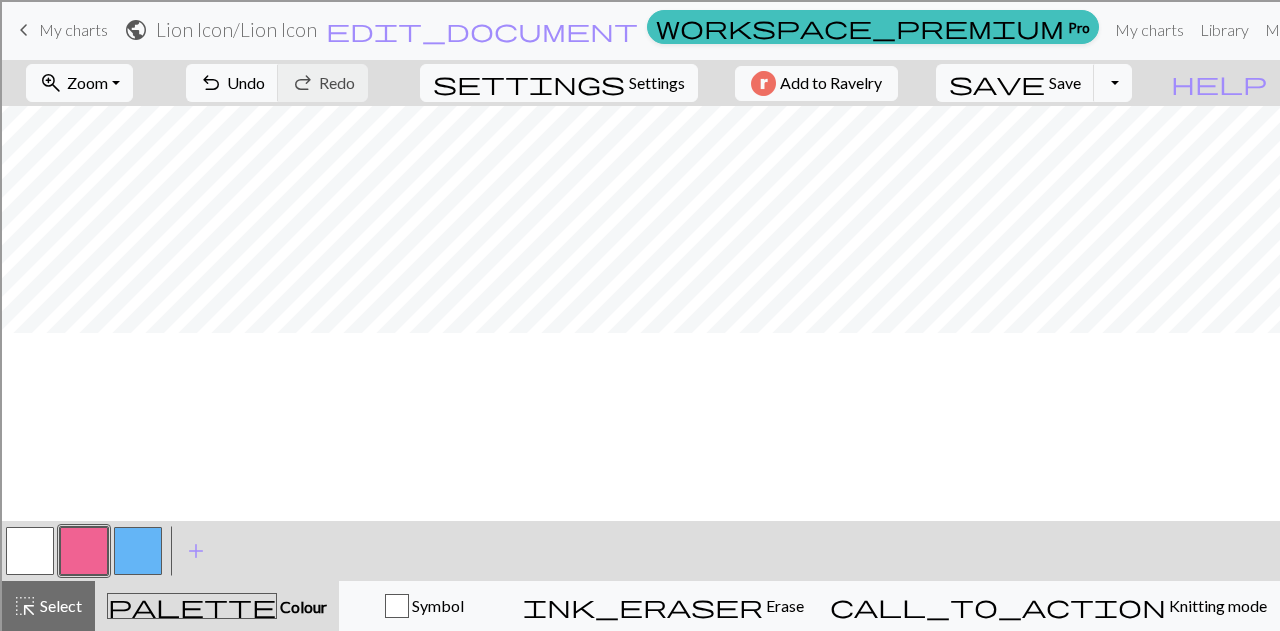 scroll, scrollTop: 0, scrollLeft: 0, axis: both 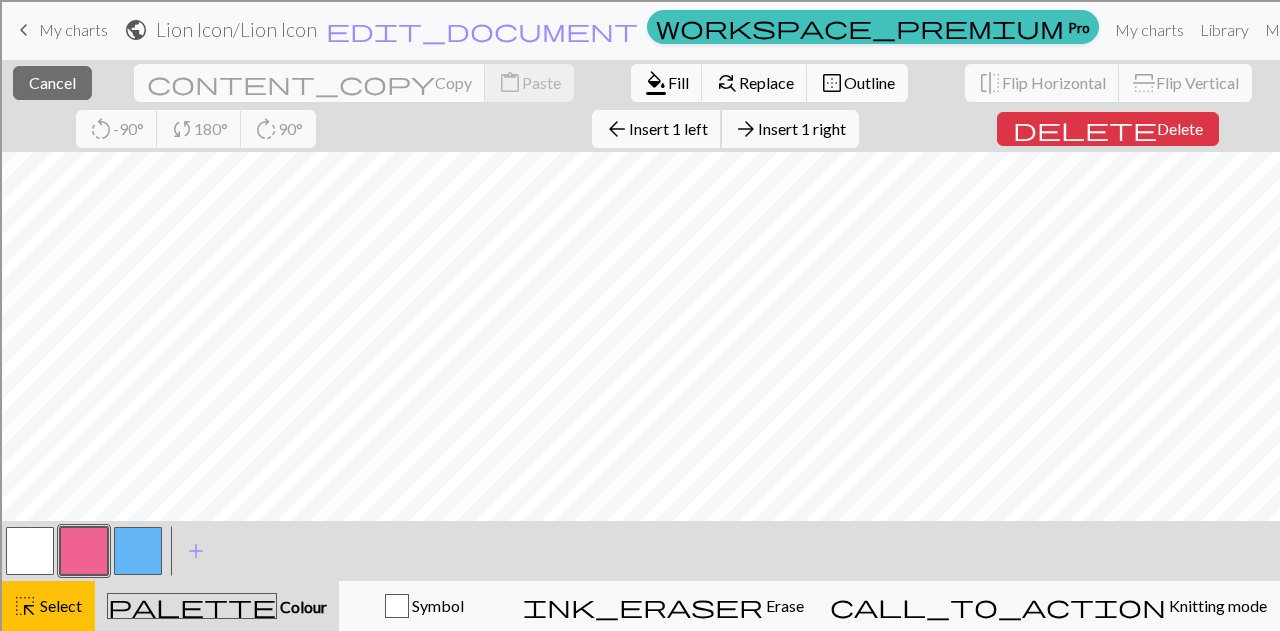 click on "Insert 1 left" at bounding box center [668, 128] 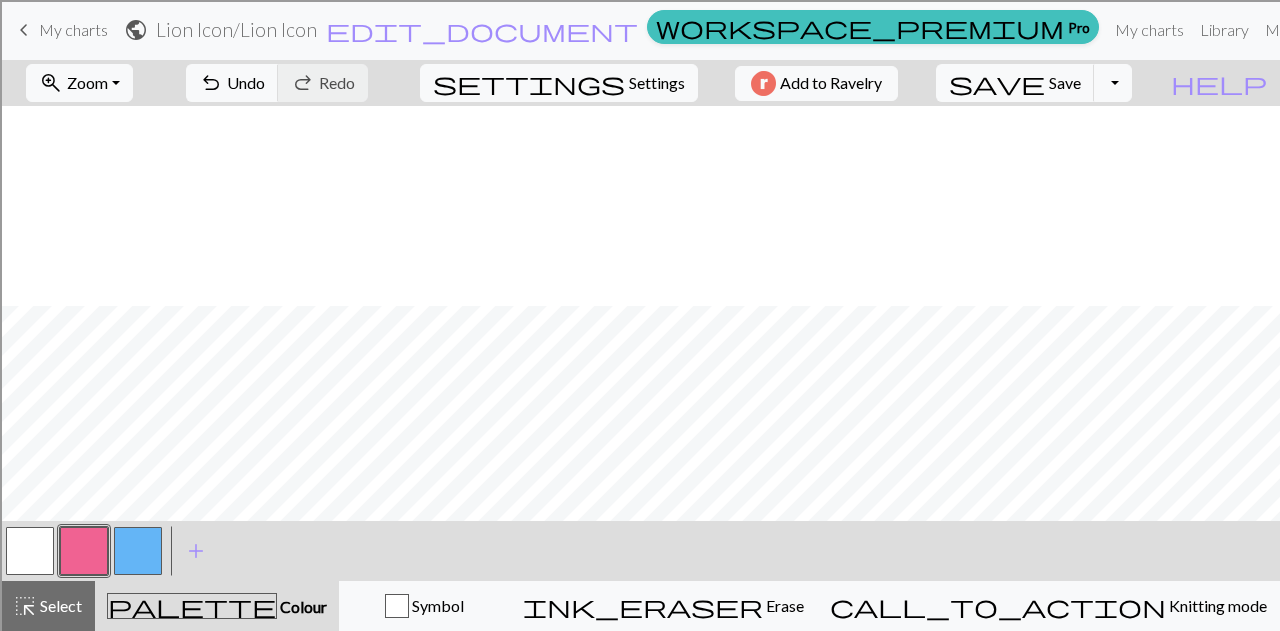 scroll, scrollTop: 289, scrollLeft: 0, axis: vertical 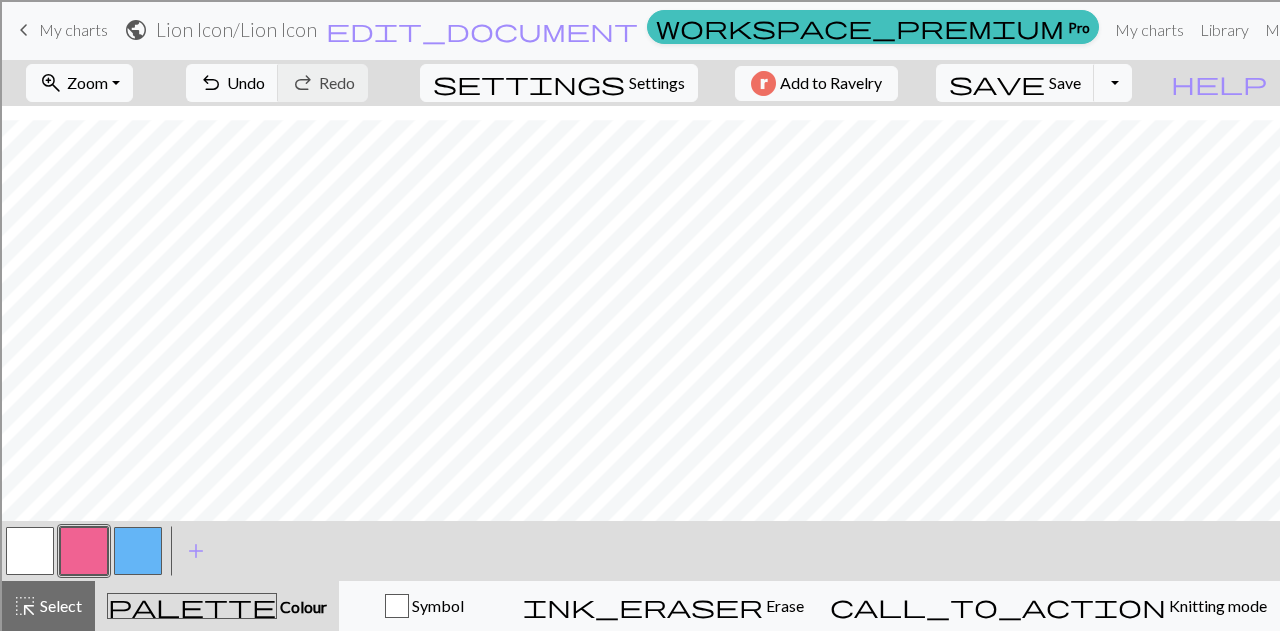 click at bounding box center [30, 551] 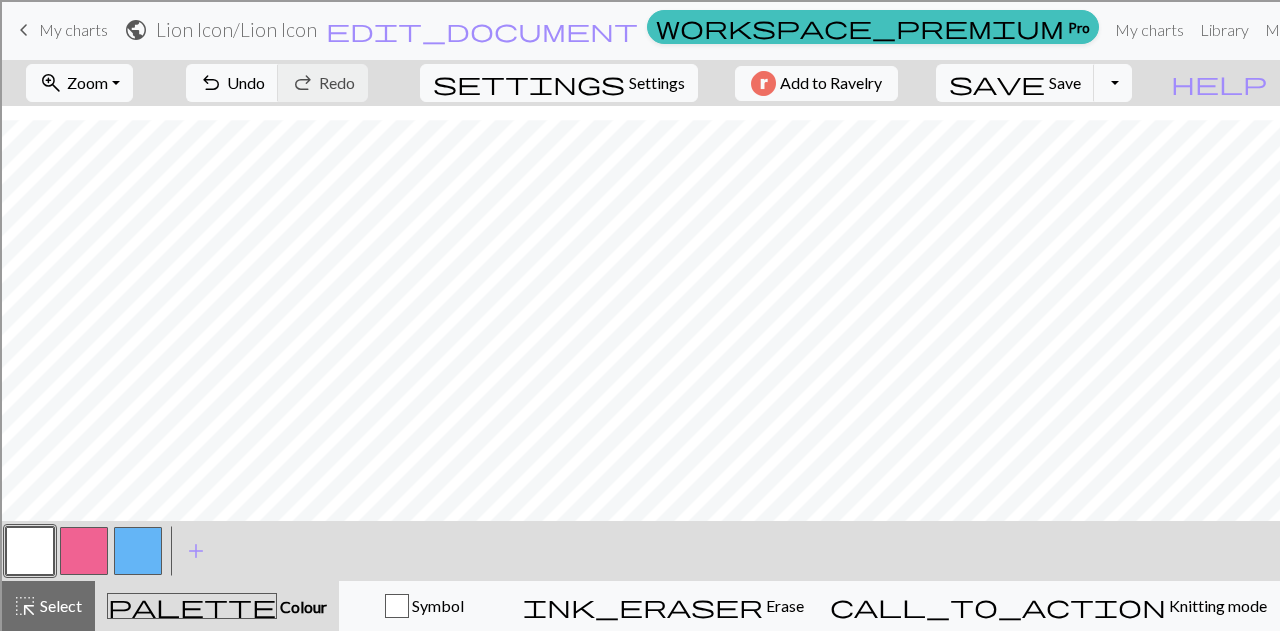 click at bounding box center [84, 551] 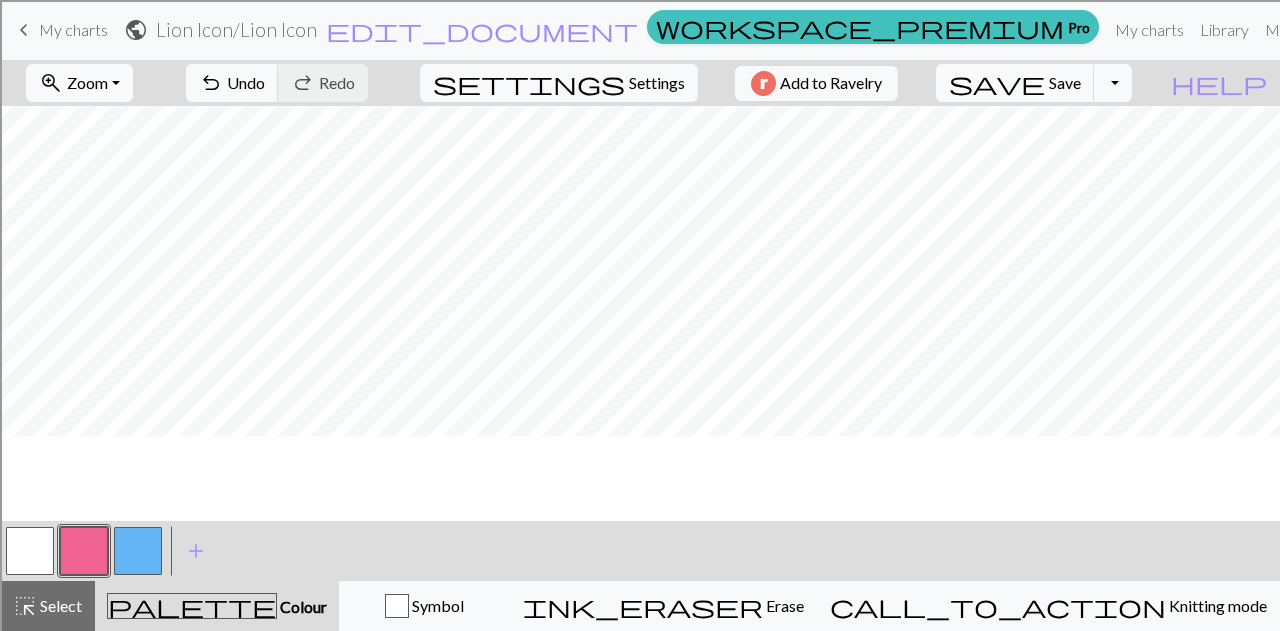 scroll, scrollTop: 0, scrollLeft: 0, axis: both 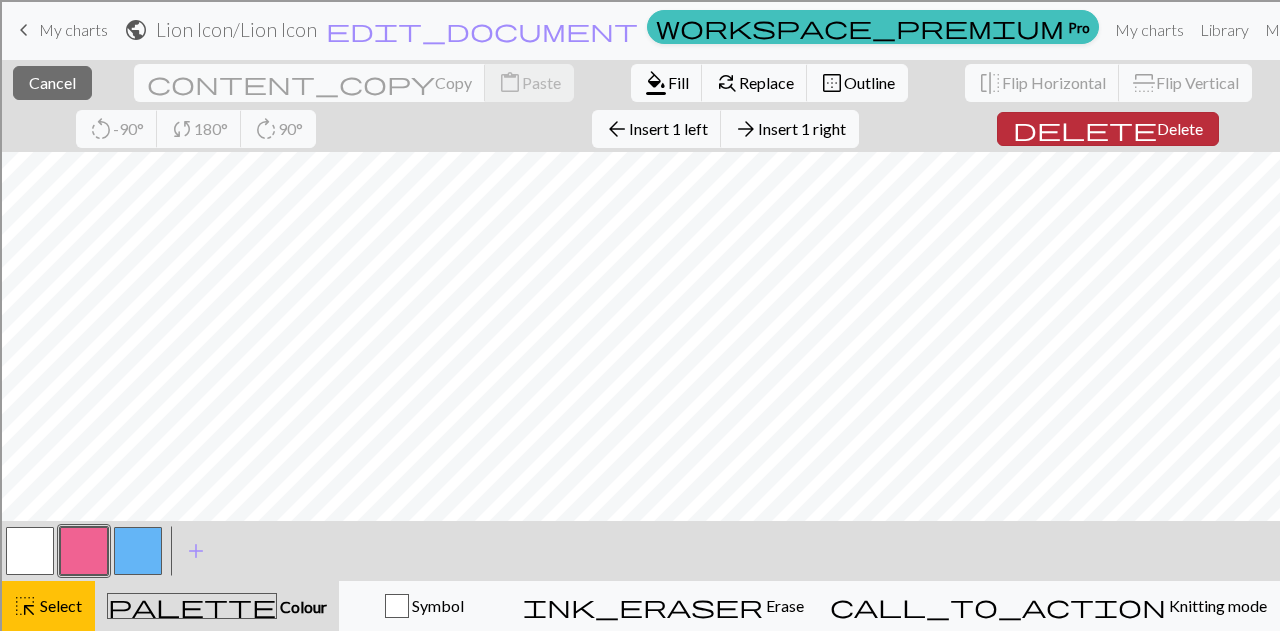 click on "delete" at bounding box center (1085, 129) 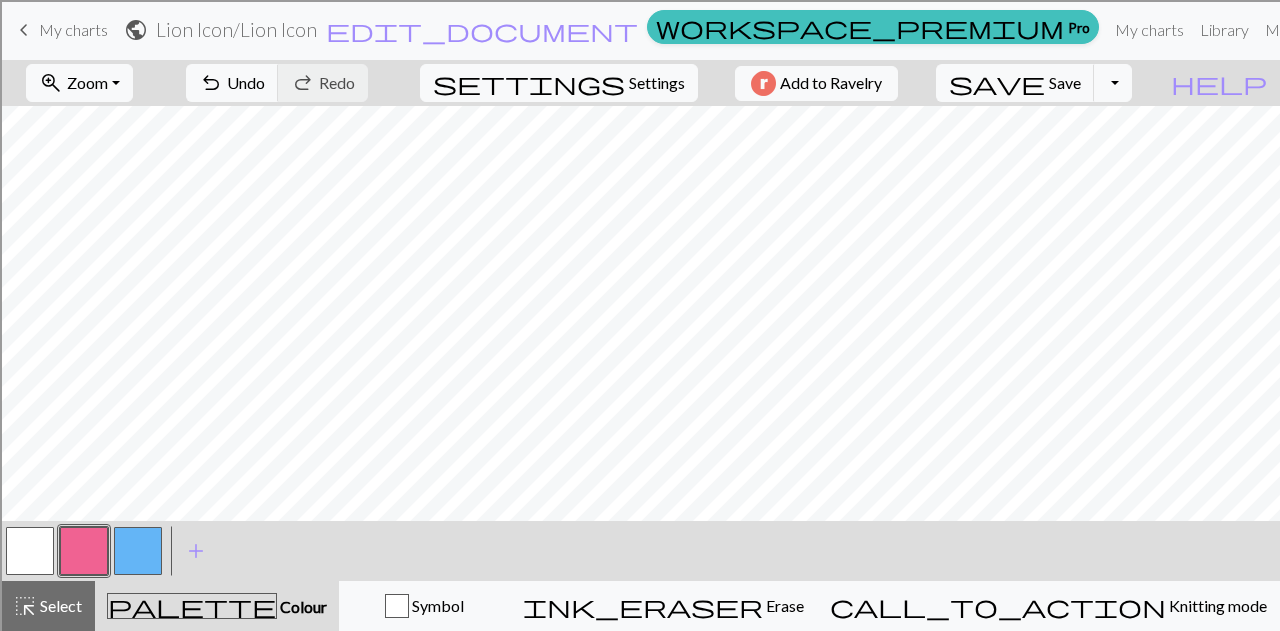 drag, startPoint x: 33, startPoint y: 547, endPoint x: 65, endPoint y: 516, distance: 44.553337 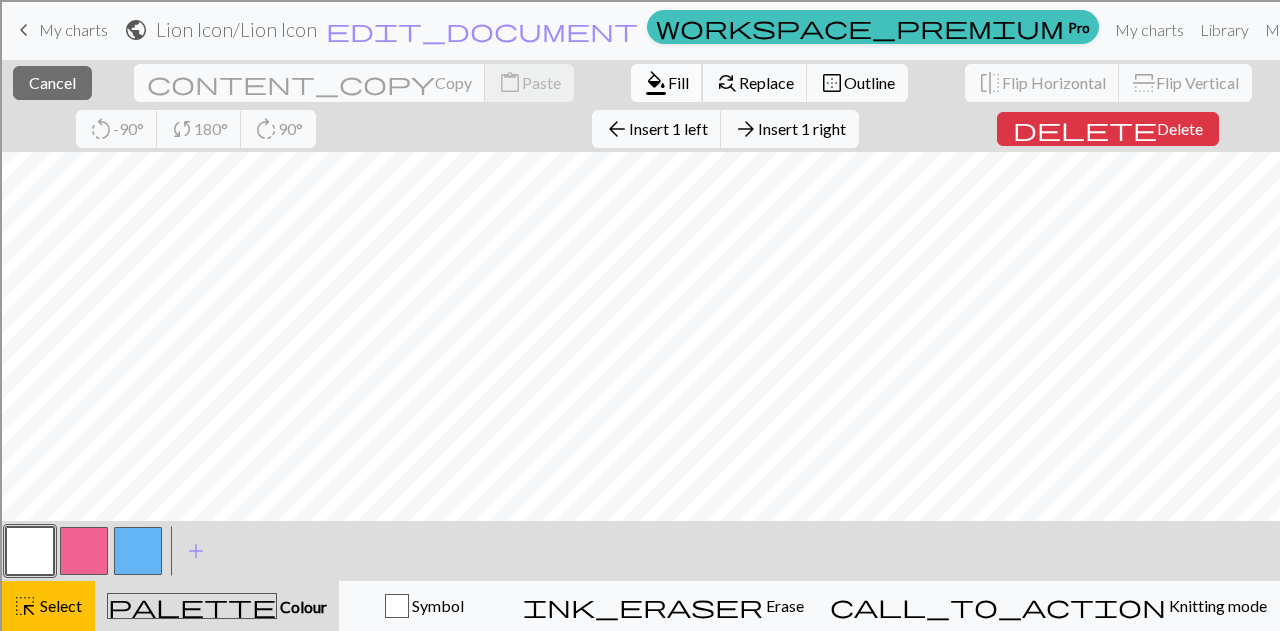 click on "format_color_fill" at bounding box center [656, 83] 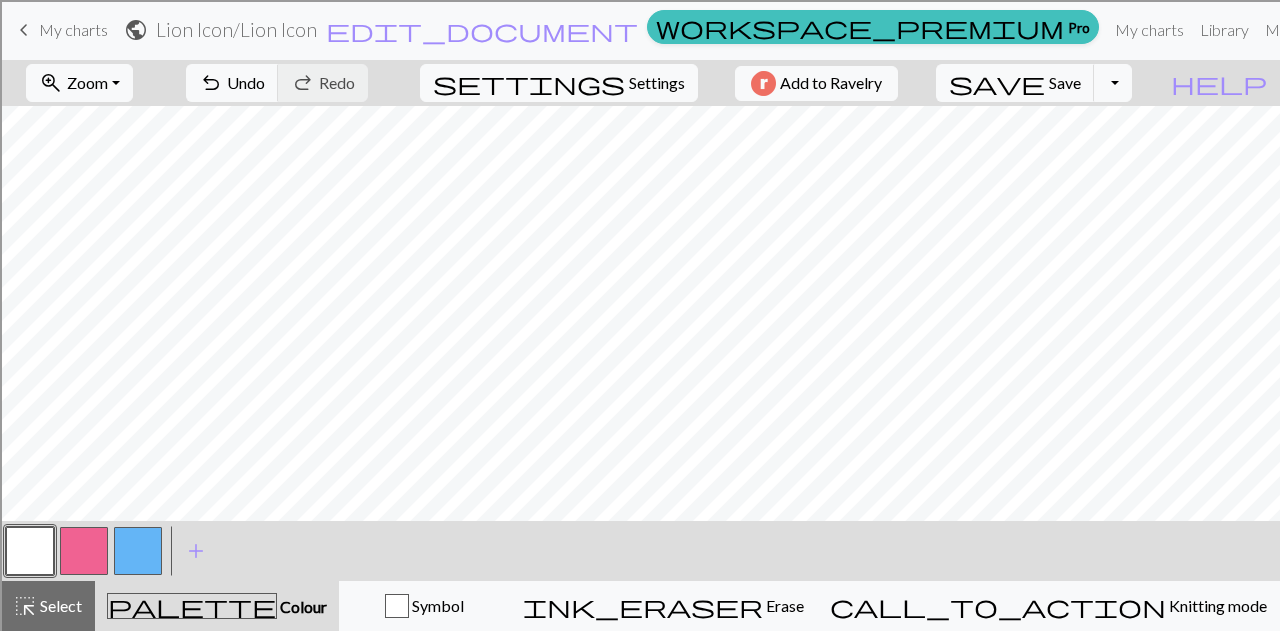 scroll, scrollTop: 289, scrollLeft: 0, axis: vertical 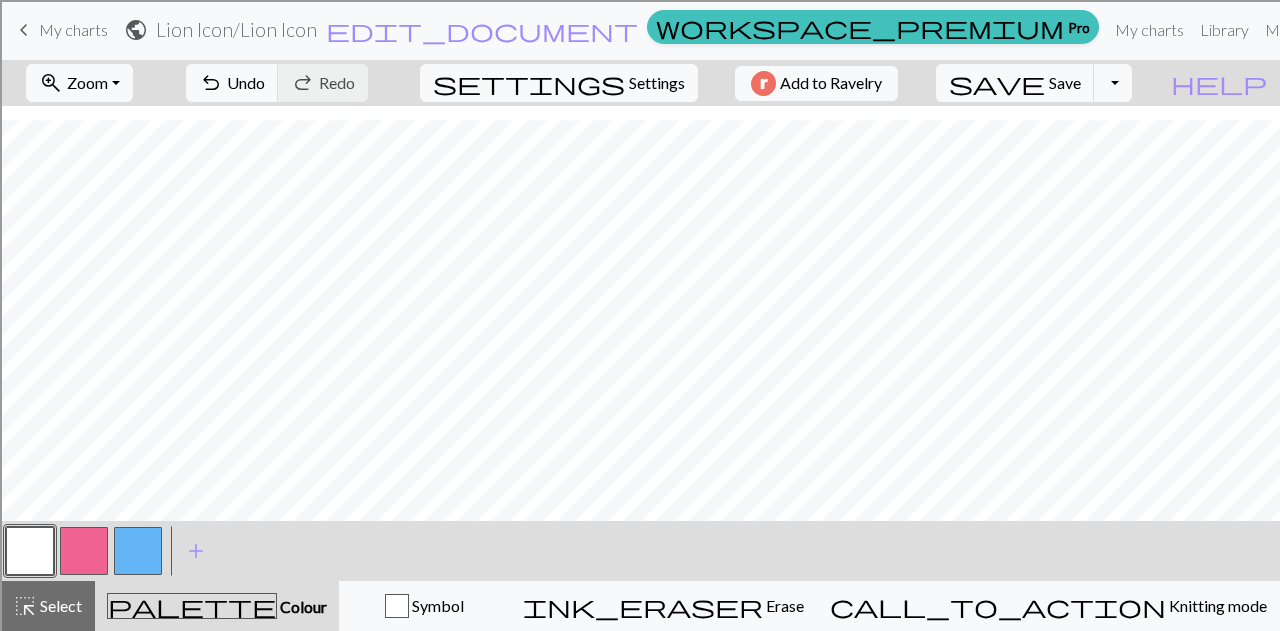 click at bounding box center (30, 551) 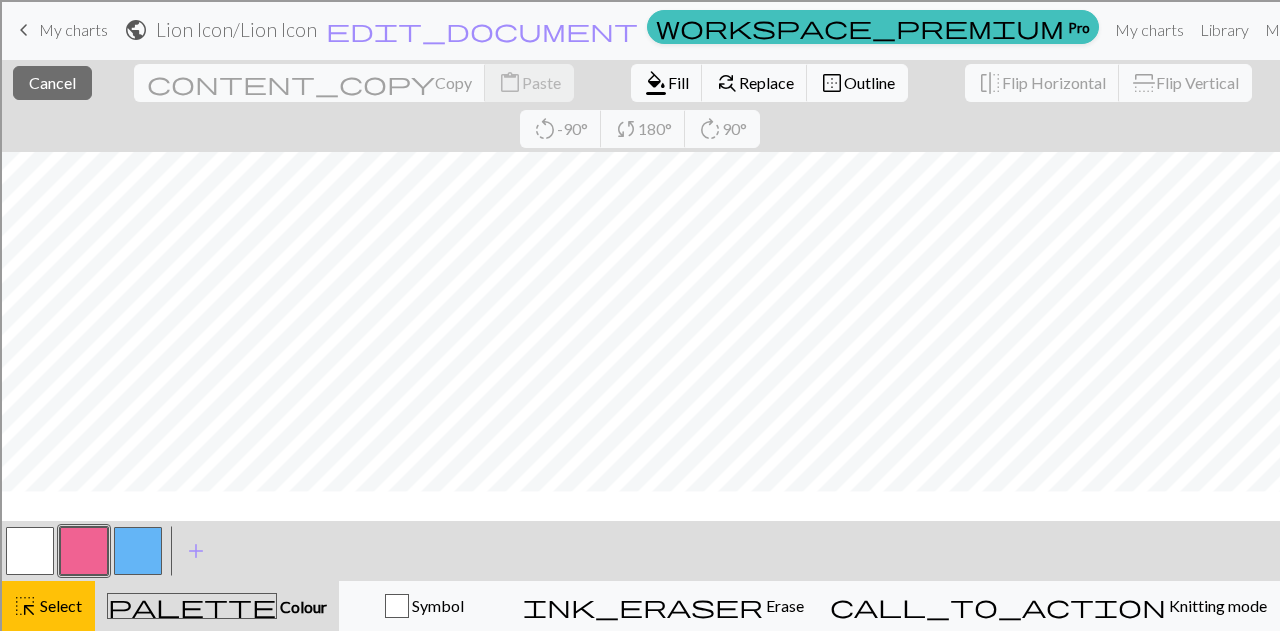 scroll, scrollTop: 289, scrollLeft: 0, axis: vertical 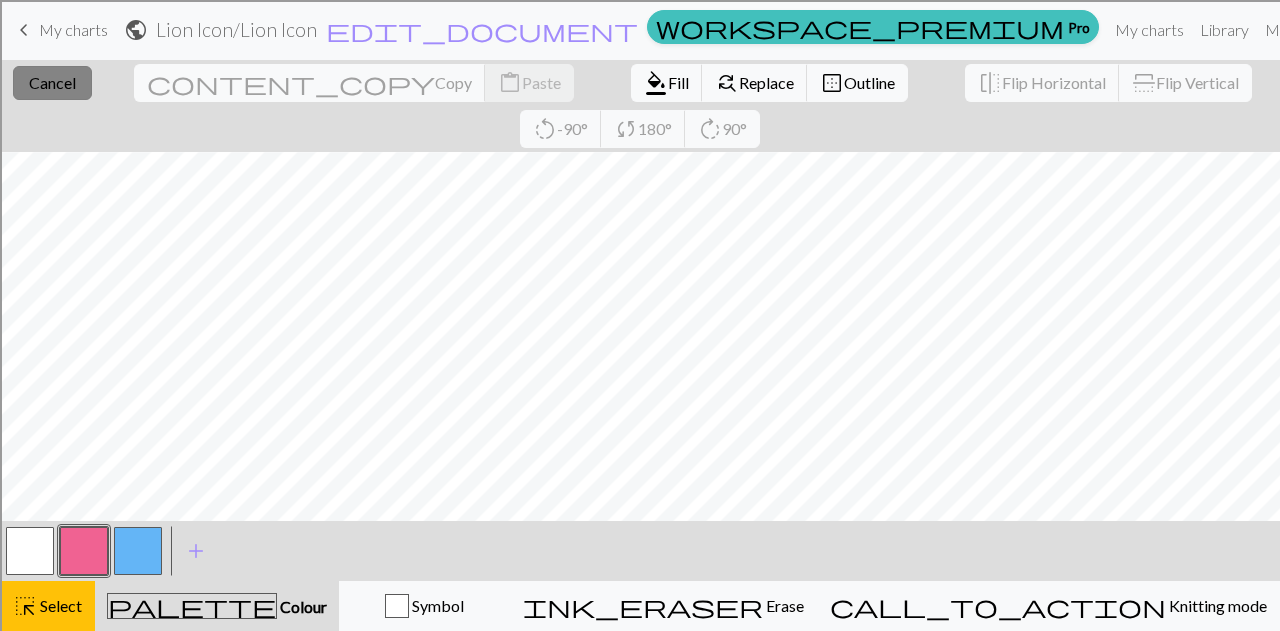 click on "Cancel" at bounding box center (52, 82) 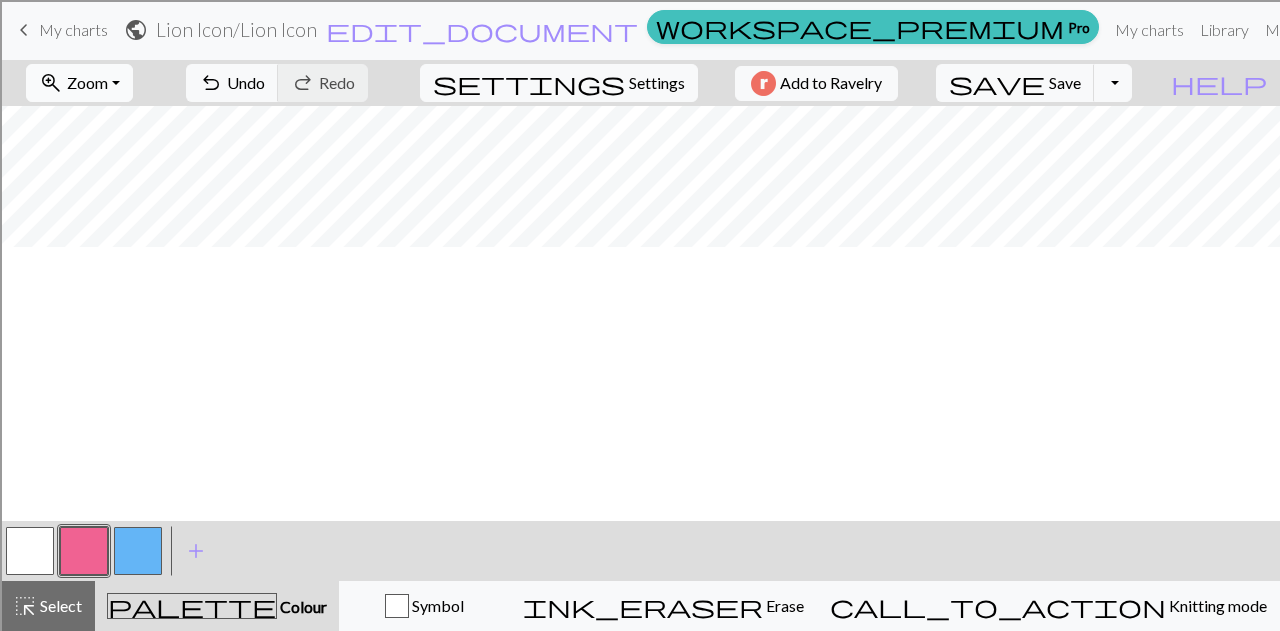 scroll, scrollTop: 0, scrollLeft: 0, axis: both 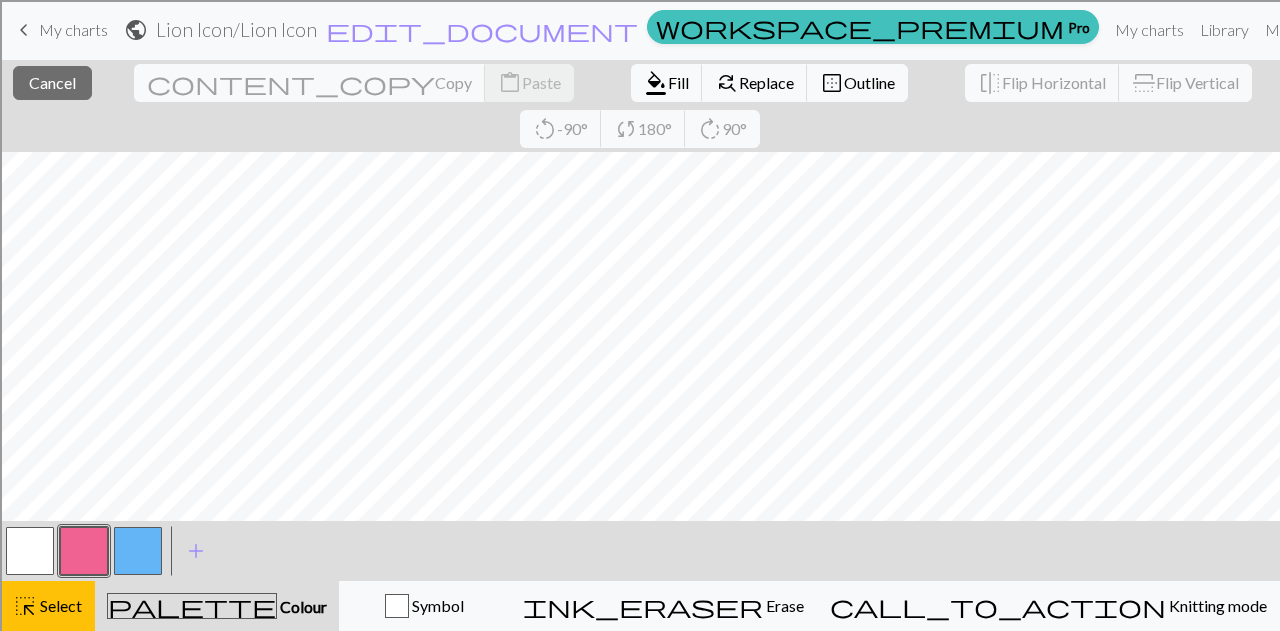 click at bounding box center (30, 551) 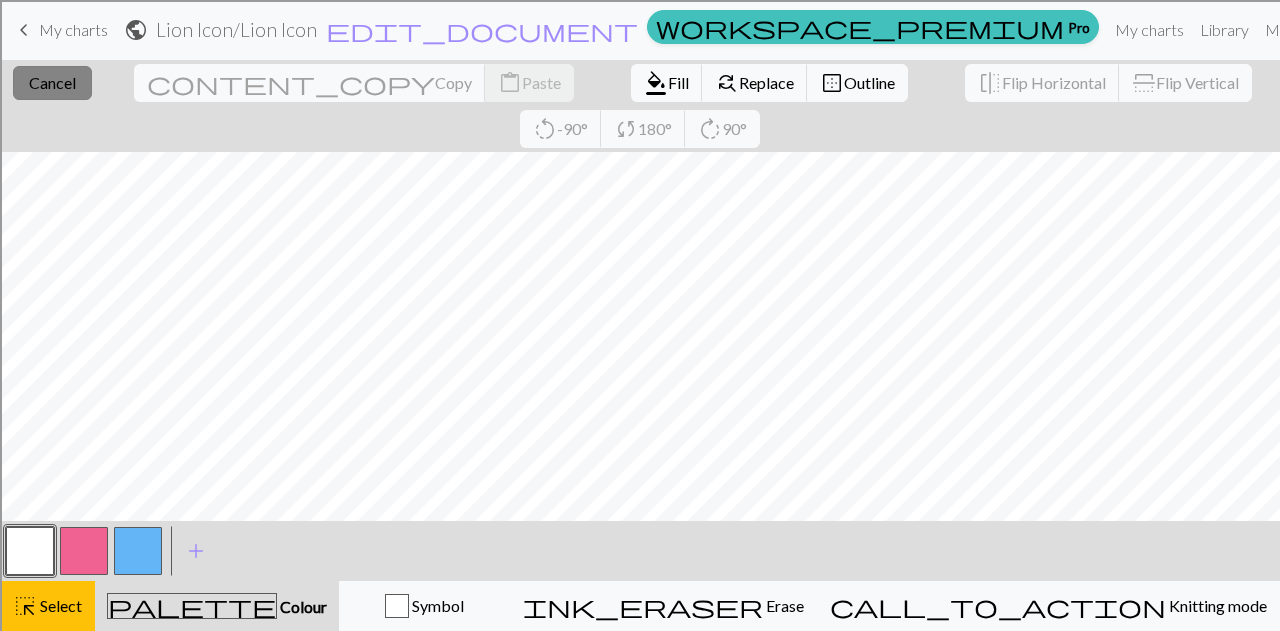 click on "close Cancel" at bounding box center [52, 83] 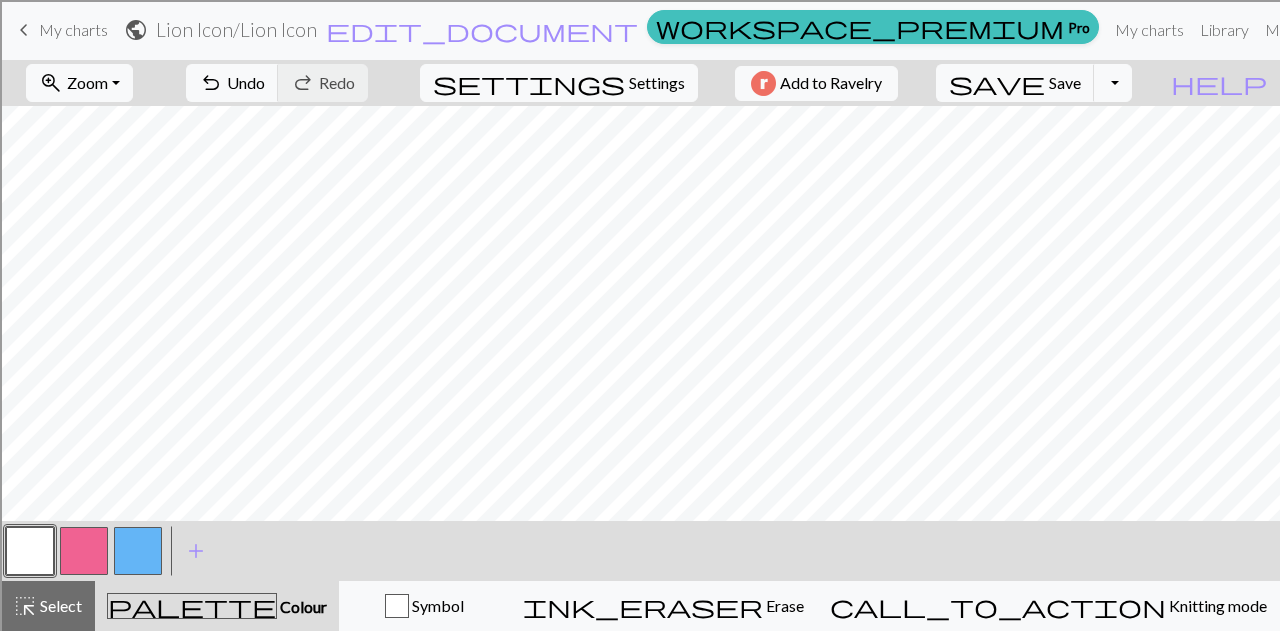 click at bounding box center (84, 551) 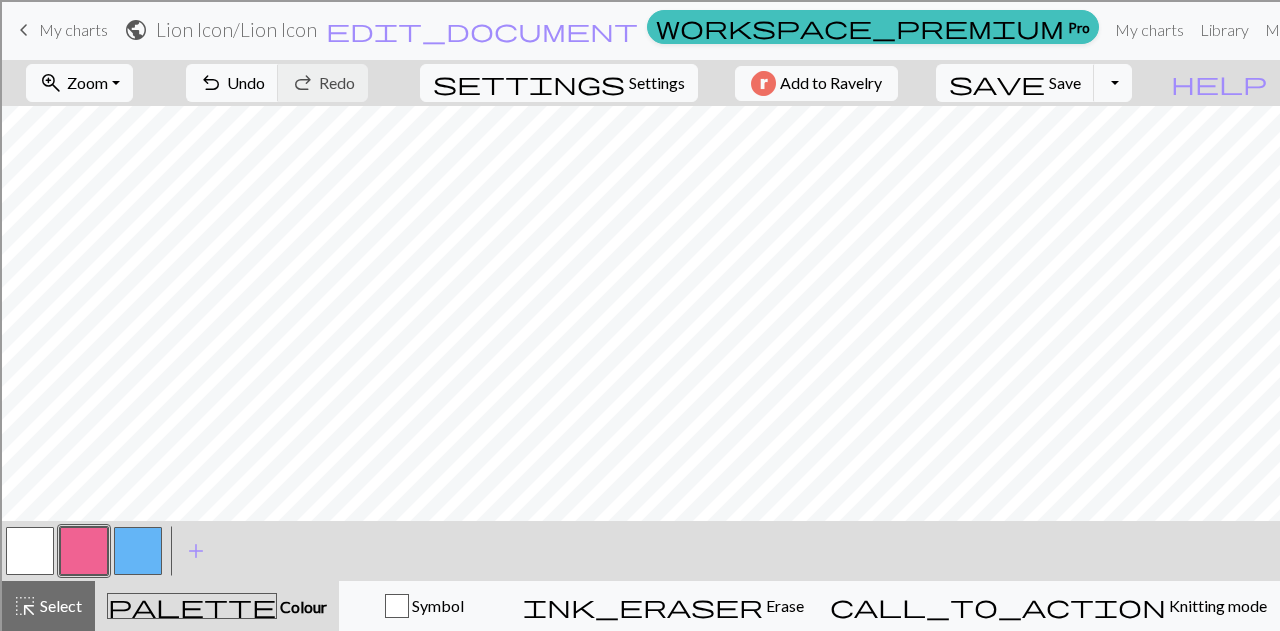 drag, startPoint x: 18, startPoint y: 552, endPoint x: 29, endPoint y: 547, distance: 12.083046 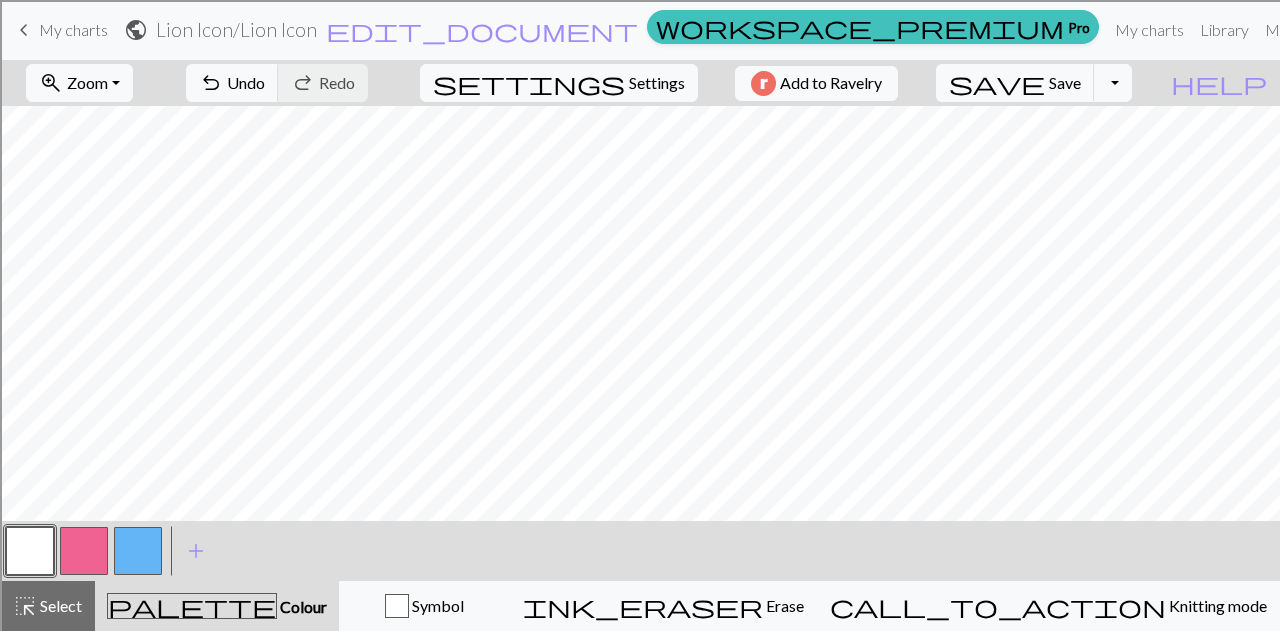 click at bounding box center [84, 551] 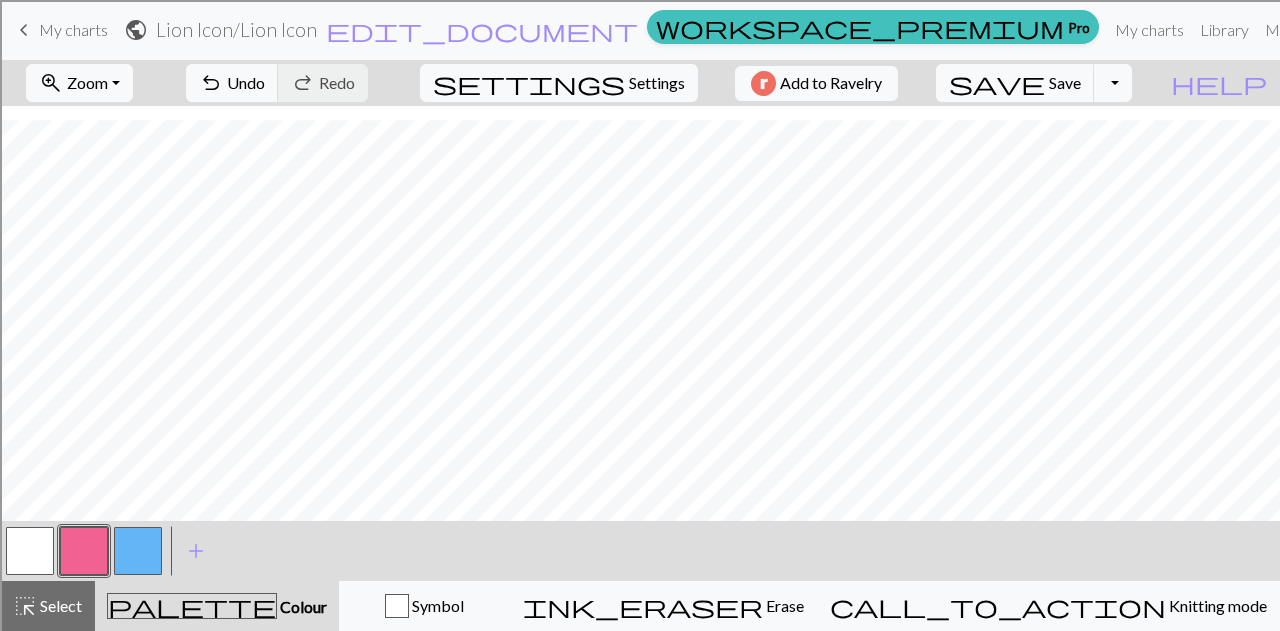scroll, scrollTop: 189, scrollLeft: 0, axis: vertical 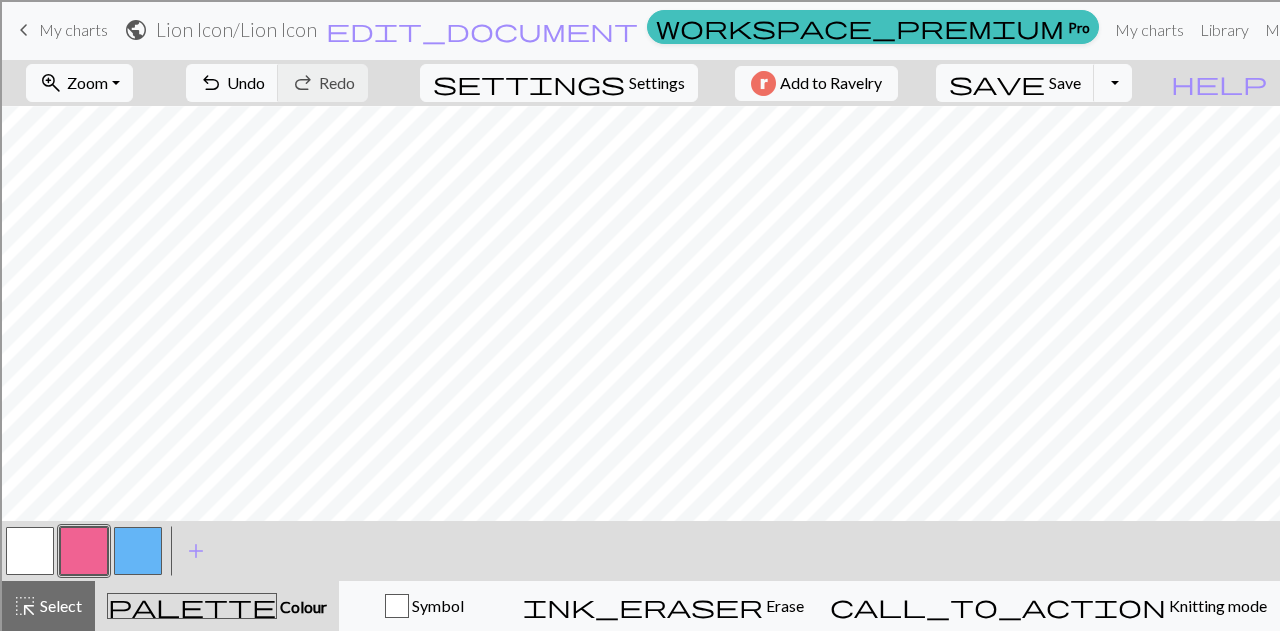 click at bounding box center (30, 551) 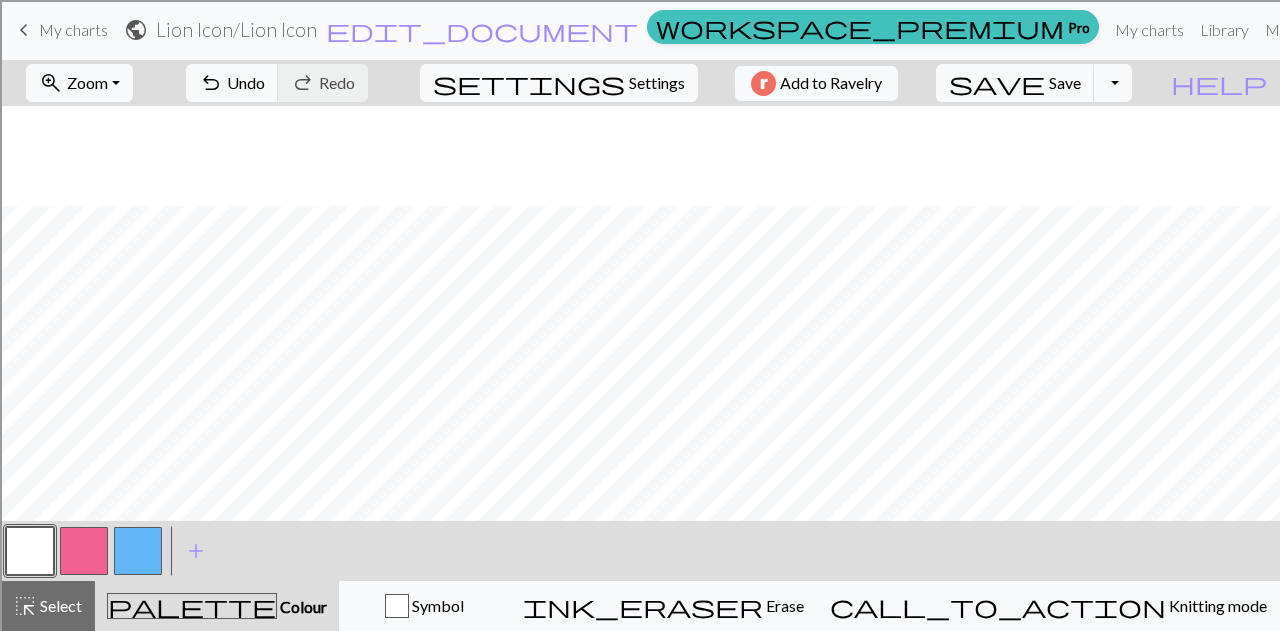 scroll, scrollTop: 100, scrollLeft: 0, axis: vertical 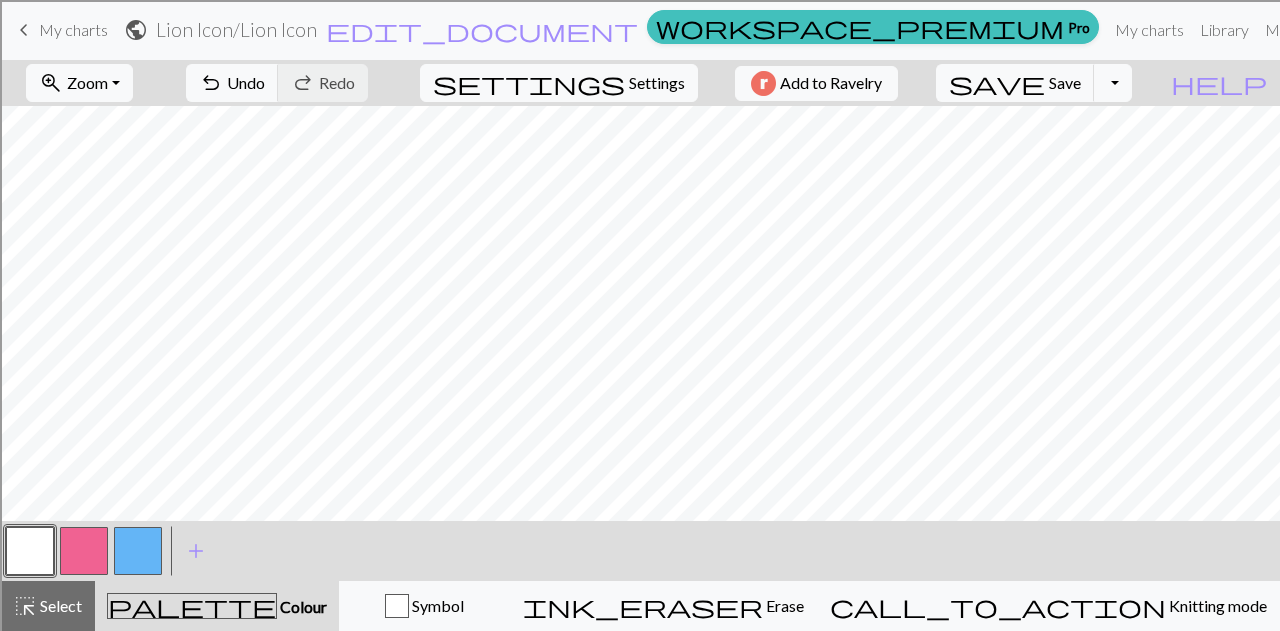 click at bounding box center (84, 551) 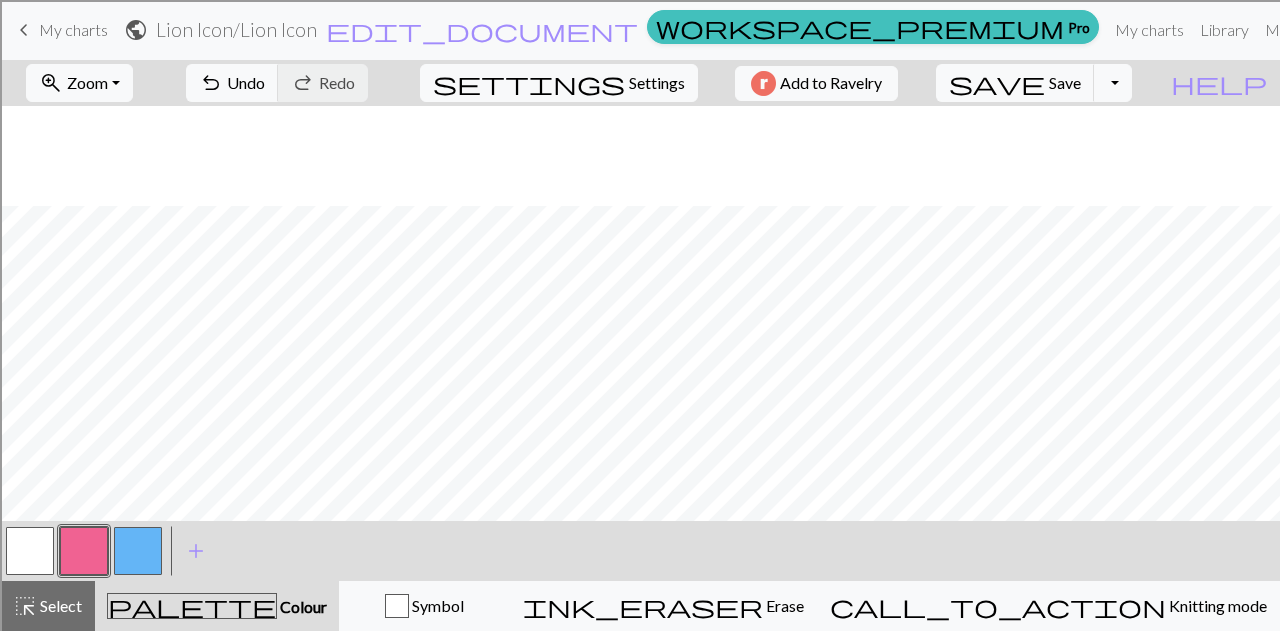 scroll, scrollTop: 200, scrollLeft: 0, axis: vertical 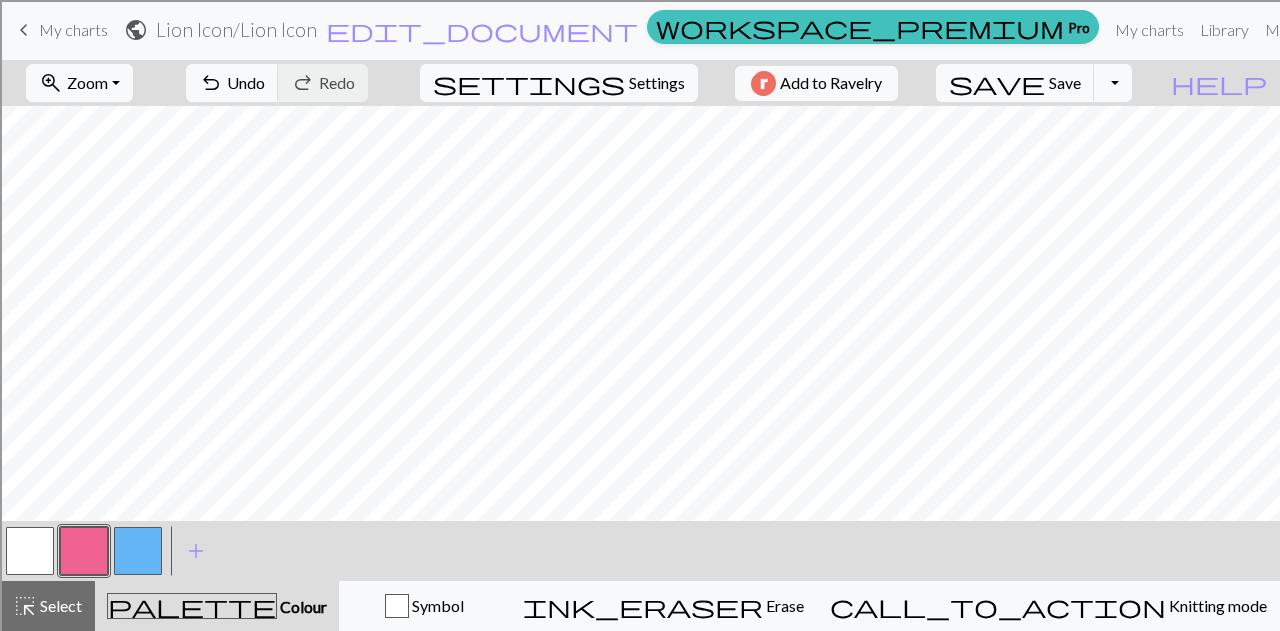 drag, startPoint x: 25, startPoint y: 561, endPoint x: 68, endPoint y: 513, distance: 64.44377 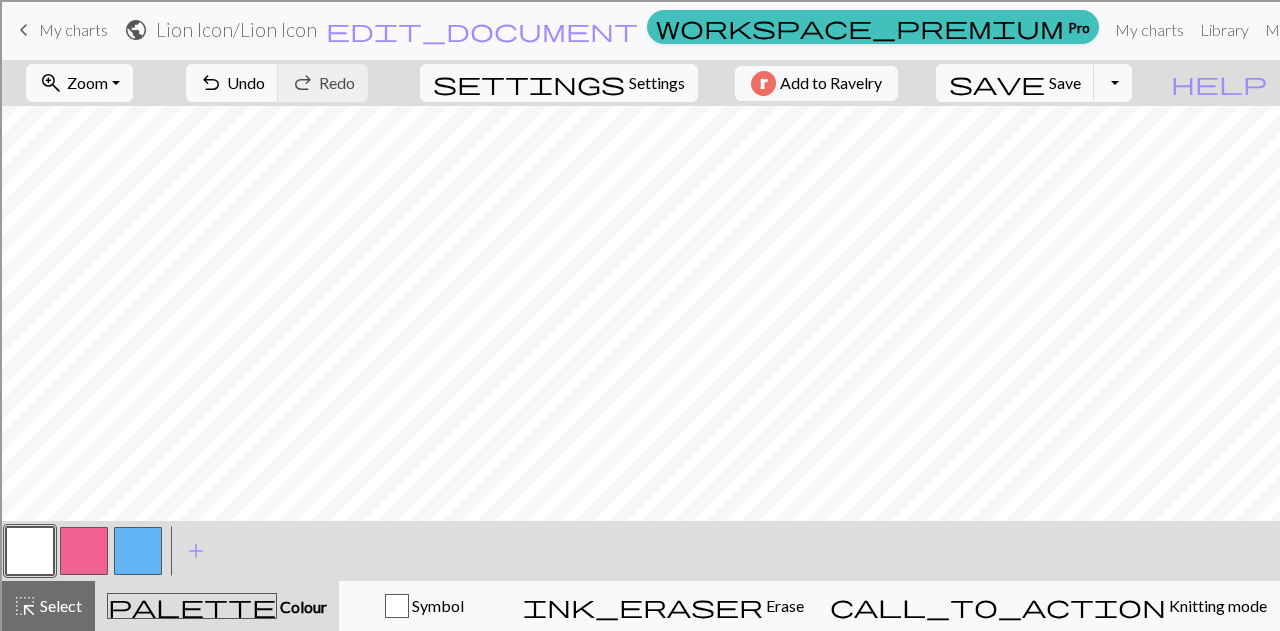 click at bounding box center [84, 551] 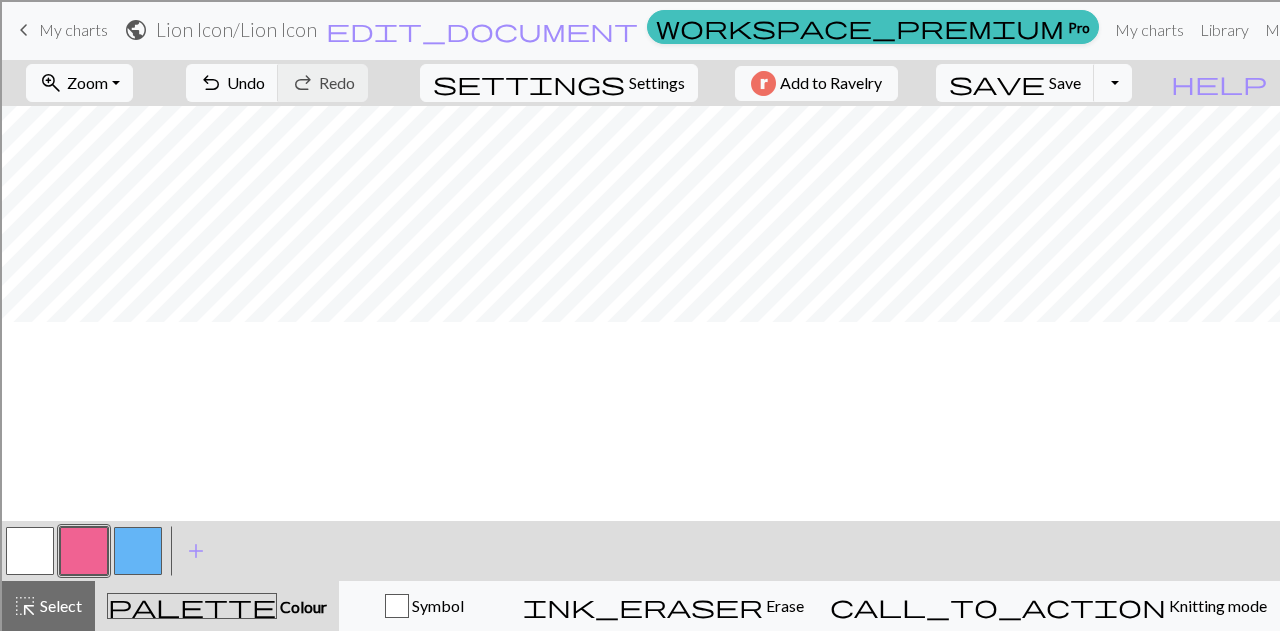 scroll, scrollTop: 0, scrollLeft: 0, axis: both 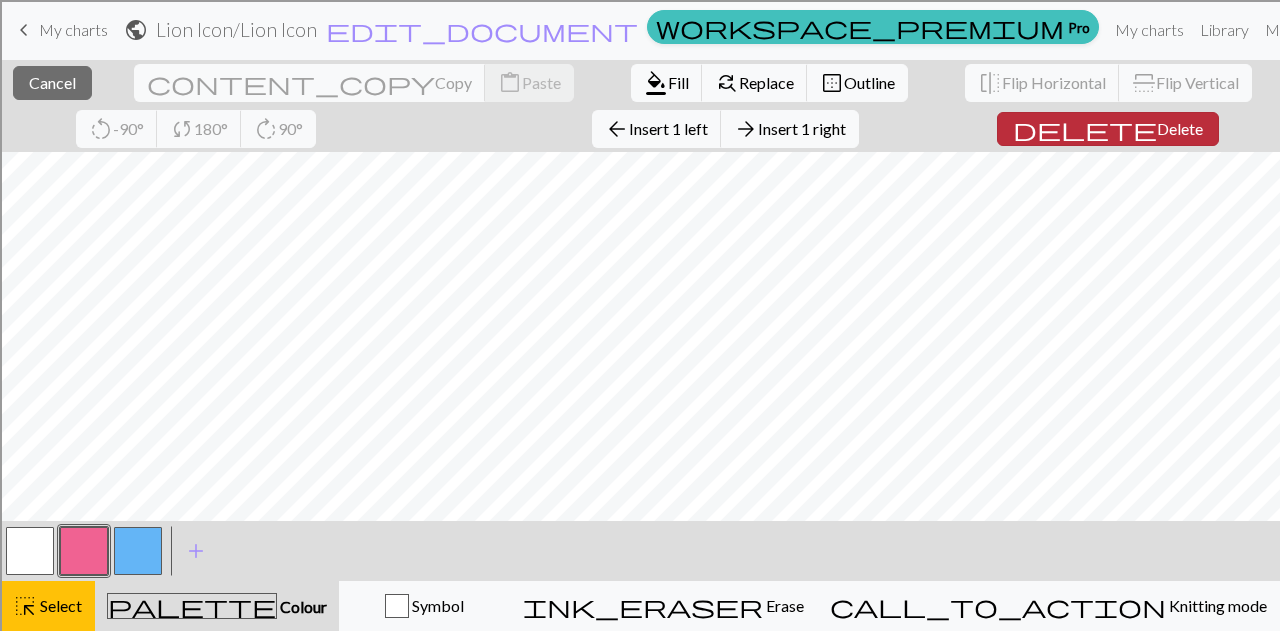 click on "delete  Delete" at bounding box center [1108, 129] 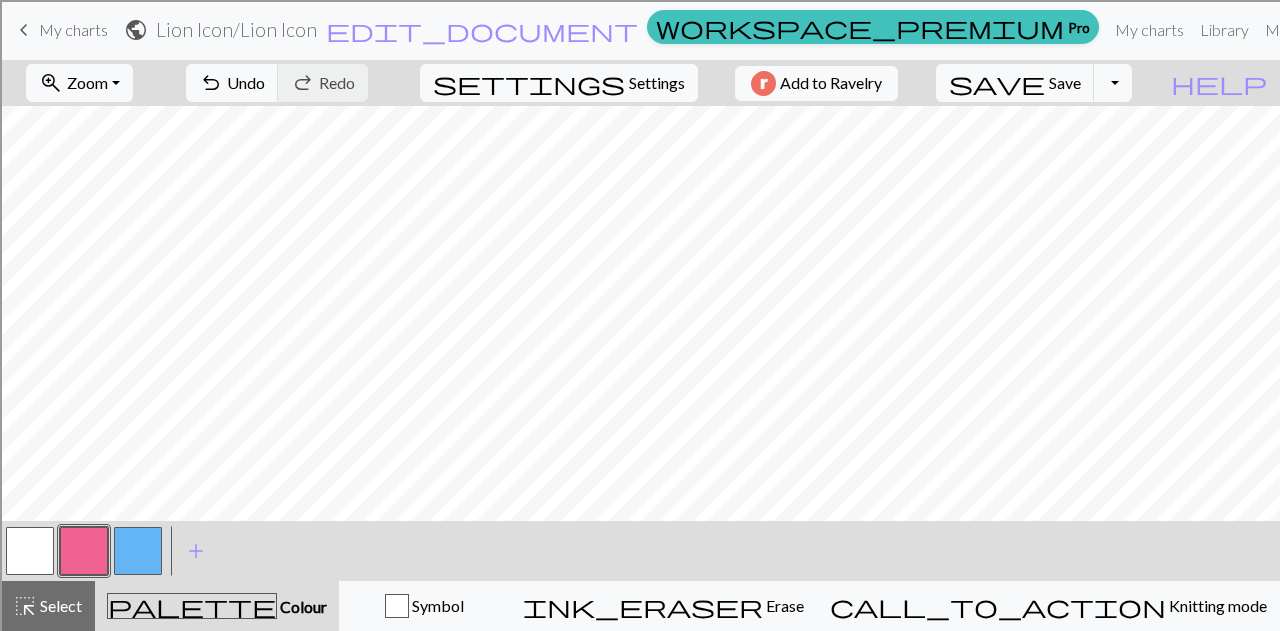 click at bounding box center [138, 551] 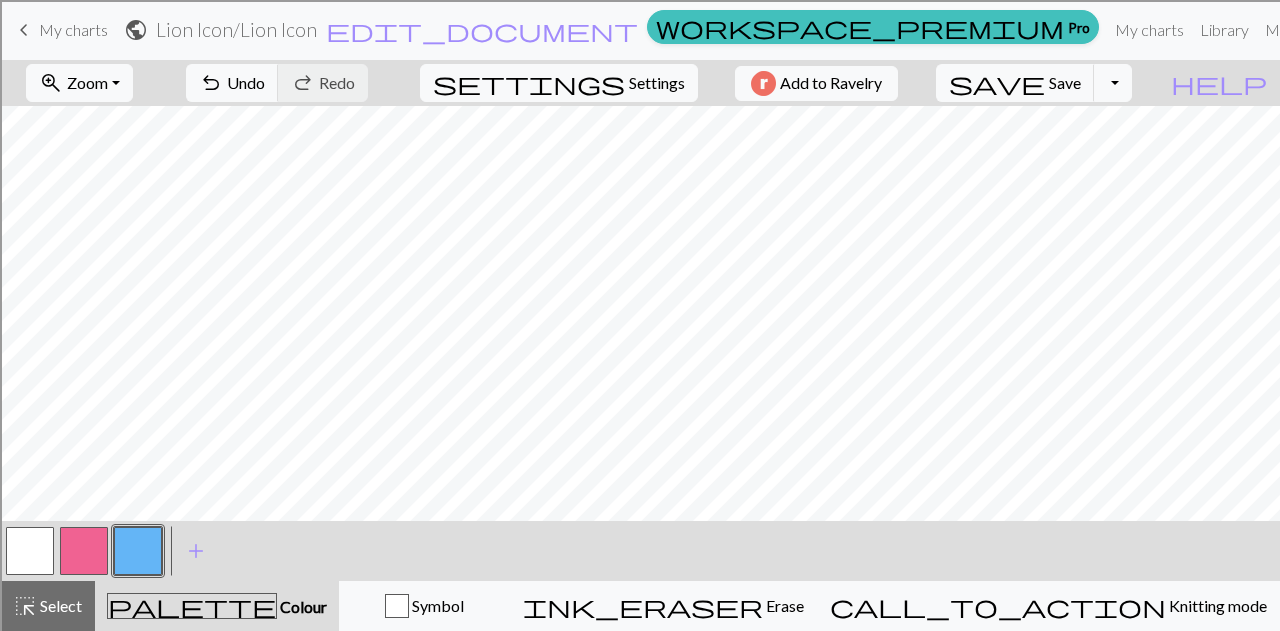 click at bounding box center [84, 551] 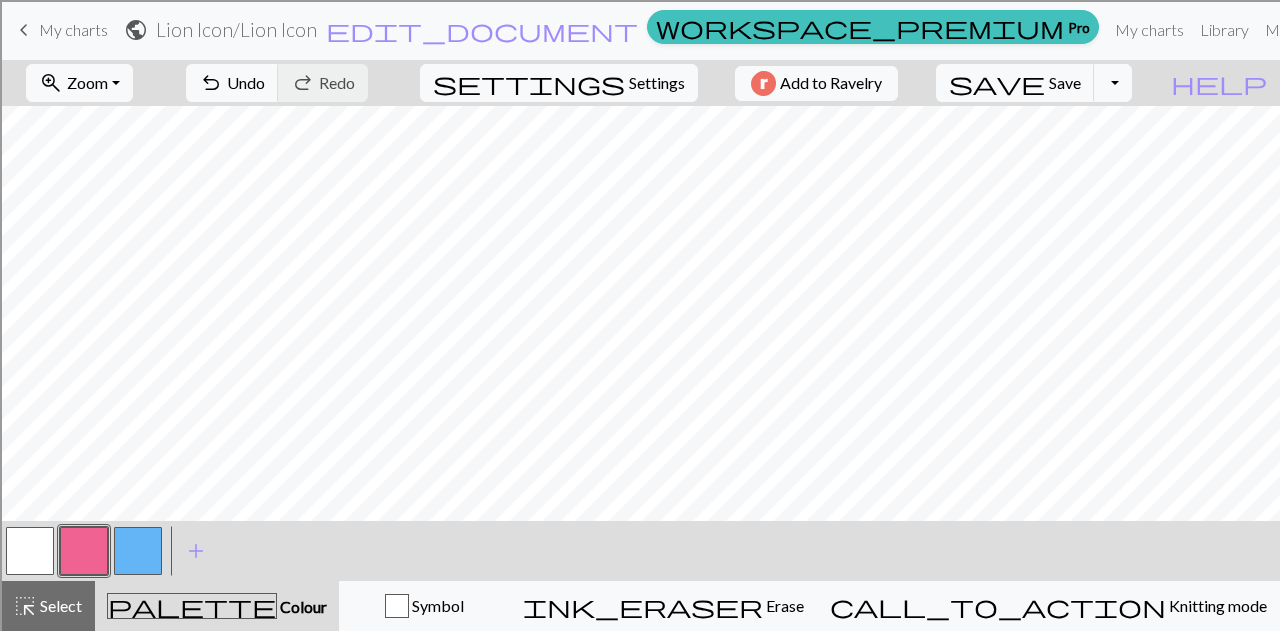 click at bounding box center (138, 551) 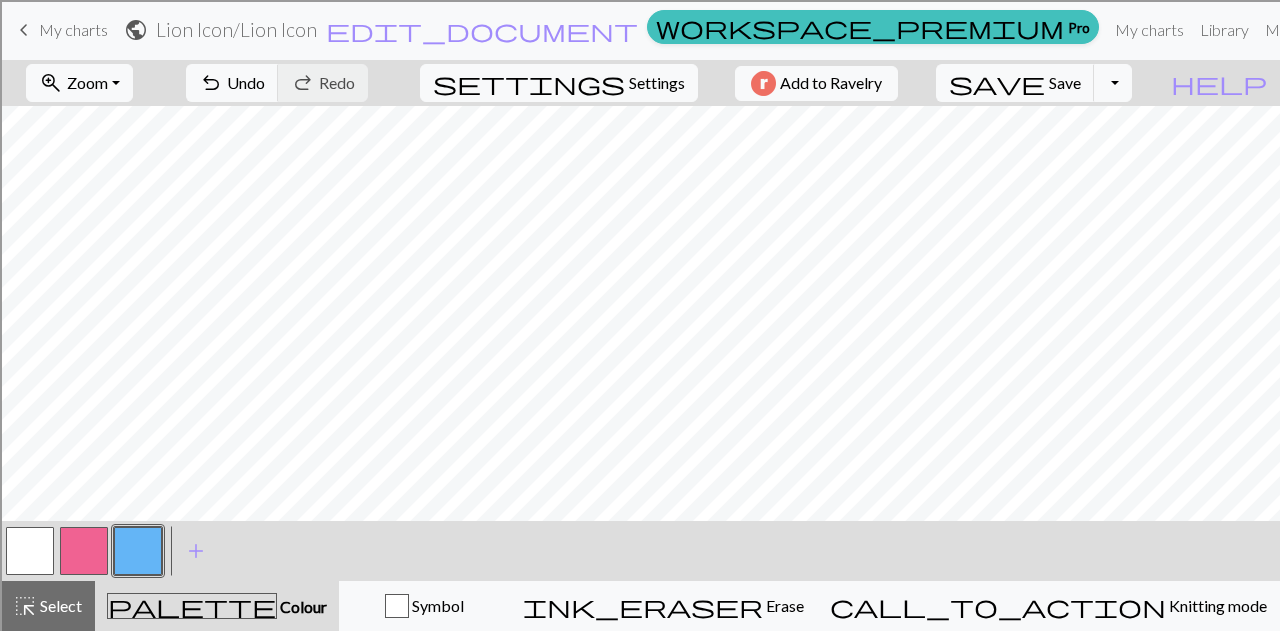 scroll, scrollTop: 100, scrollLeft: 0, axis: vertical 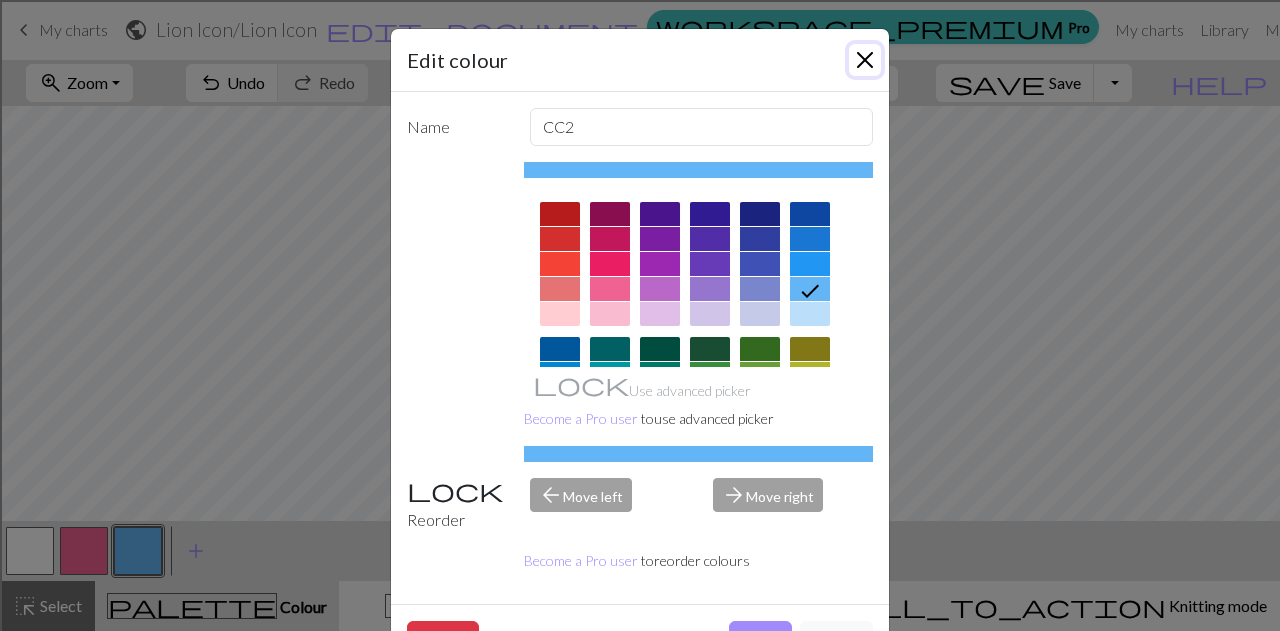 click at bounding box center [865, 60] 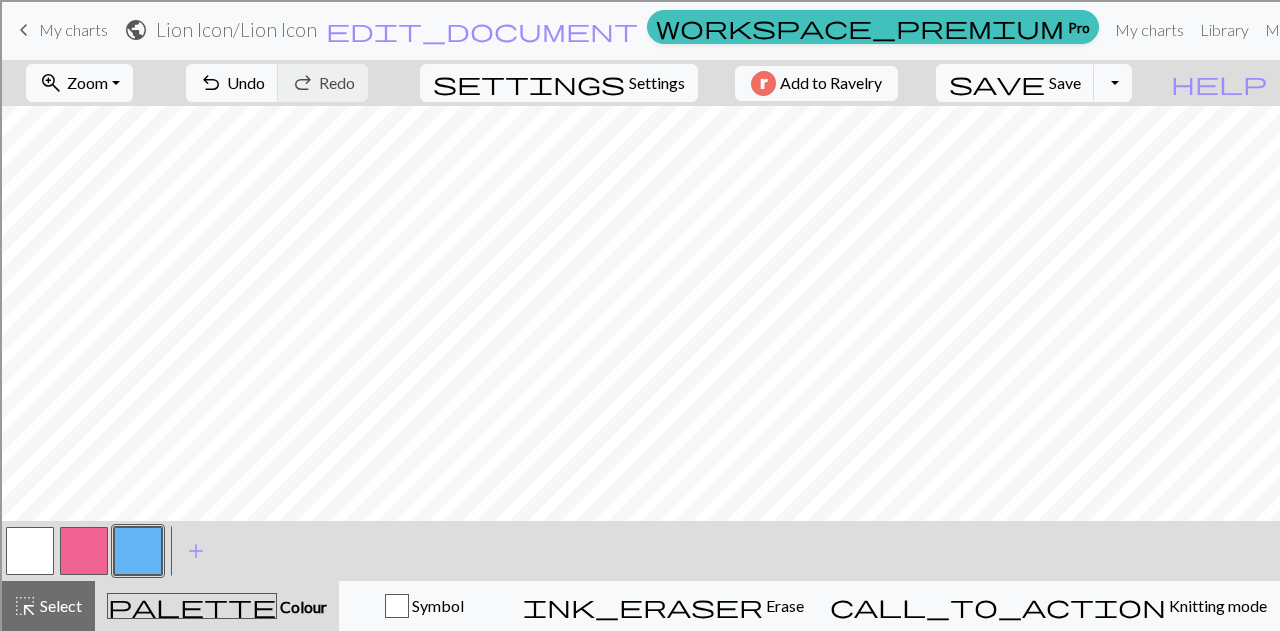 click at bounding box center (84, 551) 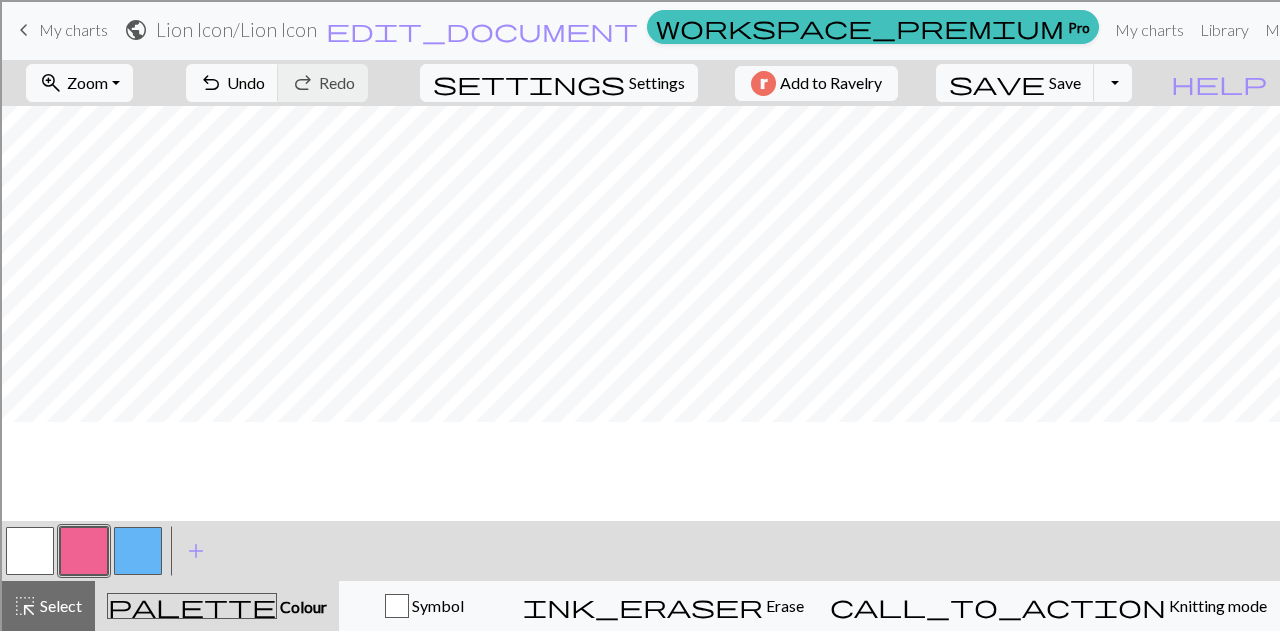 scroll, scrollTop: 0, scrollLeft: 0, axis: both 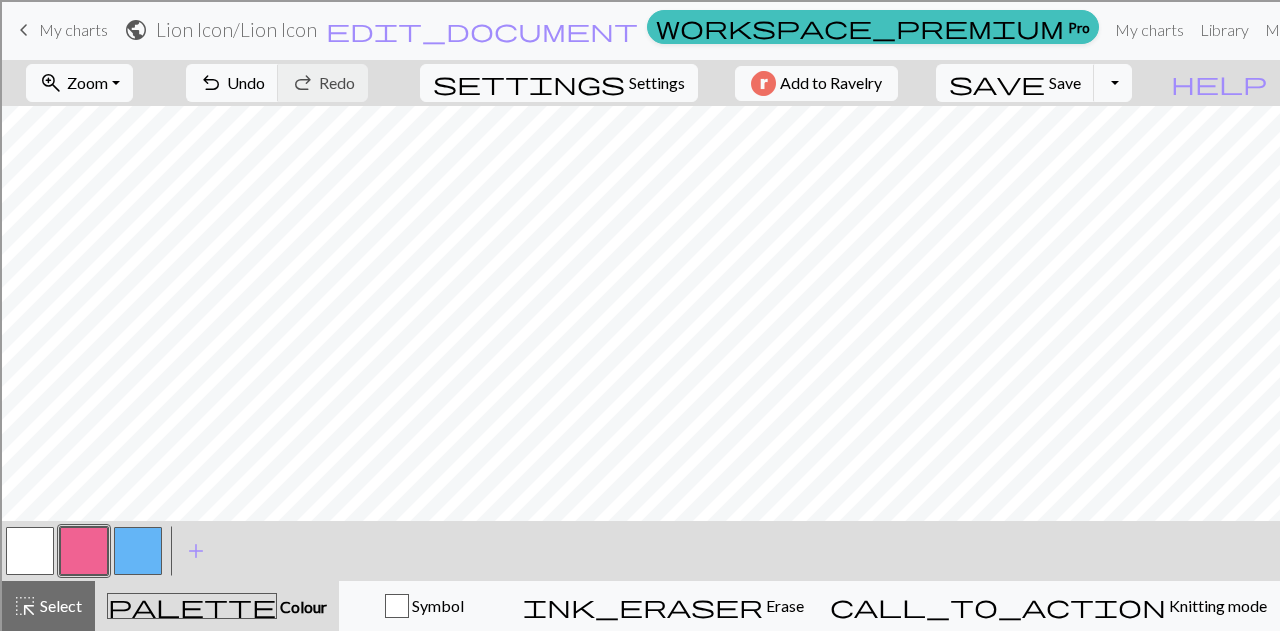 click at bounding box center [138, 551] 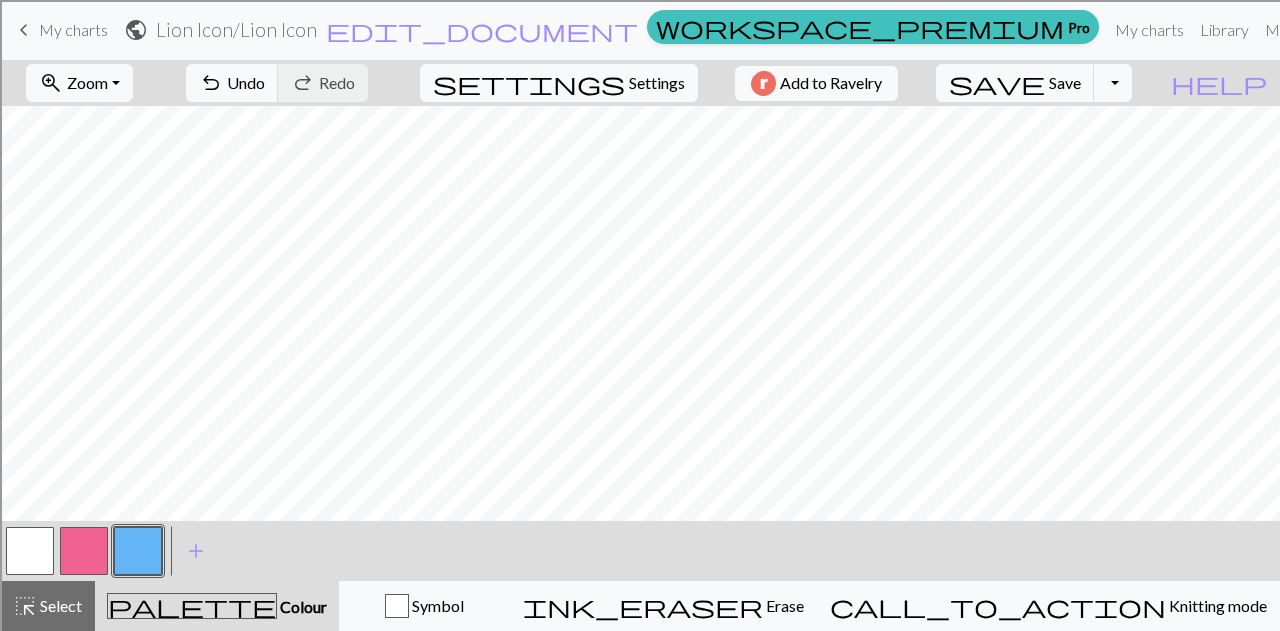 drag, startPoint x: 81, startPoint y: 543, endPoint x: 112, endPoint y: 525, distance: 35.846897 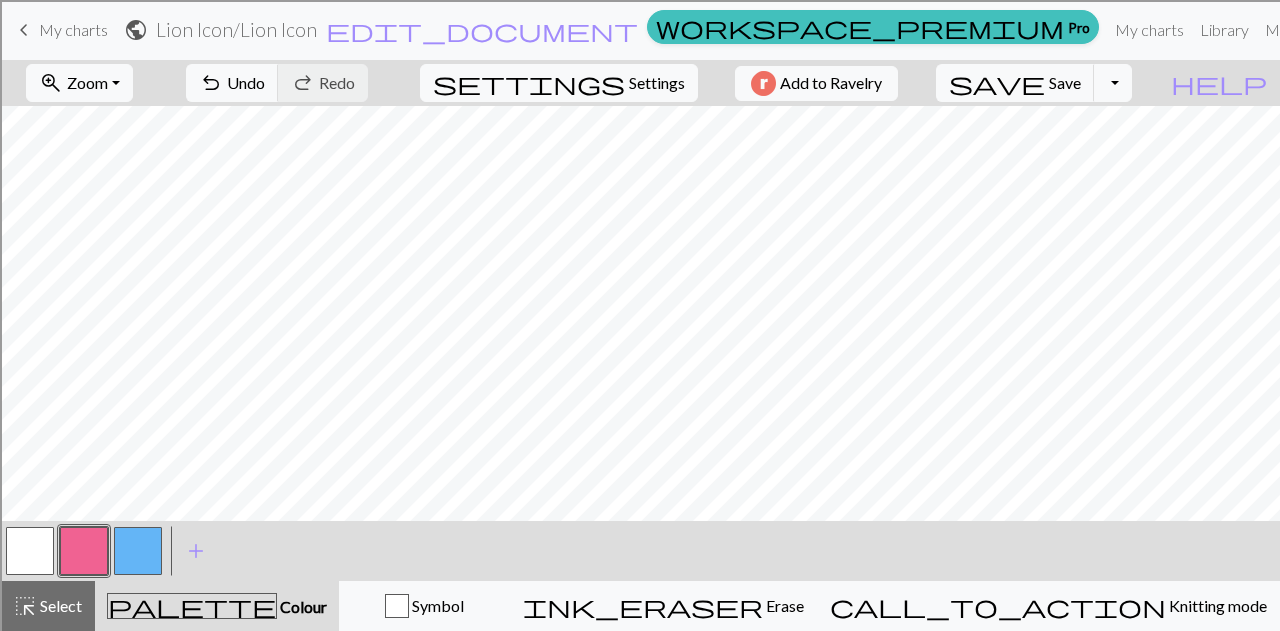 click at bounding box center [138, 551] 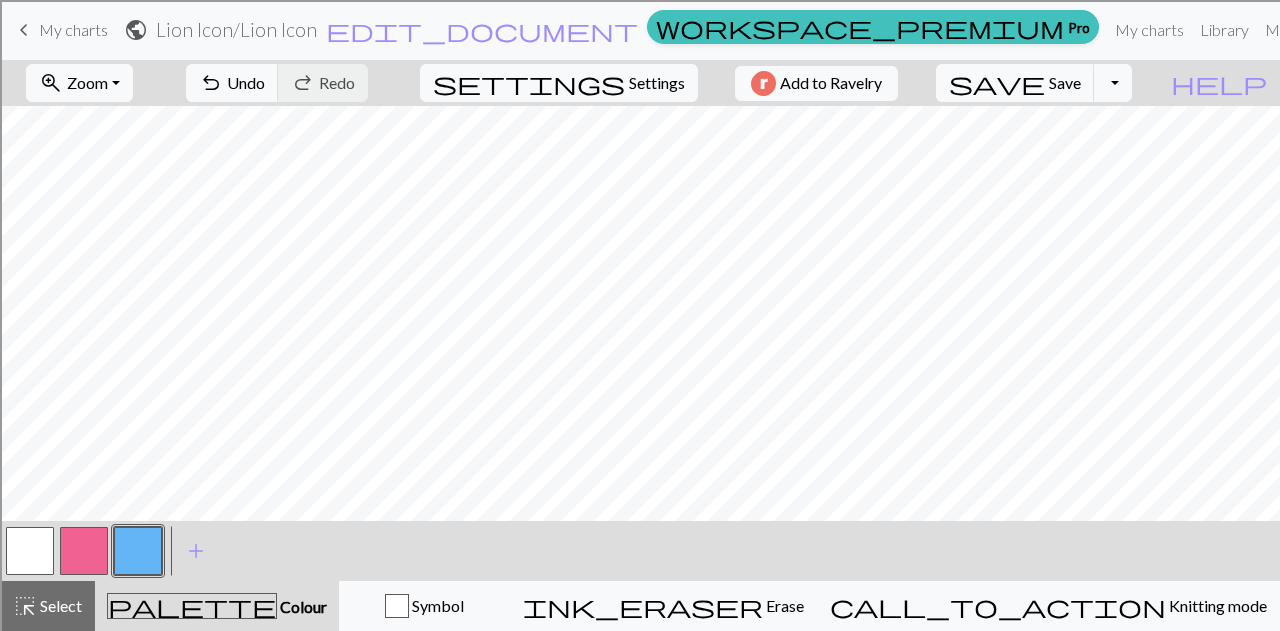 click at bounding box center (84, 551) 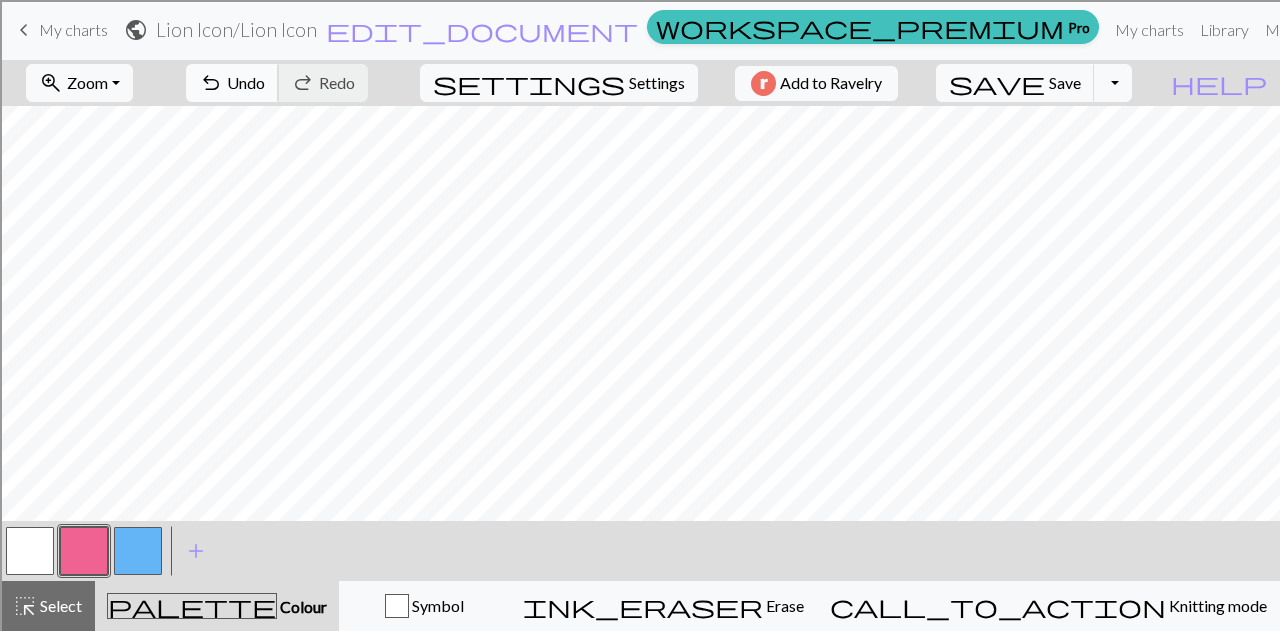 click on "Undo" at bounding box center [246, 82] 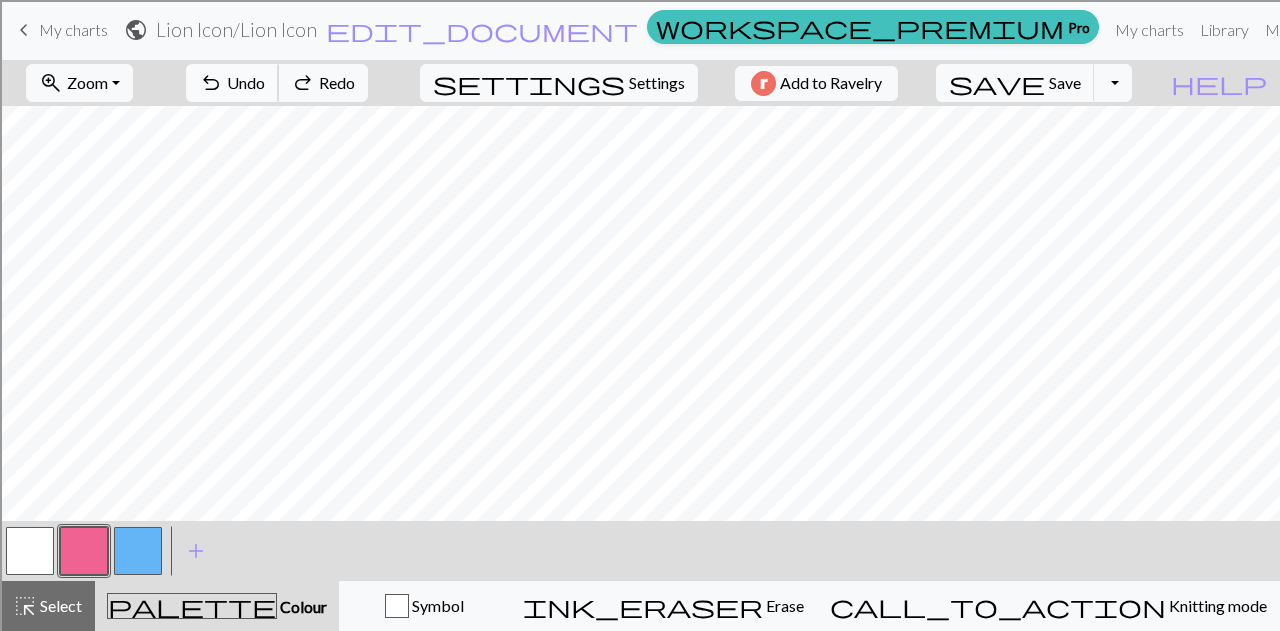 click on "Undo" at bounding box center (246, 82) 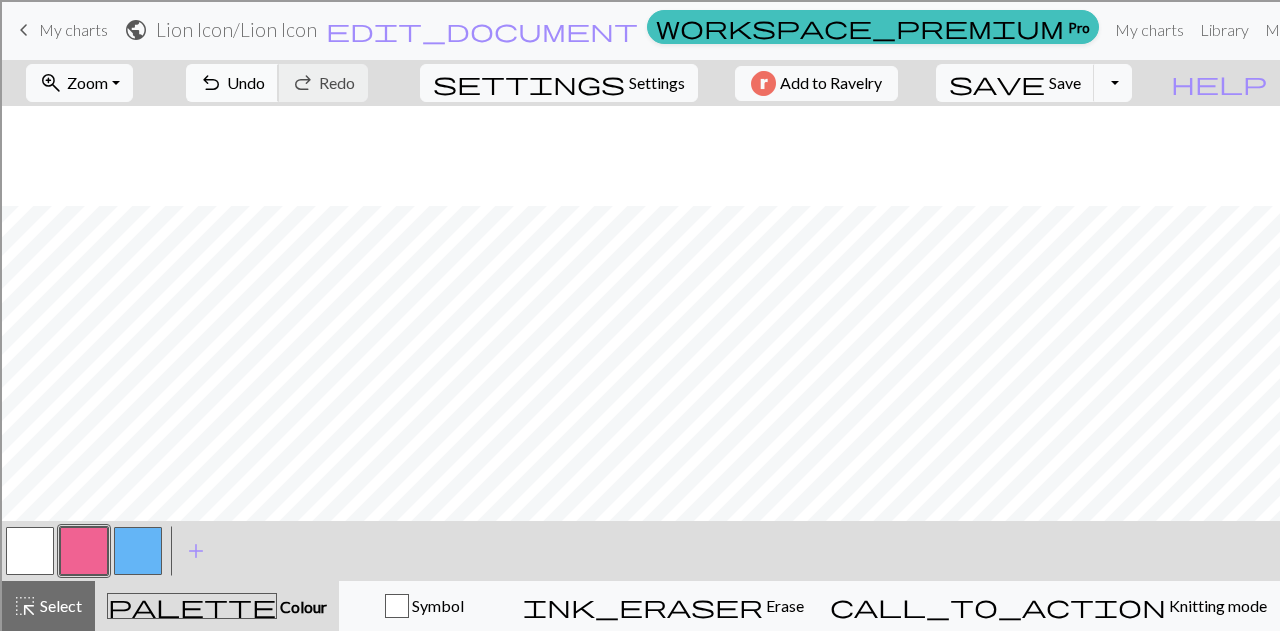 scroll, scrollTop: 100, scrollLeft: 0, axis: vertical 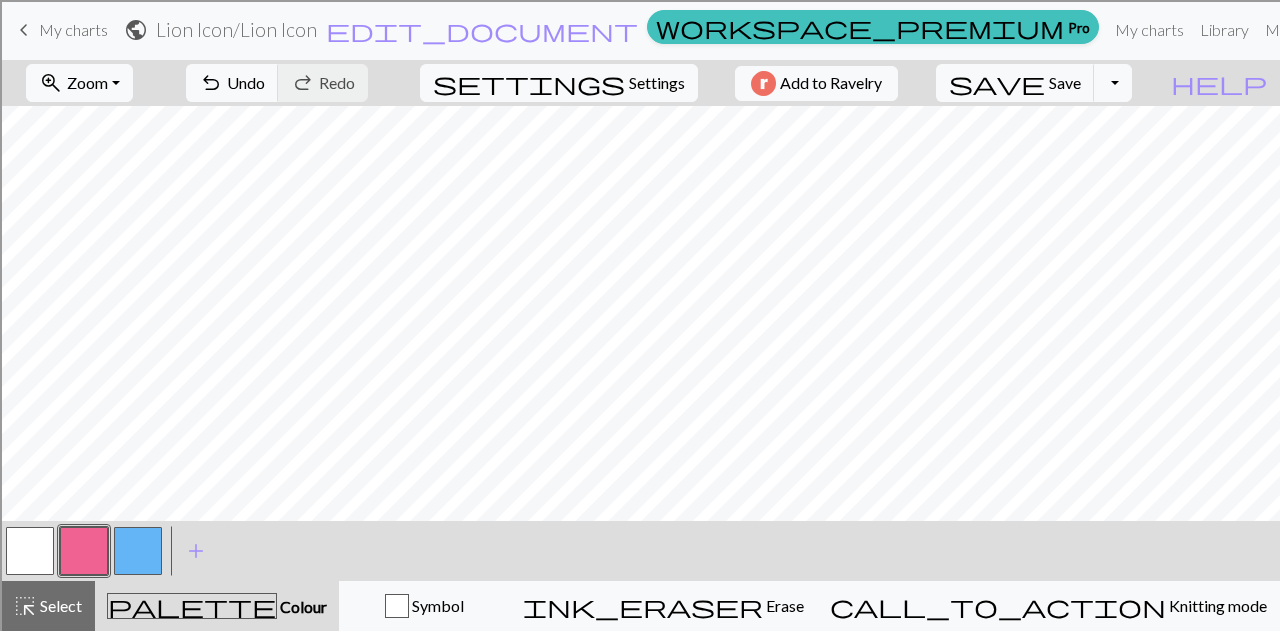 click at bounding box center [138, 551] 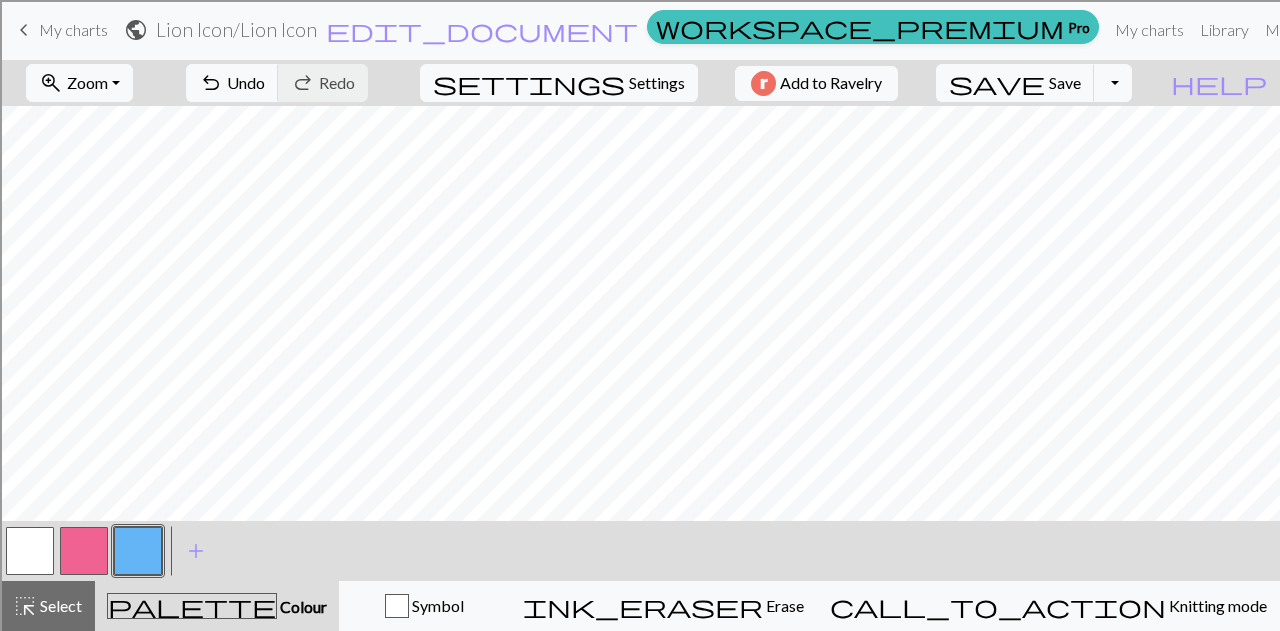 click at bounding box center (84, 551) 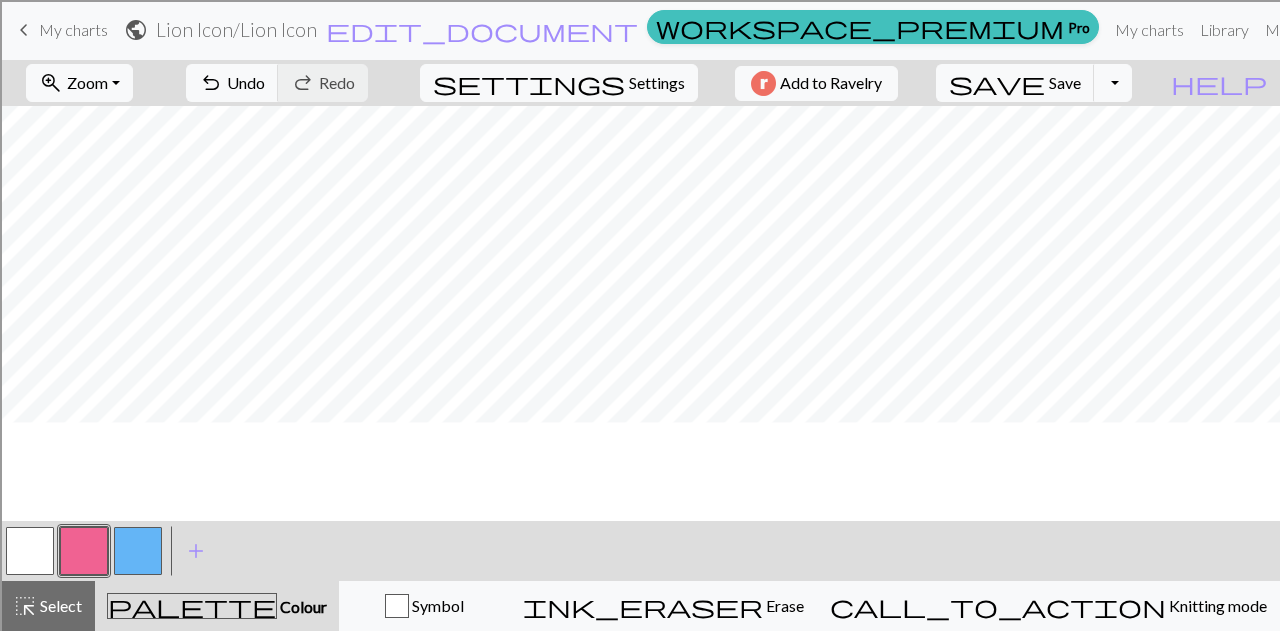 scroll, scrollTop: 89, scrollLeft: 0, axis: vertical 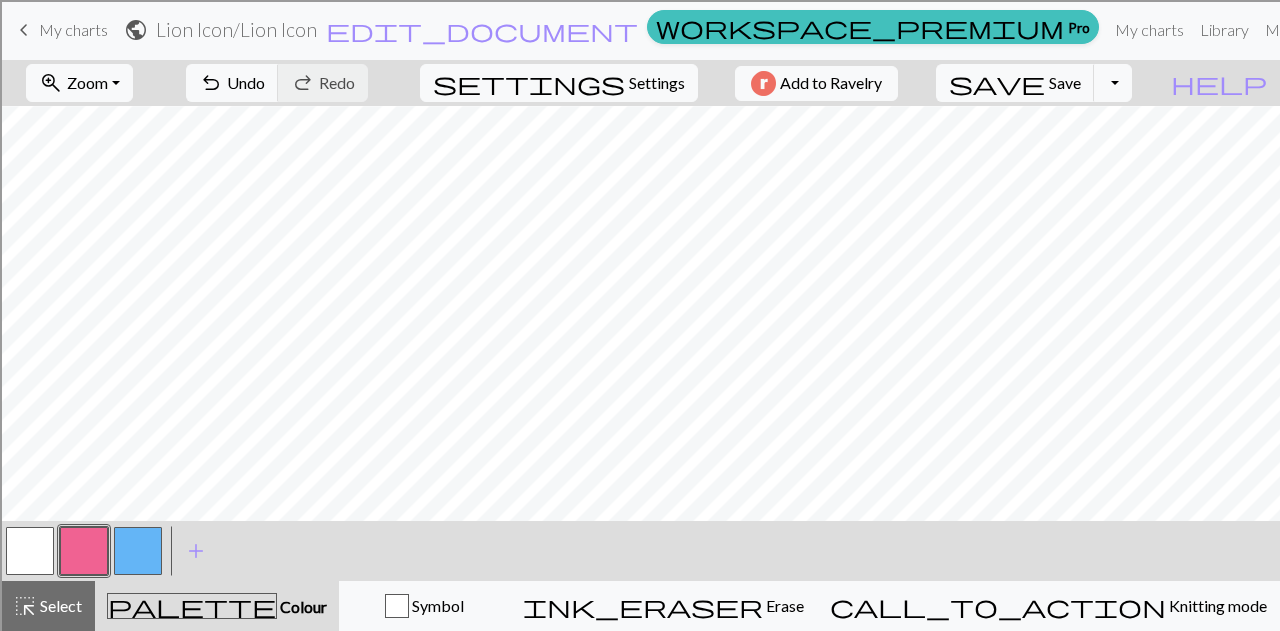 click at bounding box center [138, 551] 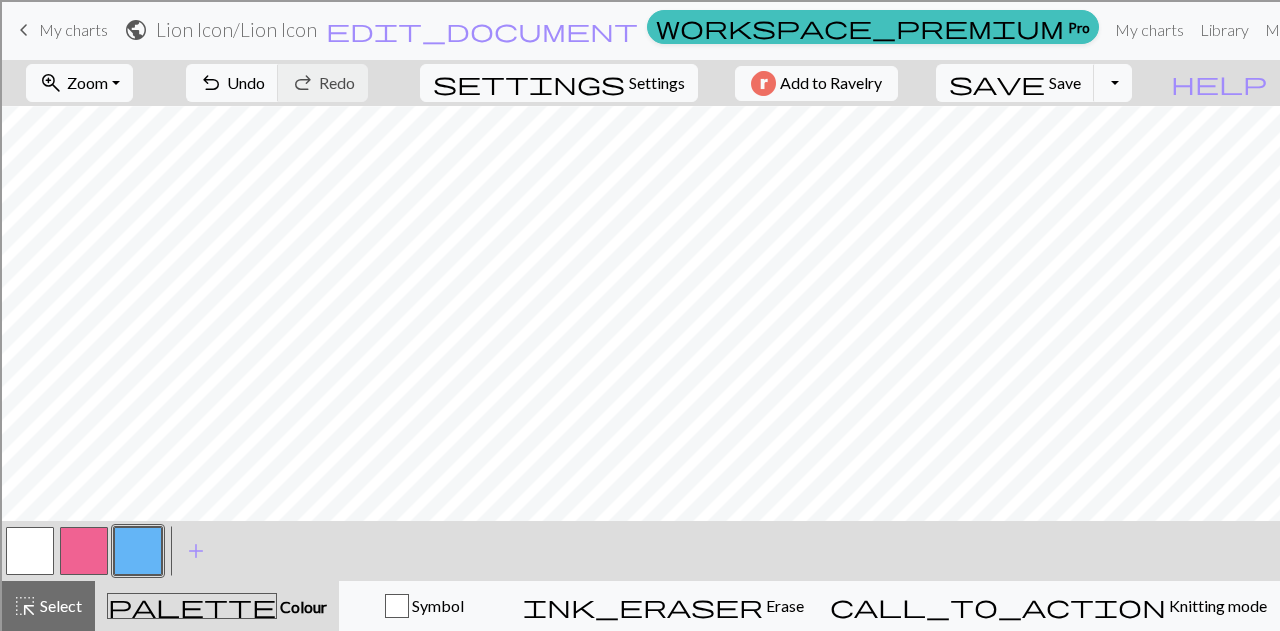 click at bounding box center (84, 551) 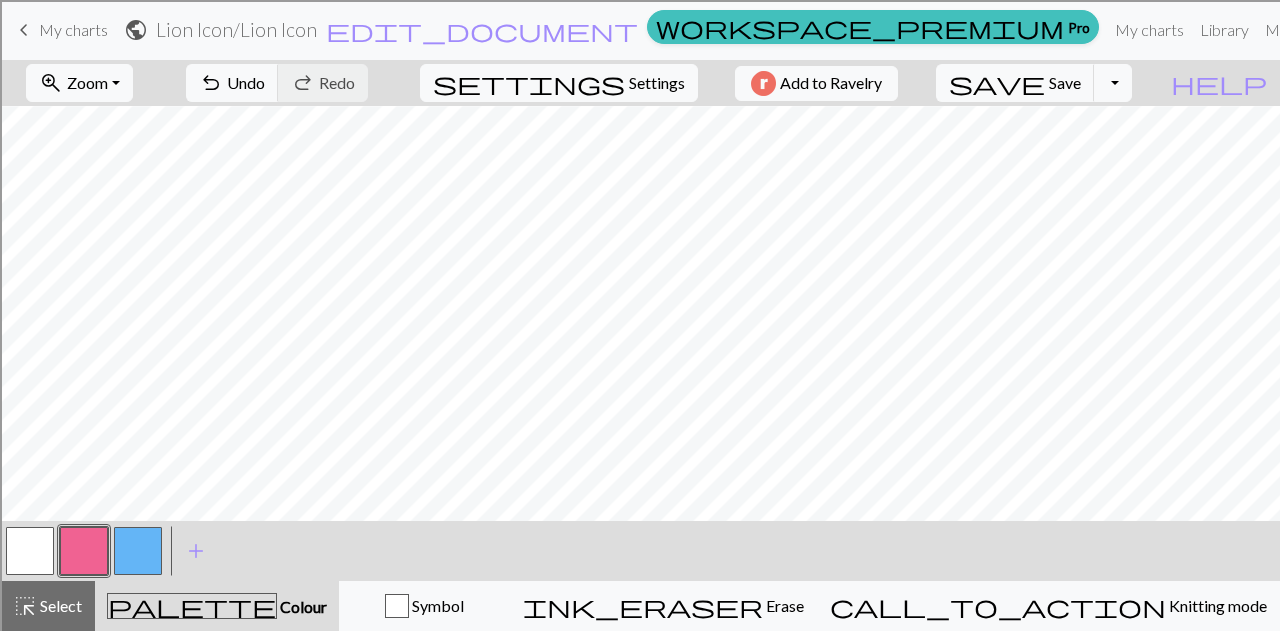 click at bounding box center (30, 551) 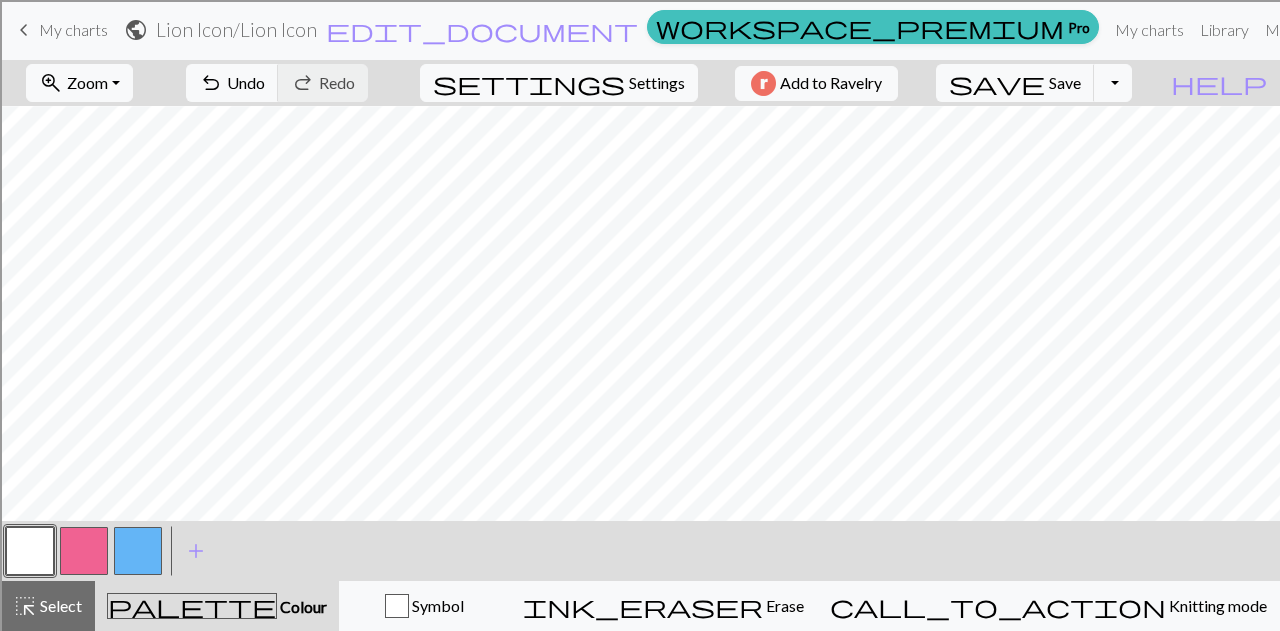 click at bounding box center (84, 551) 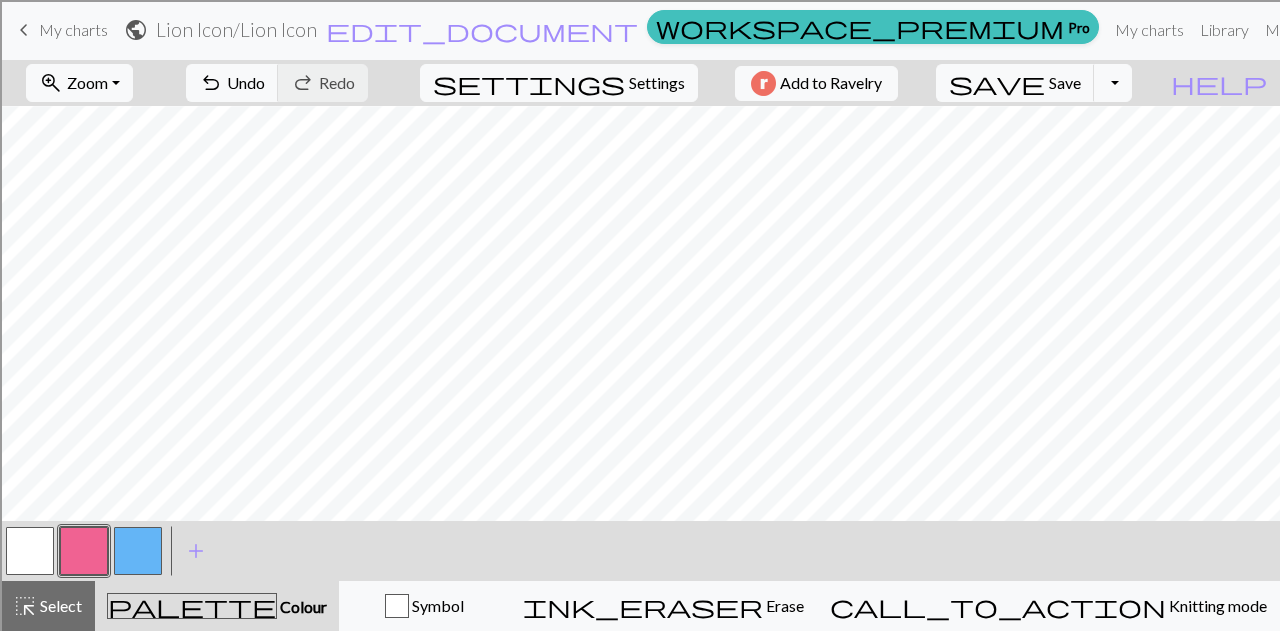 scroll, scrollTop: 289, scrollLeft: 0, axis: vertical 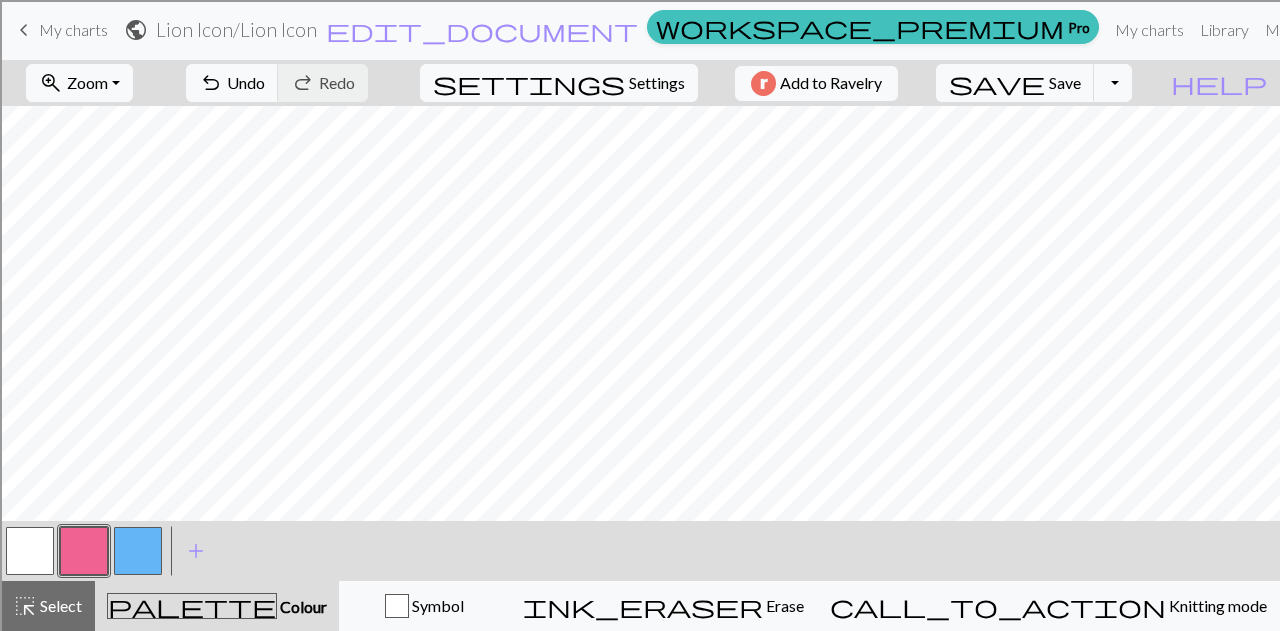 click at bounding box center (138, 551) 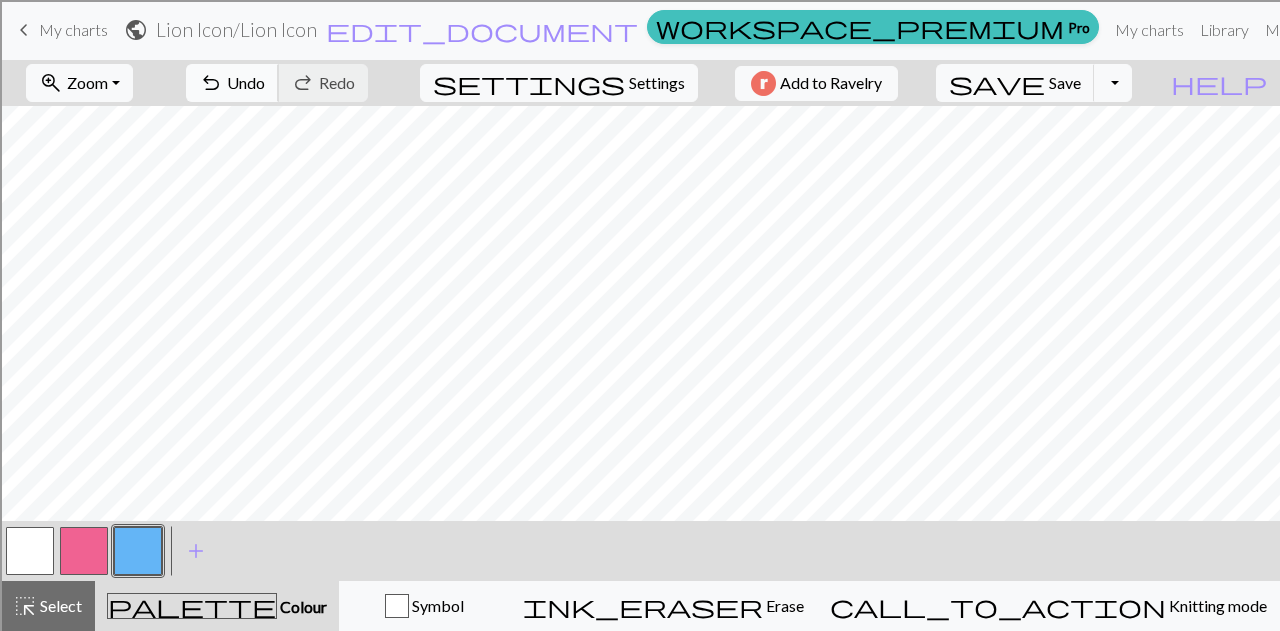click on "undo Undo Undo" at bounding box center (232, 83) 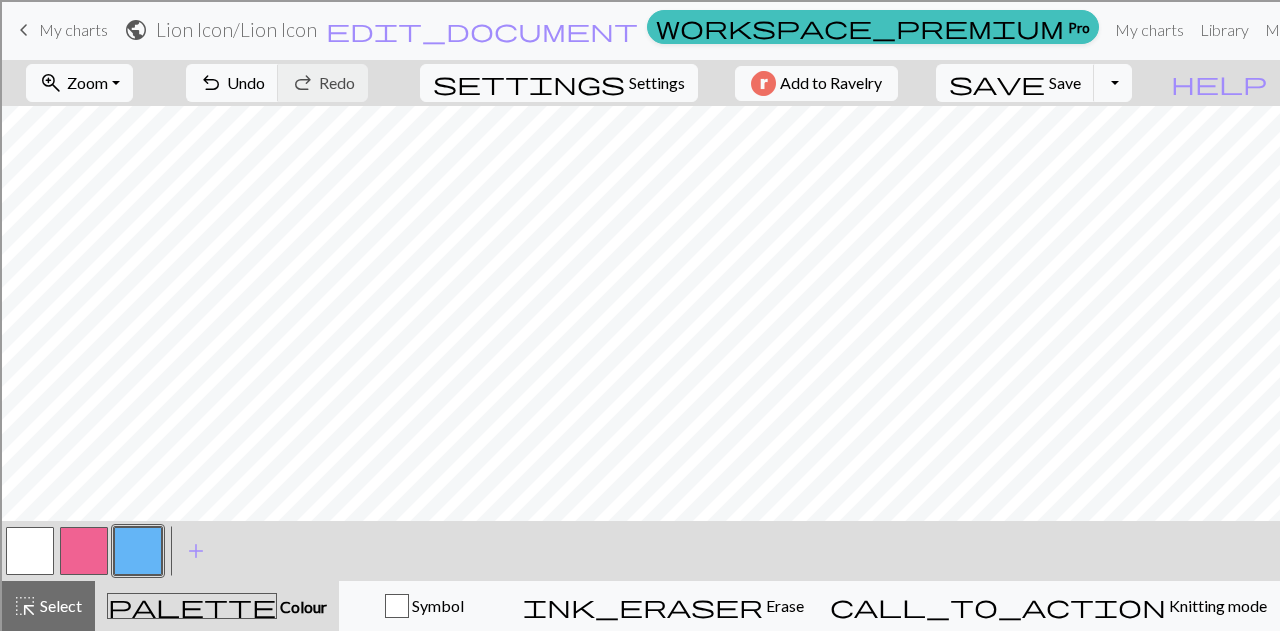 click at bounding box center [30, 551] 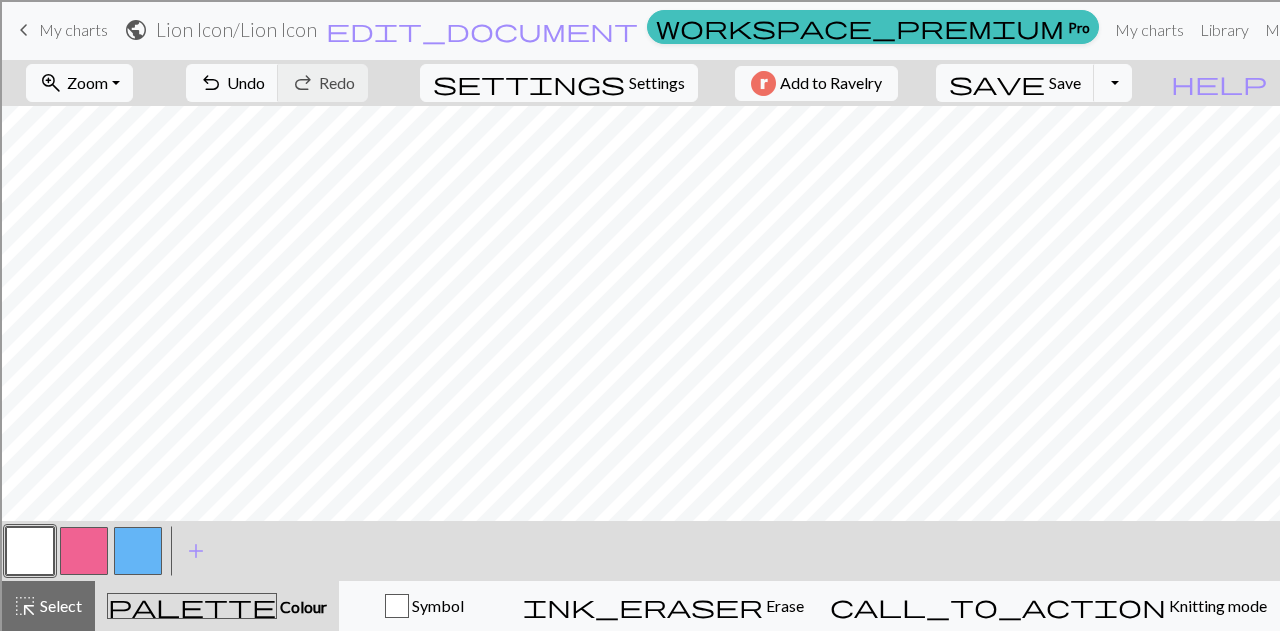 click at bounding box center (84, 551) 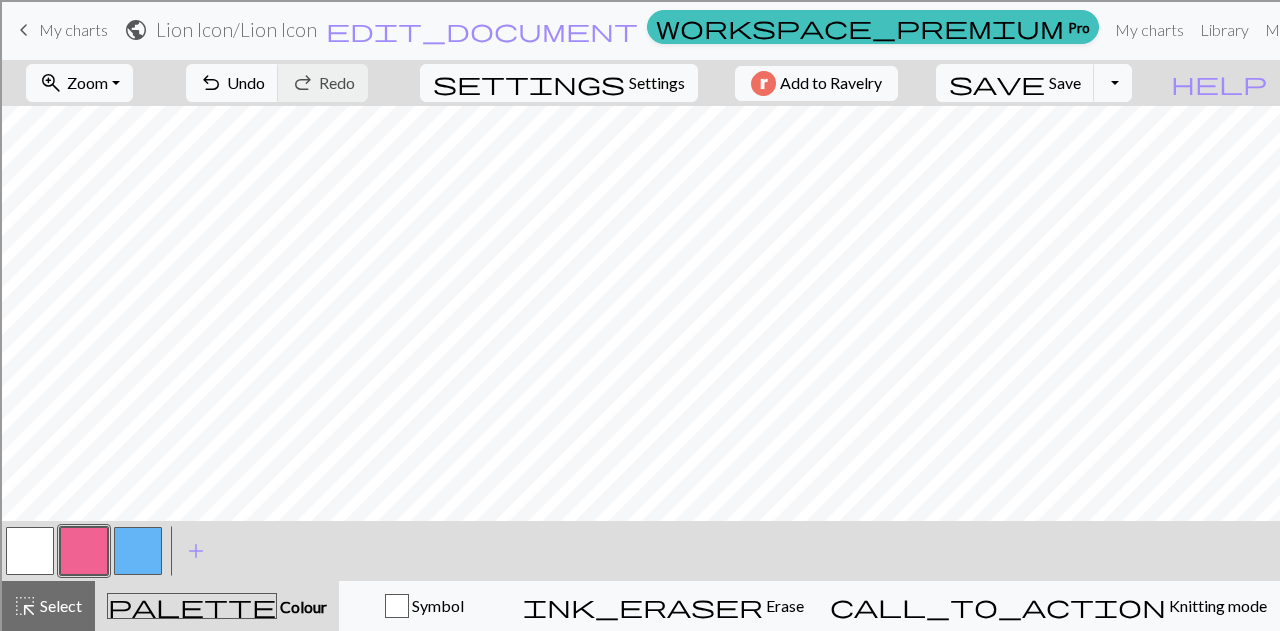click at bounding box center [138, 551] 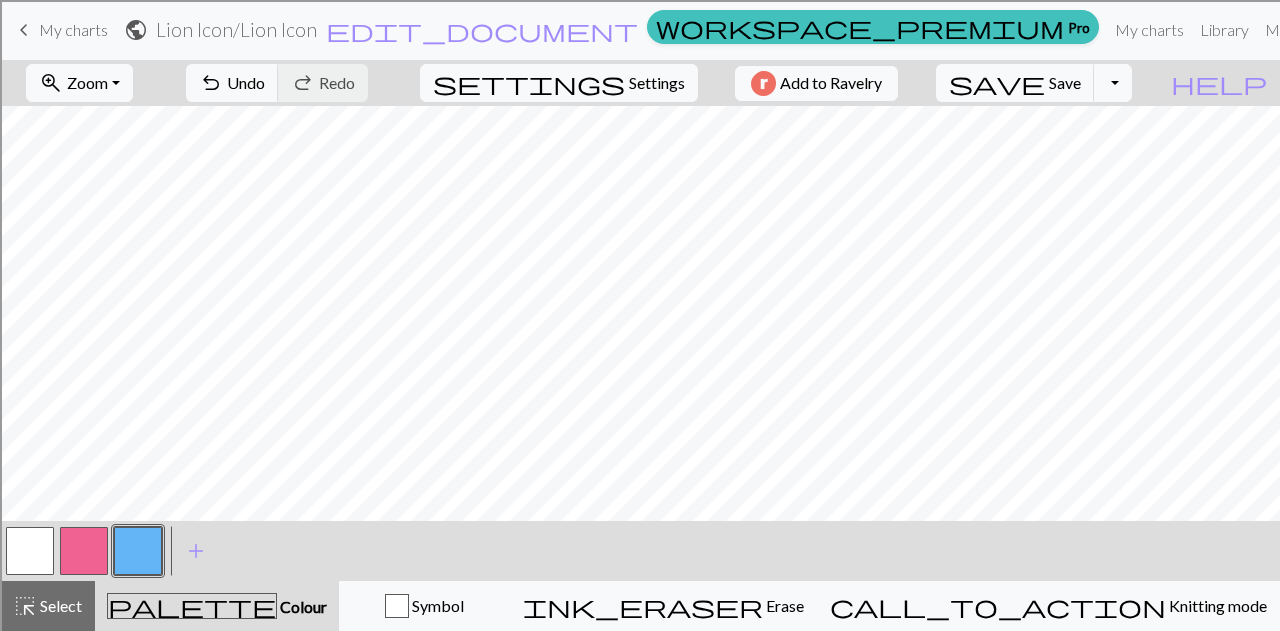 click at bounding box center [30, 551] 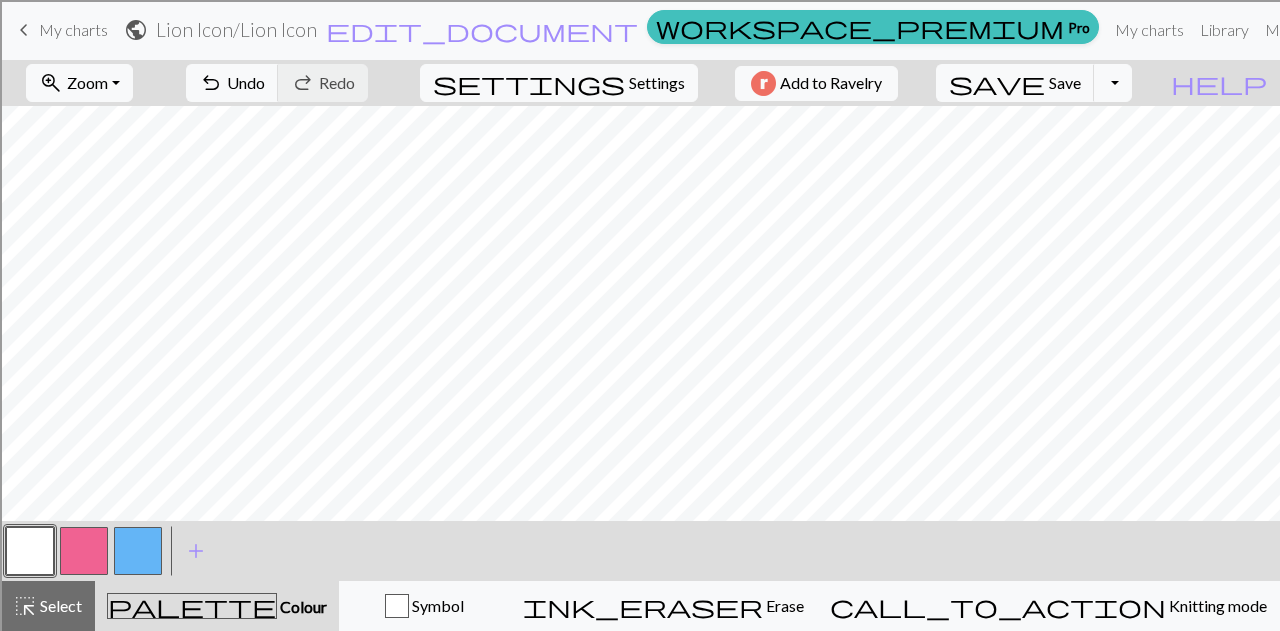 click at bounding box center [84, 551] 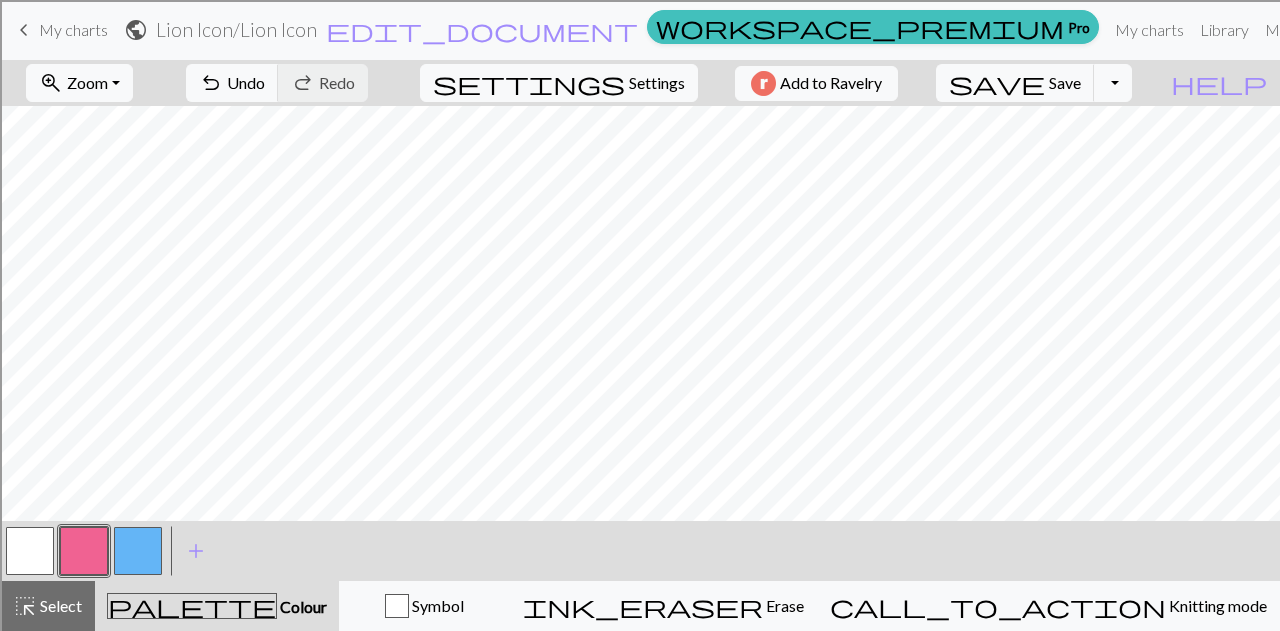 click at bounding box center [138, 551] 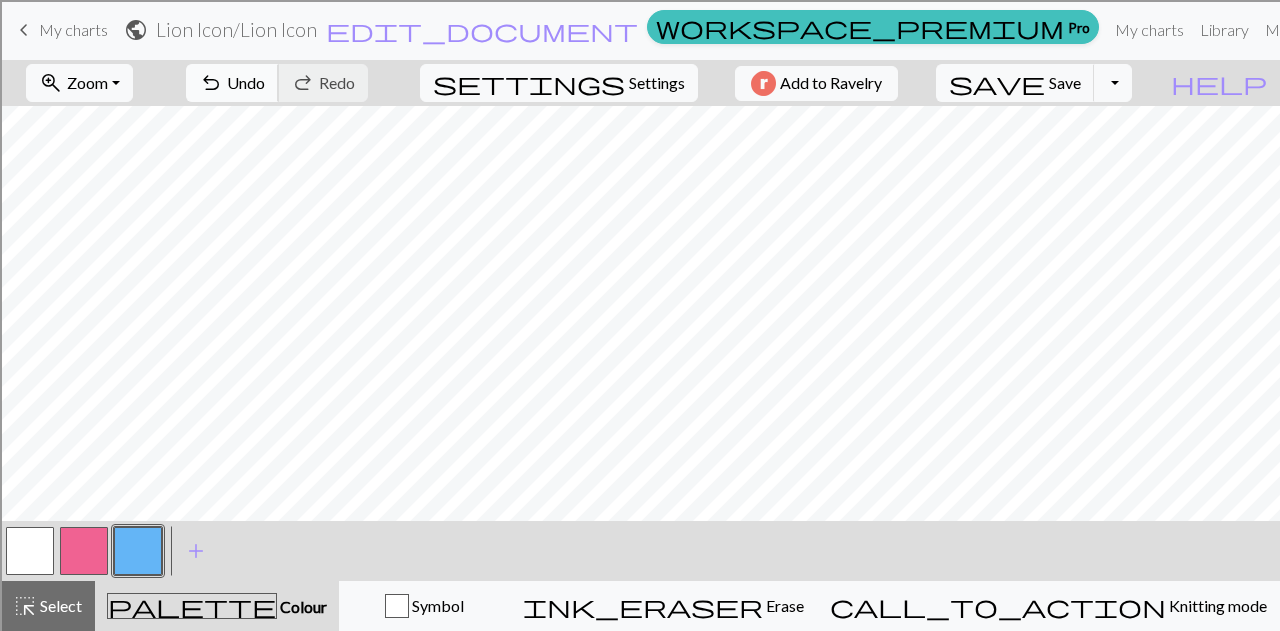 click on "Undo" at bounding box center [246, 82] 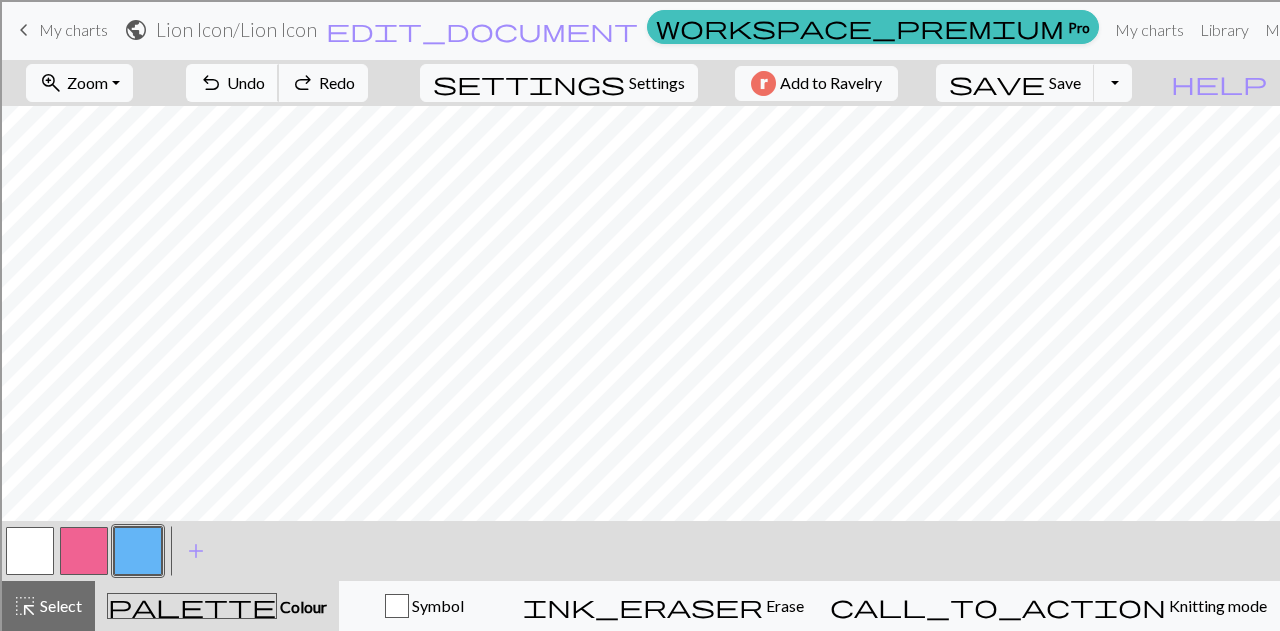 click on "Undo" at bounding box center (246, 82) 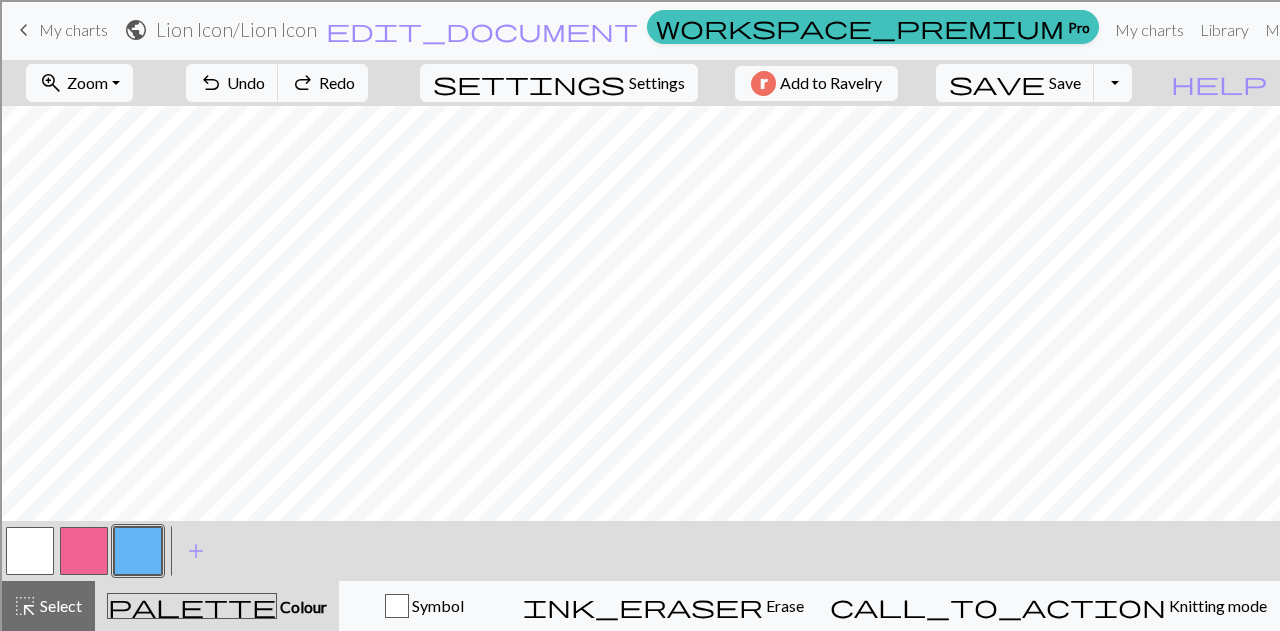 click at bounding box center (84, 551) 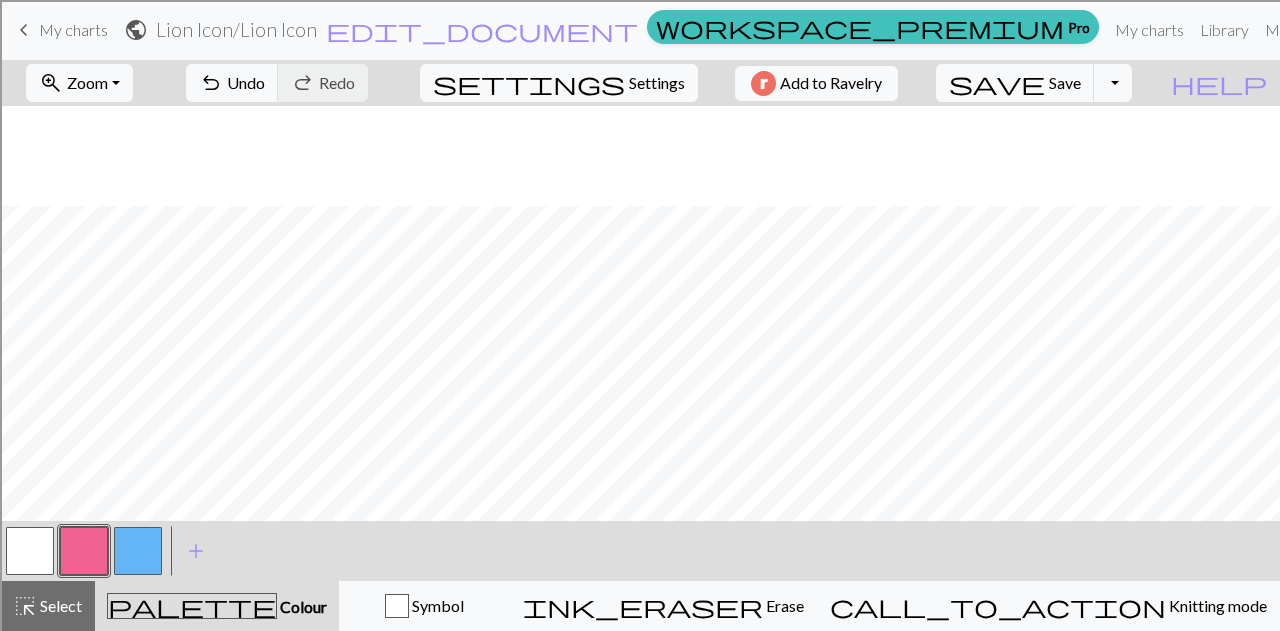 scroll, scrollTop: 200, scrollLeft: 0, axis: vertical 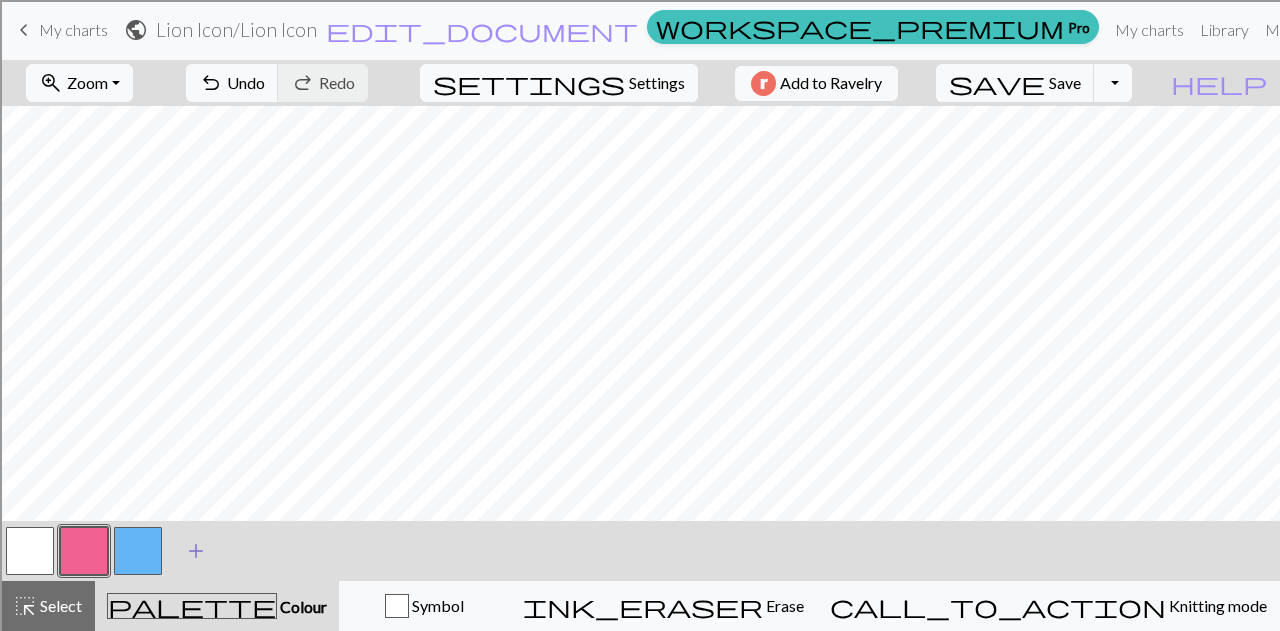 click on "add Add a  colour" at bounding box center (196, 551) 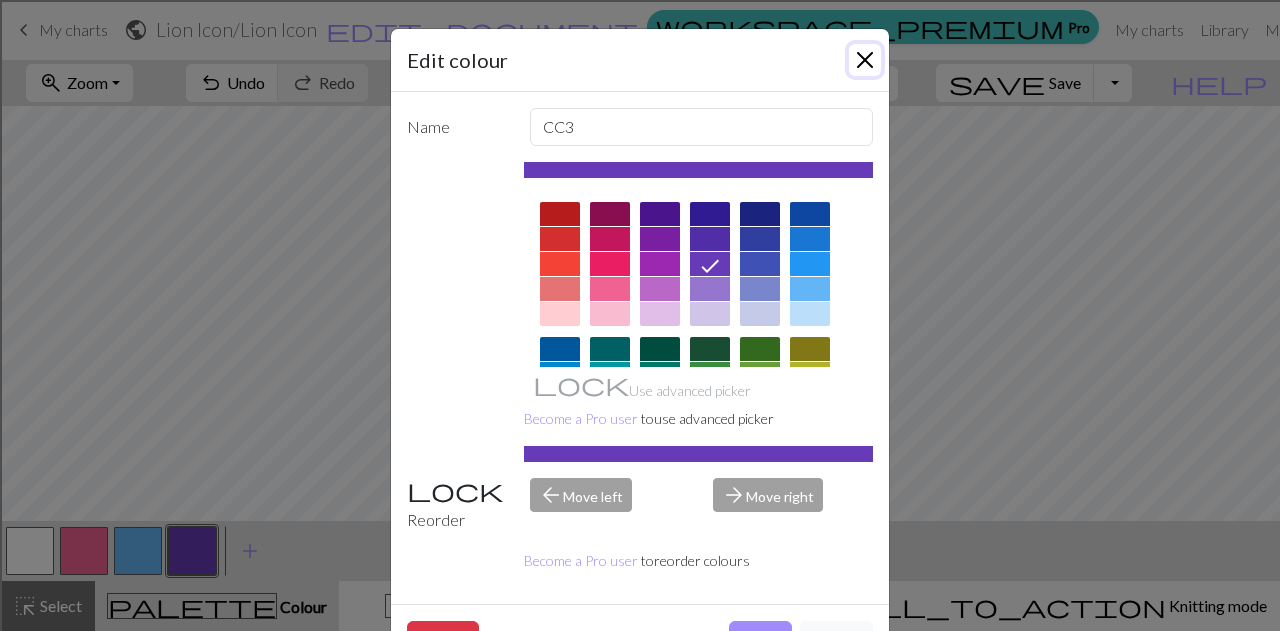 click at bounding box center [865, 60] 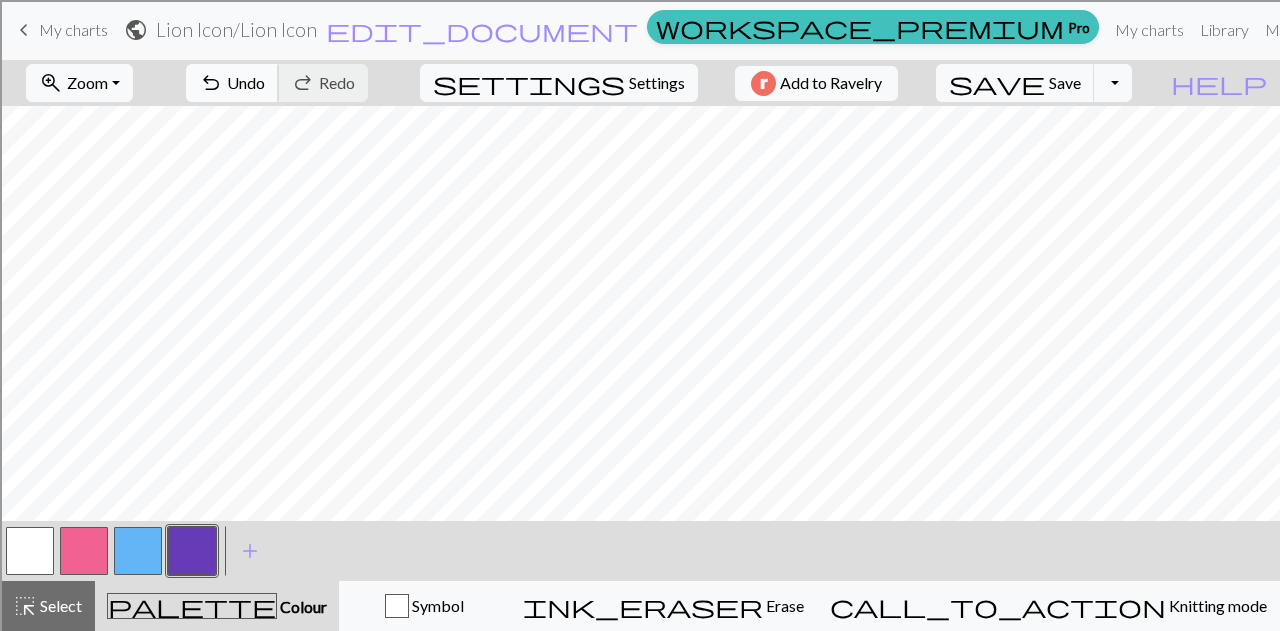 click on "undo Undo Undo" at bounding box center (232, 83) 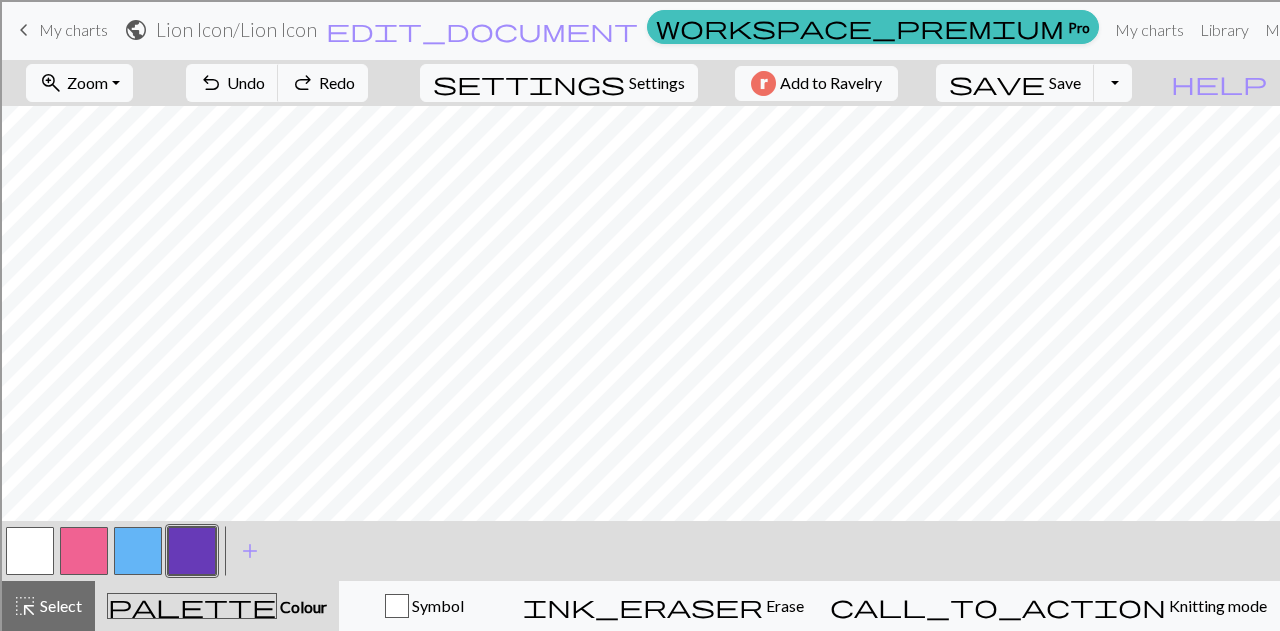 click at bounding box center (138, 551) 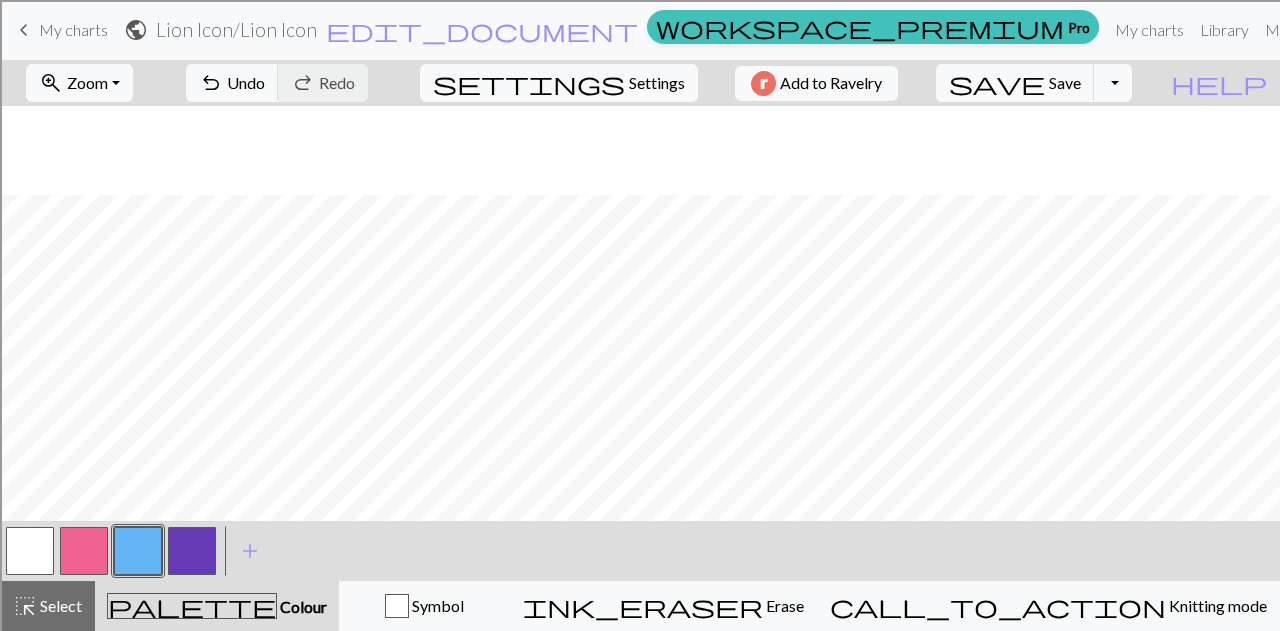 scroll, scrollTop: 289, scrollLeft: 0, axis: vertical 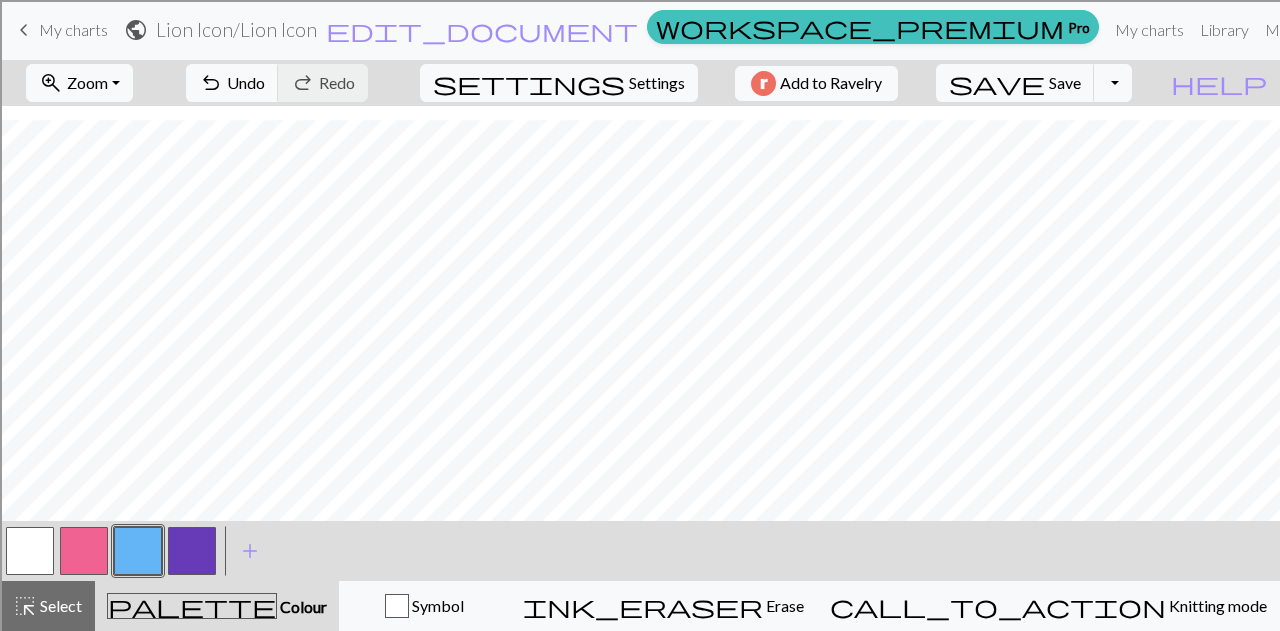 click at bounding box center (84, 551) 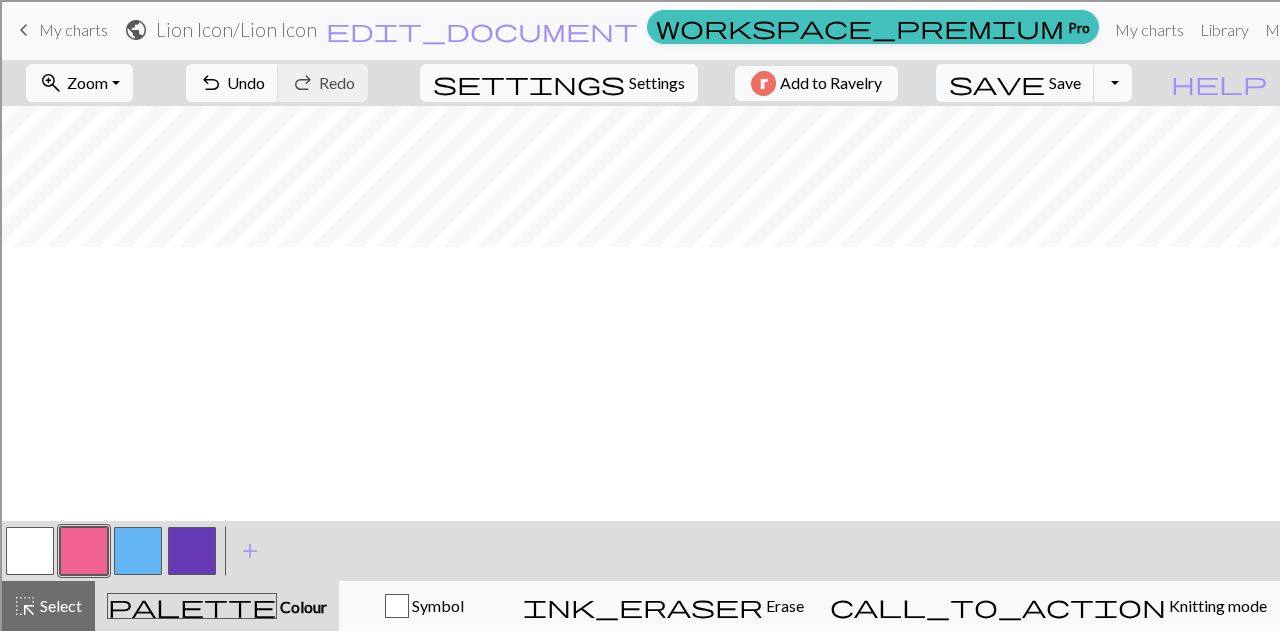 scroll, scrollTop: 0, scrollLeft: 0, axis: both 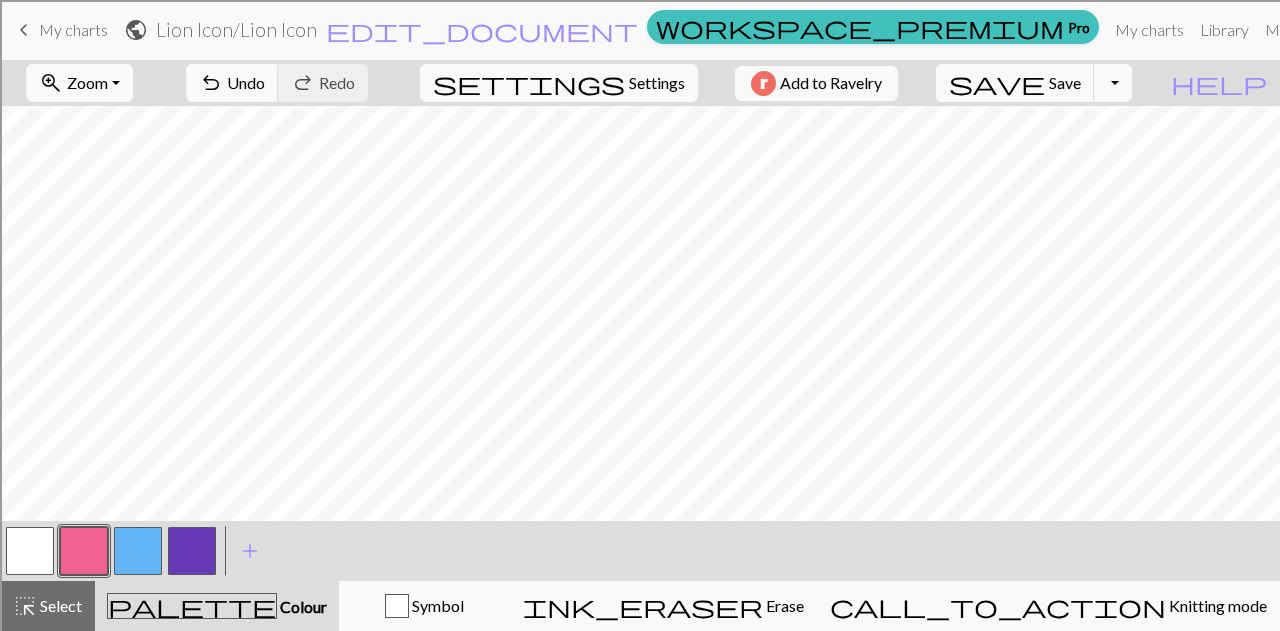 click at bounding box center (138, 551) 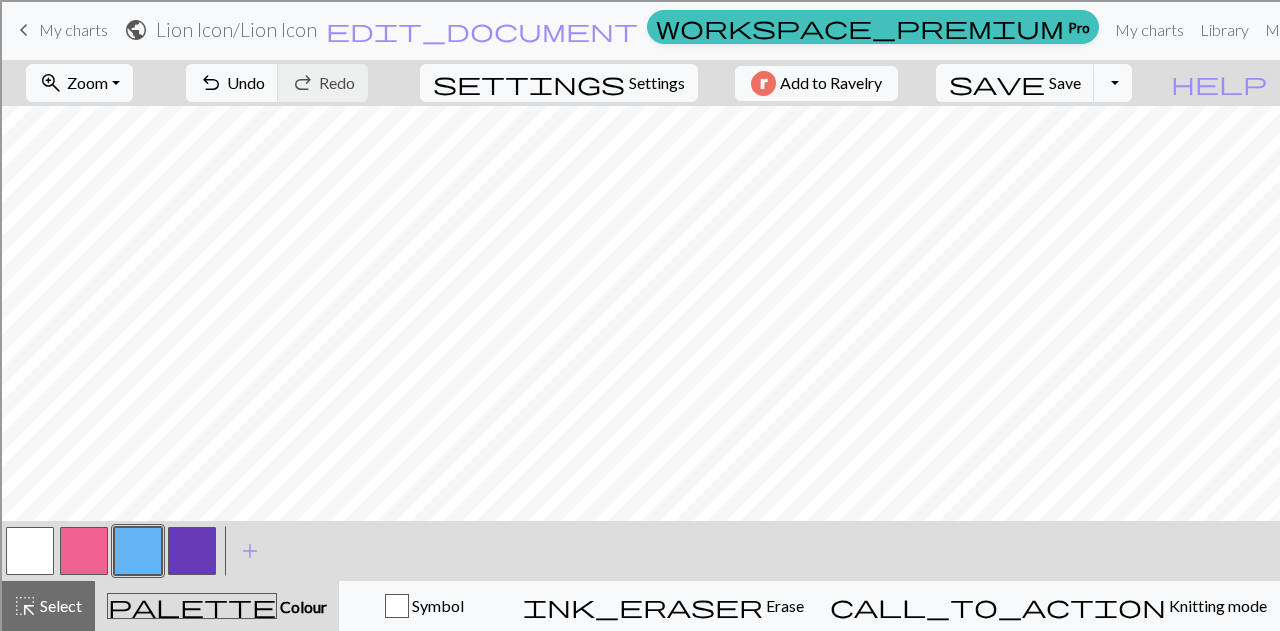 click at bounding box center (84, 551) 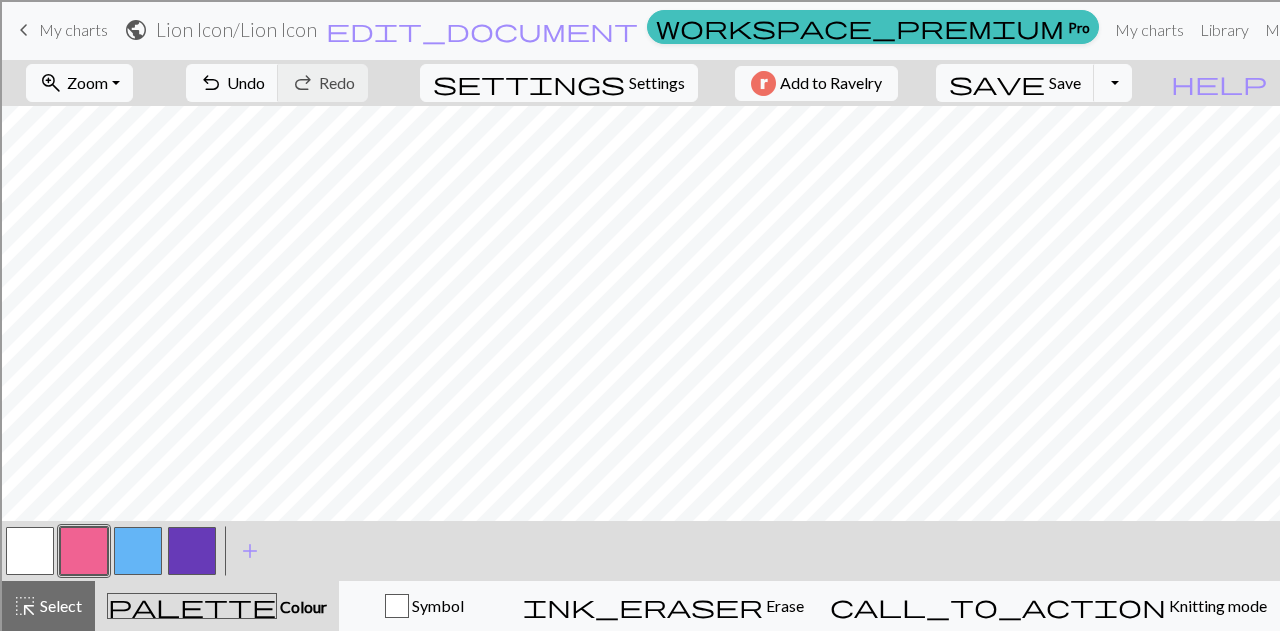 click at bounding box center (138, 551) 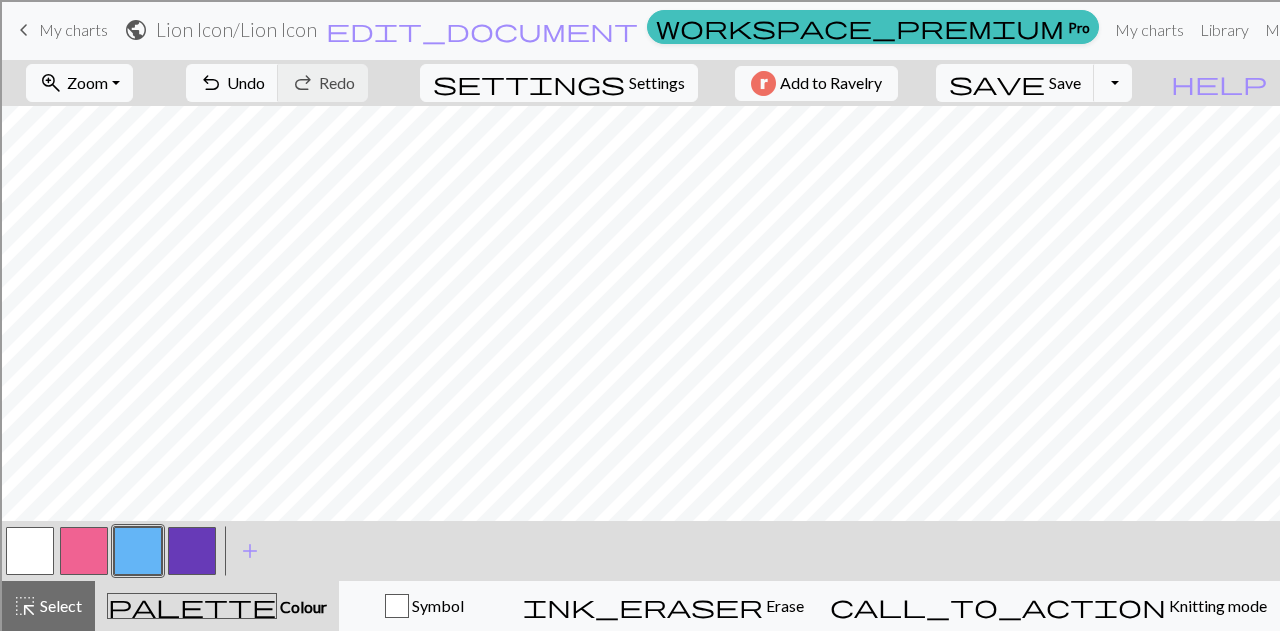 drag, startPoint x: 84, startPoint y: 547, endPoint x: 92, endPoint y: 525, distance: 23.409399 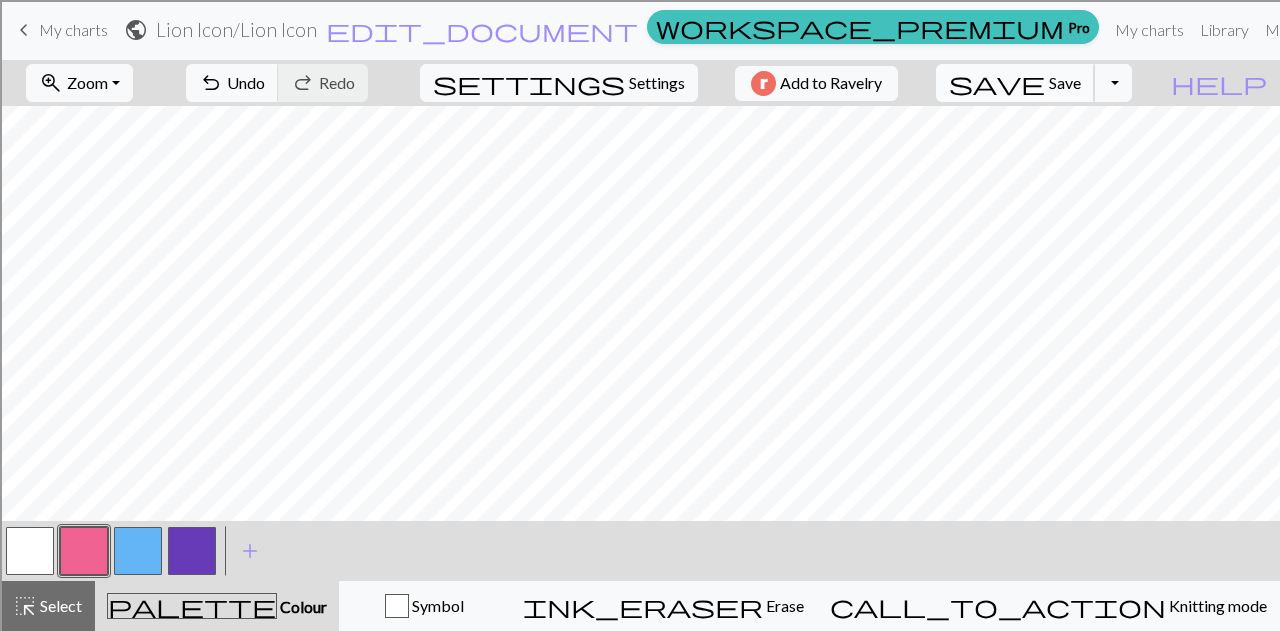 click on "Save" at bounding box center [1065, 82] 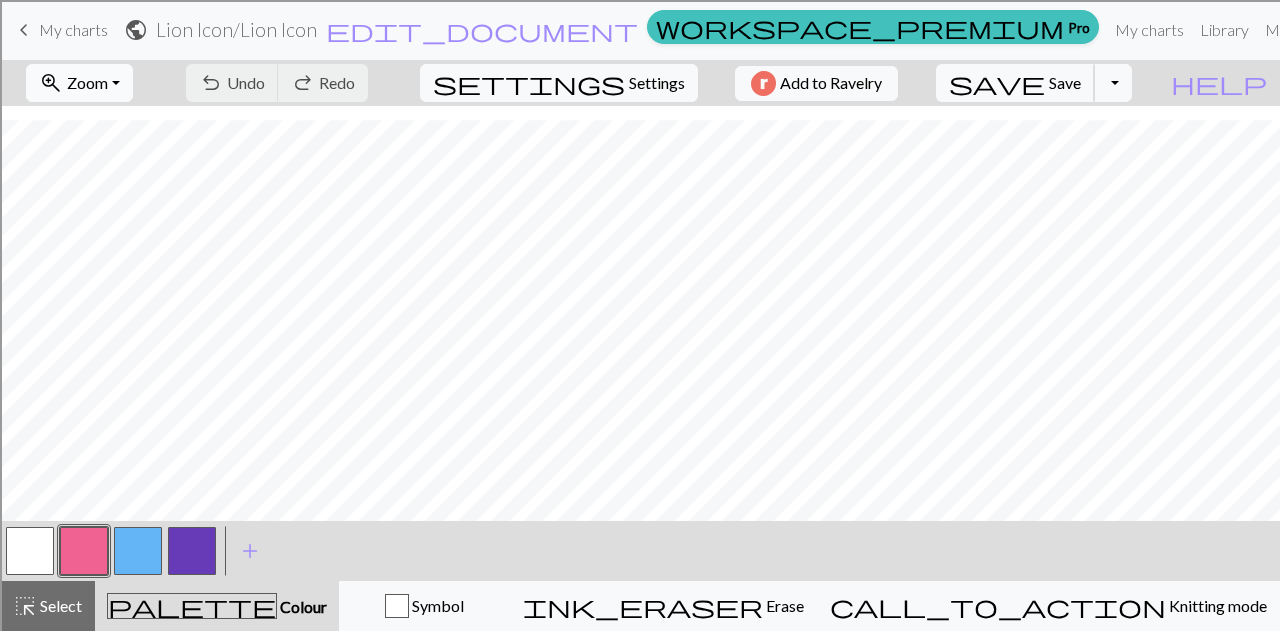 scroll, scrollTop: 0, scrollLeft: 0, axis: both 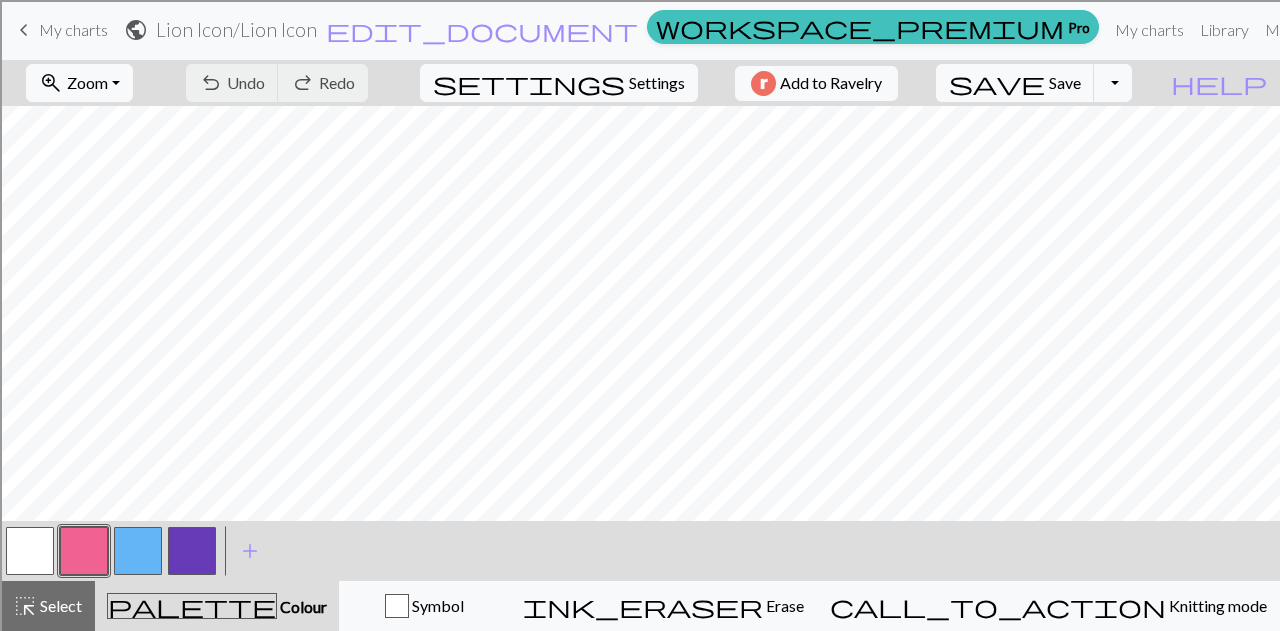 click at bounding box center (84, 551) 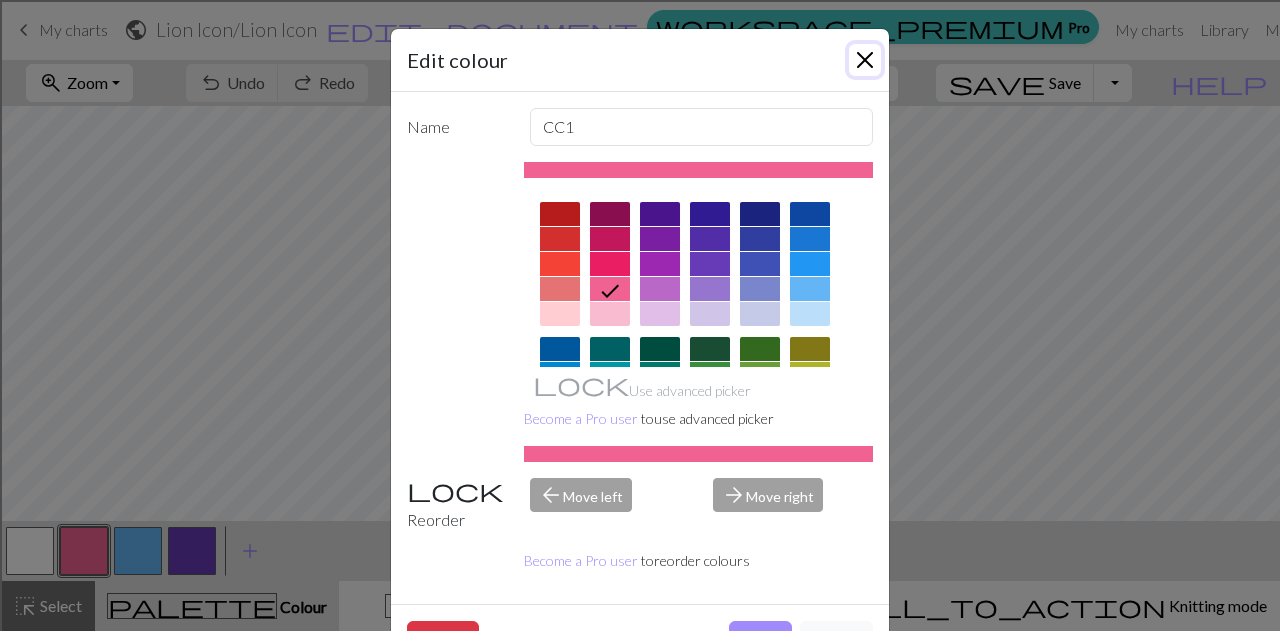 click at bounding box center [865, 60] 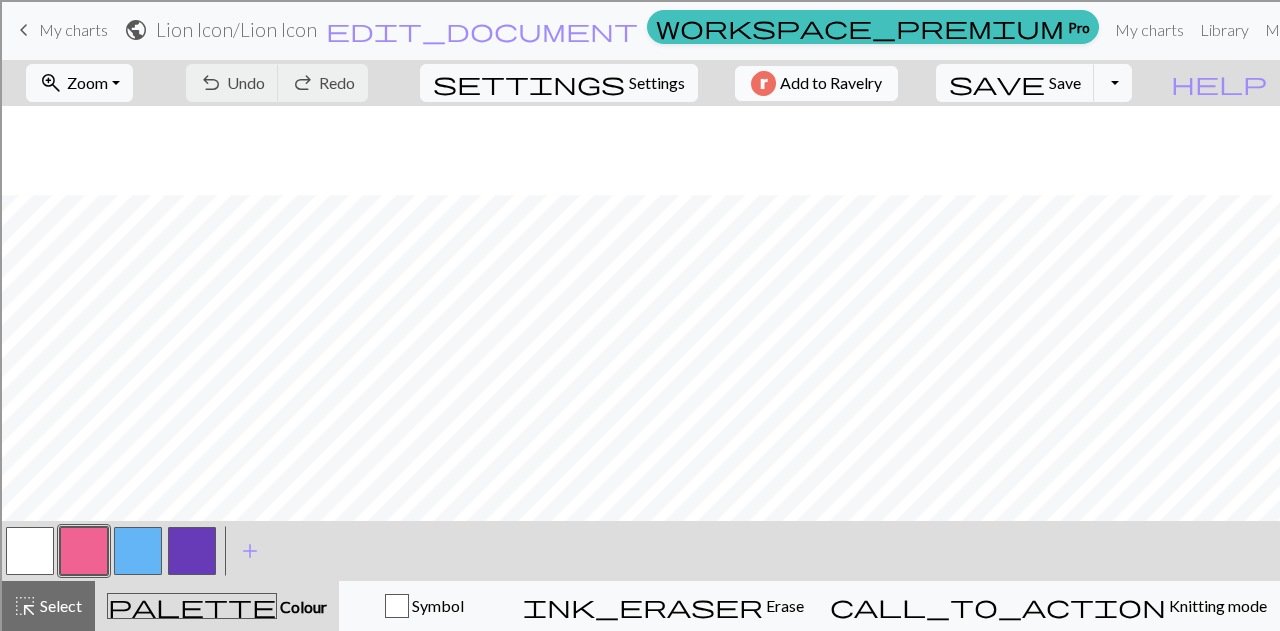 scroll, scrollTop: 289, scrollLeft: 0, axis: vertical 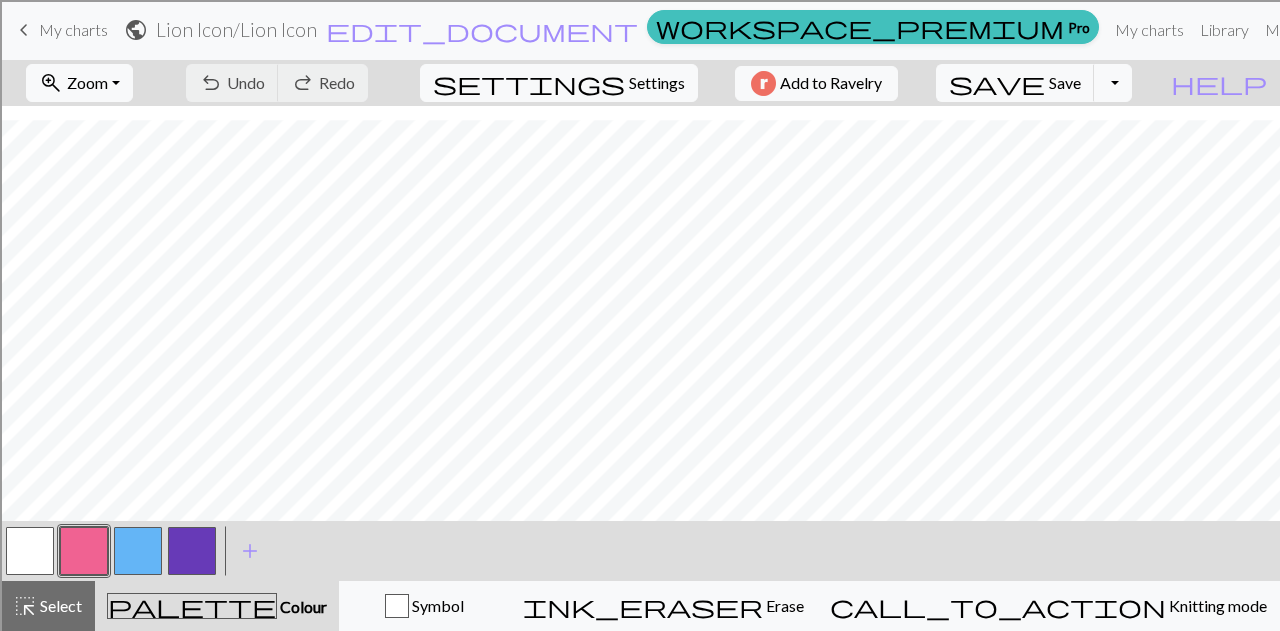 click at bounding box center (192, 551) 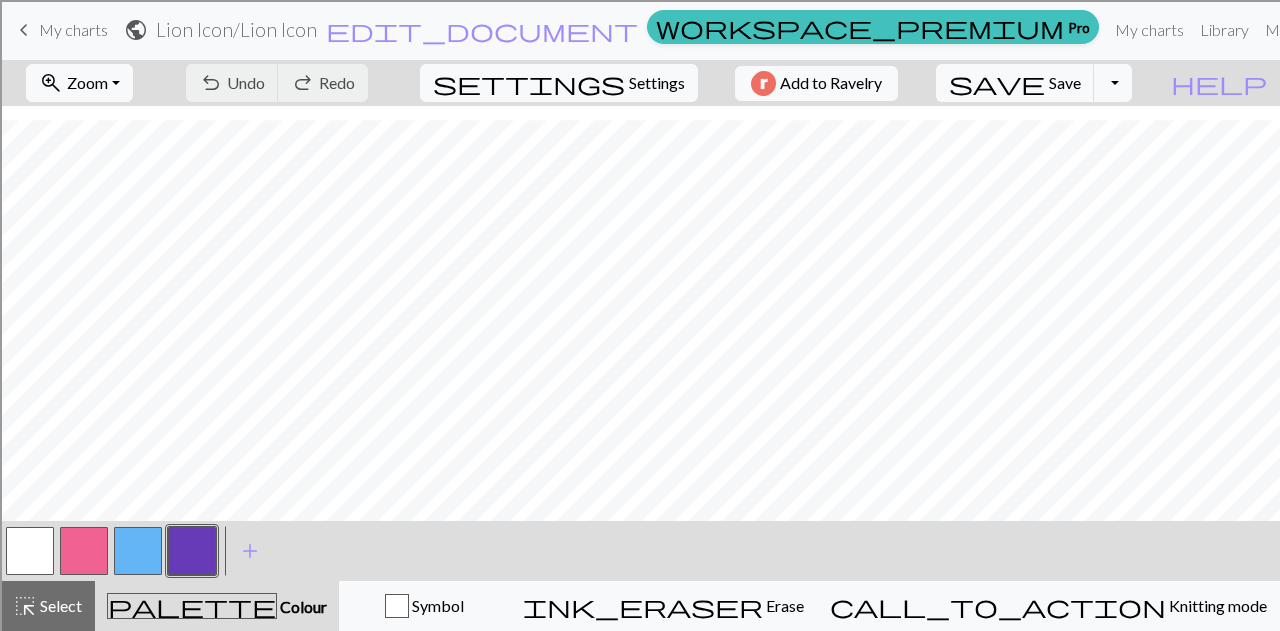 click at bounding box center [192, 551] 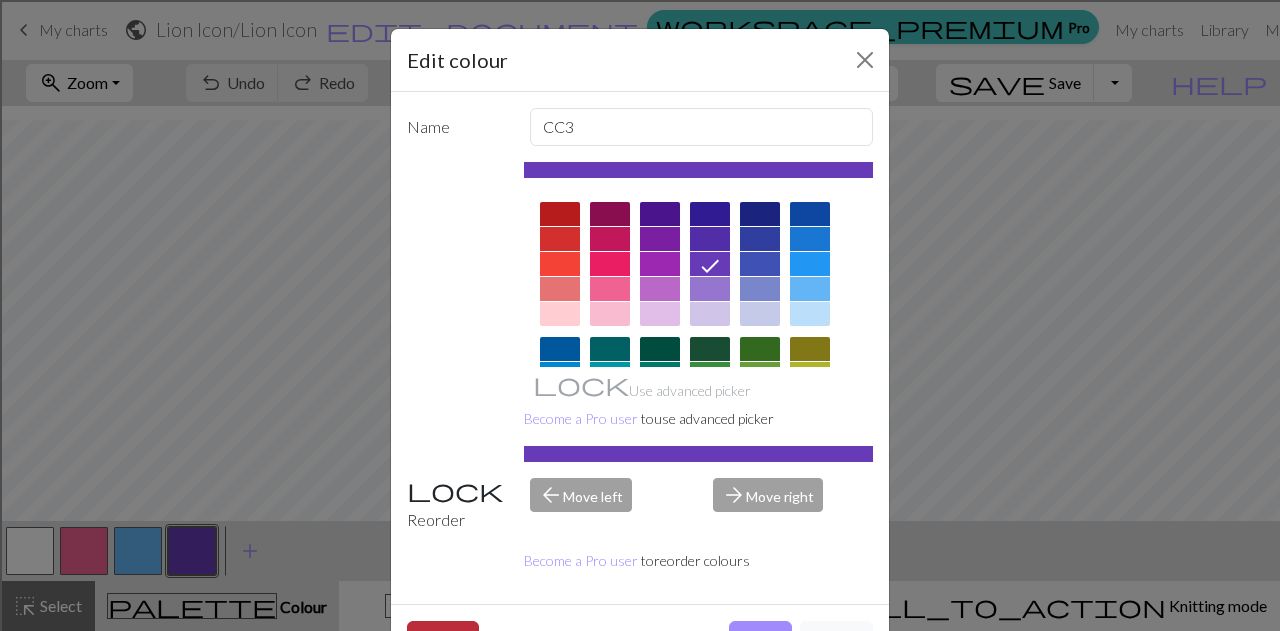 click on "Delete" at bounding box center [443, 640] 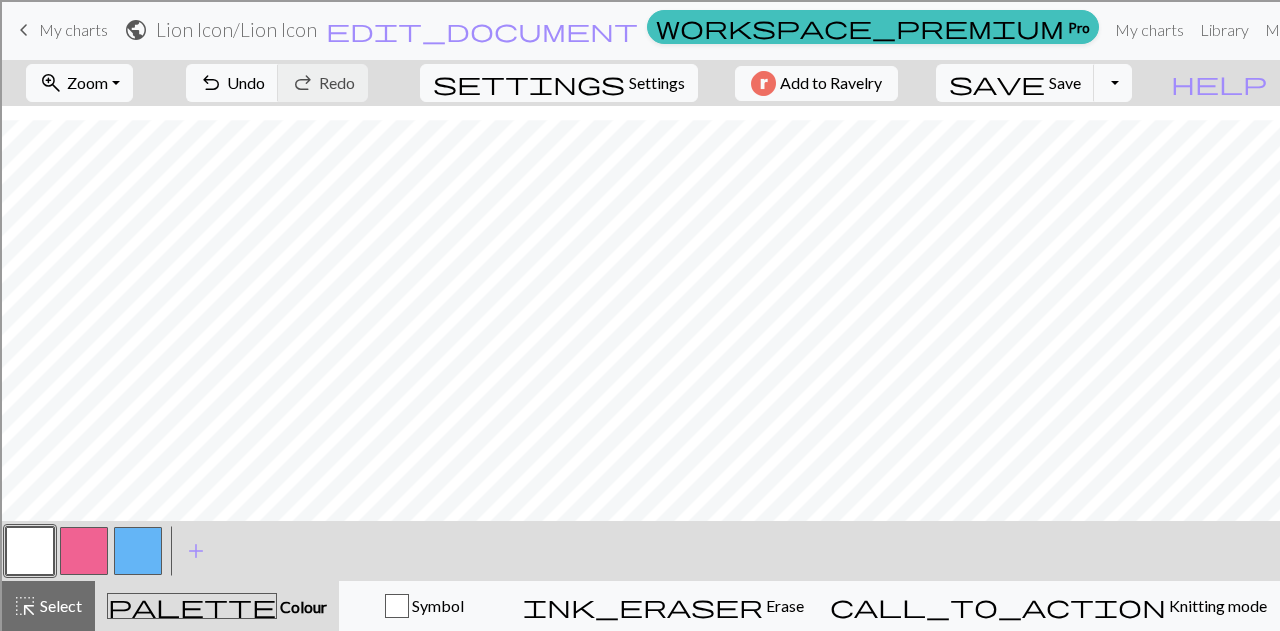 click at bounding box center (30, 551) 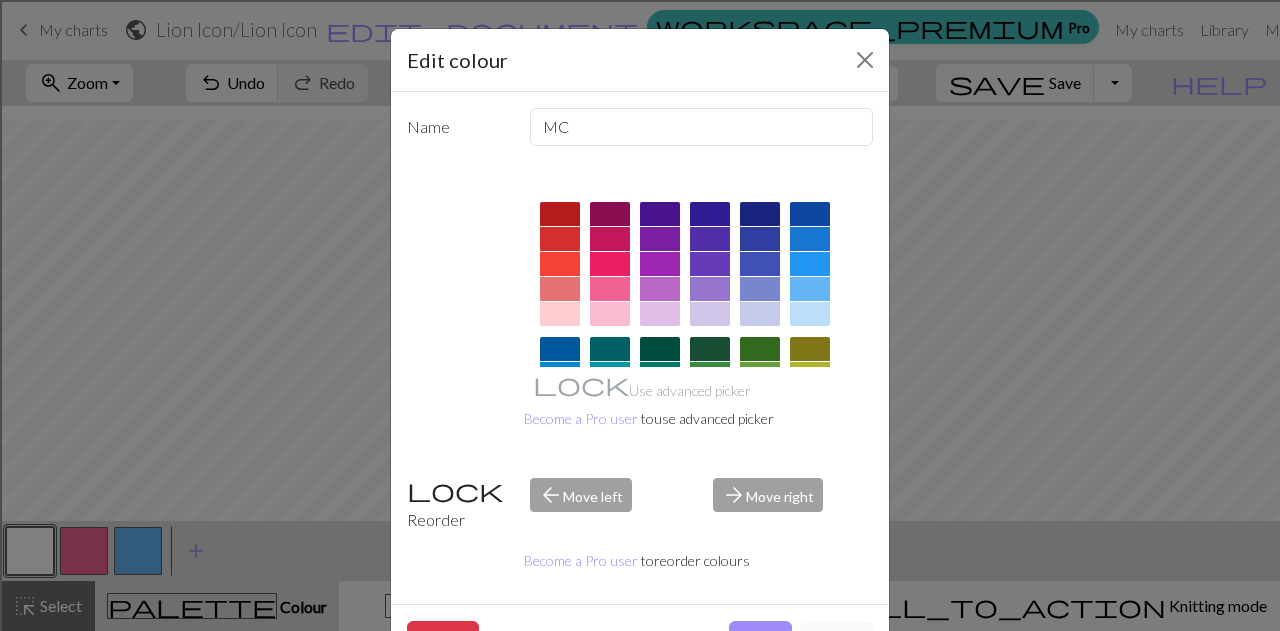 click at bounding box center (710, 239) 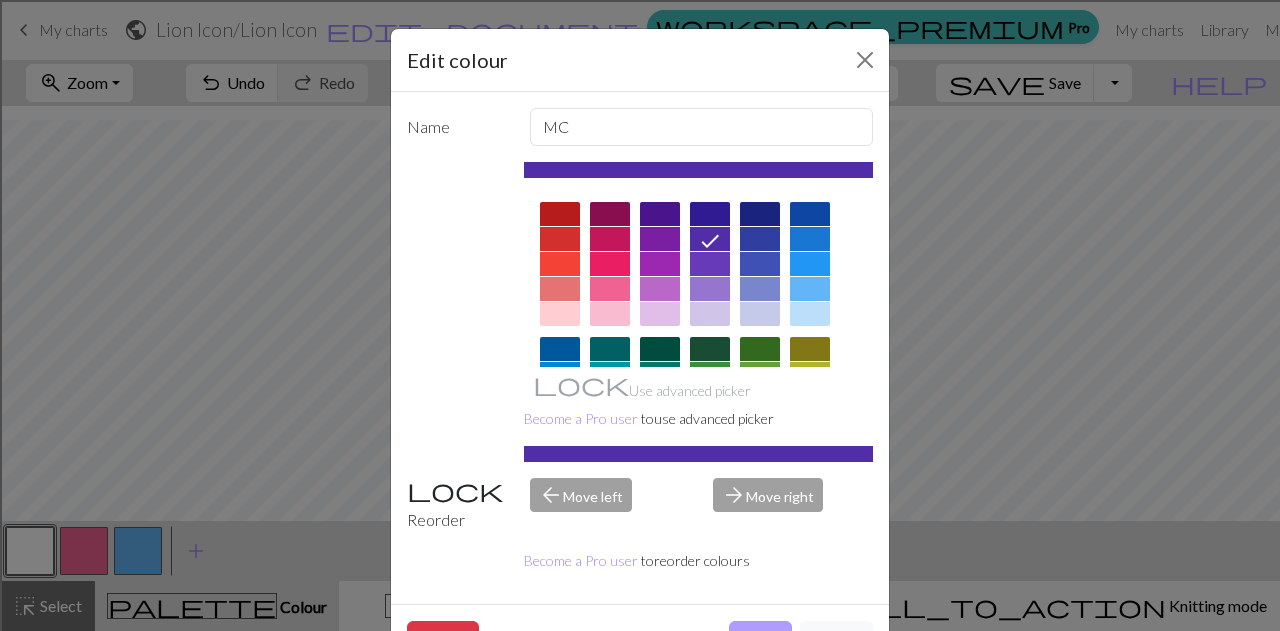 click on "Done" at bounding box center [760, 640] 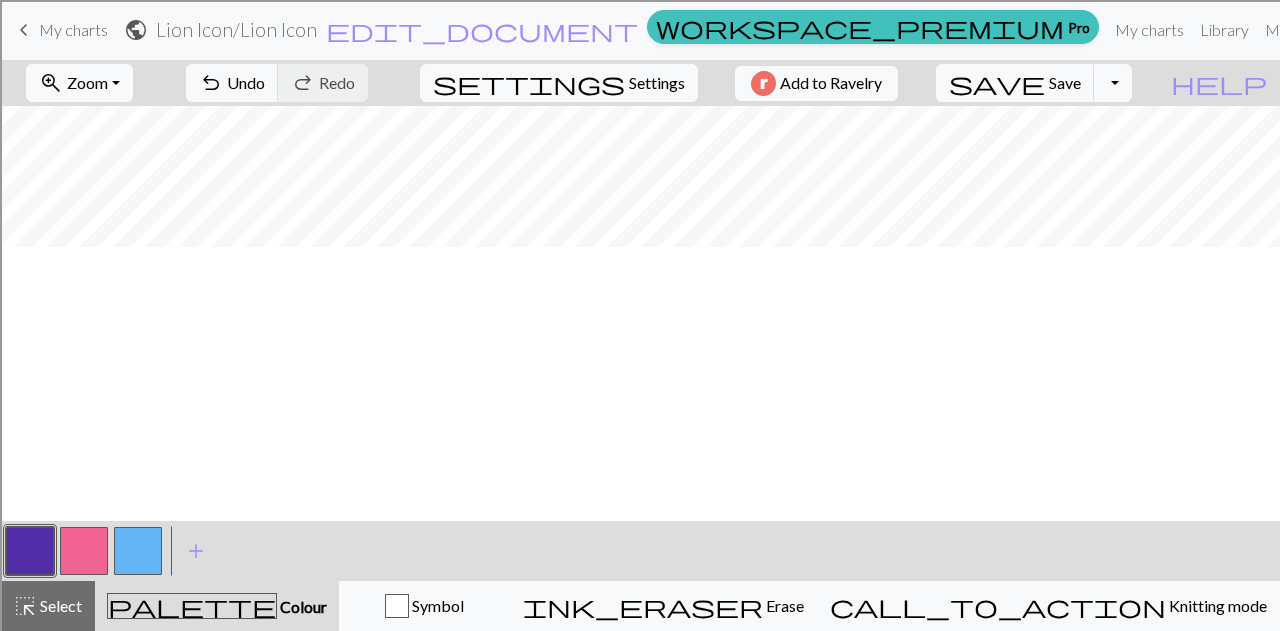 scroll, scrollTop: 0, scrollLeft: 0, axis: both 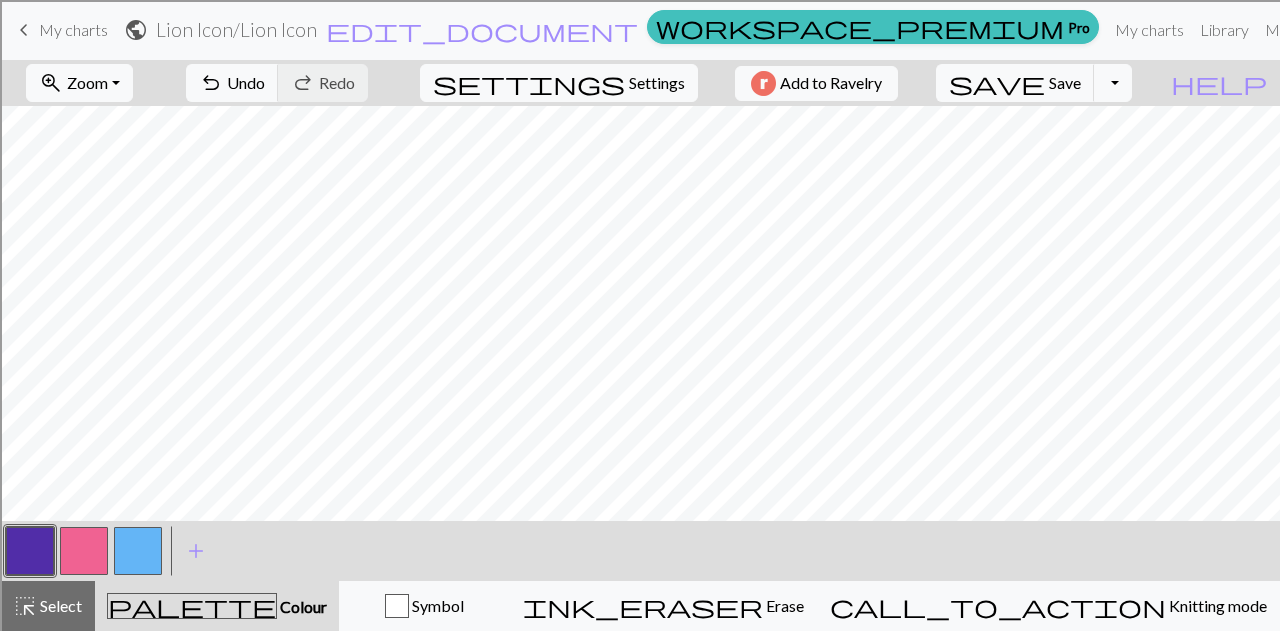 click at bounding box center [138, 551] 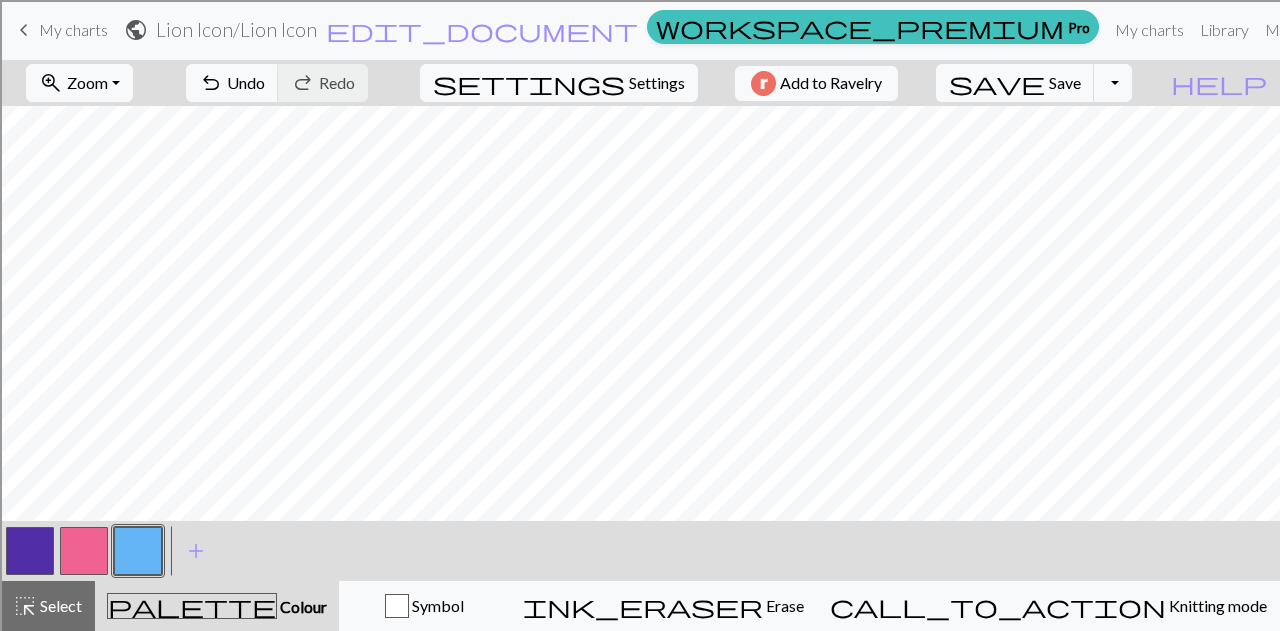 click at bounding box center [138, 551] 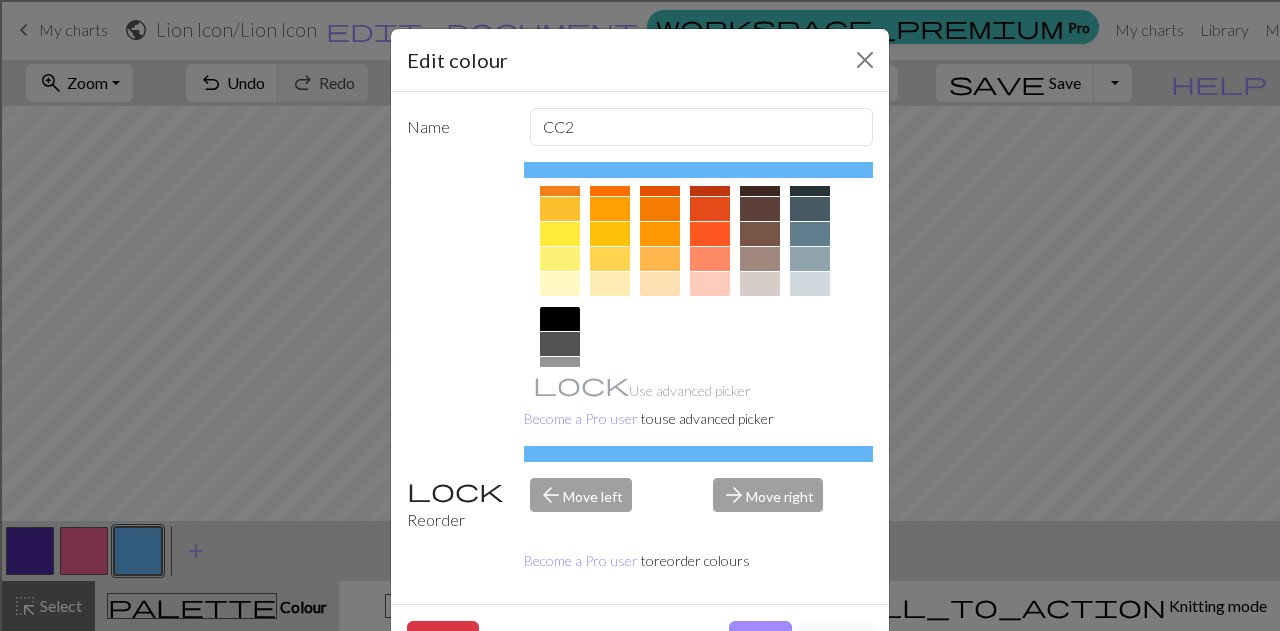 scroll, scrollTop: 386, scrollLeft: 0, axis: vertical 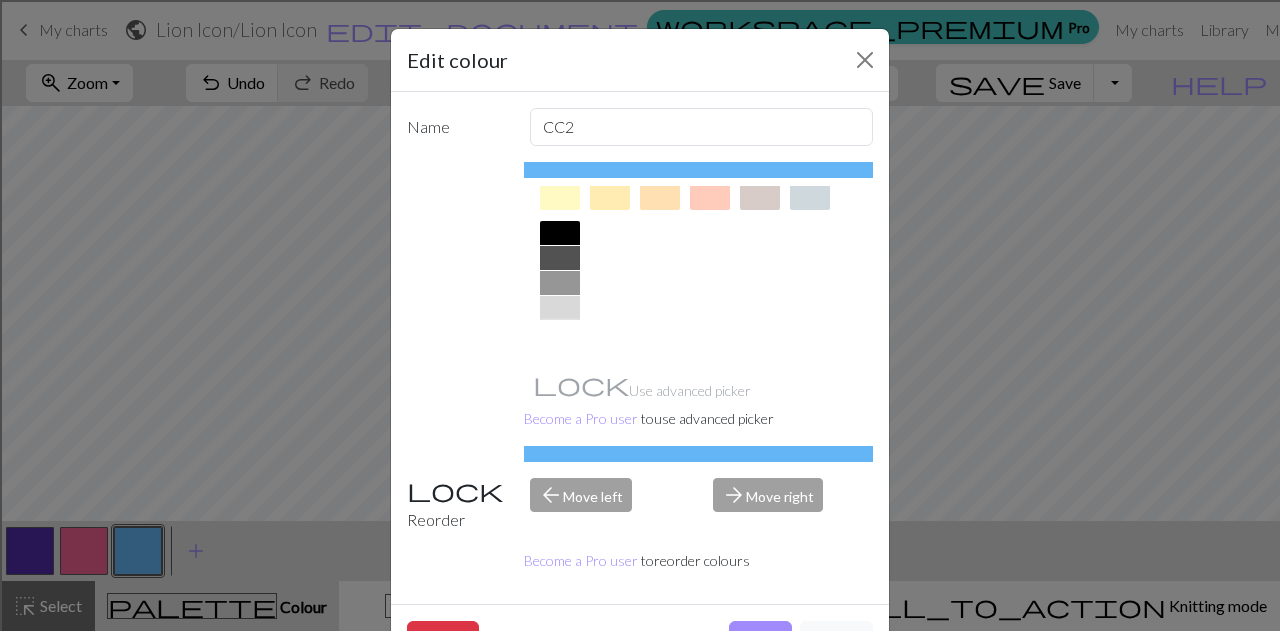 click at bounding box center (560, 333) 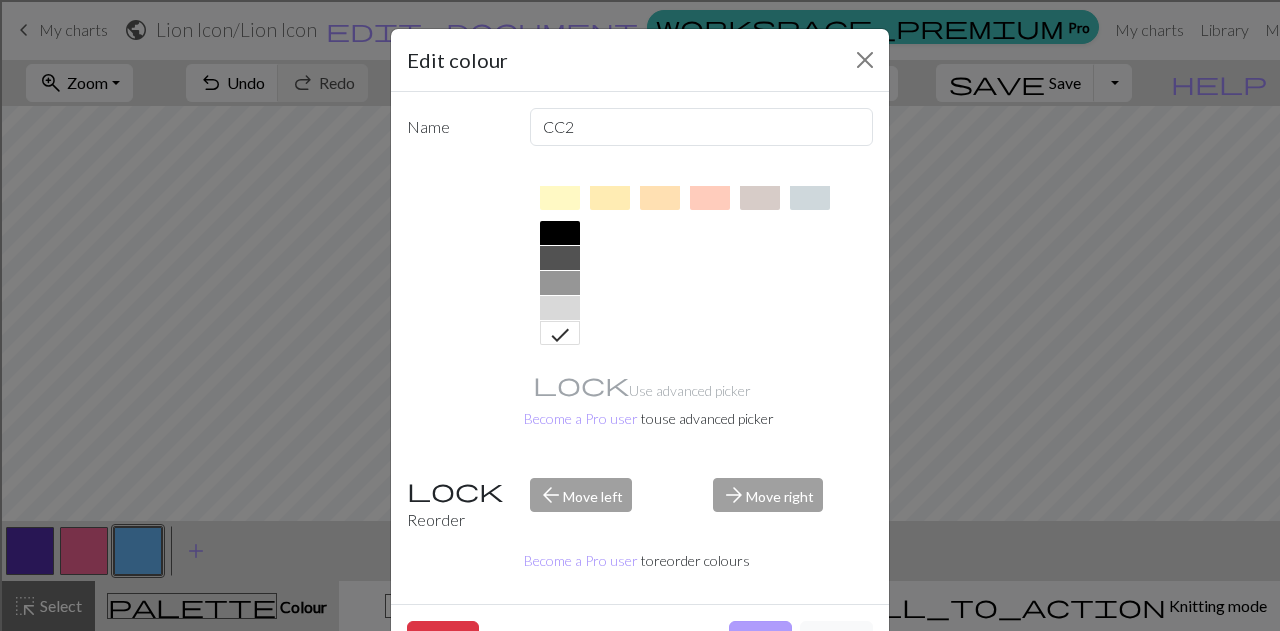 click on "Done" at bounding box center (760, 640) 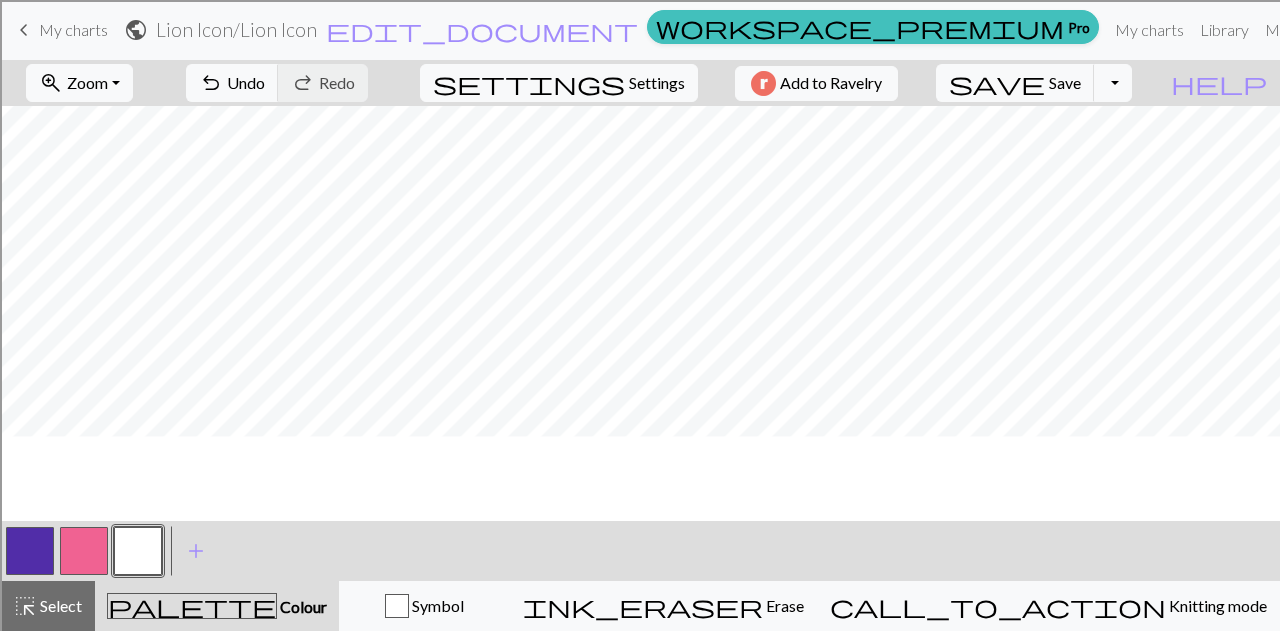 scroll, scrollTop: 0, scrollLeft: 0, axis: both 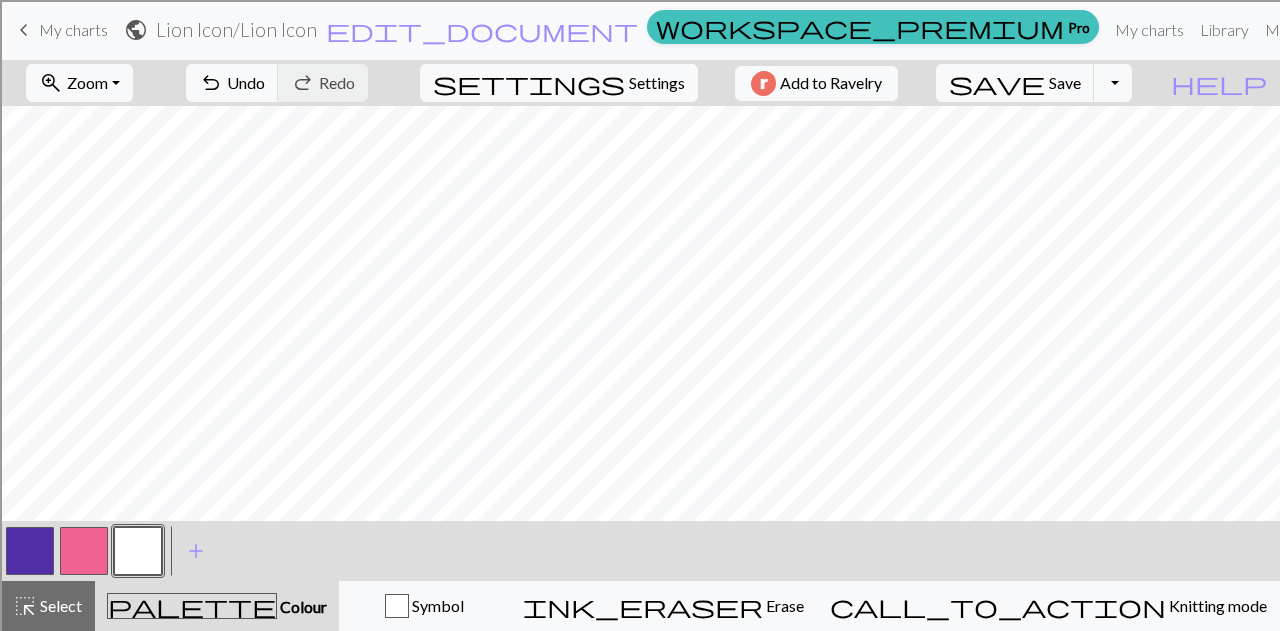 click at bounding box center [84, 551] 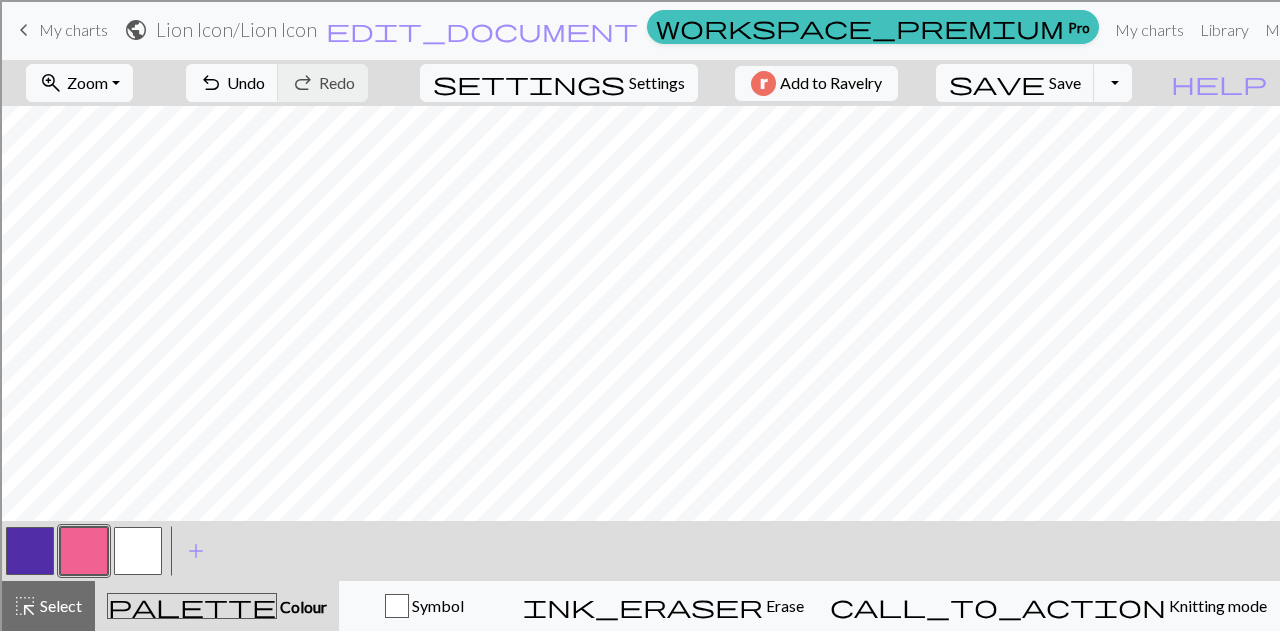 click at bounding box center (84, 551) 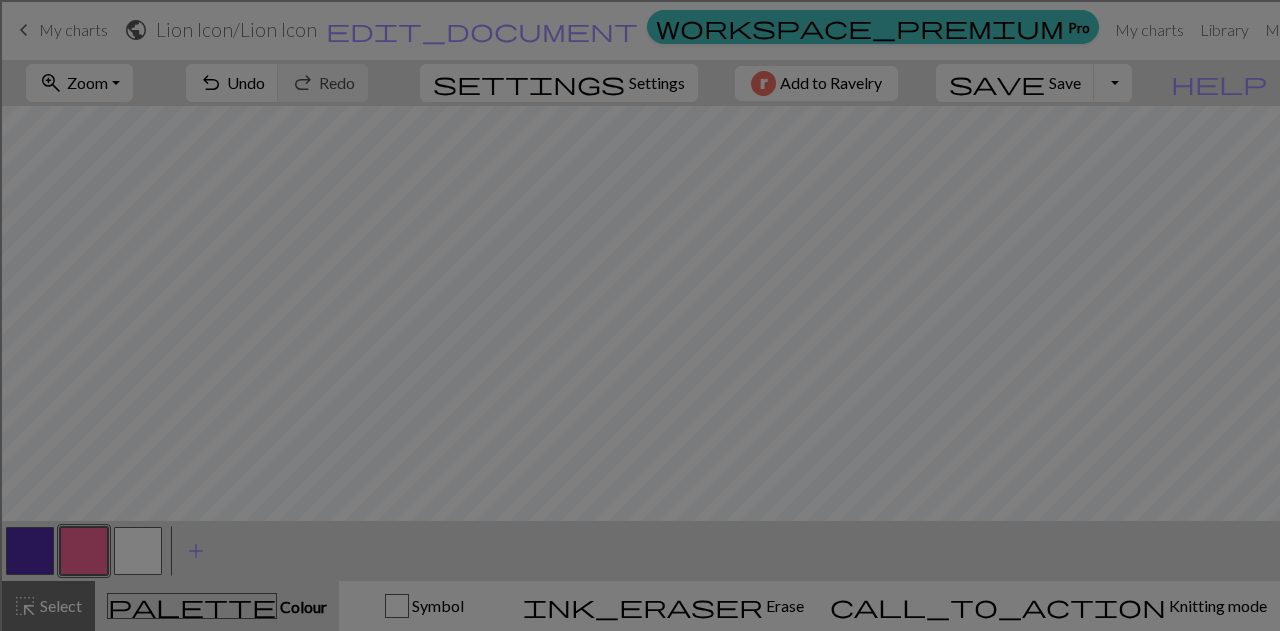 click on "Edit colour Name CC1 Use advanced picker Become a Pro user   to  use advanced picker Reorder arrow_back Move left arrow_forward Move right Become a Pro user   to  reorder colours Delete Done Cancel" at bounding box center [640, 315] 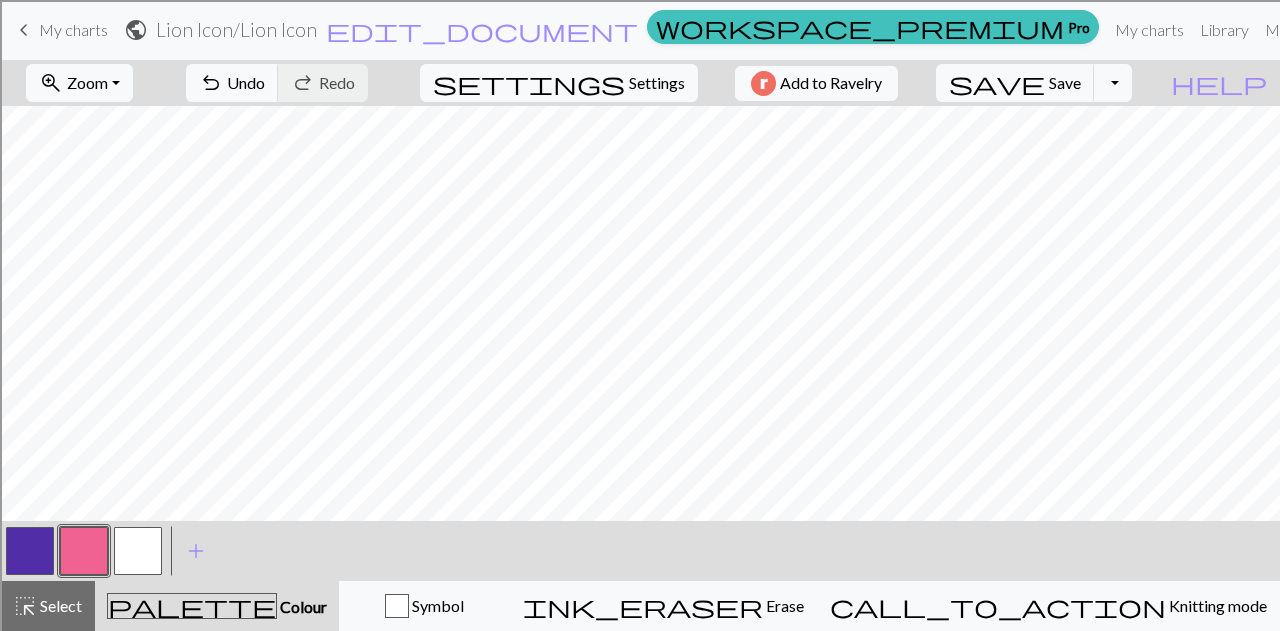 click at bounding box center [84, 551] 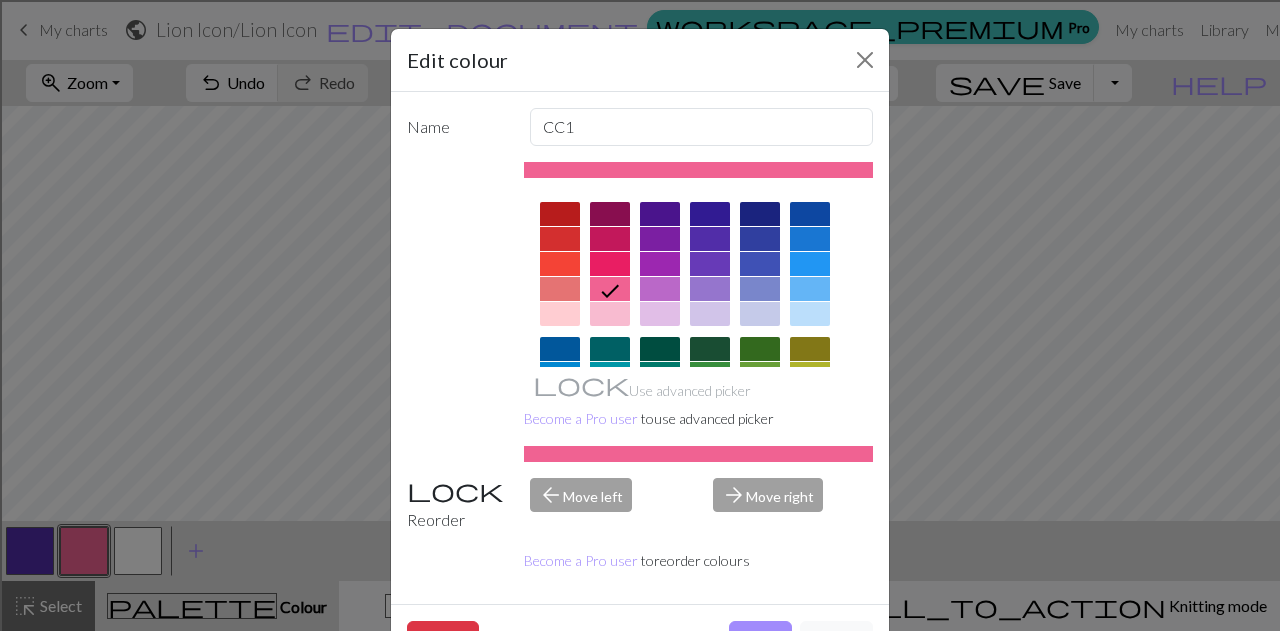 click at bounding box center [810, 289] 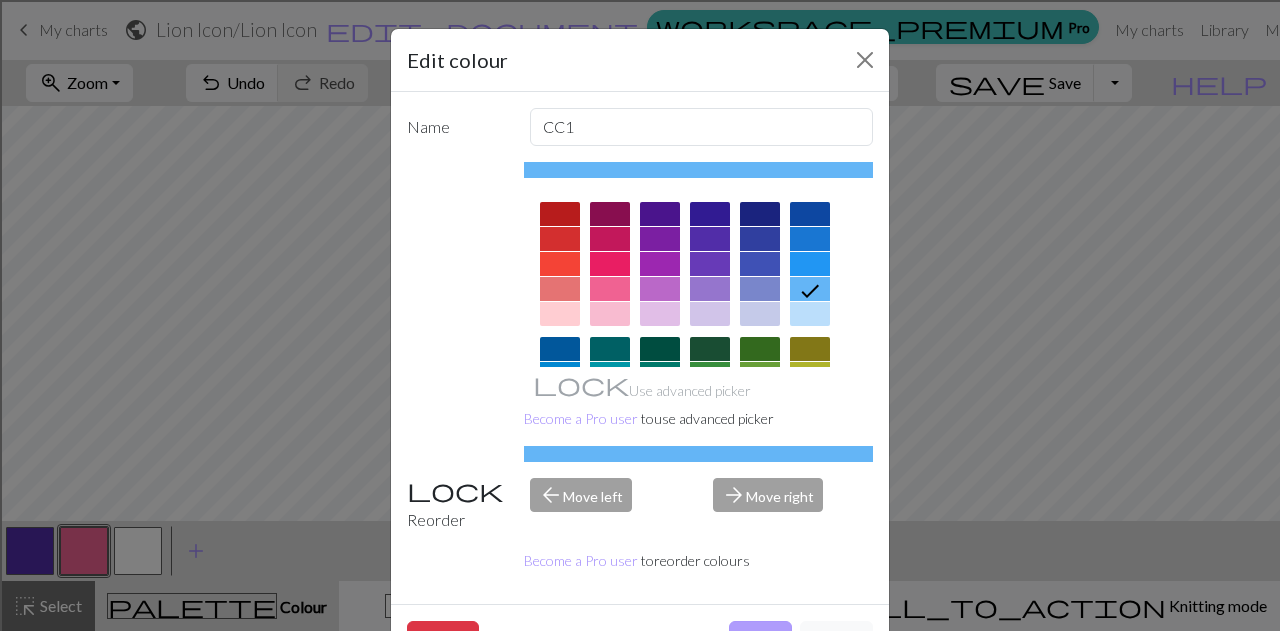 click on "Done" at bounding box center (760, 640) 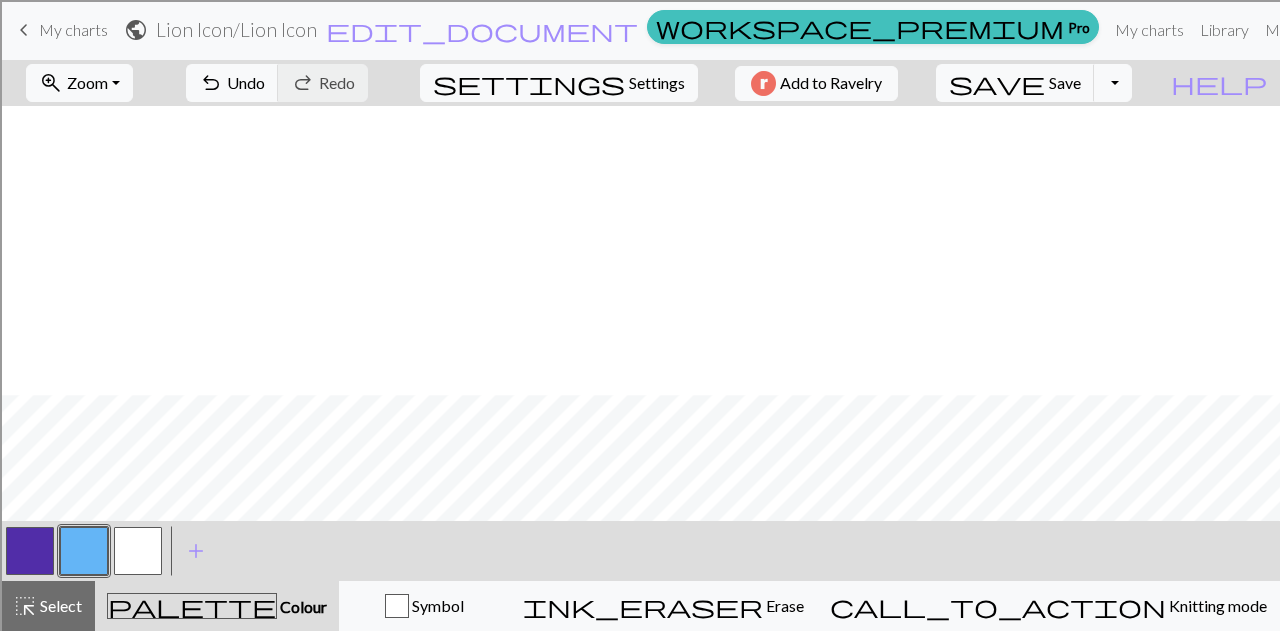 scroll, scrollTop: 289, scrollLeft: 0, axis: vertical 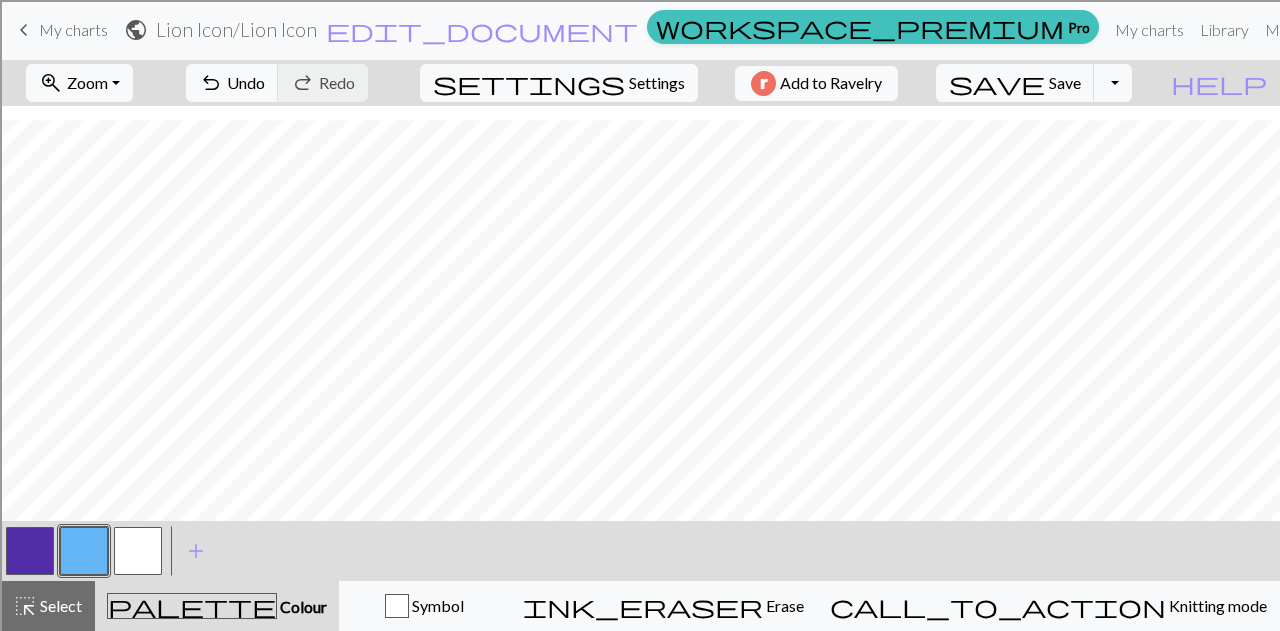 click at bounding box center [84, 551] 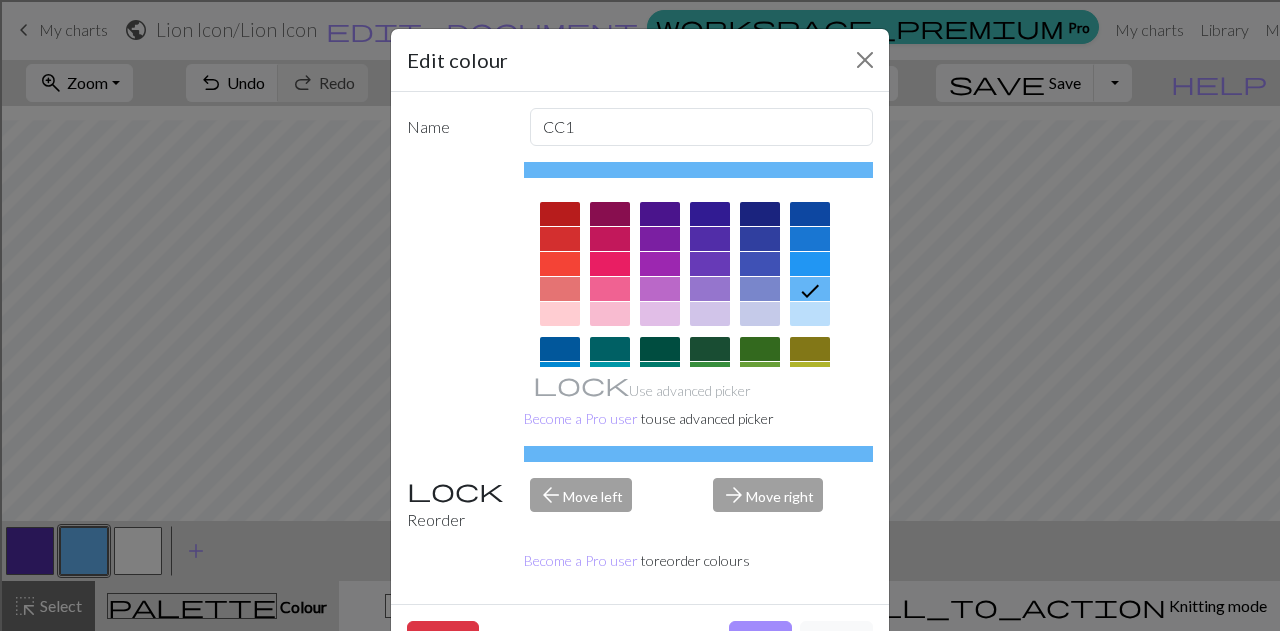 click at bounding box center (610, 239) 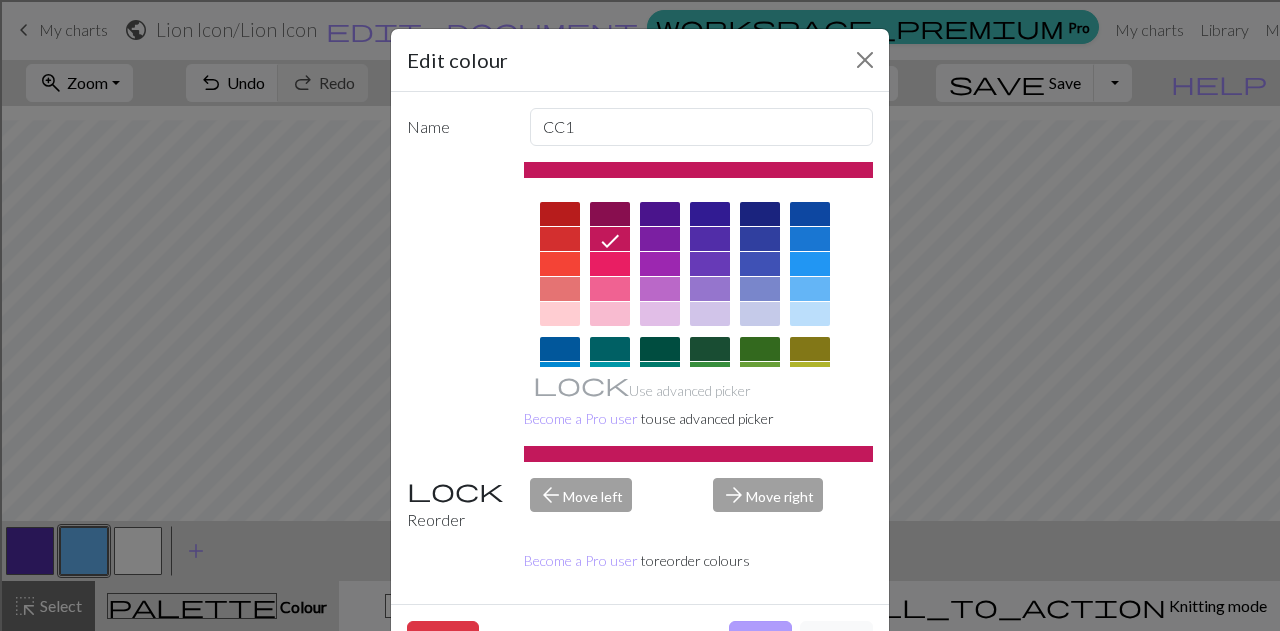click on "Done" at bounding box center (760, 640) 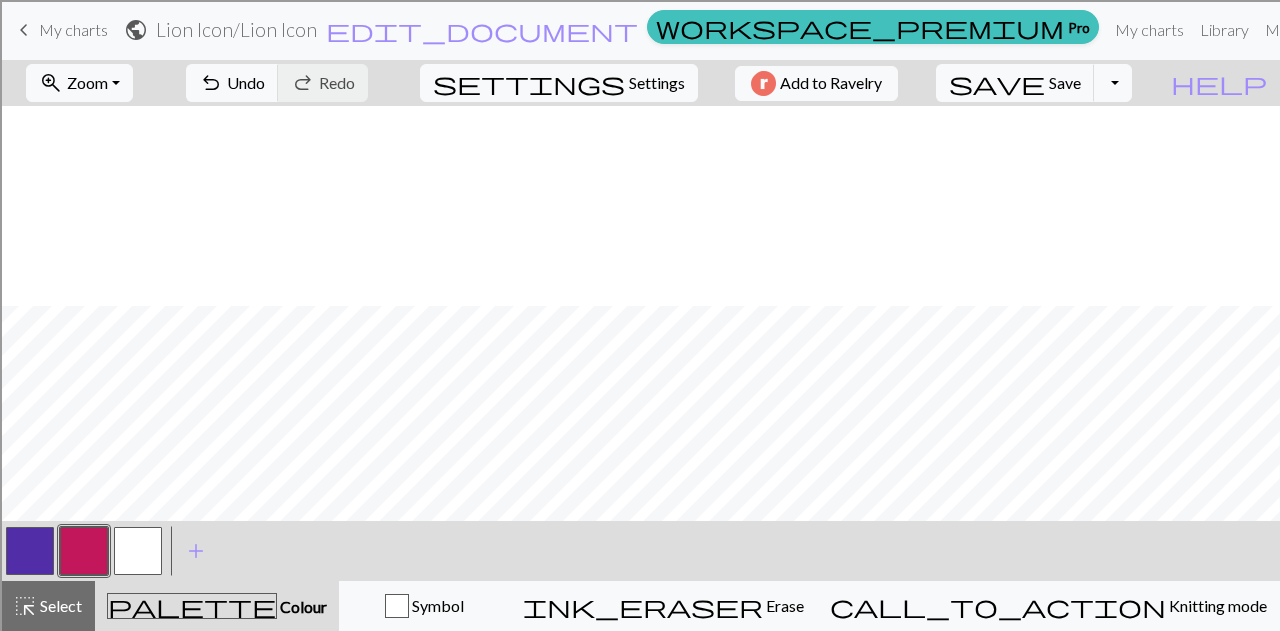 scroll, scrollTop: 200, scrollLeft: 0, axis: vertical 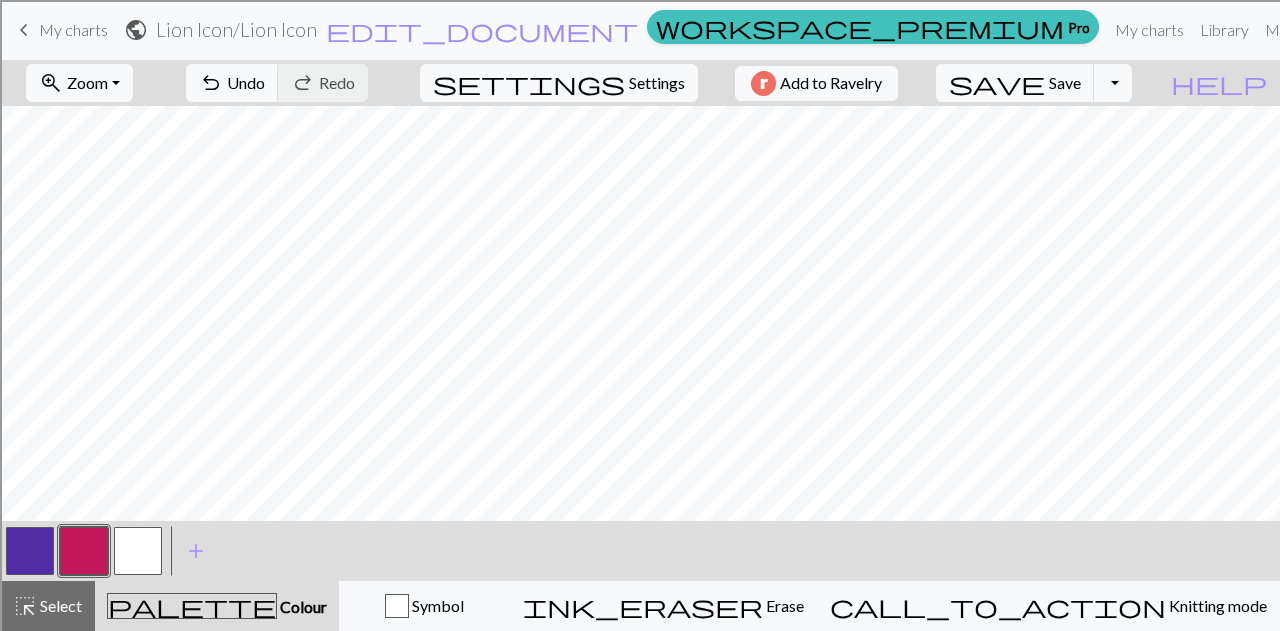 click at bounding box center [138, 551] 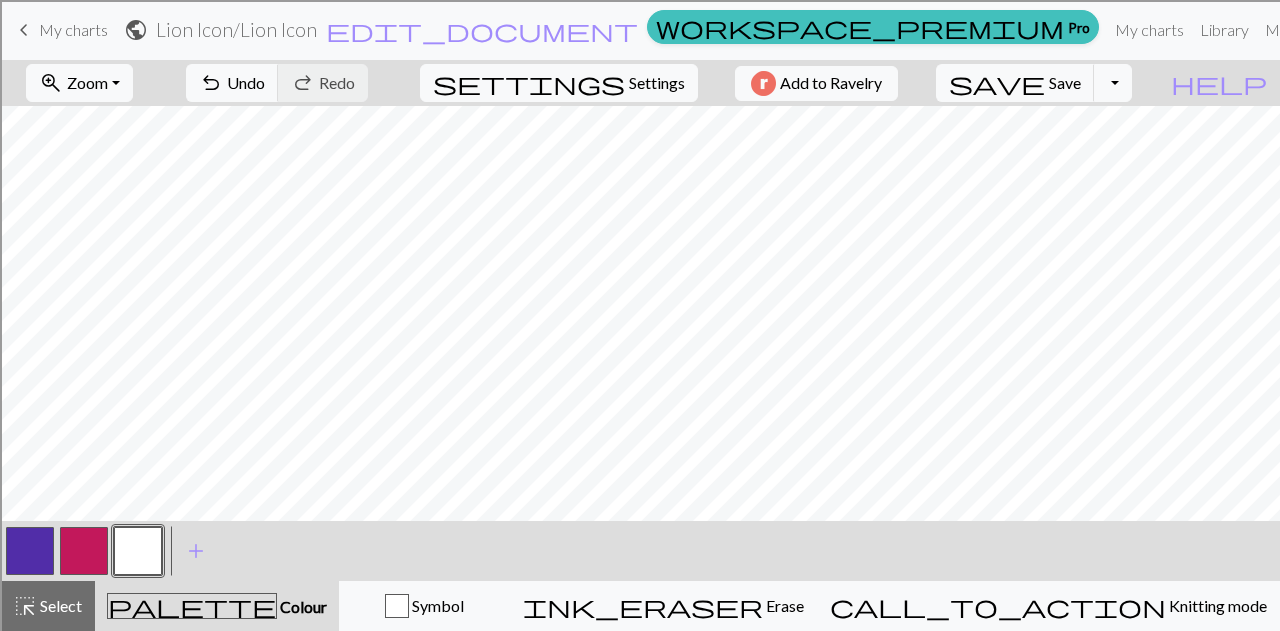scroll, scrollTop: 289, scrollLeft: 0, axis: vertical 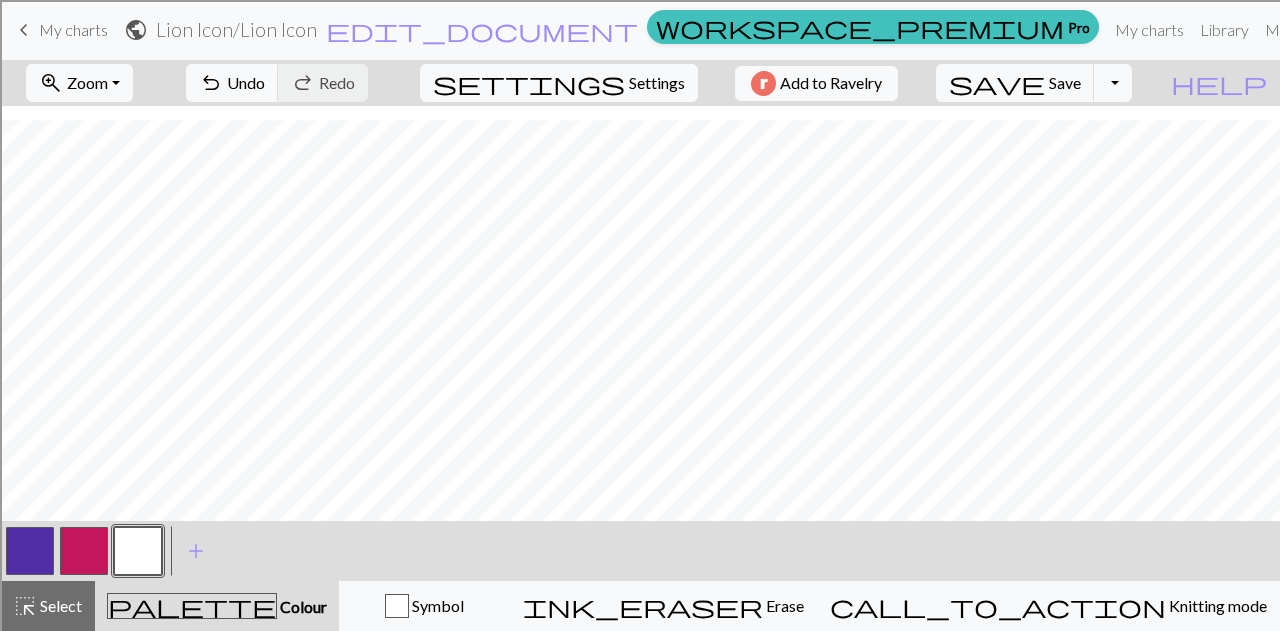click at bounding box center (30, 551) 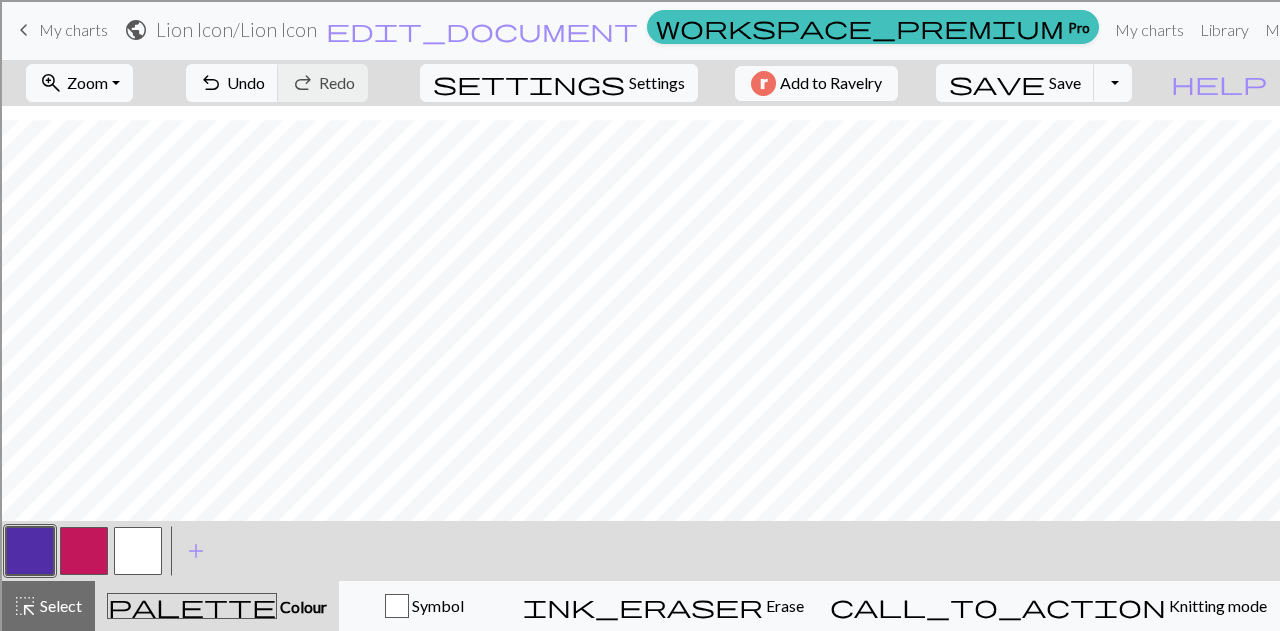 click at bounding box center [30, 551] 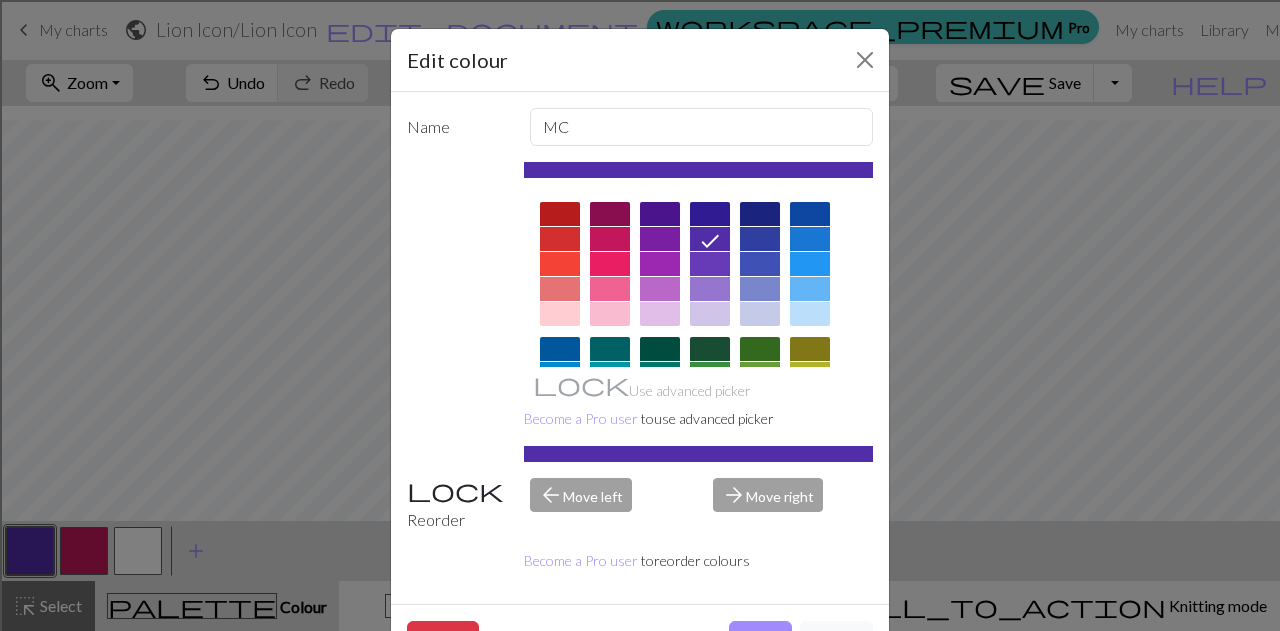 scroll, scrollTop: 300, scrollLeft: 0, axis: vertical 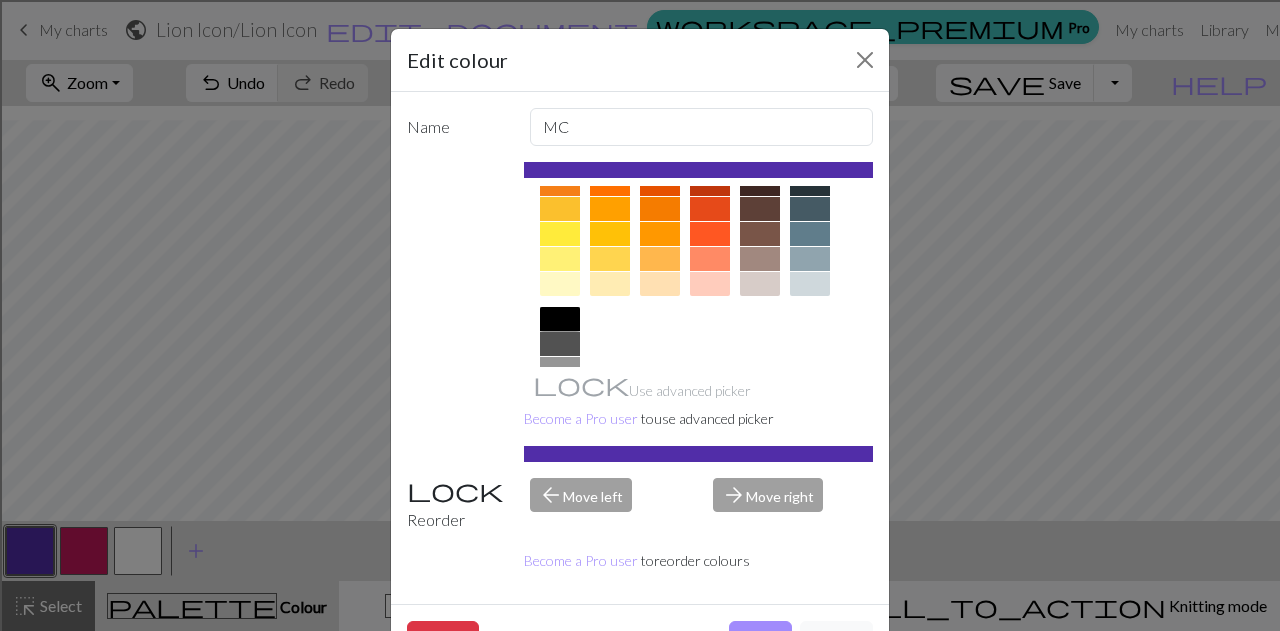 click at bounding box center [560, 319] 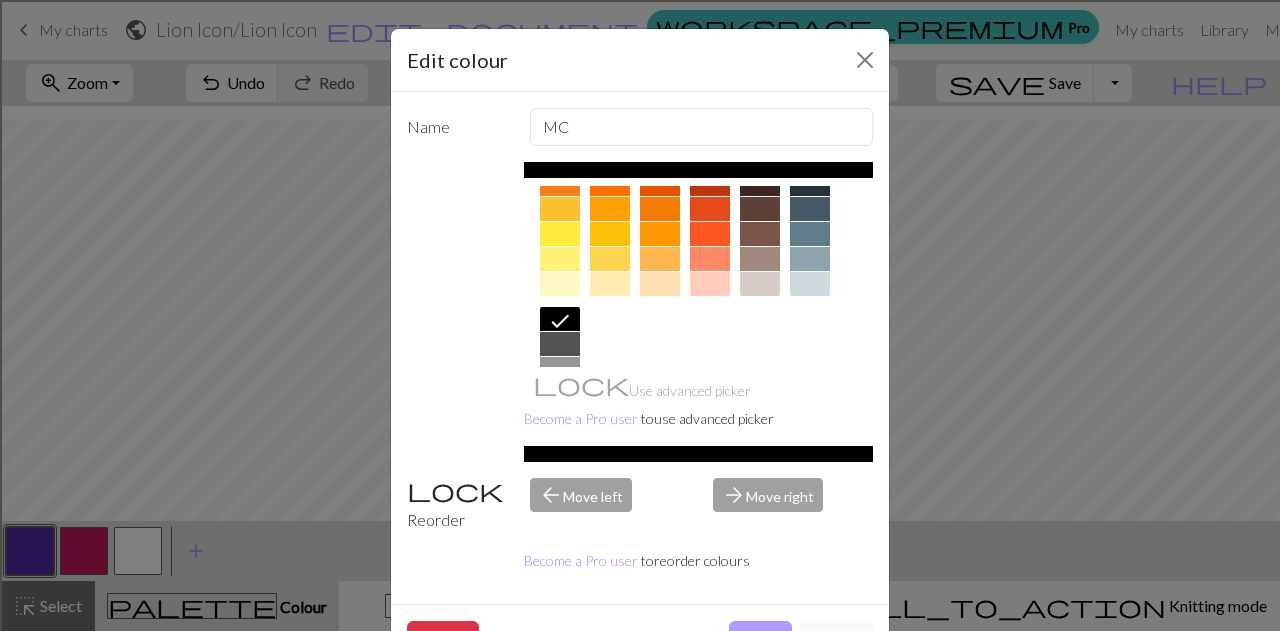 click on "Done" at bounding box center (760, 640) 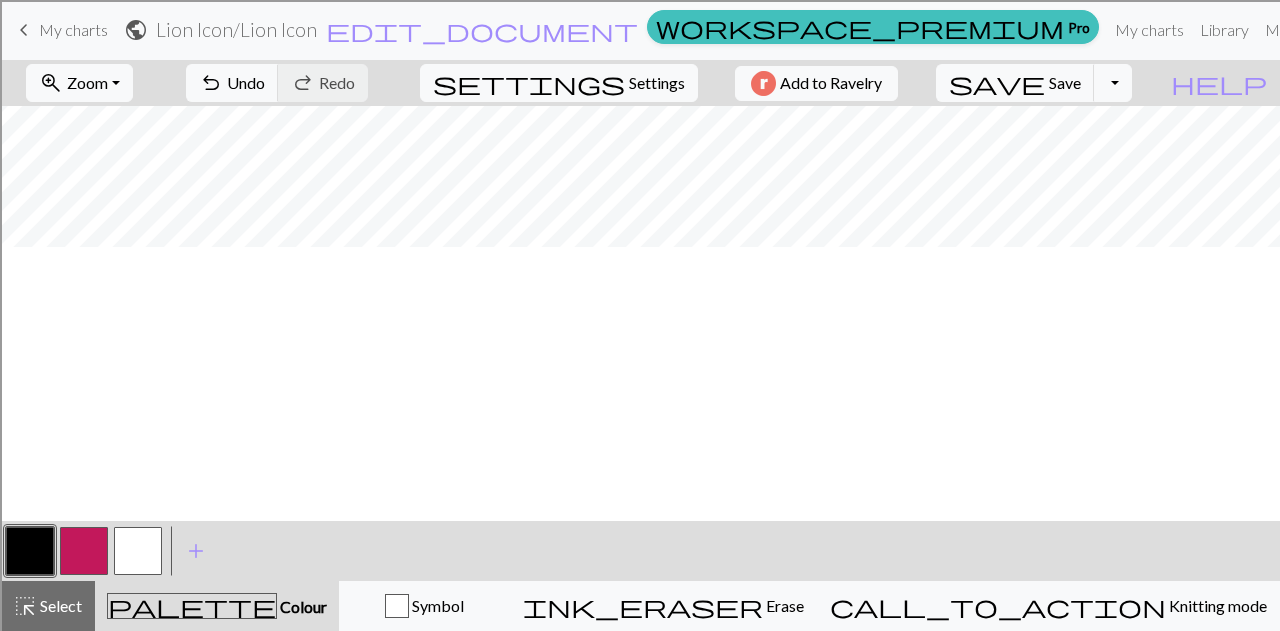 scroll, scrollTop: 0, scrollLeft: 0, axis: both 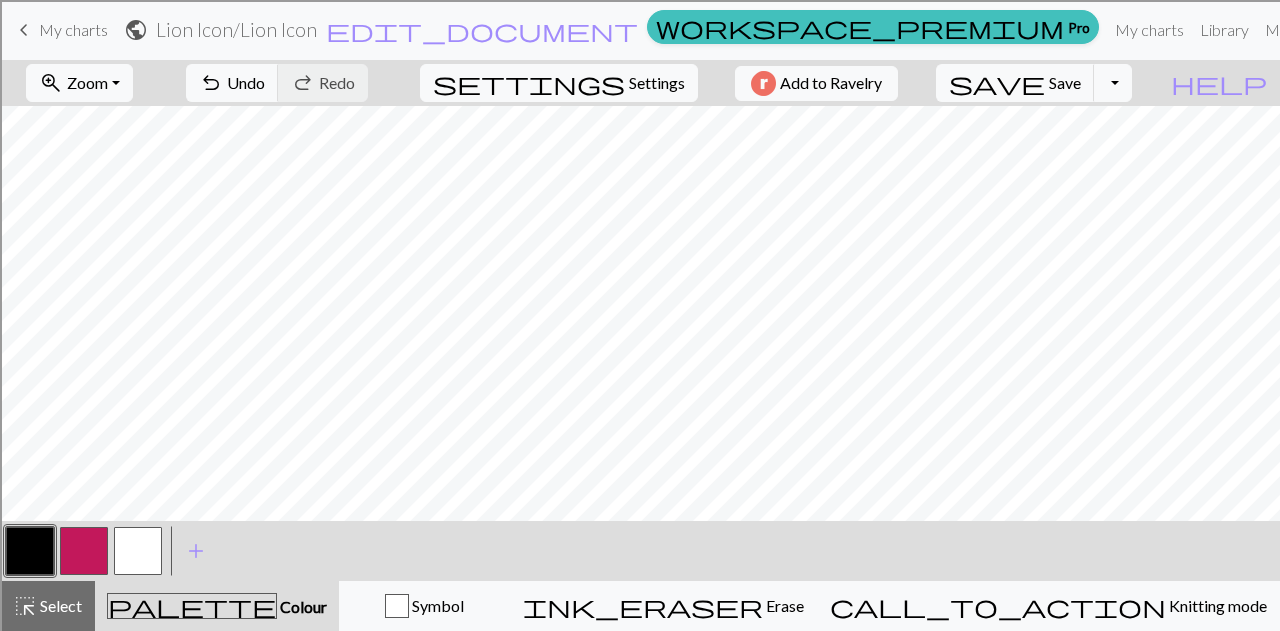 click at bounding box center (30, 551) 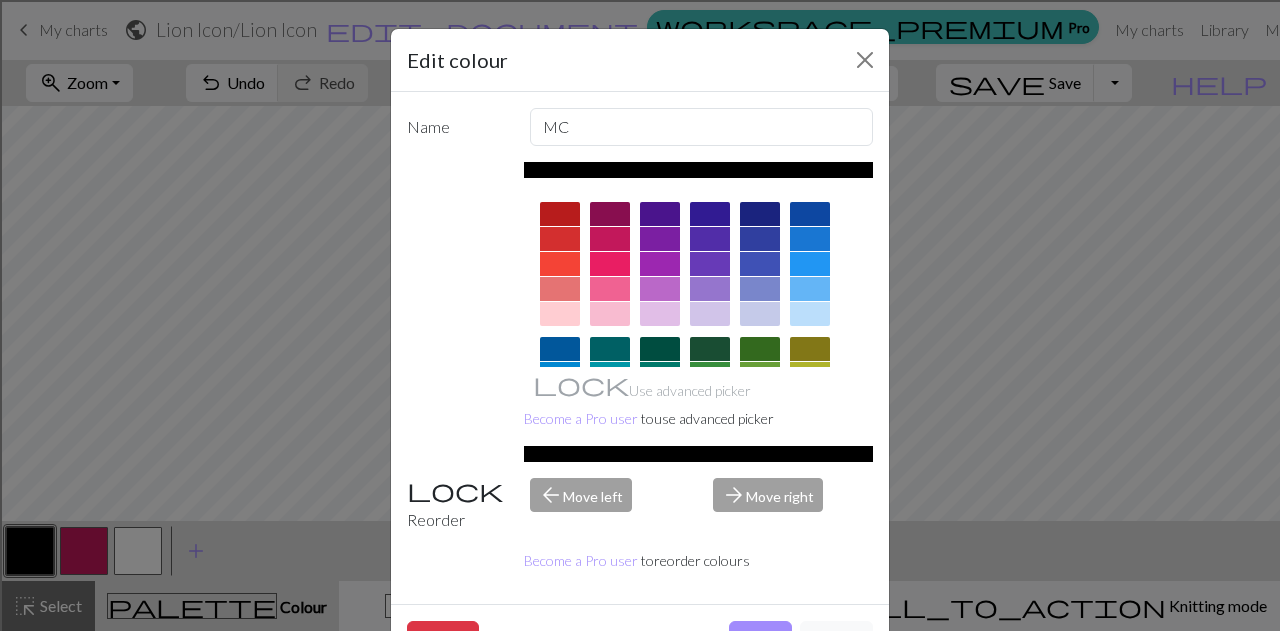 click at bounding box center (710, 239) 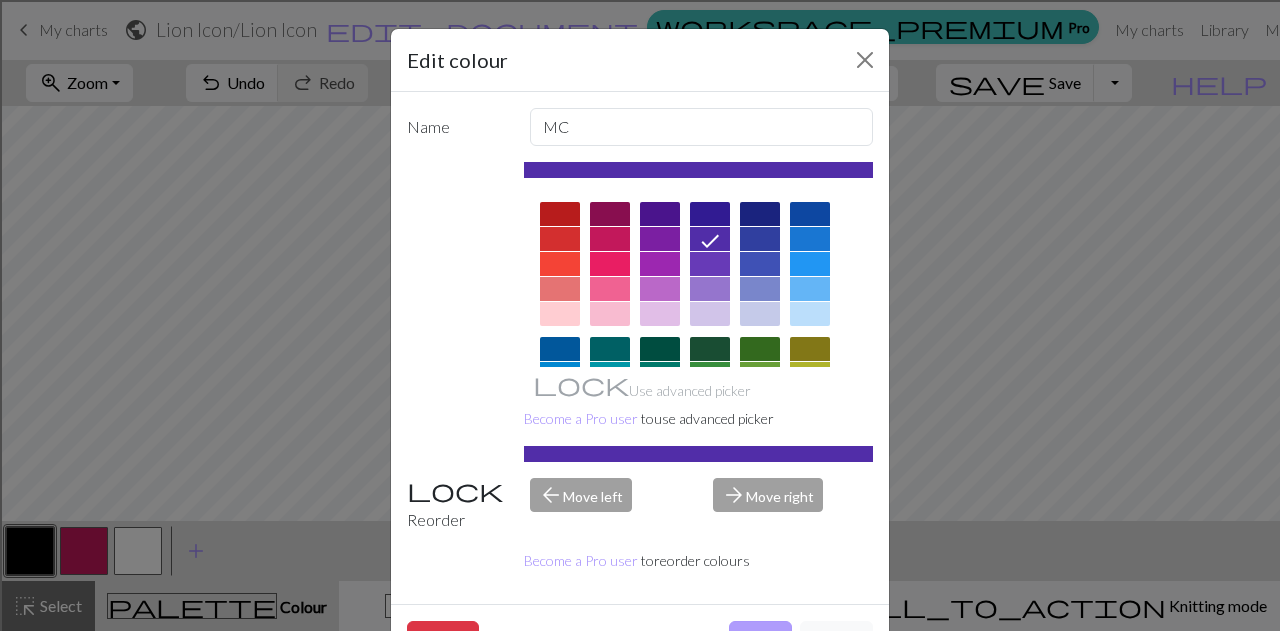 click on "Done" at bounding box center (760, 640) 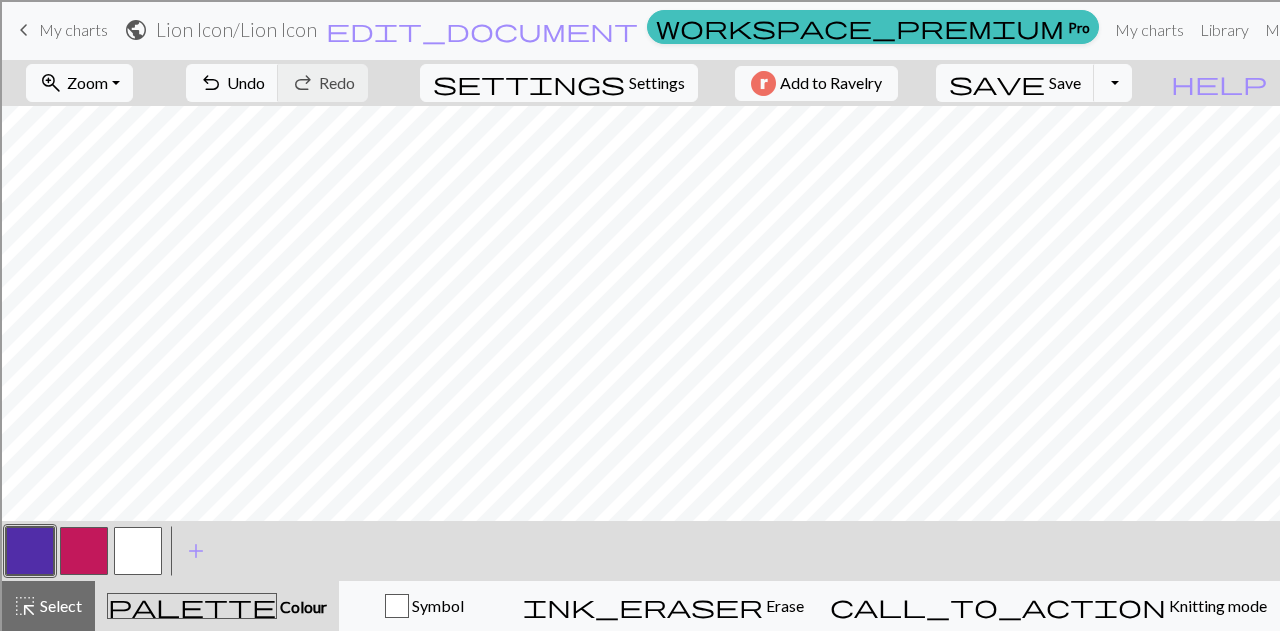 click at bounding box center [84, 551] 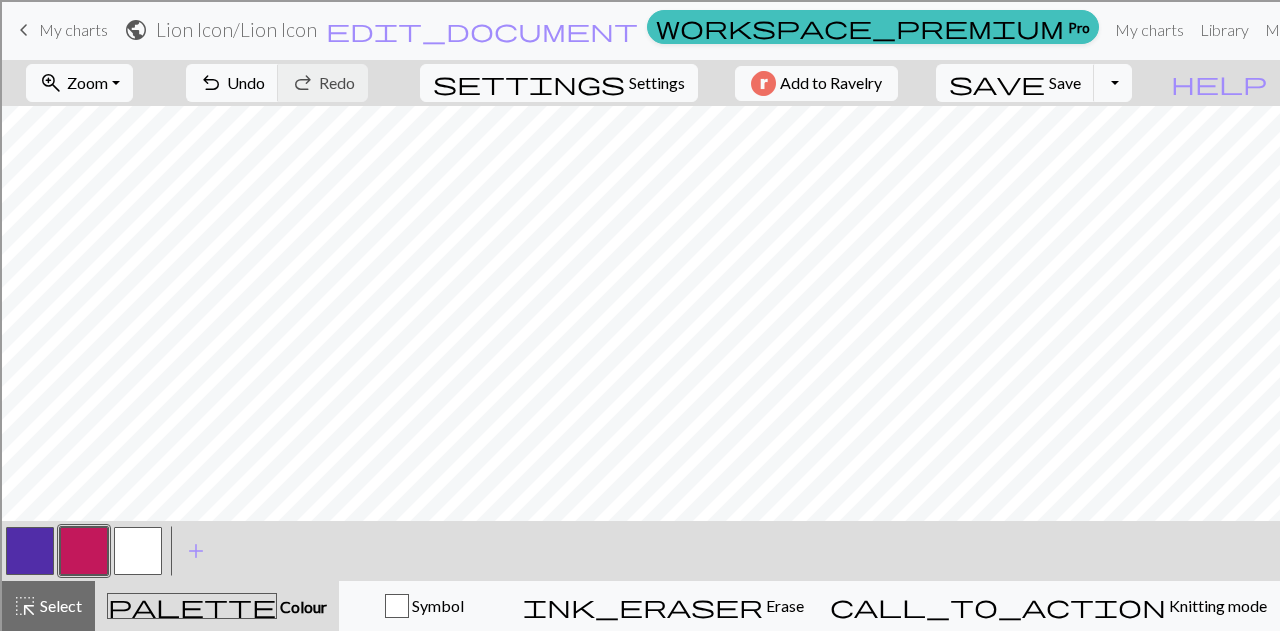 click at bounding box center [138, 551] 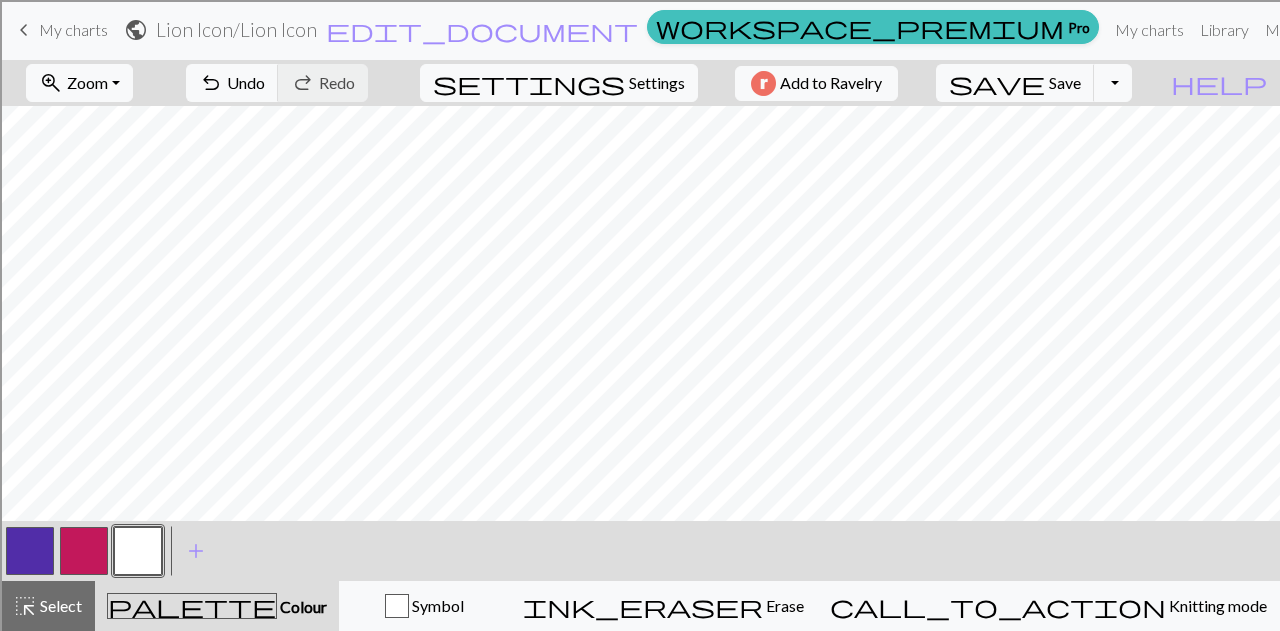 click at bounding box center (84, 551) 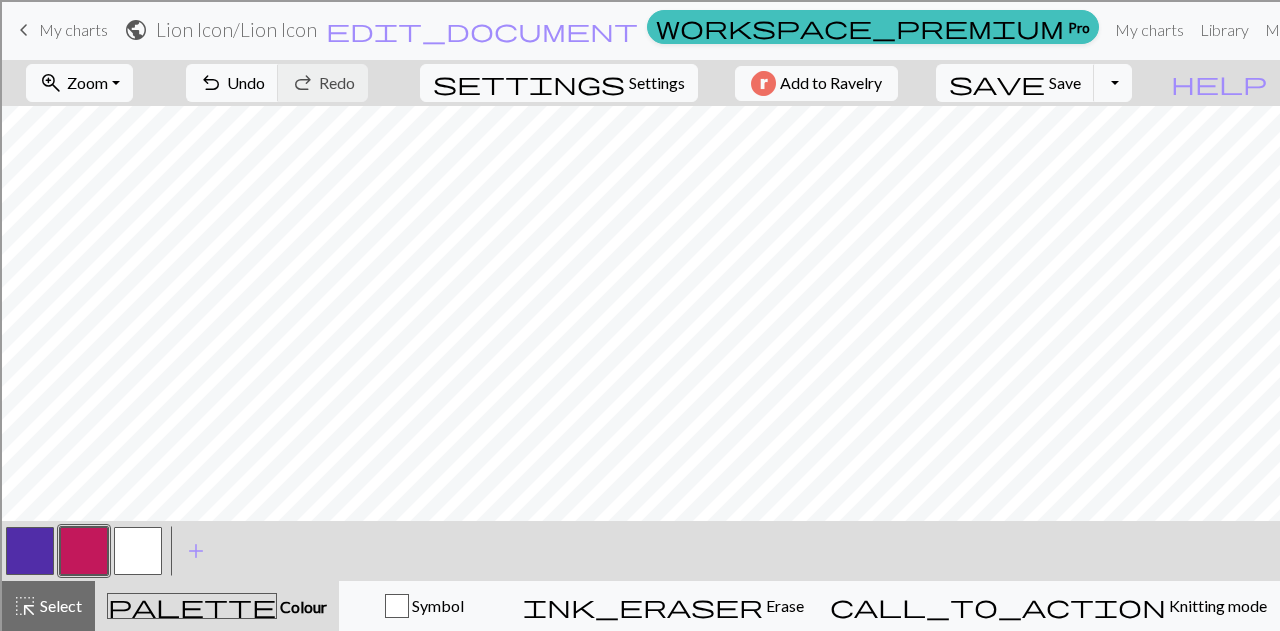 click at bounding box center [84, 551] 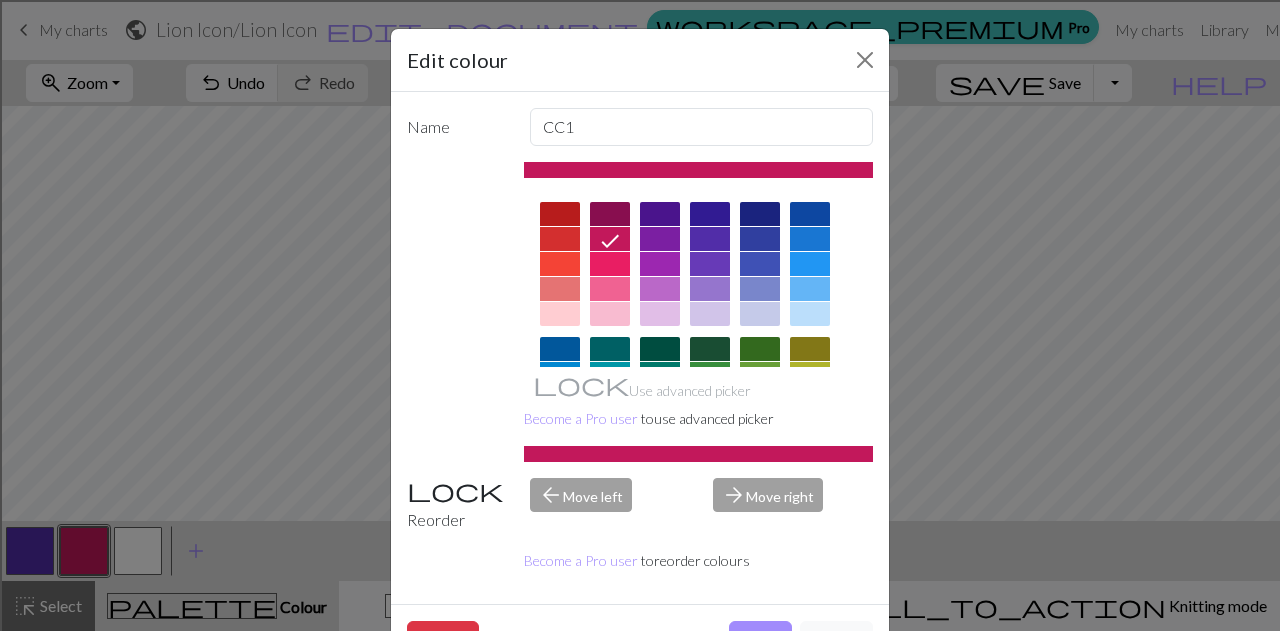 click at bounding box center [810, 314] 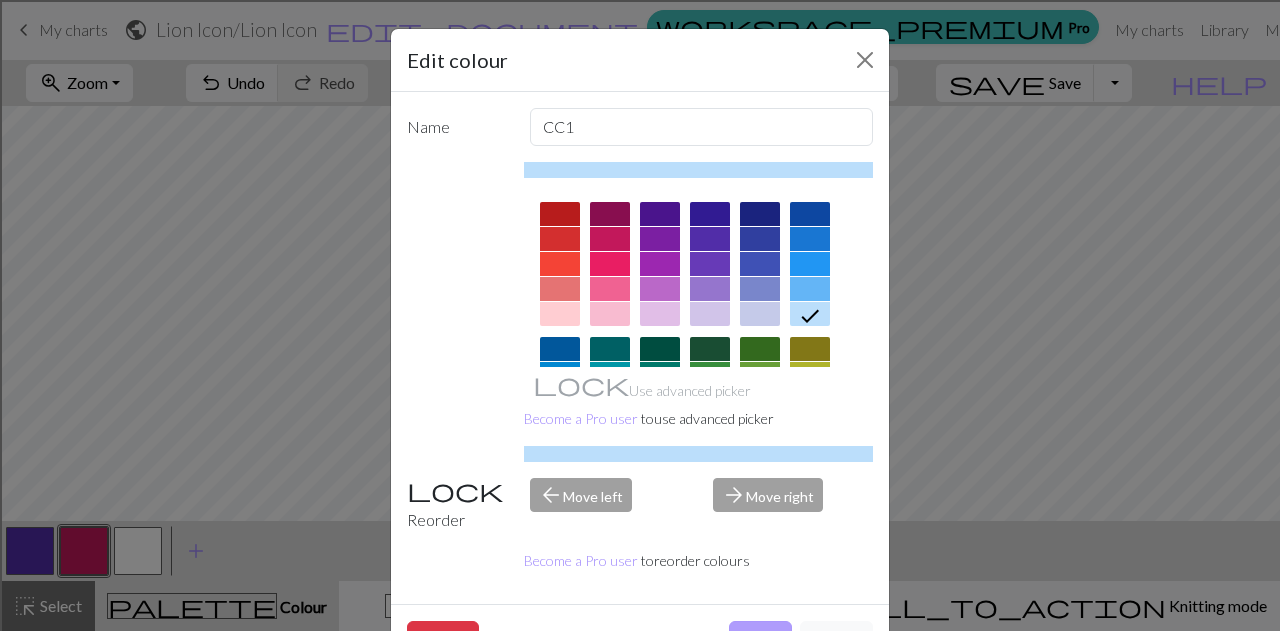 click on "Done" at bounding box center [760, 640] 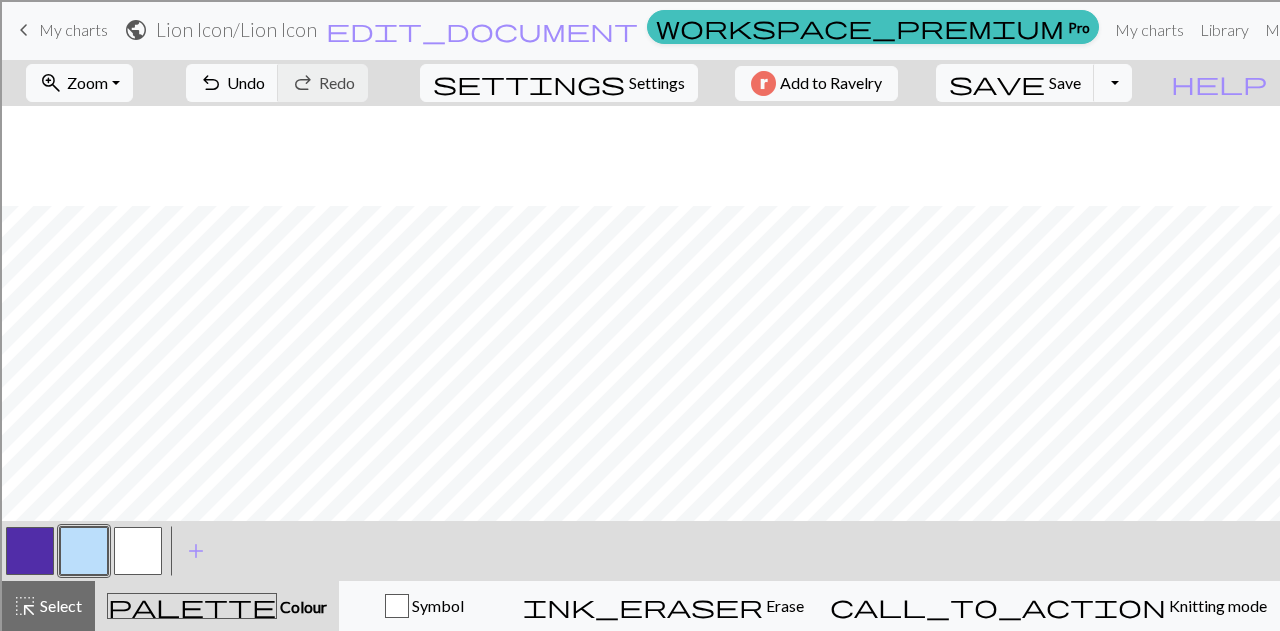 scroll, scrollTop: 289, scrollLeft: 0, axis: vertical 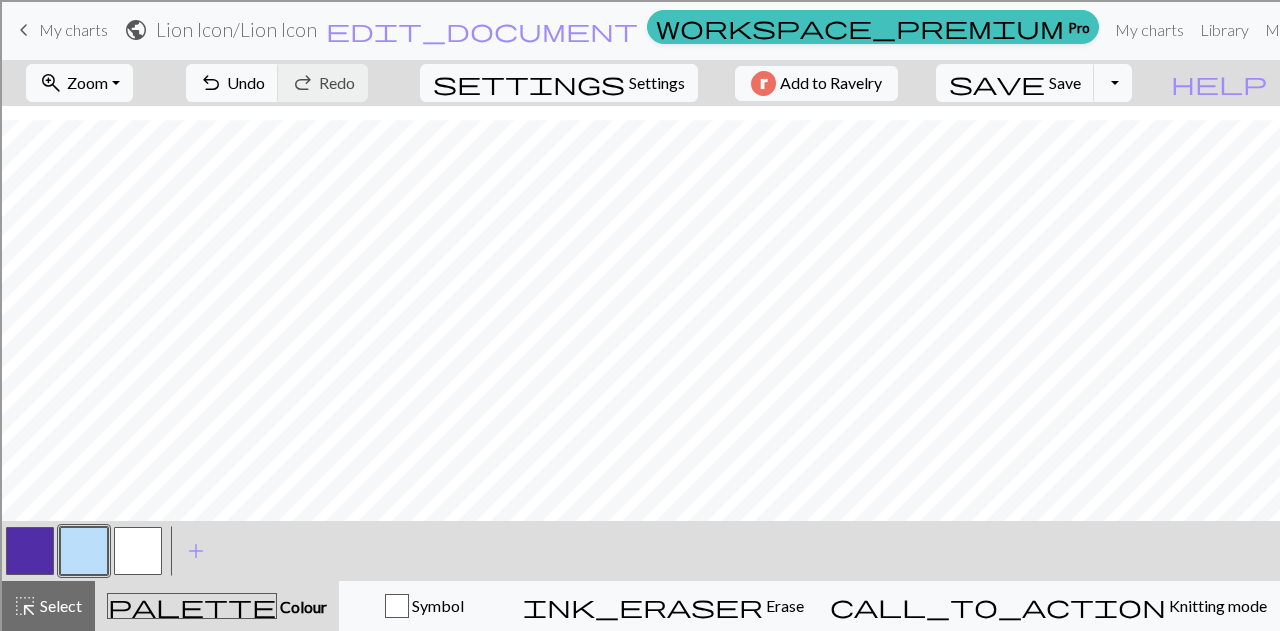 click at bounding box center [84, 551] 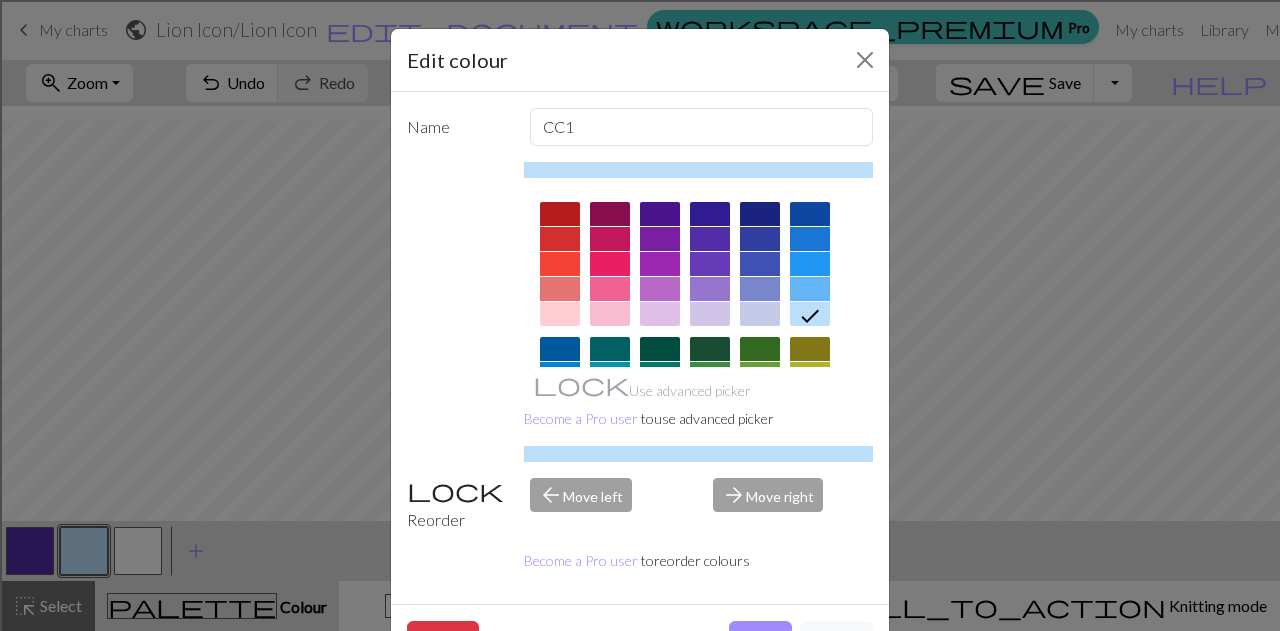 click at bounding box center (610, 264) 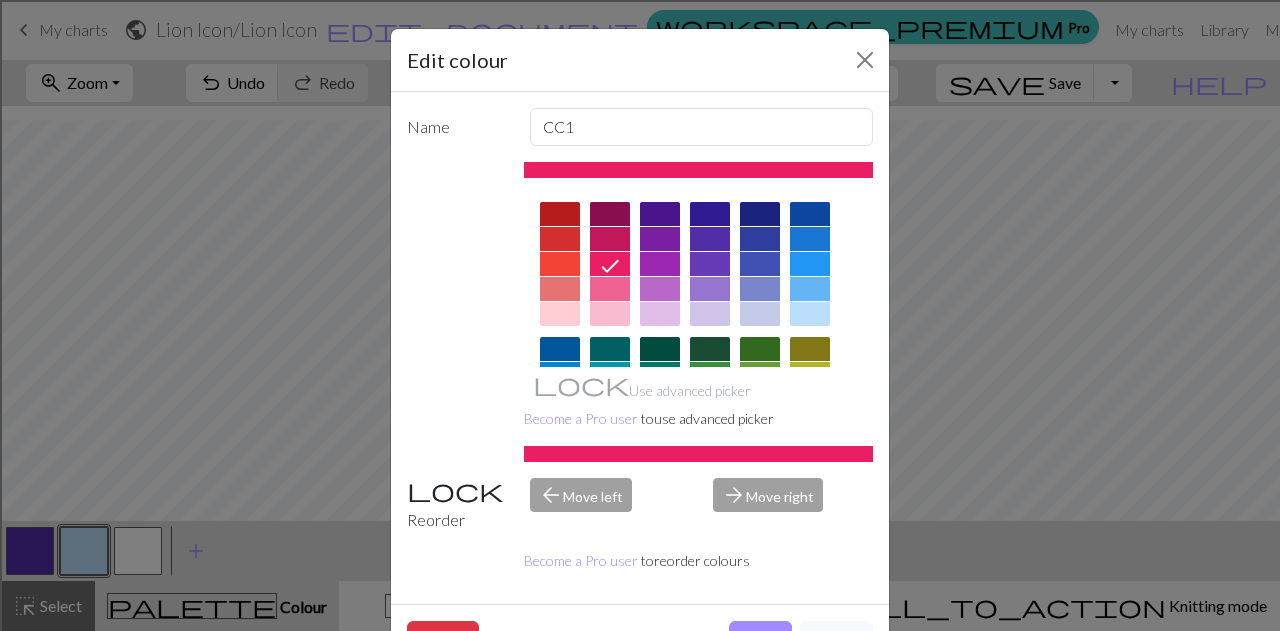 drag, startPoint x: 751, startPoint y: 611, endPoint x: 741, endPoint y: 612, distance: 10.049875 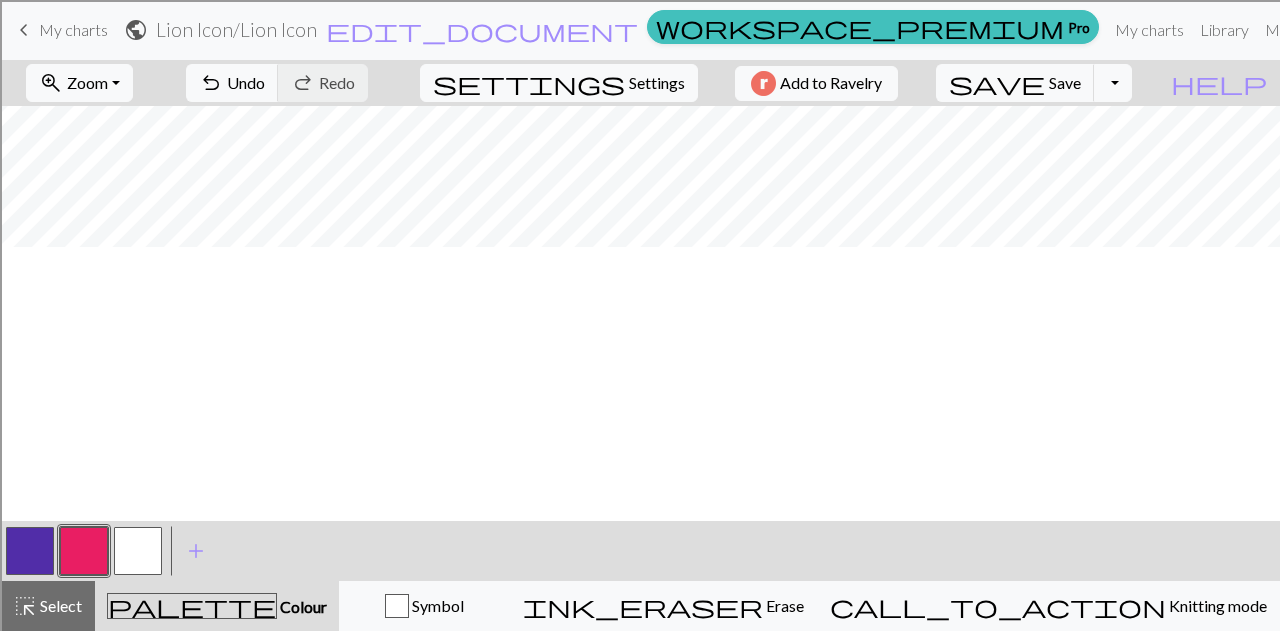 scroll, scrollTop: 0, scrollLeft: 0, axis: both 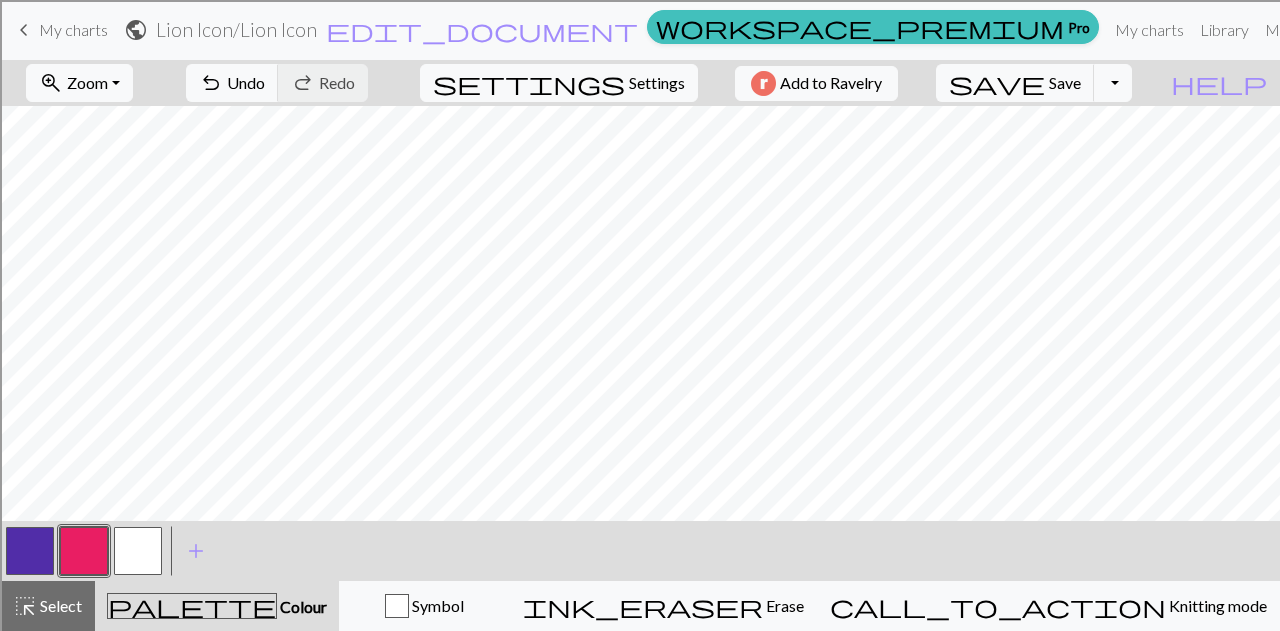 type 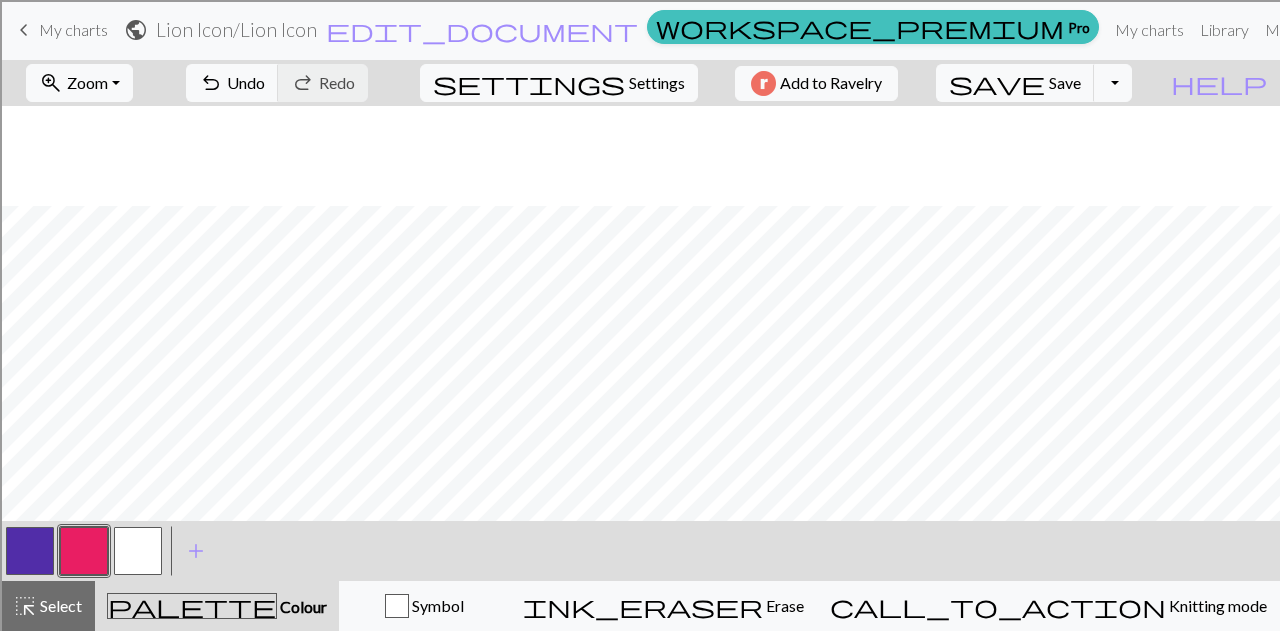 scroll, scrollTop: 200, scrollLeft: 0, axis: vertical 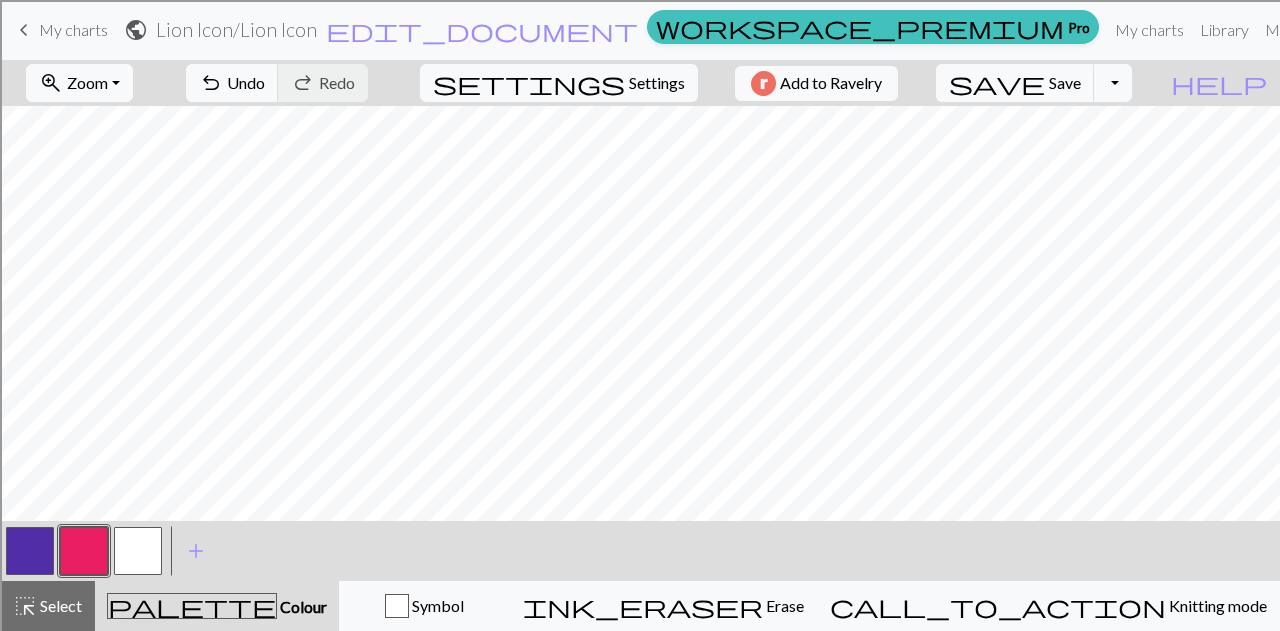 click at bounding box center [30, 551] 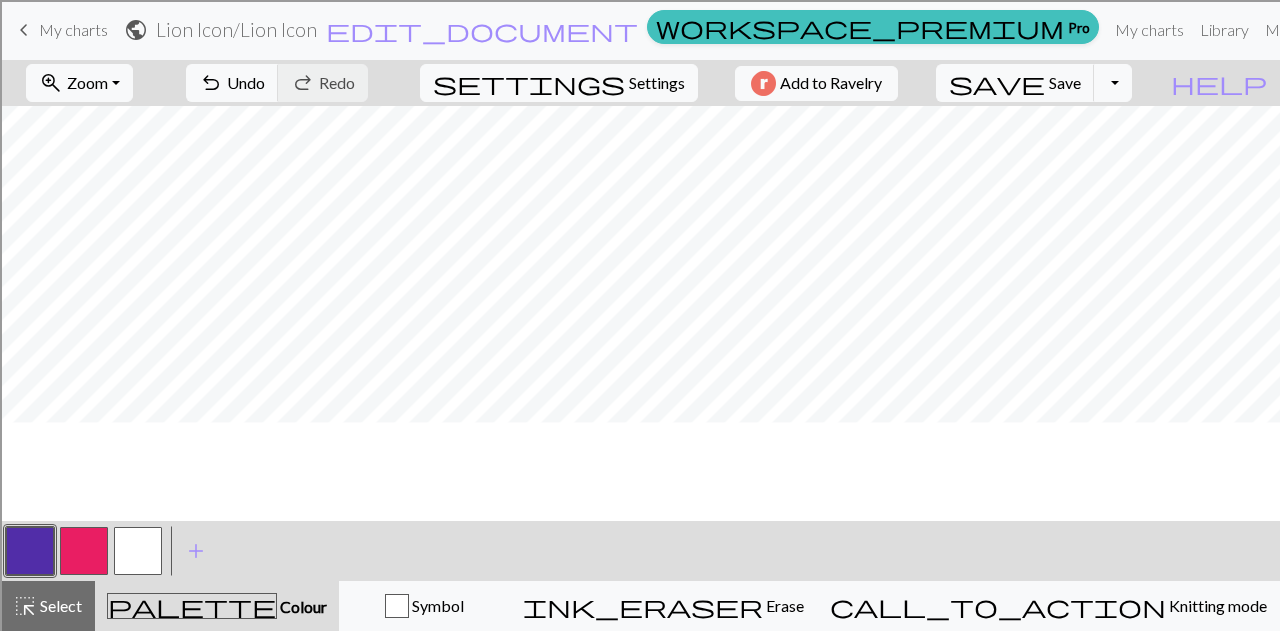 scroll, scrollTop: 0, scrollLeft: 0, axis: both 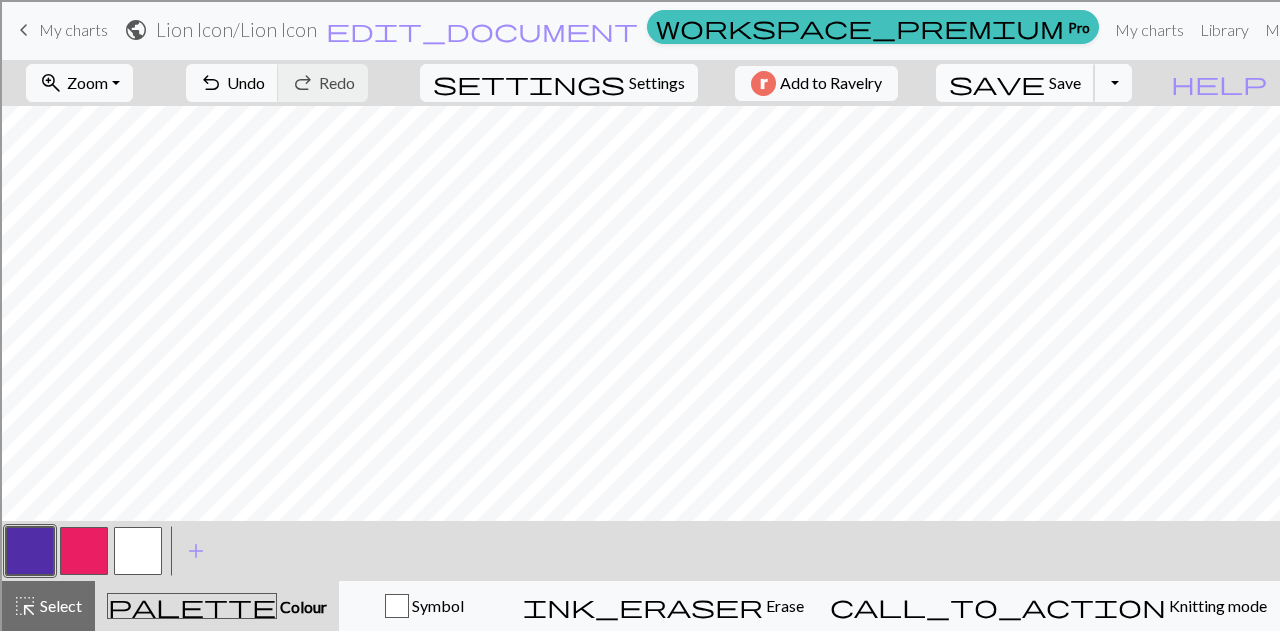 click on "Save" at bounding box center (1065, 82) 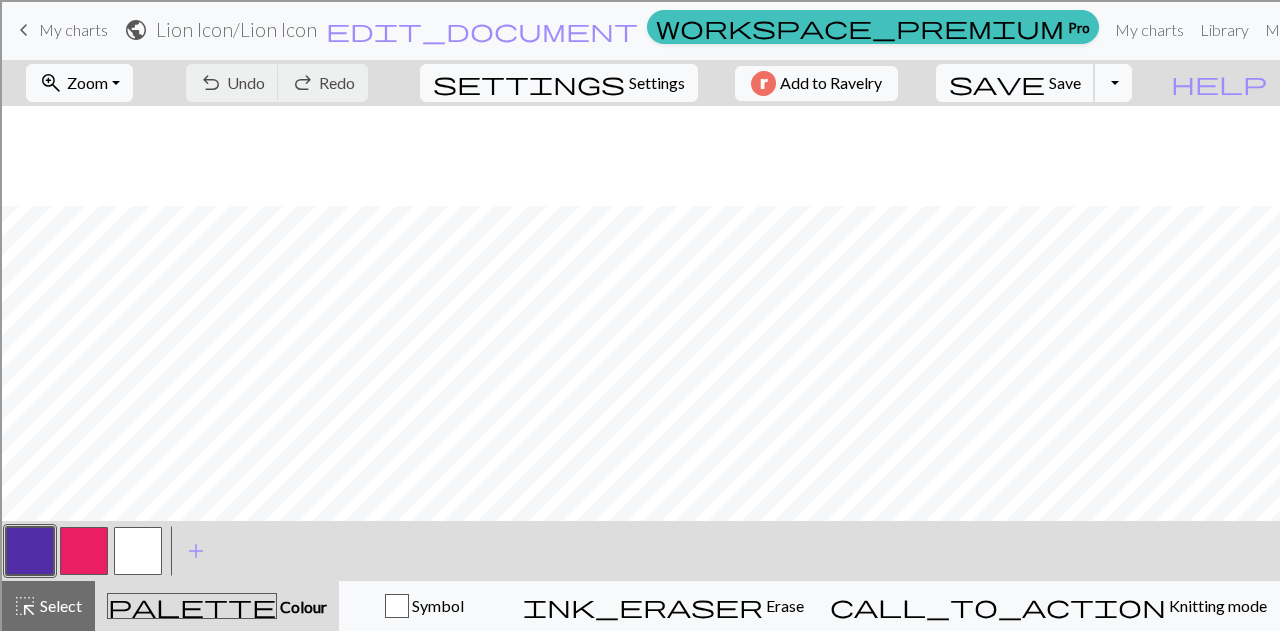 scroll, scrollTop: 289, scrollLeft: 0, axis: vertical 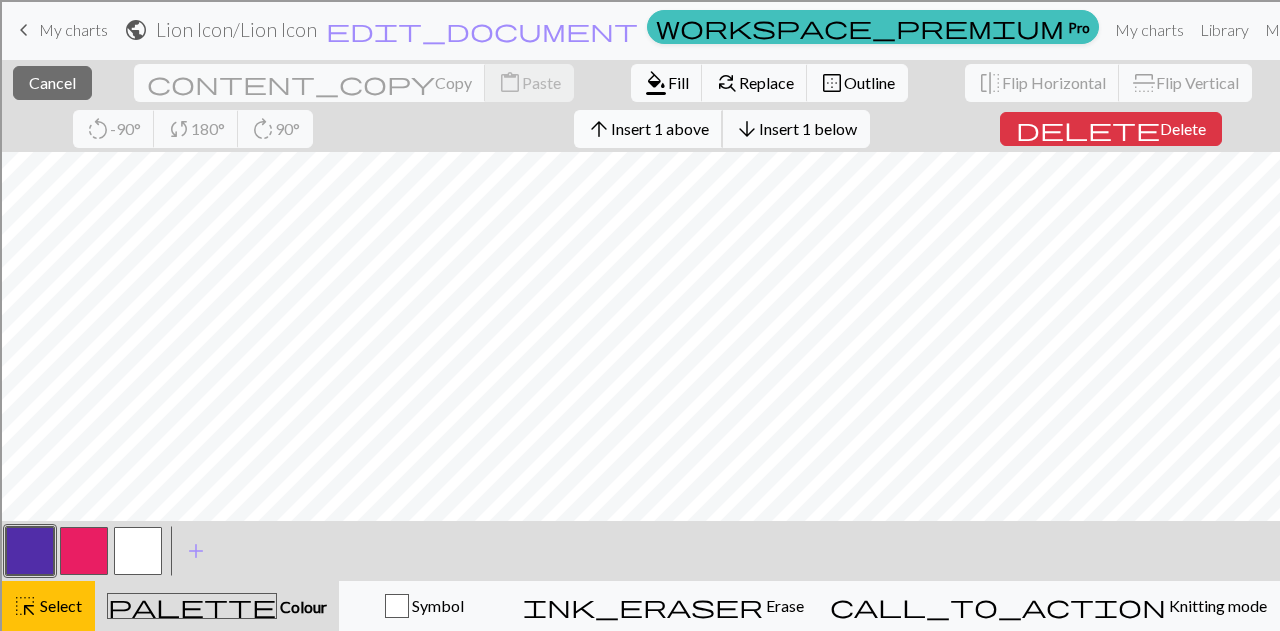 click on "Insert 1 above" at bounding box center [660, 128] 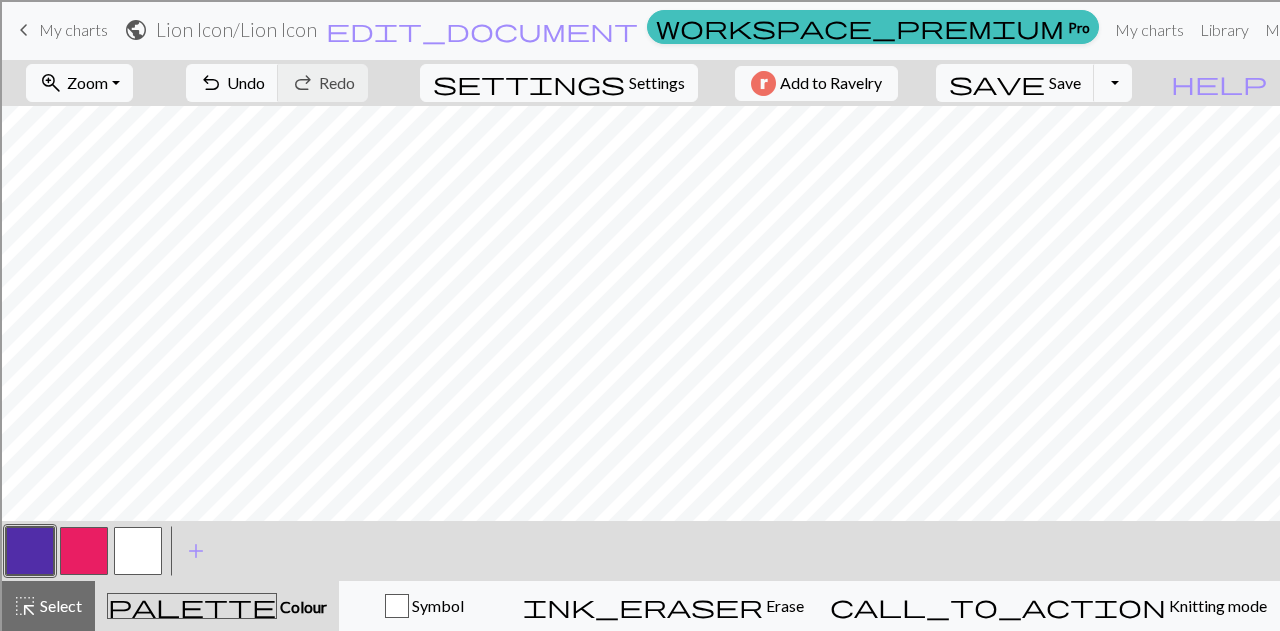 click at bounding box center (84, 551) 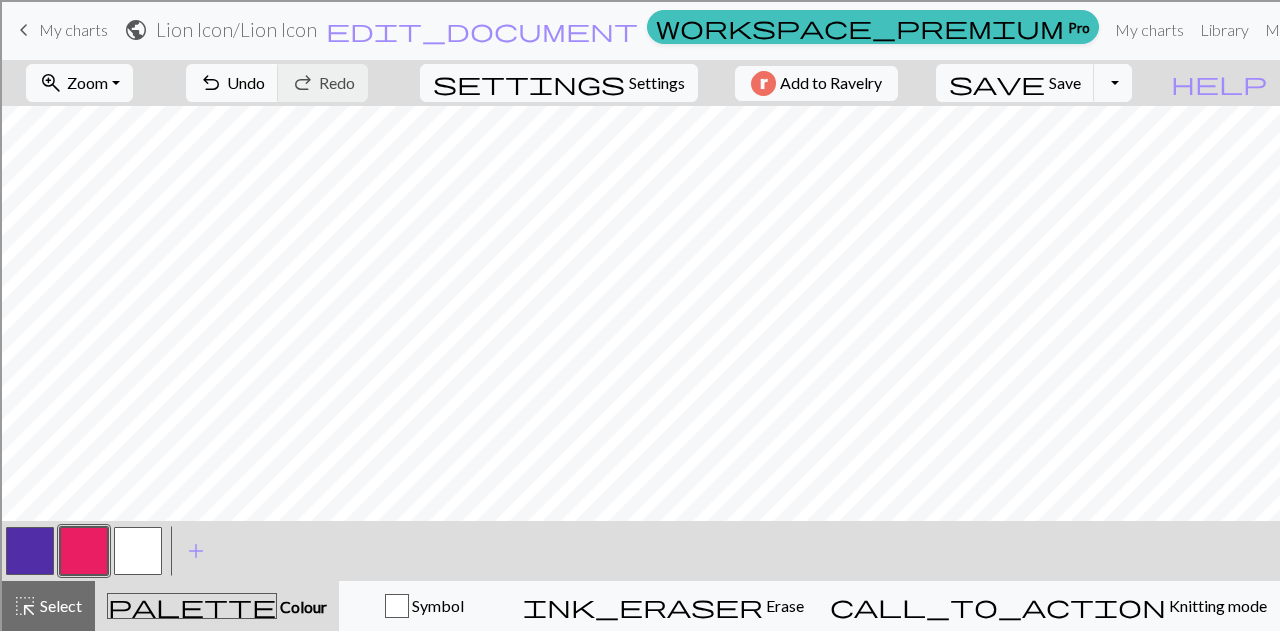 click at bounding box center (138, 551) 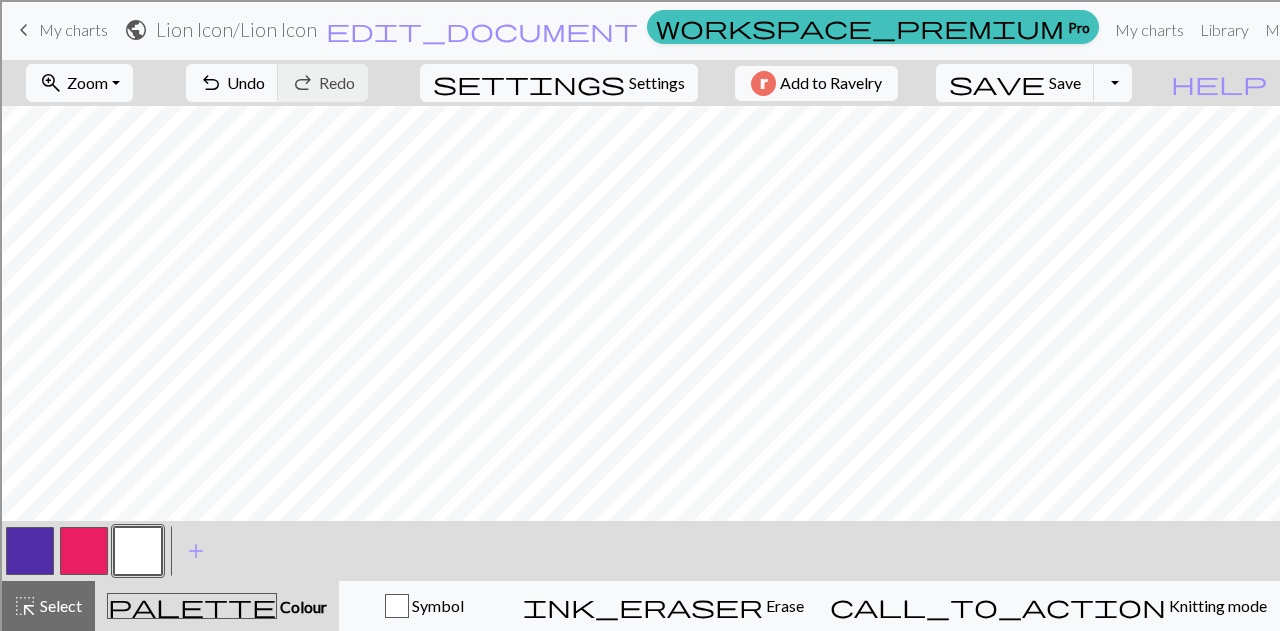 click at bounding box center [30, 551] 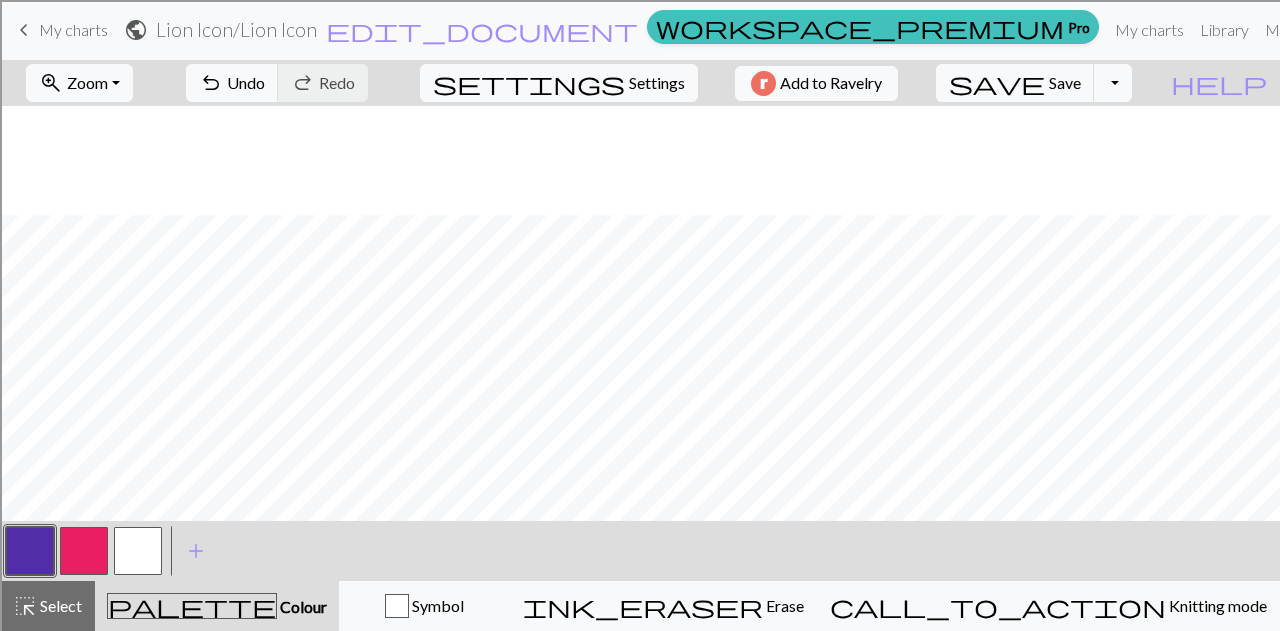 scroll, scrollTop: 309, scrollLeft: 0, axis: vertical 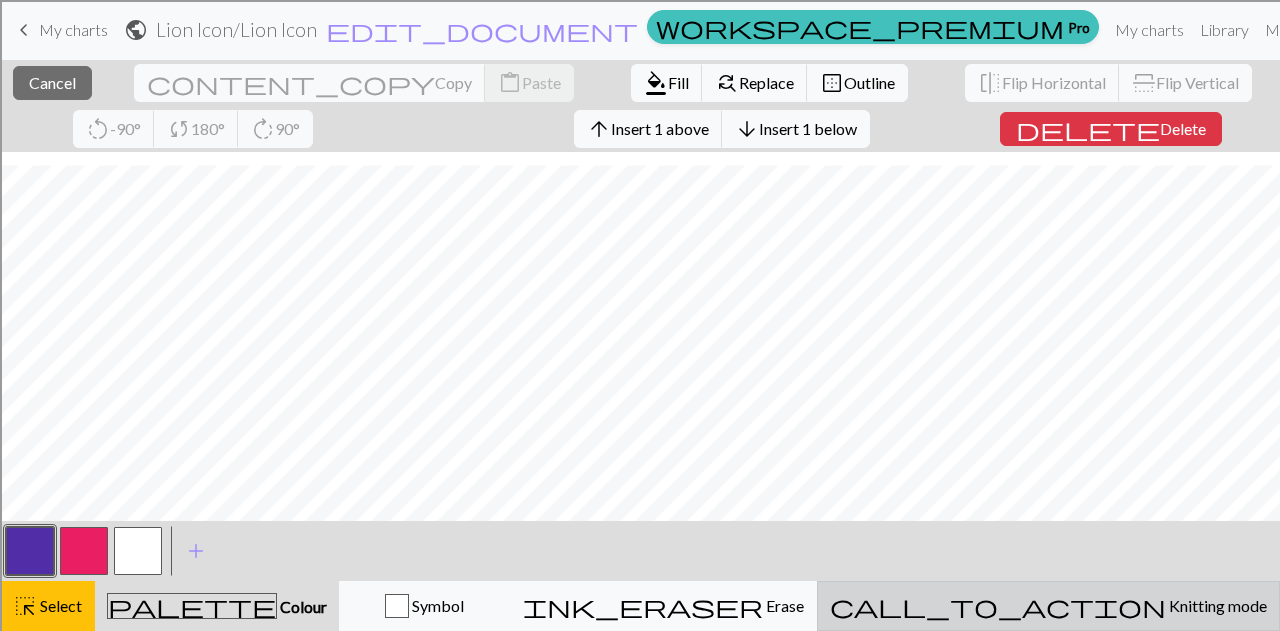 click on "call_to_action   Knitting mode   Knitting mode" at bounding box center [1048, 606] 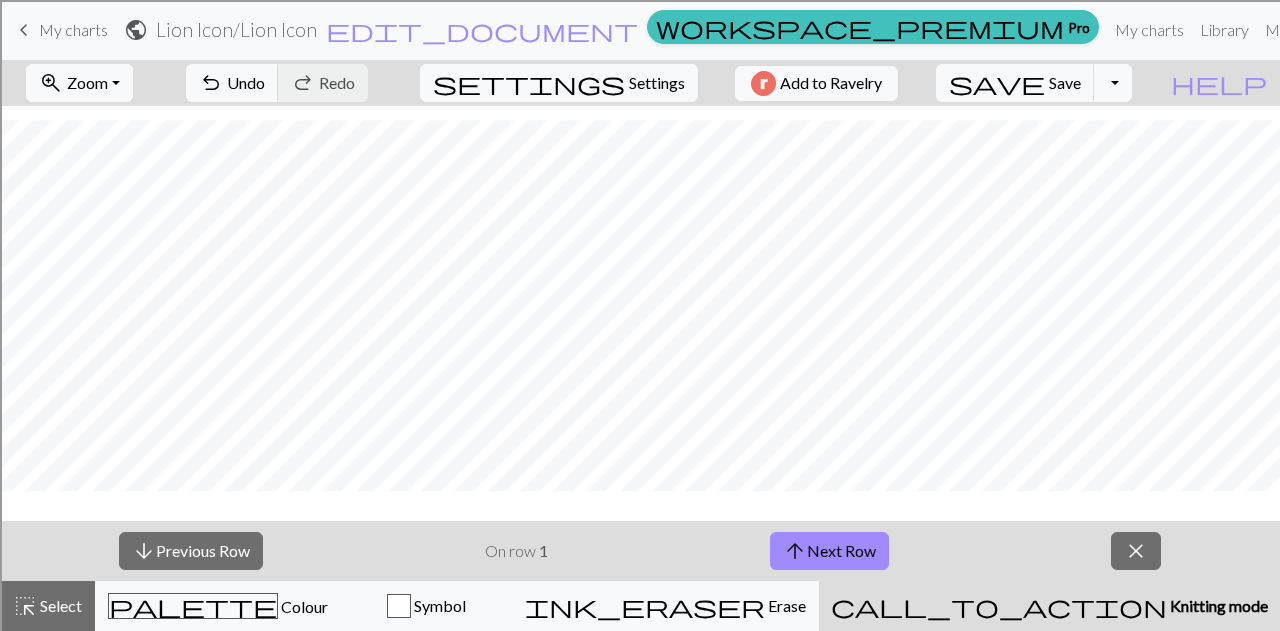 scroll, scrollTop: 309, scrollLeft: 0, axis: vertical 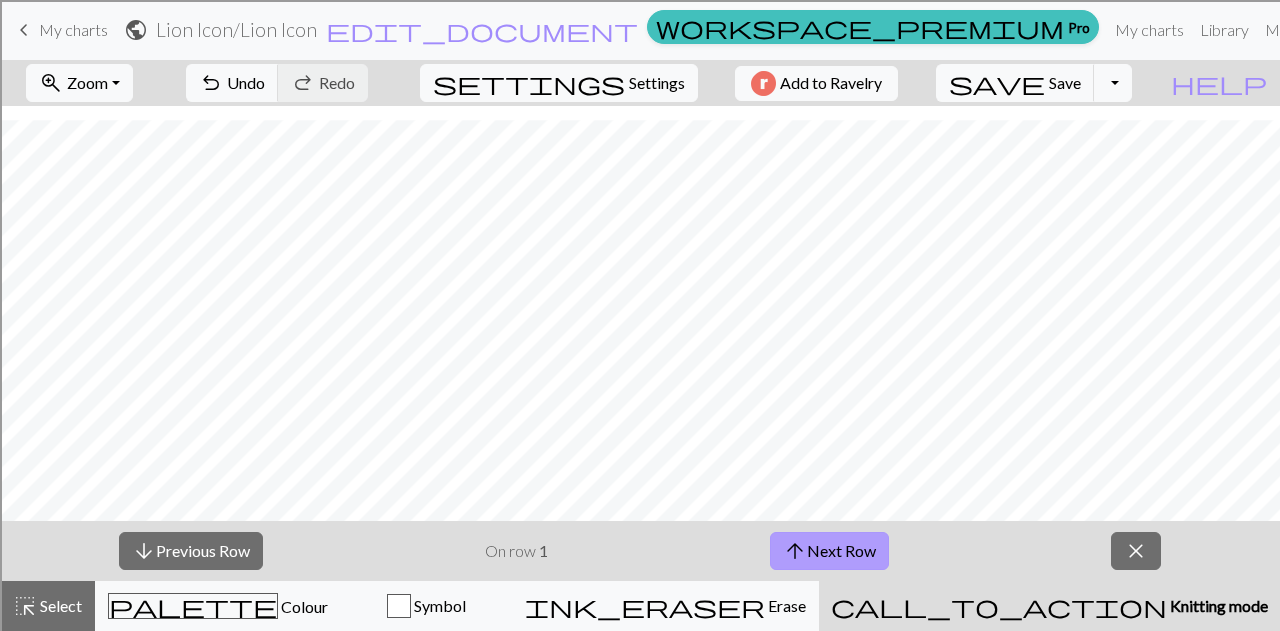 click on "arrow_upward  Next Row" at bounding box center [829, 551] 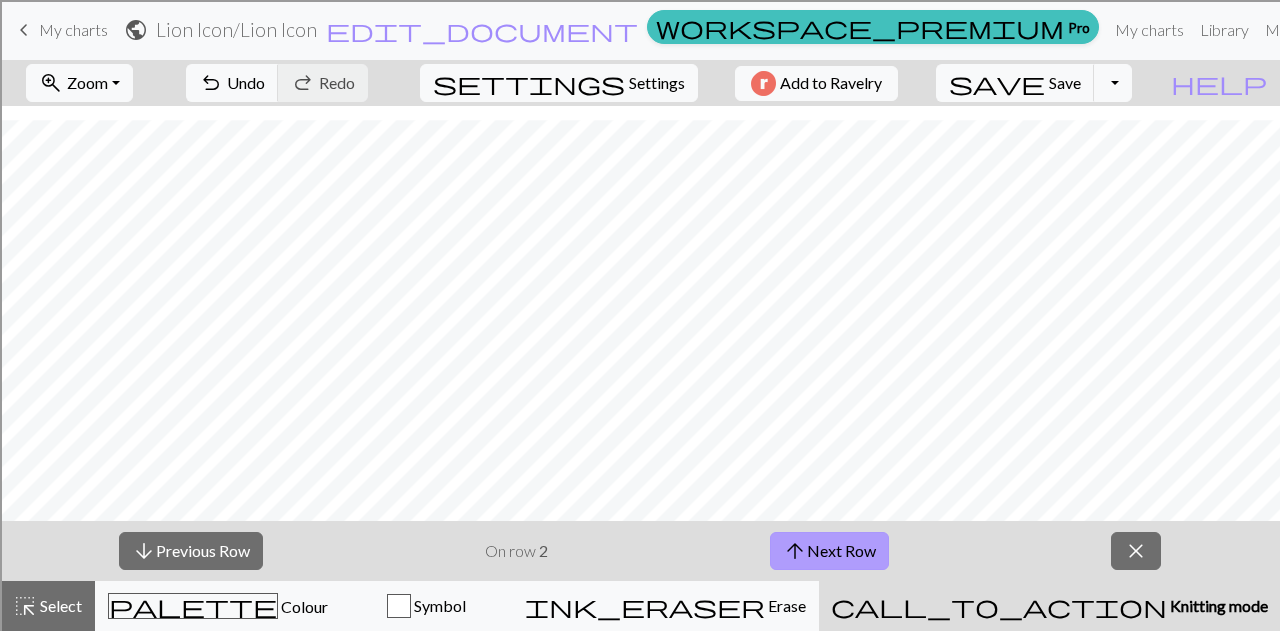 click on "arrow_upward  Next Row" at bounding box center (829, 551) 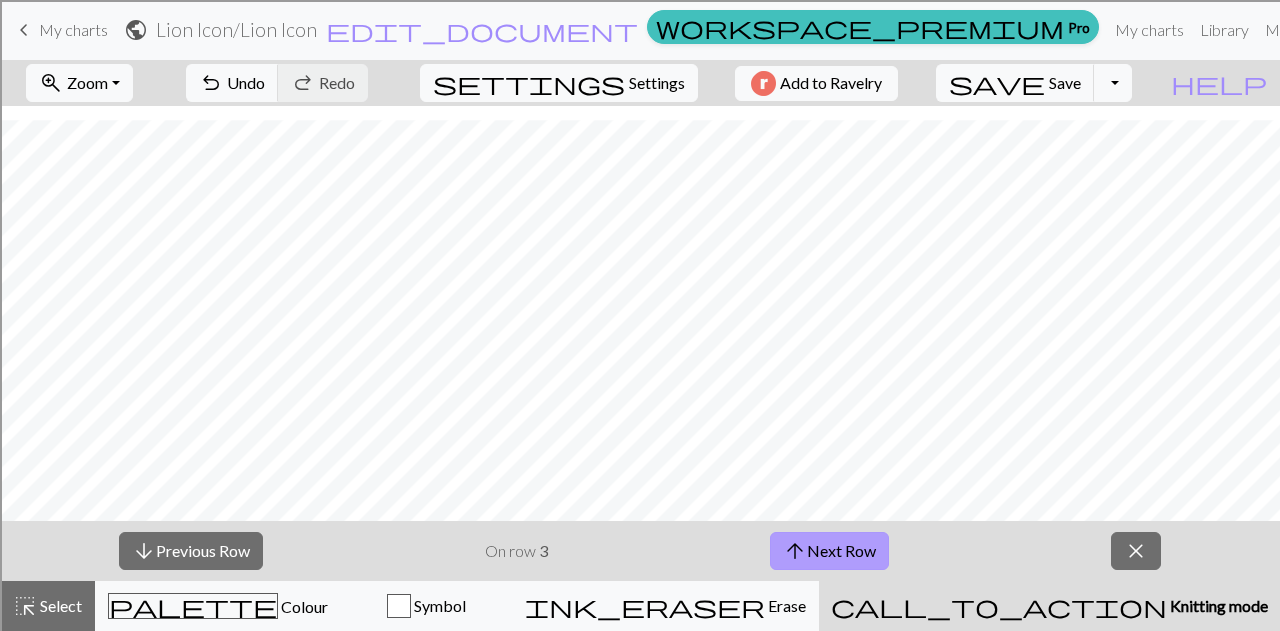click on "arrow_upward  Next Row" at bounding box center [829, 551] 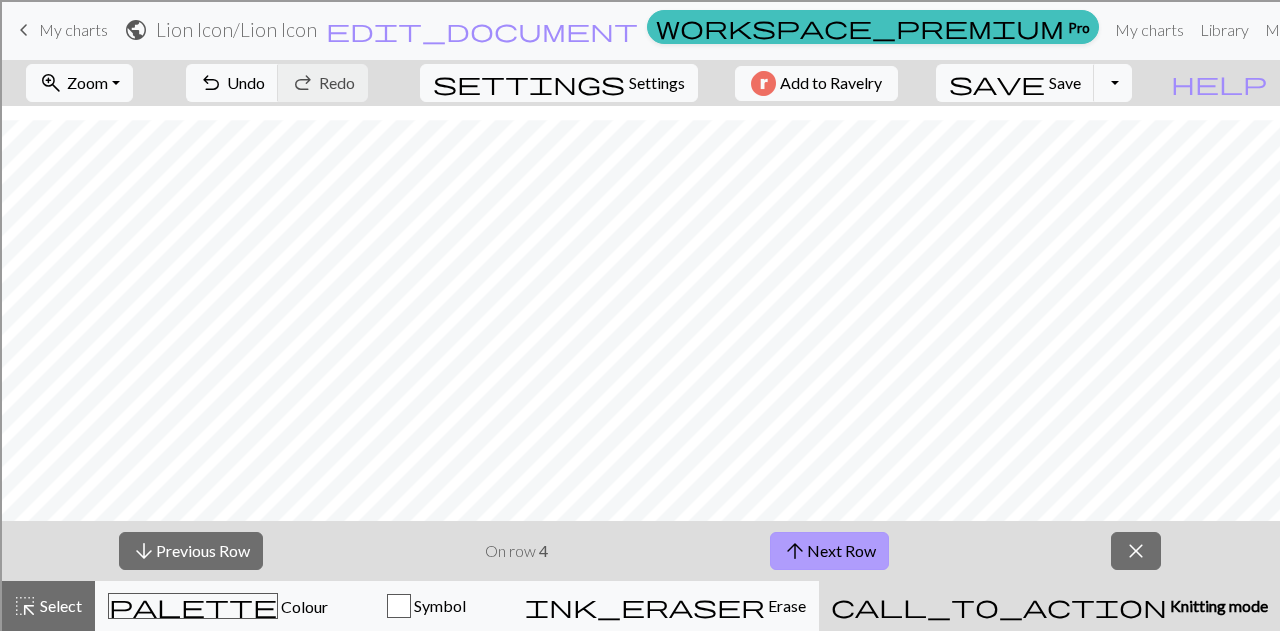 click on "arrow_upward  Next Row" at bounding box center [829, 551] 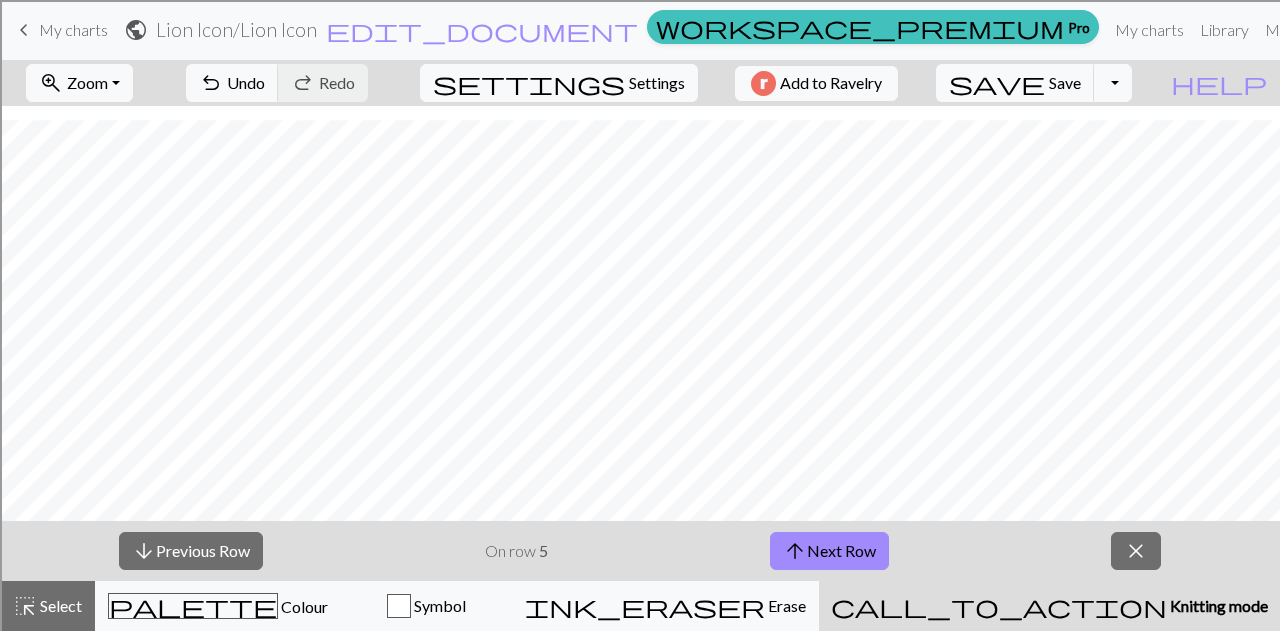 click on "arrow_downward Previous Row On row   5 arrow_upward  Next Row close" at bounding box center (640, 551) 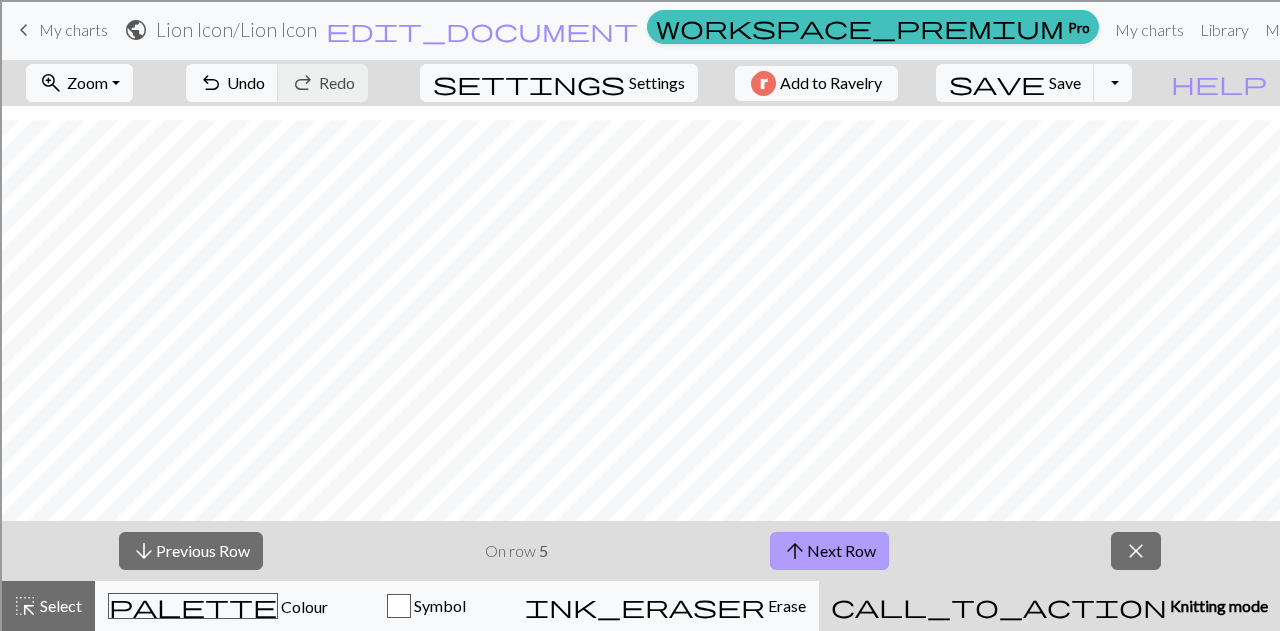click on "arrow_upward  Next Row" at bounding box center [829, 551] 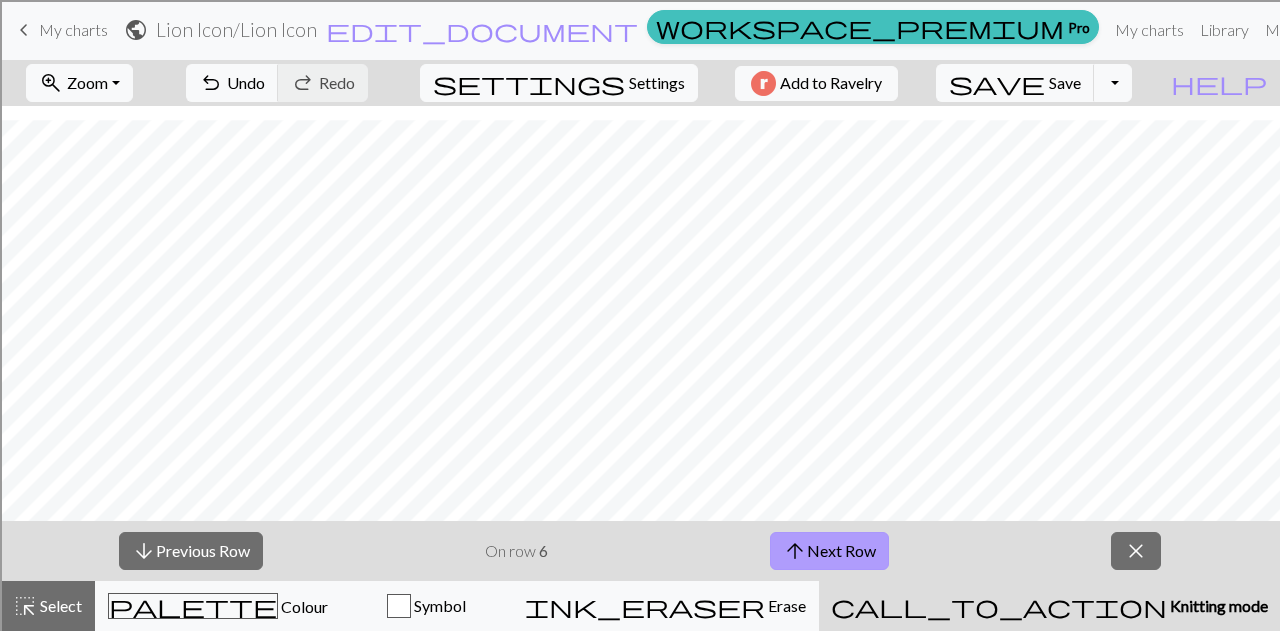 click on "arrow_upward  Next Row" at bounding box center [829, 551] 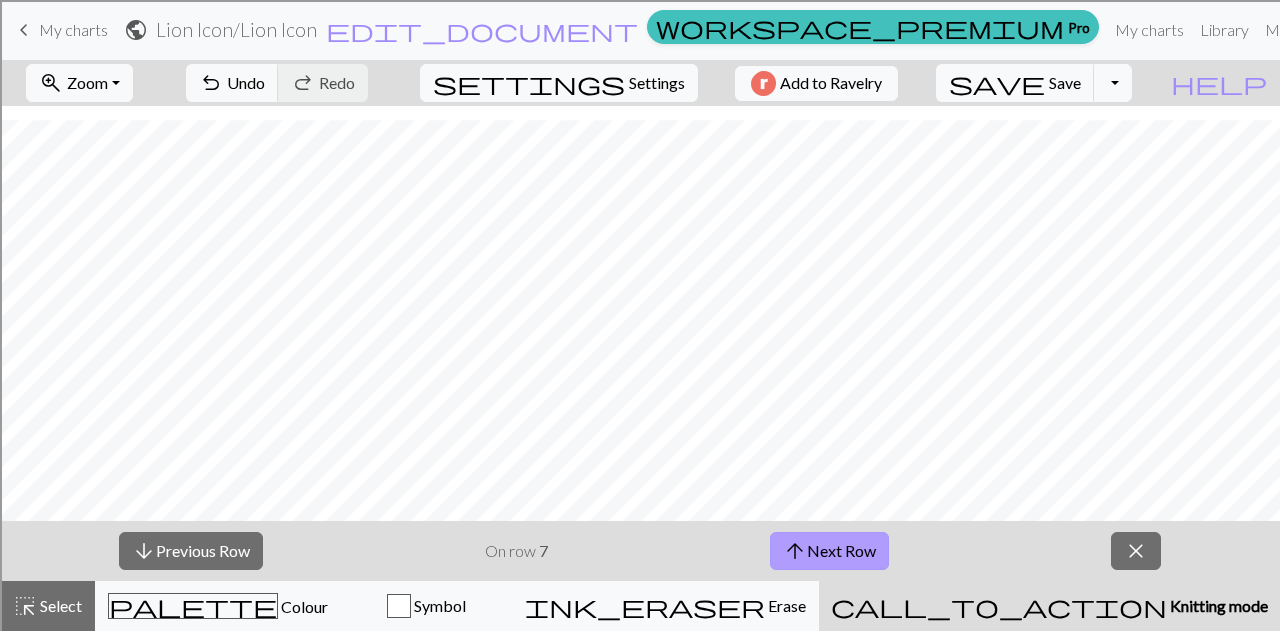 click on "arrow_upward  Next Row" at bounding box center (829, 551) 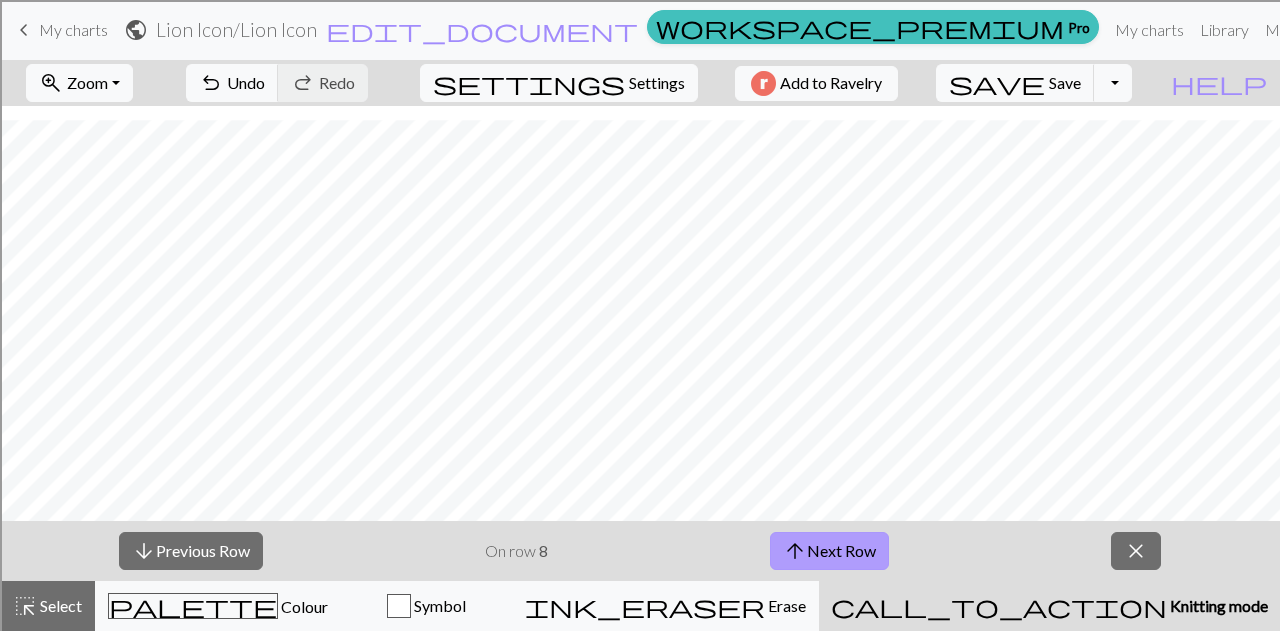 click on "arrow_upward  Next Row" at bounding box center [829, 551] 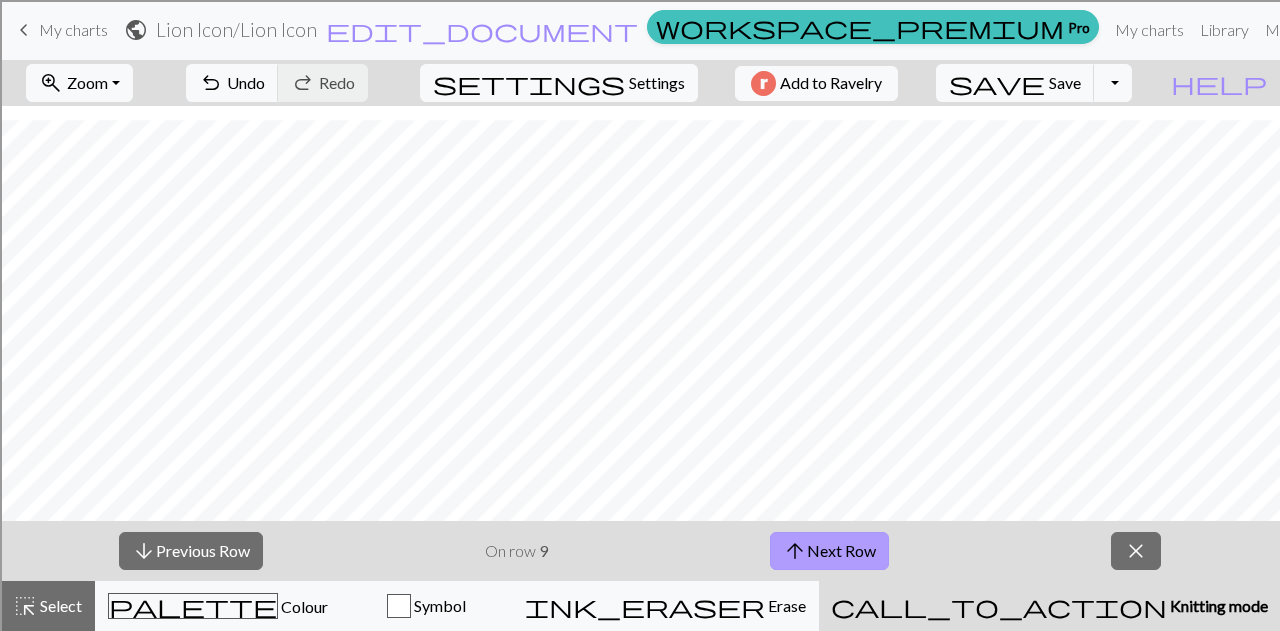 click on "arrow_upward  Next Row" at bounding box center [829, 551] 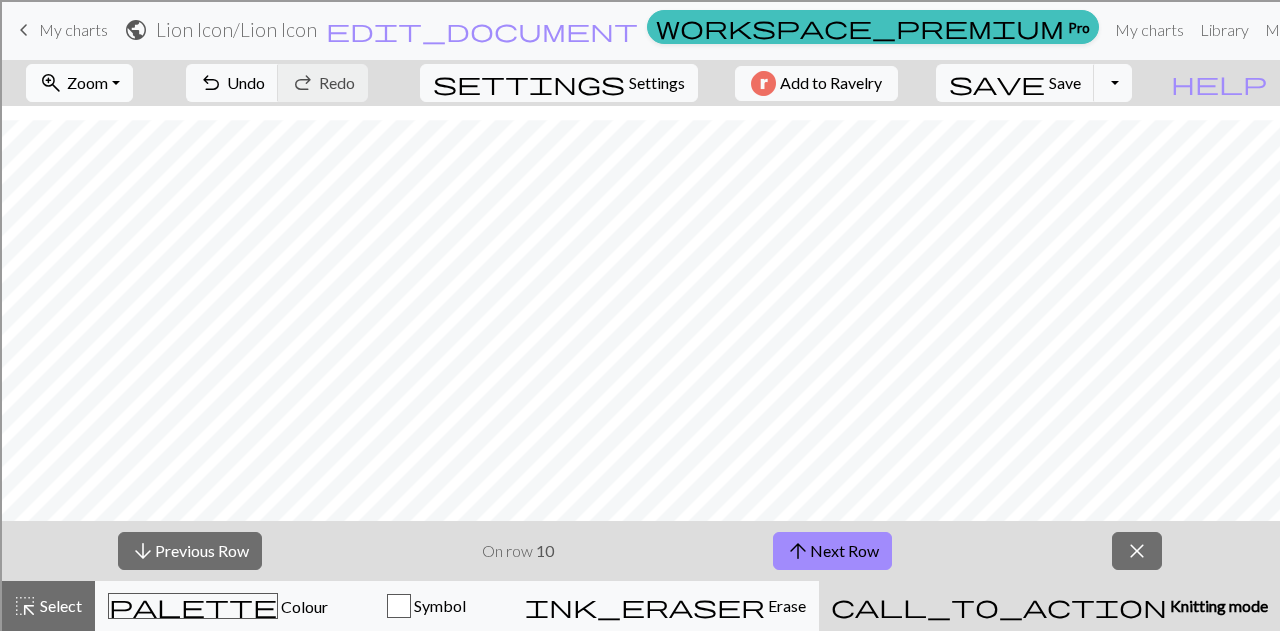 click on "Zoom" at bounding box center [87, 82] 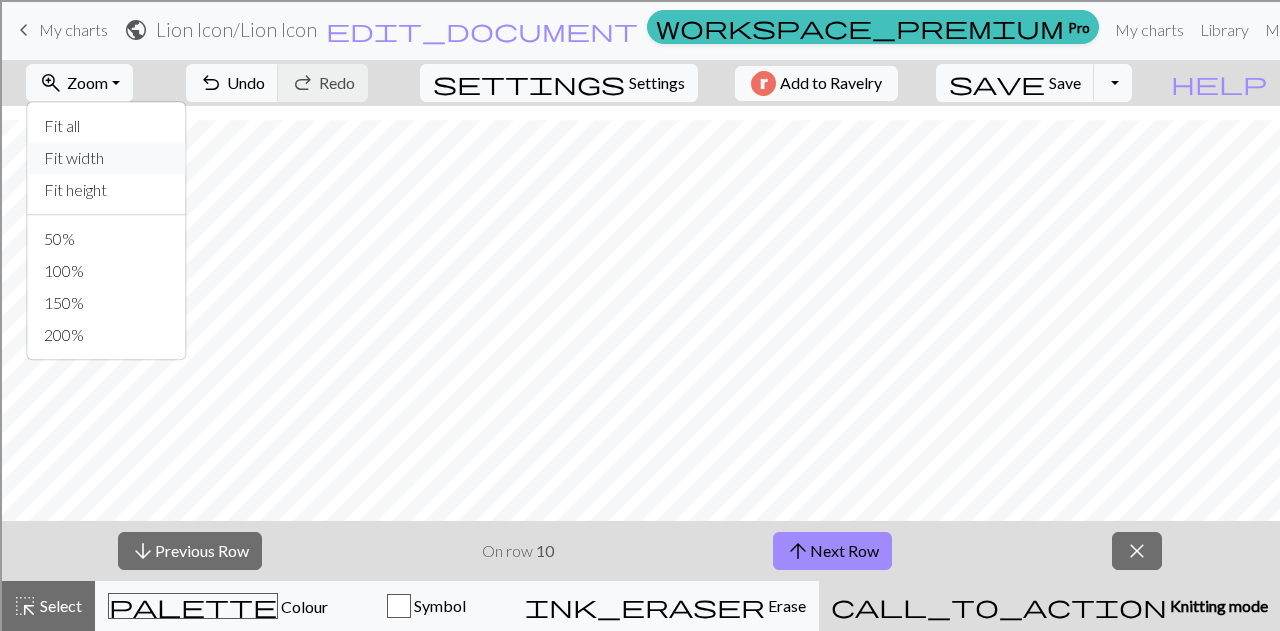 click on "Fit width" at bounding box center (107, 158) 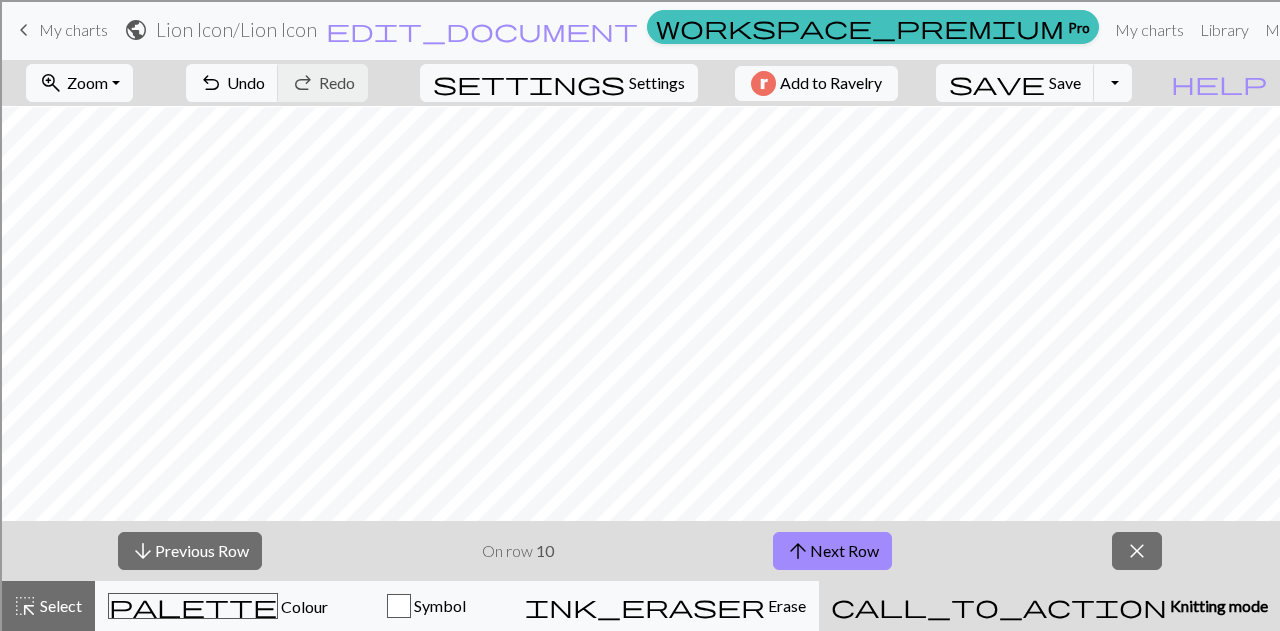 scroll, scrollTop: 519, scrollLeft: 0, axis: vertical 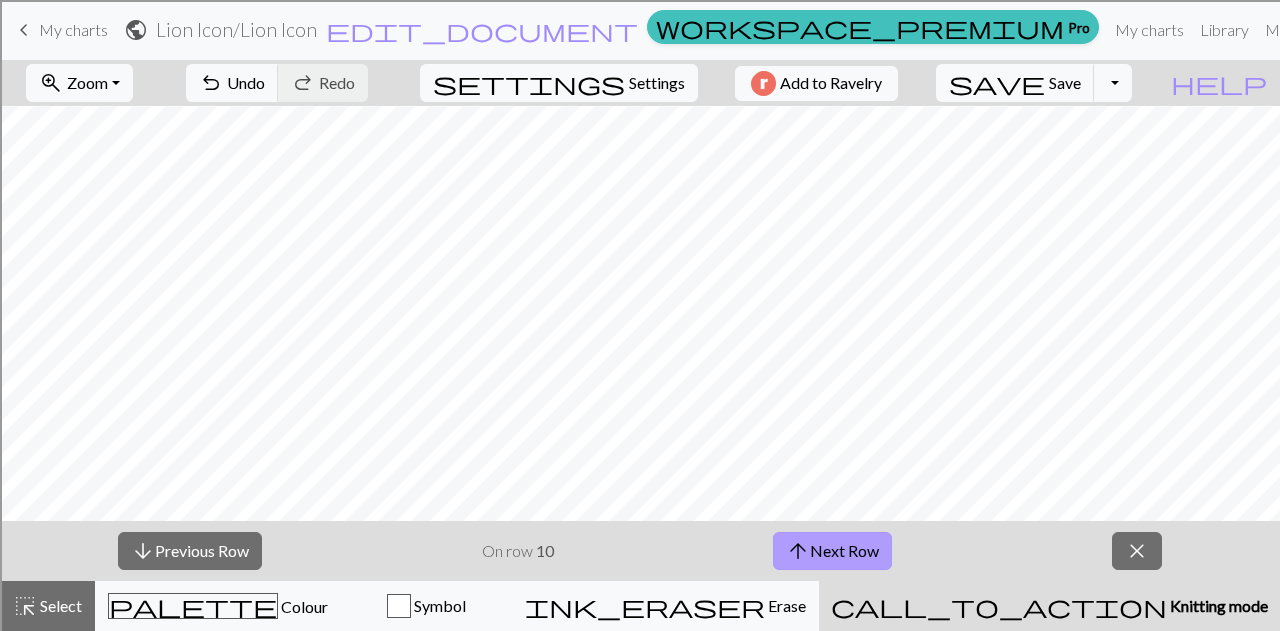 click on "arrow_upward  Next Row" at bounding box center (832, 551) 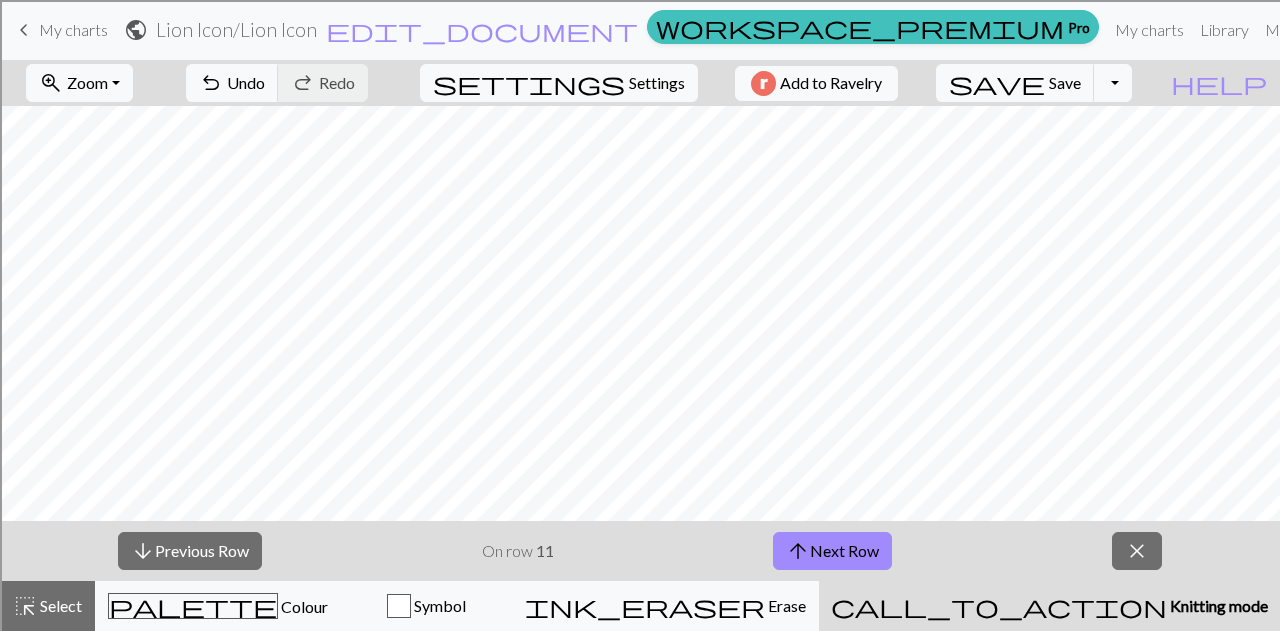 scroll, scrollTop: 484, scrollLeft: 0, axis: vertical 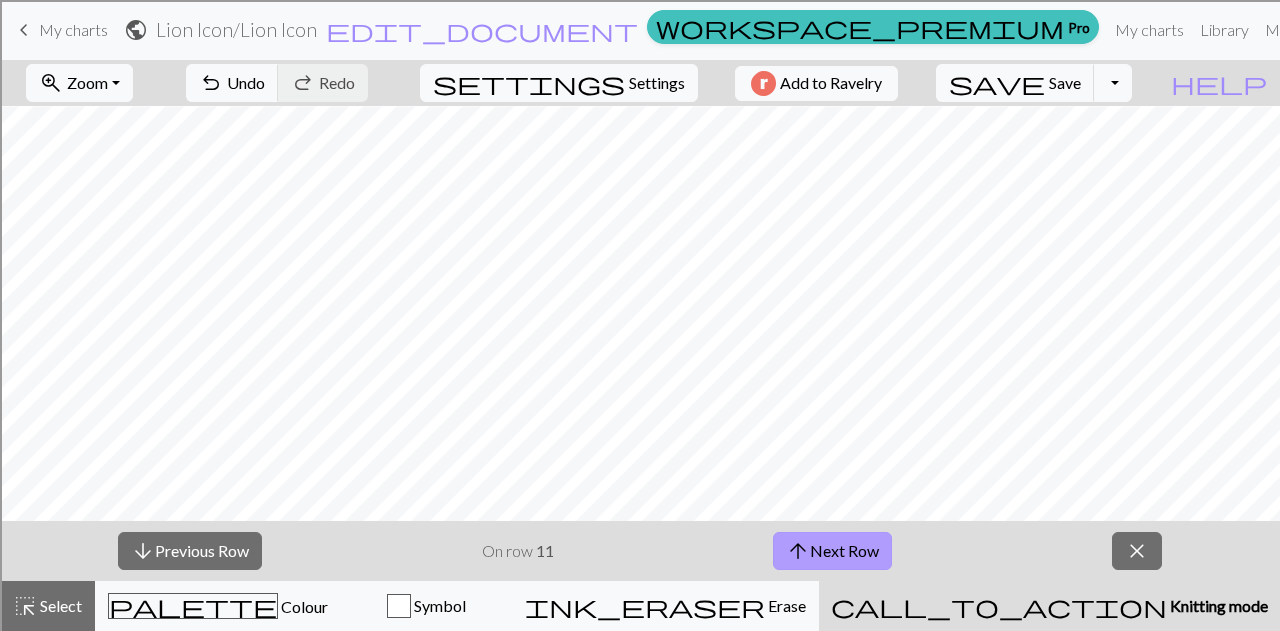 click on "arrow_upward  Next Row" at bounding box center (832, 551) 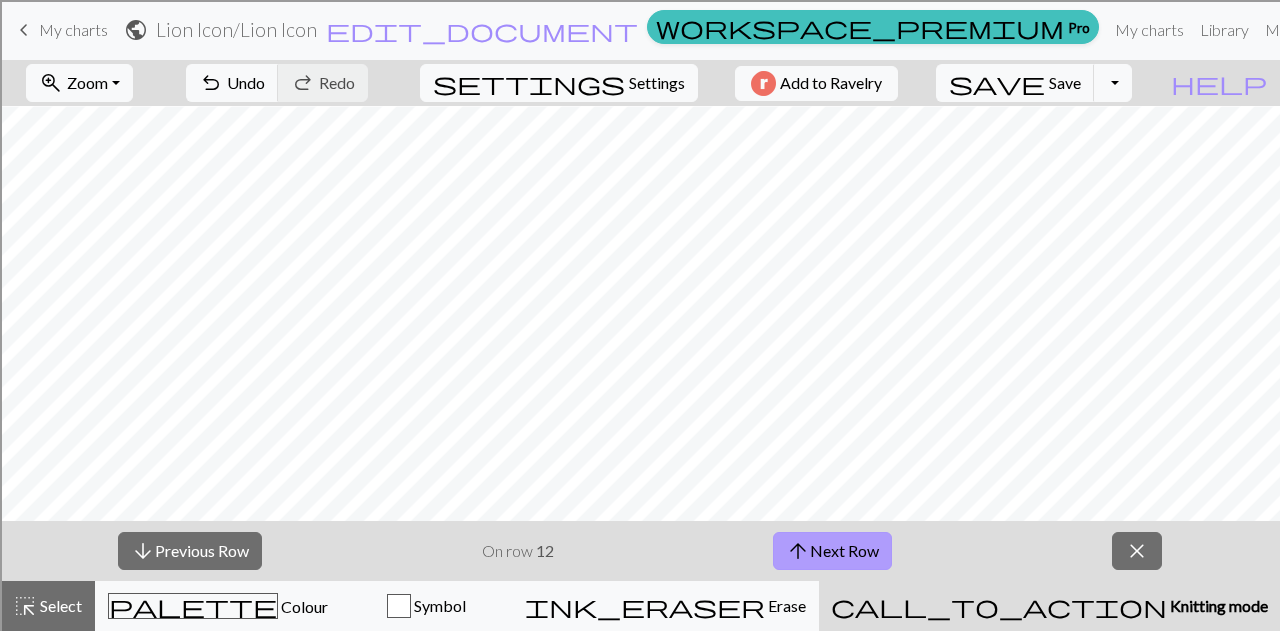 click on "arrow_upward  Next Row" at bounding box center (832, 551) 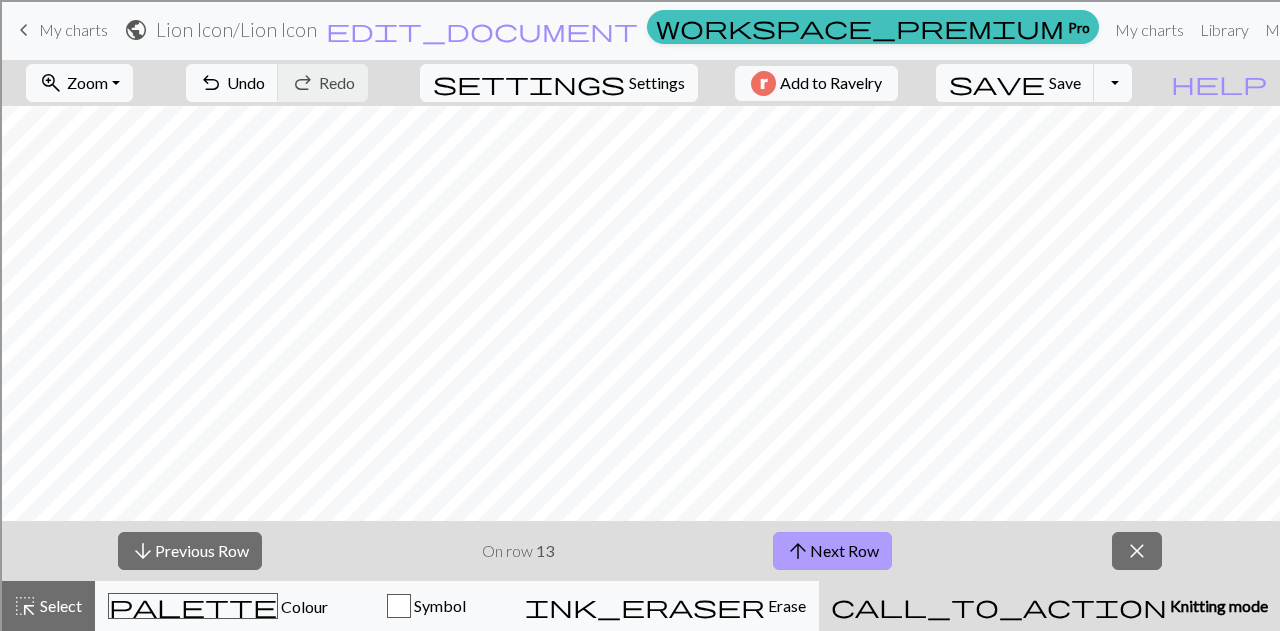 click on "arrow_upward  Next Row" at bounding box center (832, 551) 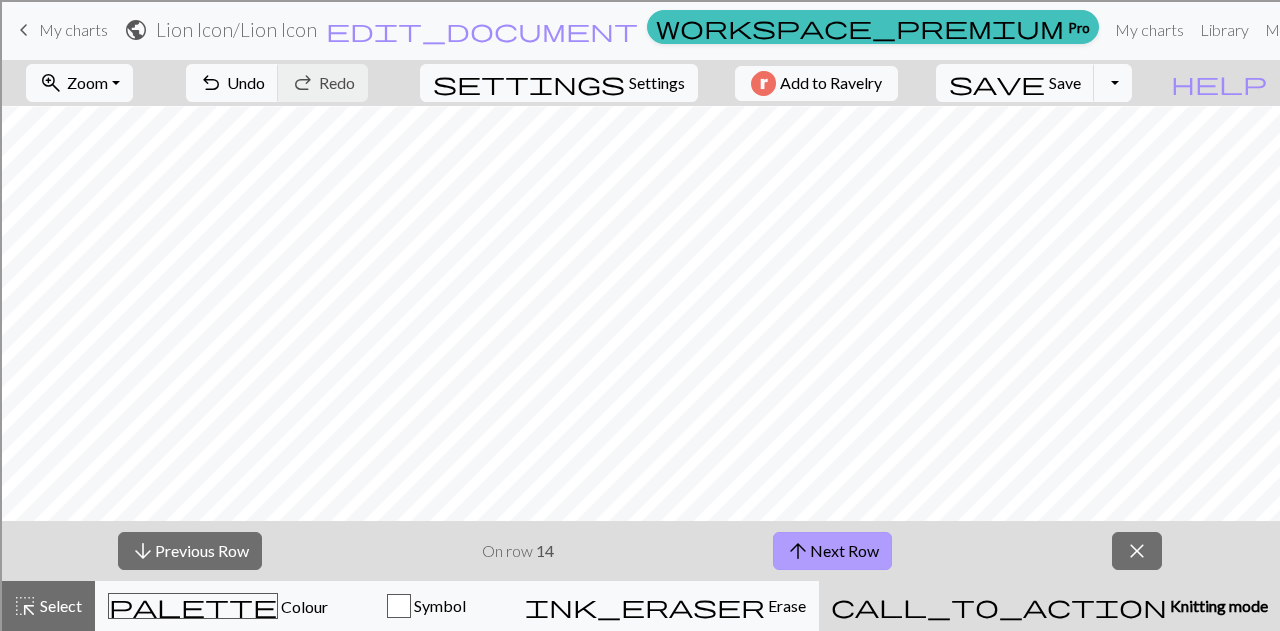 click on "arrow_upward  Next Row" at bounding box center [832, 551] 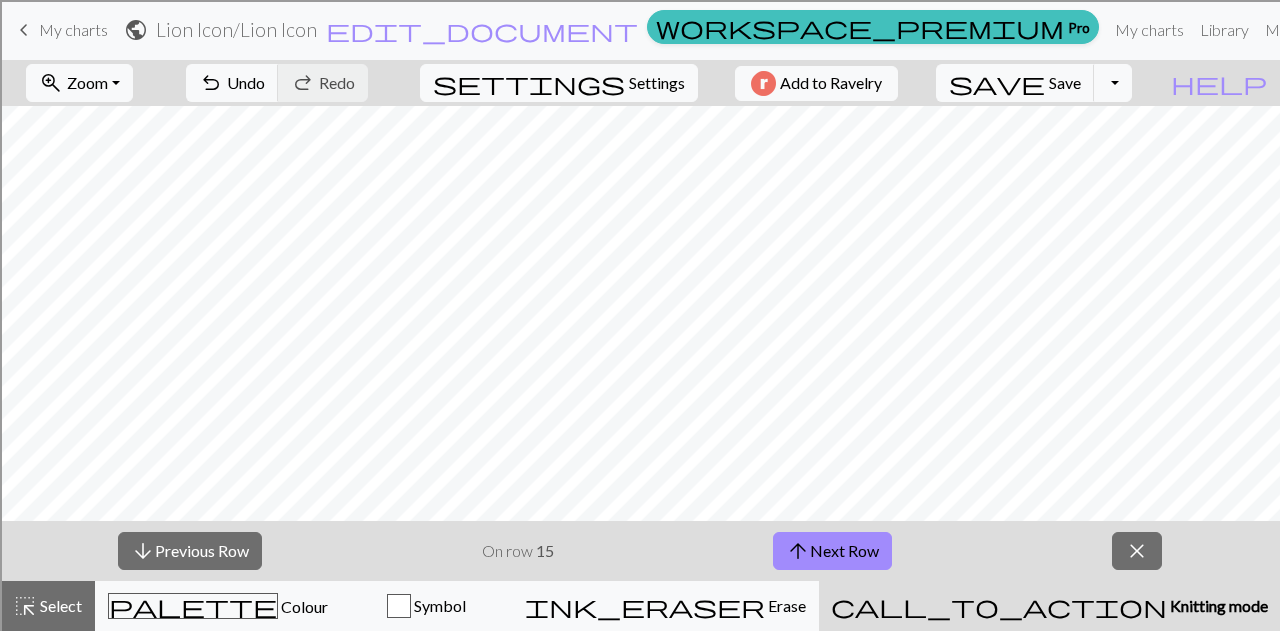 scroll, scrollTop: 429, scrollLeft: 0, axis: vertical 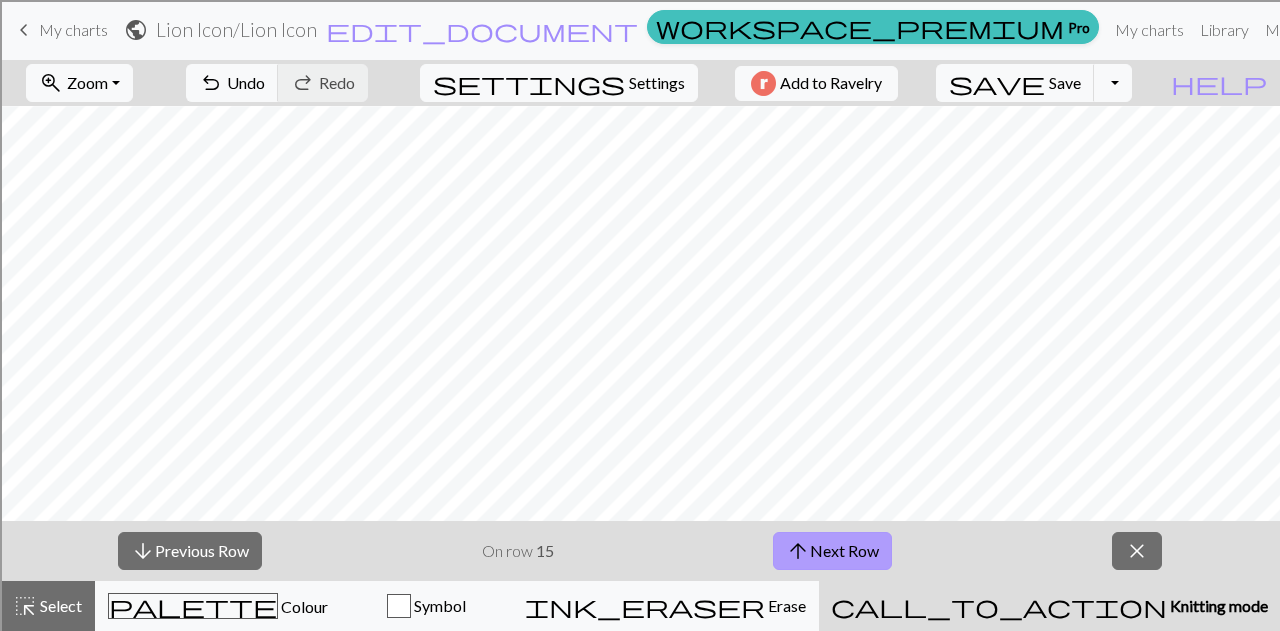 click on "arrow_upward  Next Row" at bounding box center [832, 551] 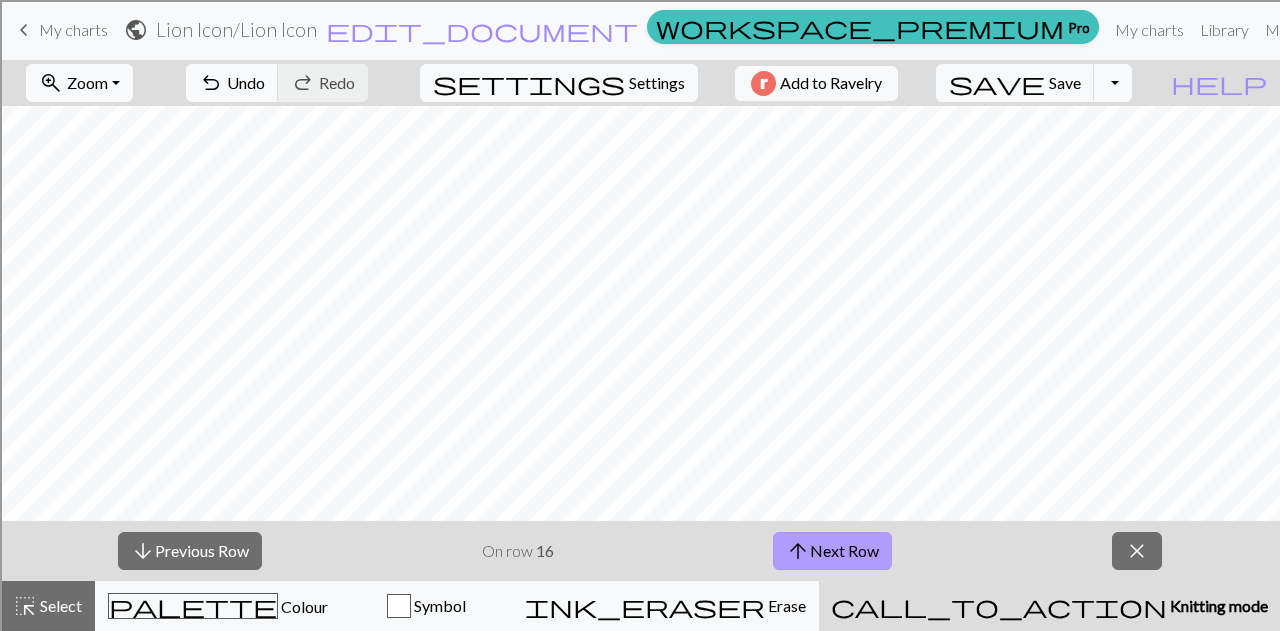click on "arrow_upward" at bounding box center (798, 551) 